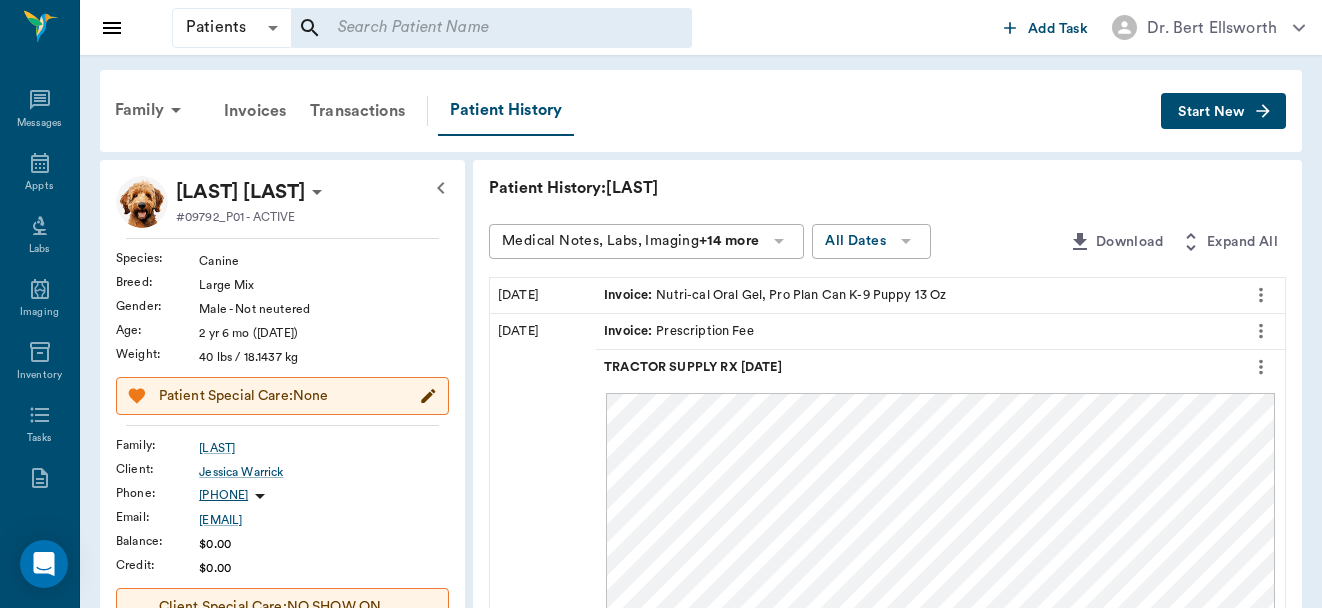 click on "Family Invoices Transactions Patient History Start New Huff Warrick #09792_P01    -    ACTIVE   Species : Canine Breed : Large Mix Gender : Male - Not neutered Age : 2 yr 6 mo (01/19/2023) Weight : 40 lbs / 18.1437 kg Patient Special Care:  None Family : Warrick Client : Jessica Warrick Phone : (903) 650-2884 Email : JESSICA_ETTER@yahoo.com Balance : $0.00 Credit : $0.00 Client Special Care:  NO SHOW ON 1/30/25 Patient Vitals Weight BCS HR Temp Resp BP Dia Pain Perio Score ( lb ) Date 01/19/24 4PM 0 10 20 30 40 Ongoing diagnosis Current Rx Reminders Upcoming appointments Schedule Appointment Patient History:  Huff Medical Notes, Labs, Imaging  +14 more All Dates Download Expand All 11/01/24 Invoice : Nutri-cal Oral Gel, Pro Plan Can K-9 Puppy 13 Oz 01/24/24 Invoice : Prescription Fee TRACTOR SUPPLY RX 01.24.2024 01/19/24 Rx Filled : doxycycline tablet 300mg - 10.00 - 0 refills left Rx Filled : prednisone tablet 10mg - 28.00 - 0 refills left Invoice : Rx Created : prednisone tablet 10mg - 28.00 - 0 refills :" at bounding box center (701, 790) 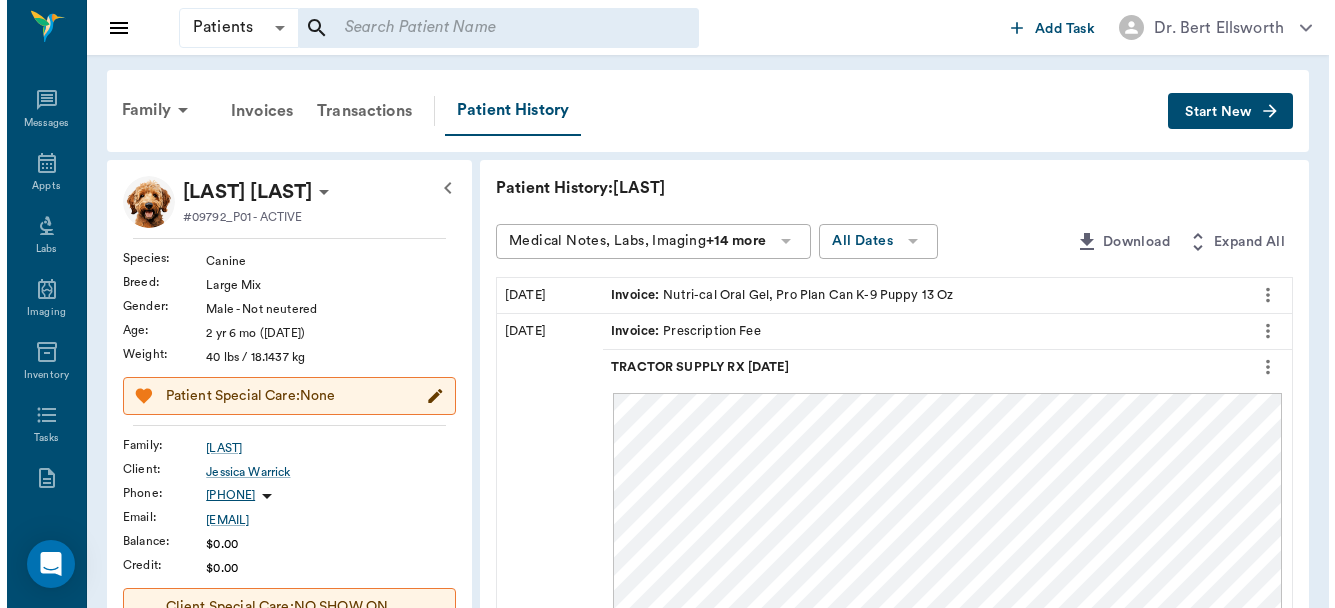 scroll, scrollTop: 0, scrollLeft: 0, axis: both 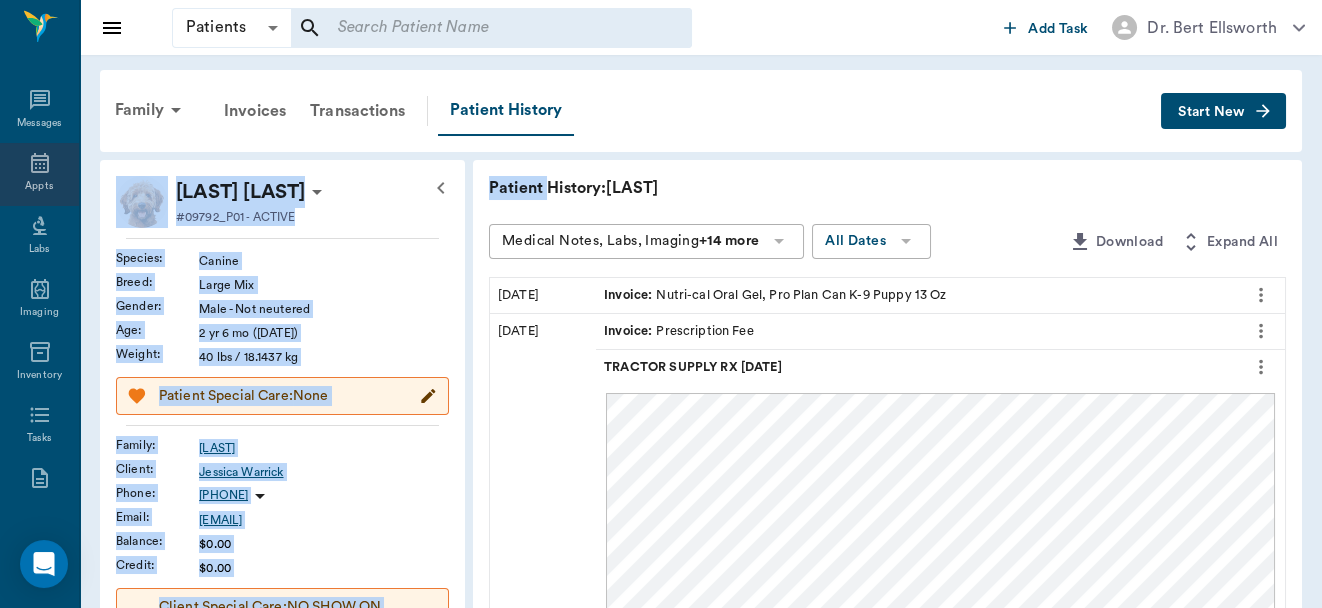 click 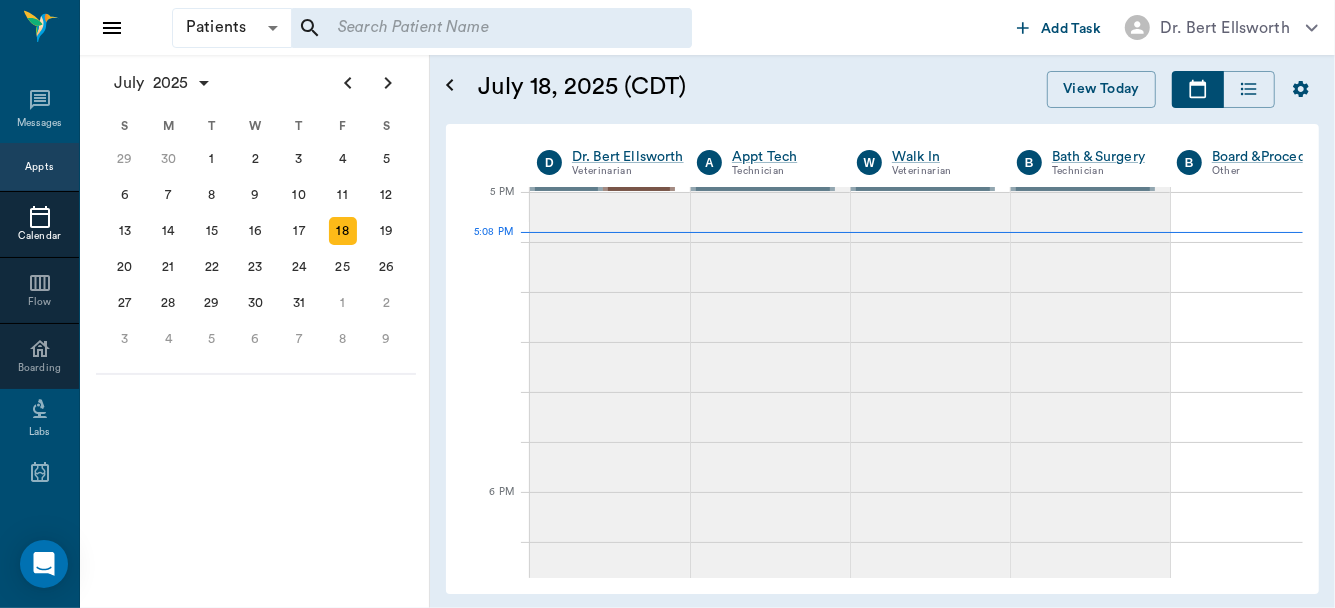 scroll, scrollTop: 2703, scrollLeft: 0, axis: vertical 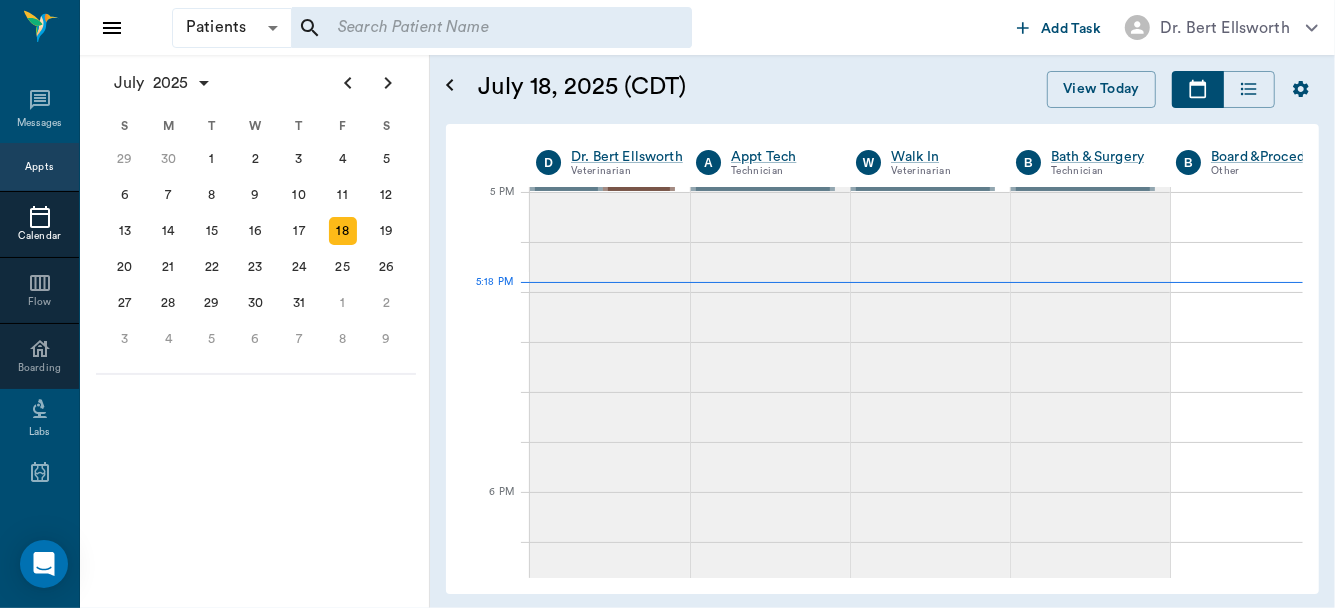 click at bounding box center (491, 28) 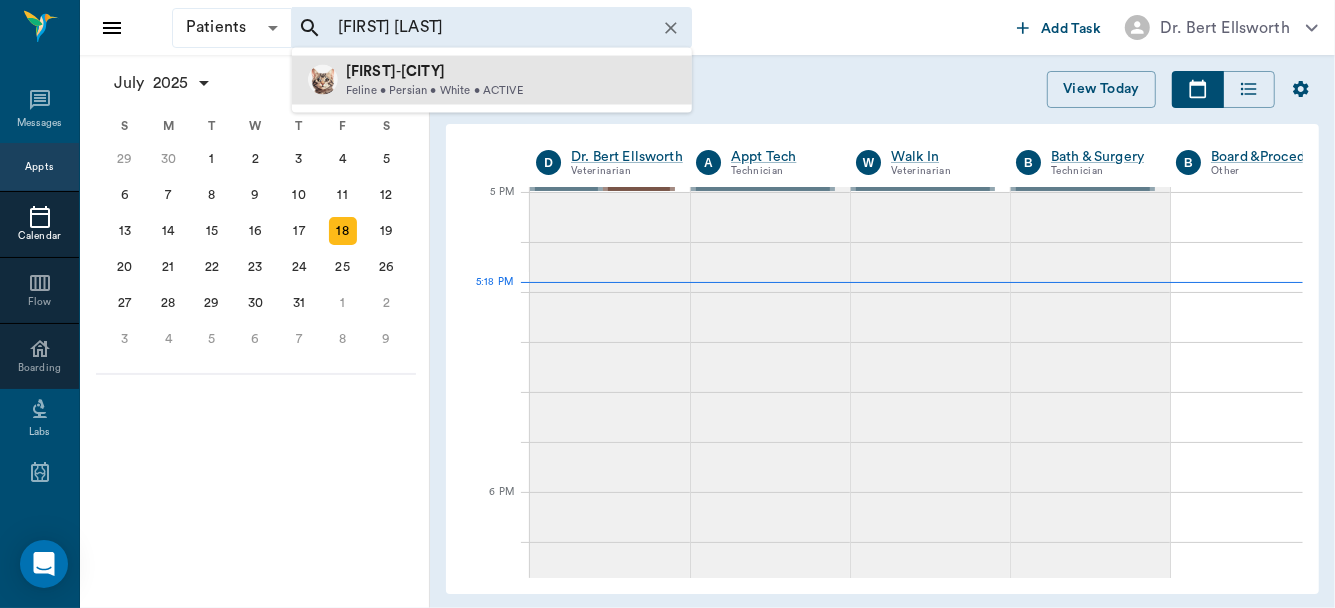 click on "GILES" at bounding box center (423, 71) 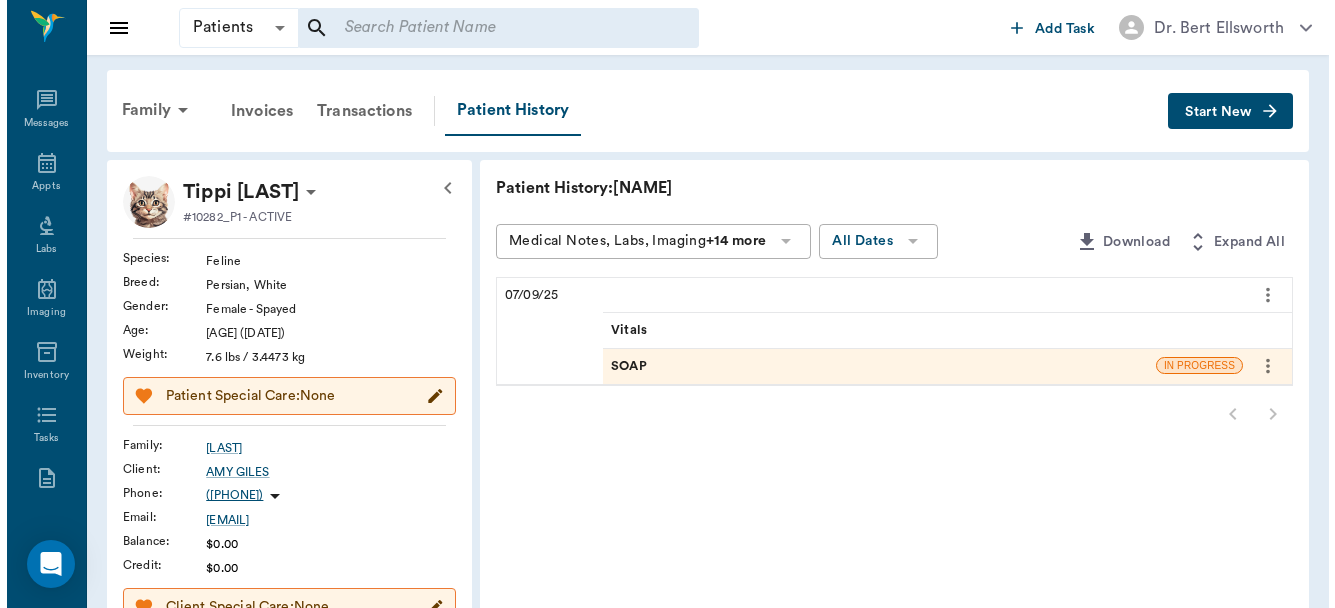 scroll, scrollTop: 0, scrollLeft: 0, axis: both 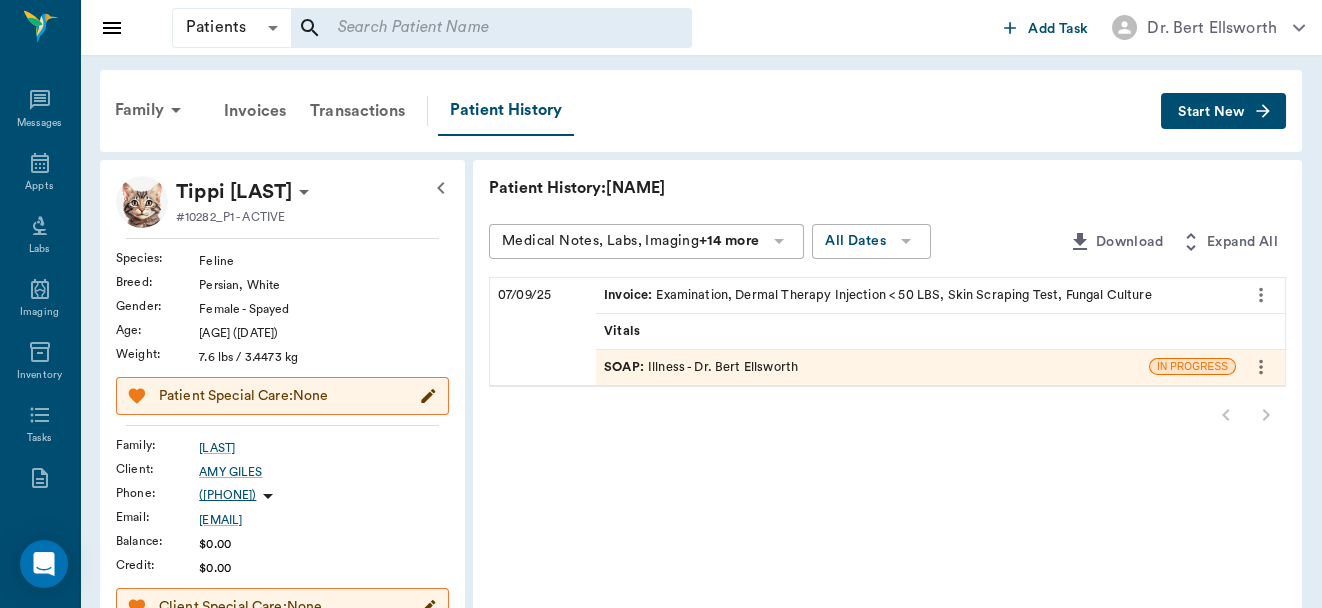 click on "SOAP : Illness - Dr. Bert Ellsworth" at bounding box center (701, 367) 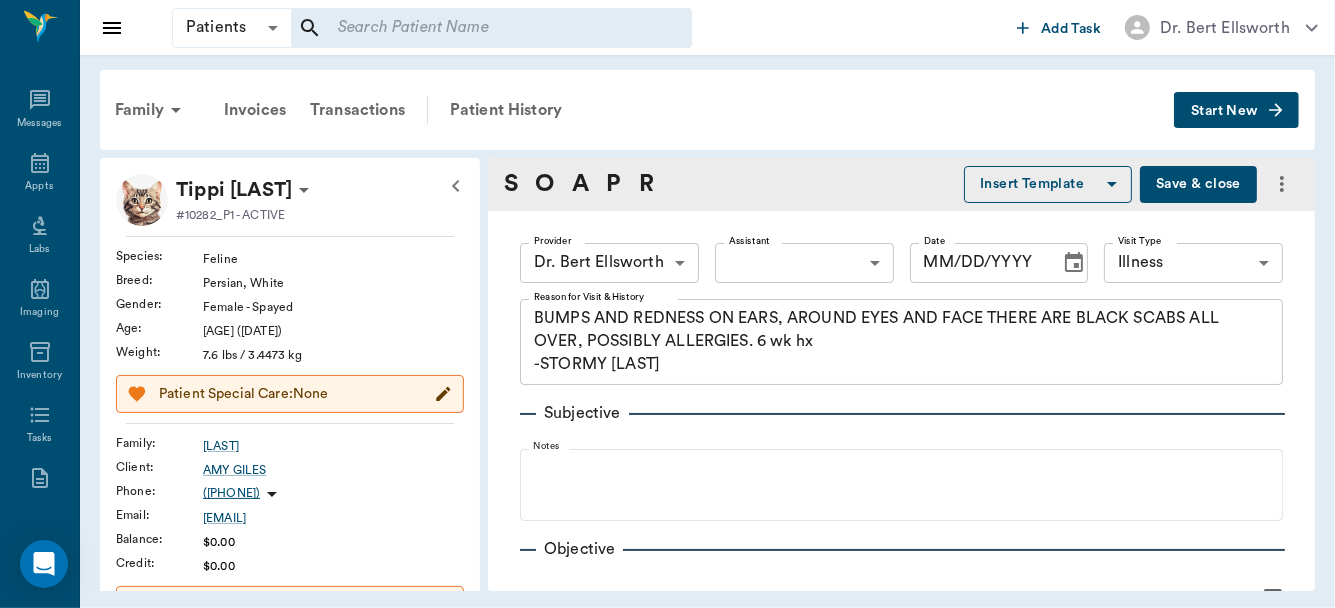 type on "BUMPS AND REDNESS ON EARS, AROUND EYES AND FACE THERE ARE BLACK SCABS ALL OVER, POSSIBLY ALLERGIES. 6 wk hx
-STORMY [LAST]" 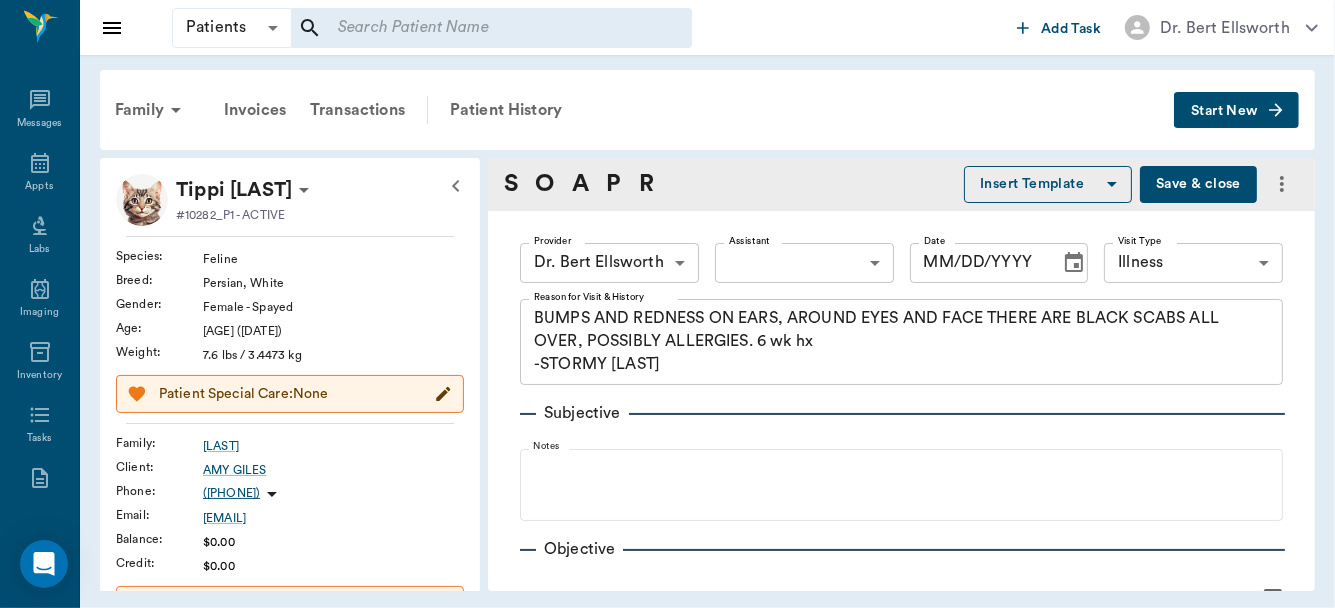 radio on "true" 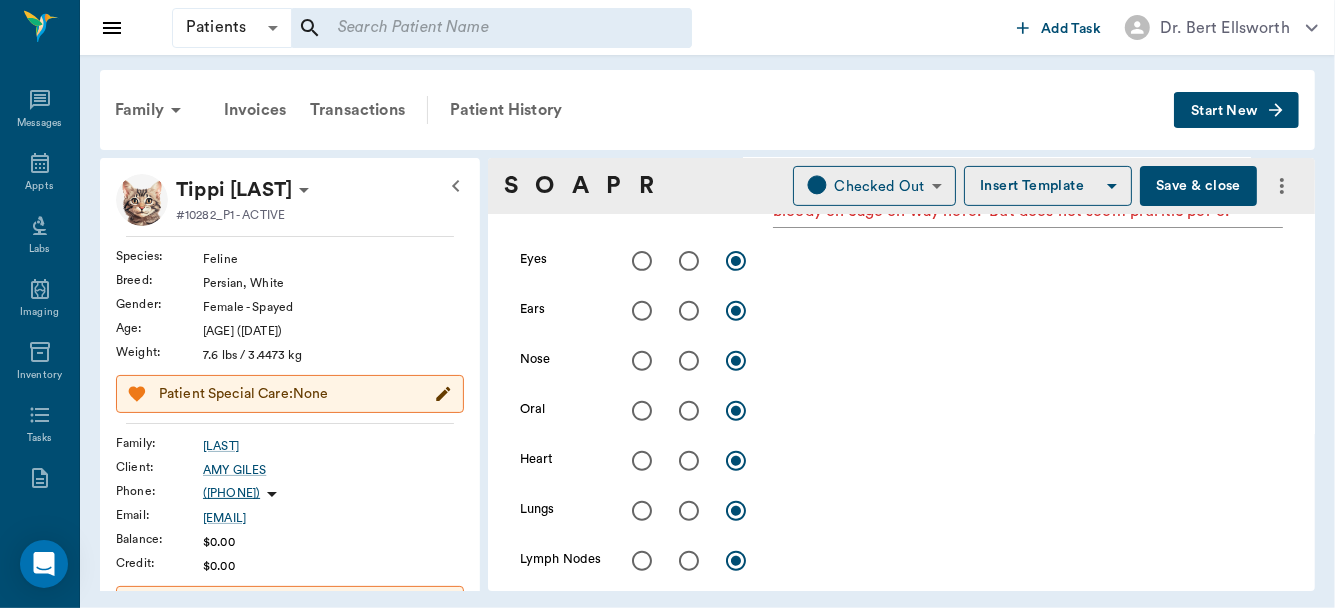 scroll, scrollTop: 0, scrollLeft: 0, axis: both 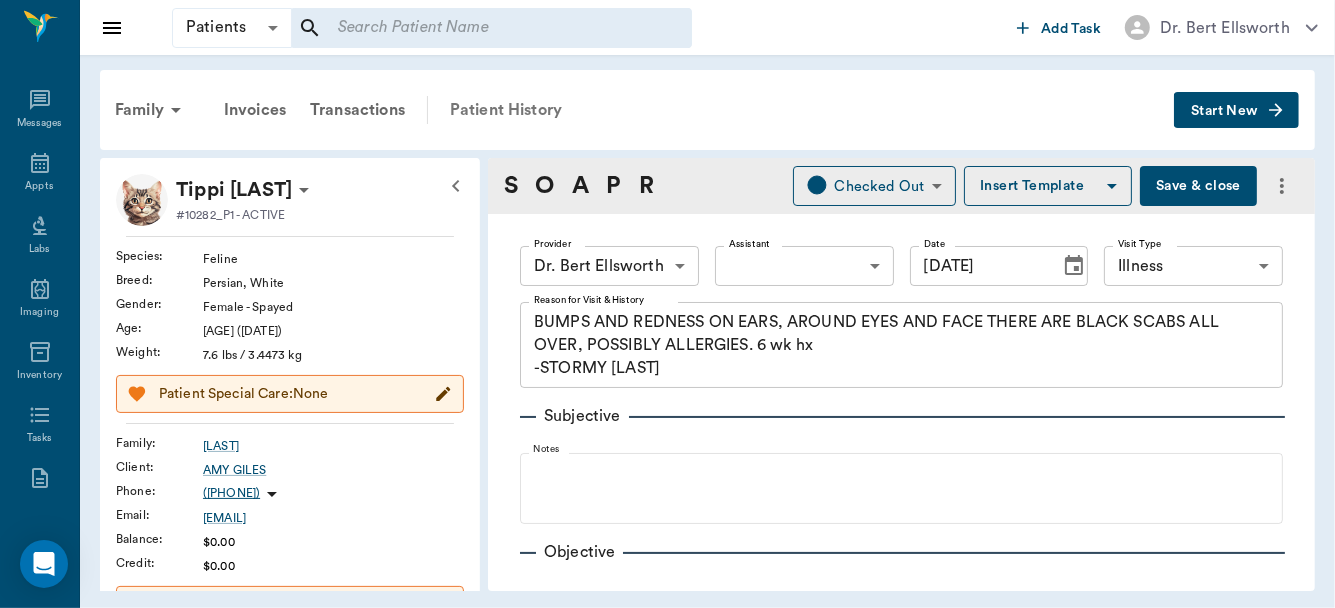 click on "Patient History" at bounding box center [506, 110] 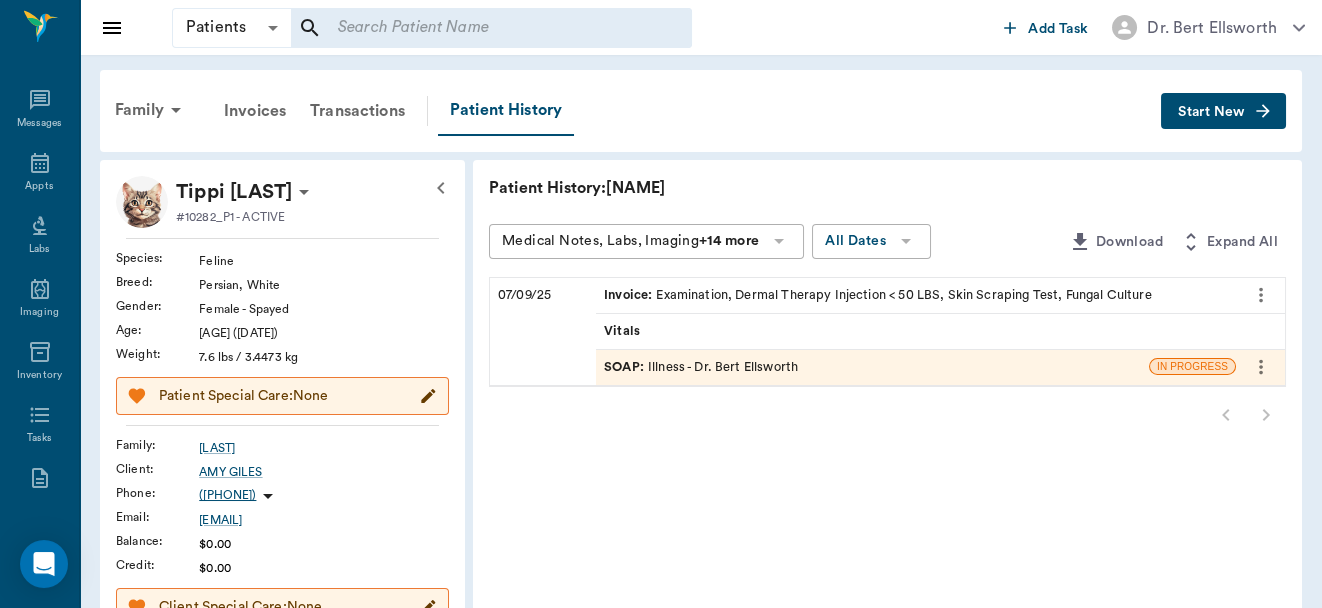 click on "Start New" at bounding box center (1223, 111) 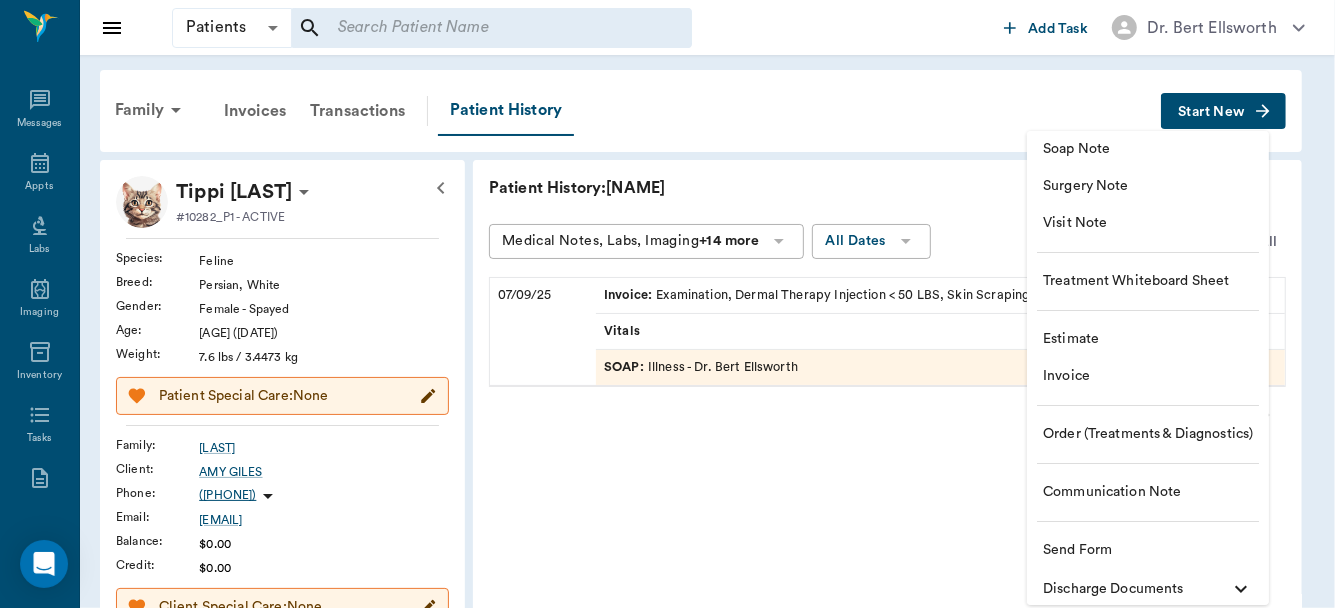 click on "Communication Note" at bounding box center (1148, 492) 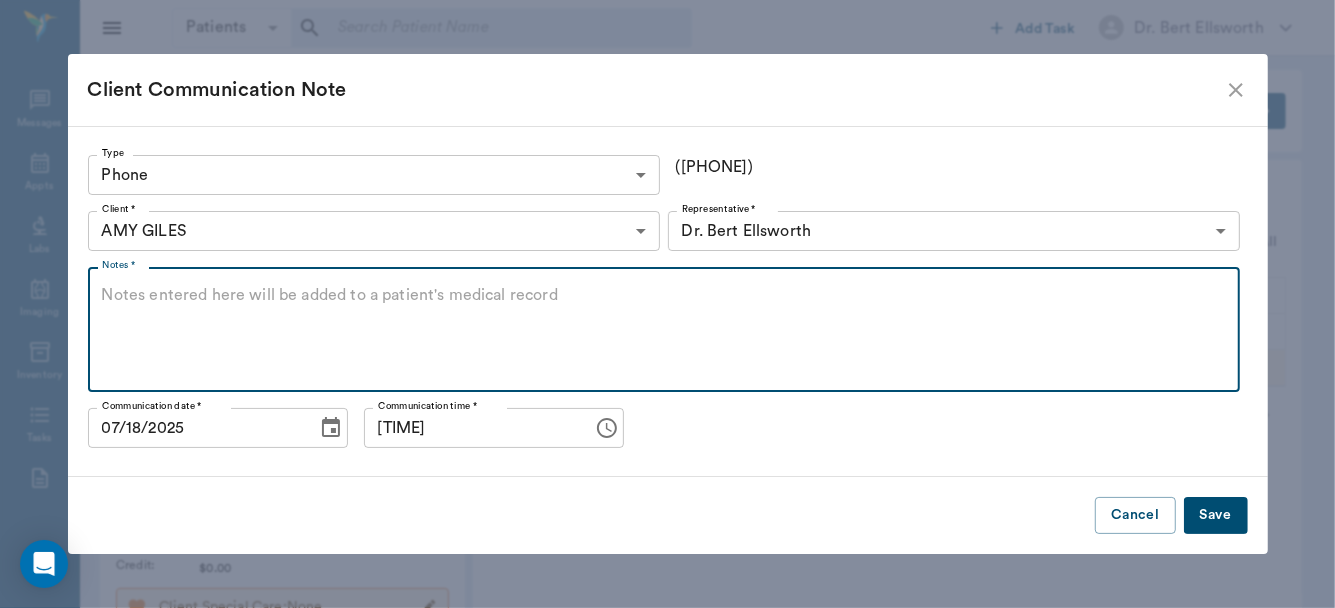 click on "Notes *" at bounding box center (664, 330) 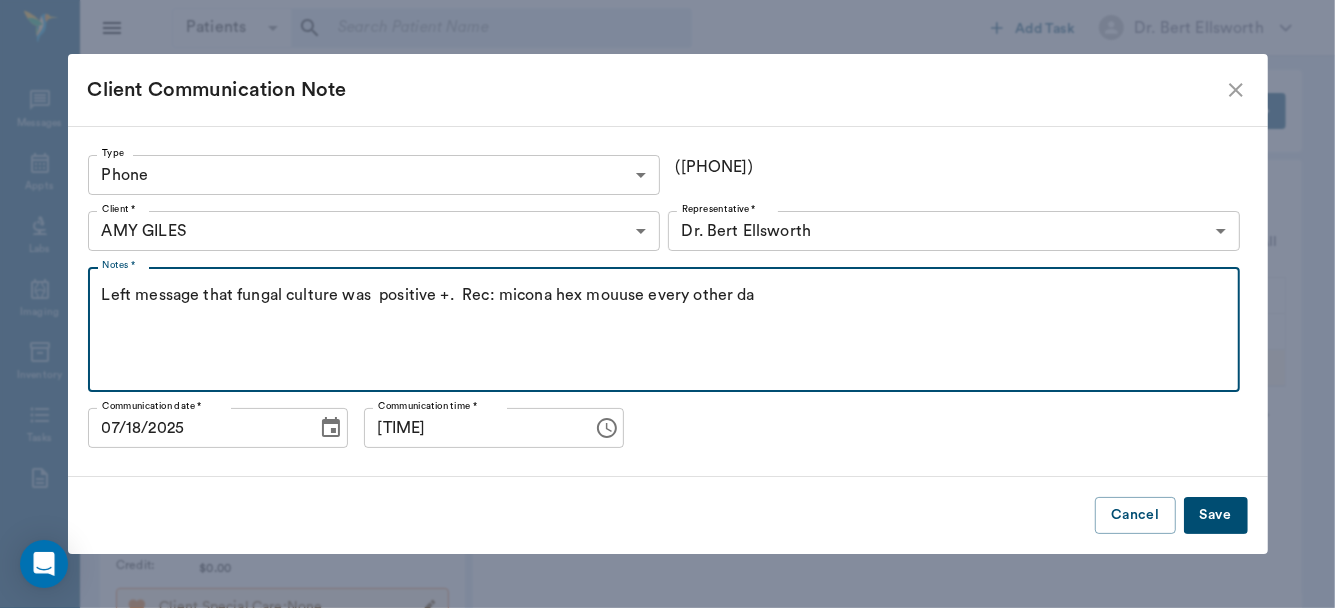 click on "Left message that fungal culture was  positive +.  Rec: micona hex mouuse every other da" at bounding box center (664, 330) 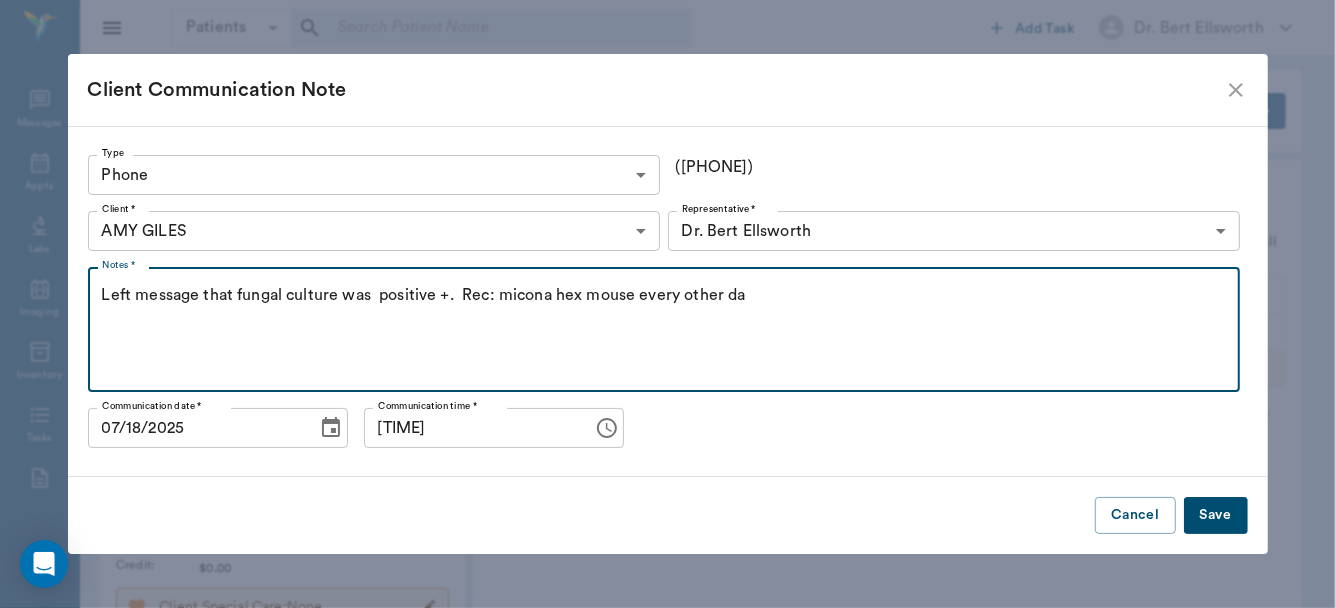 click on "Left message that fungal culture was  positive +.  Rec: micona hex mouse every other da" at bounding box center (664, 330) 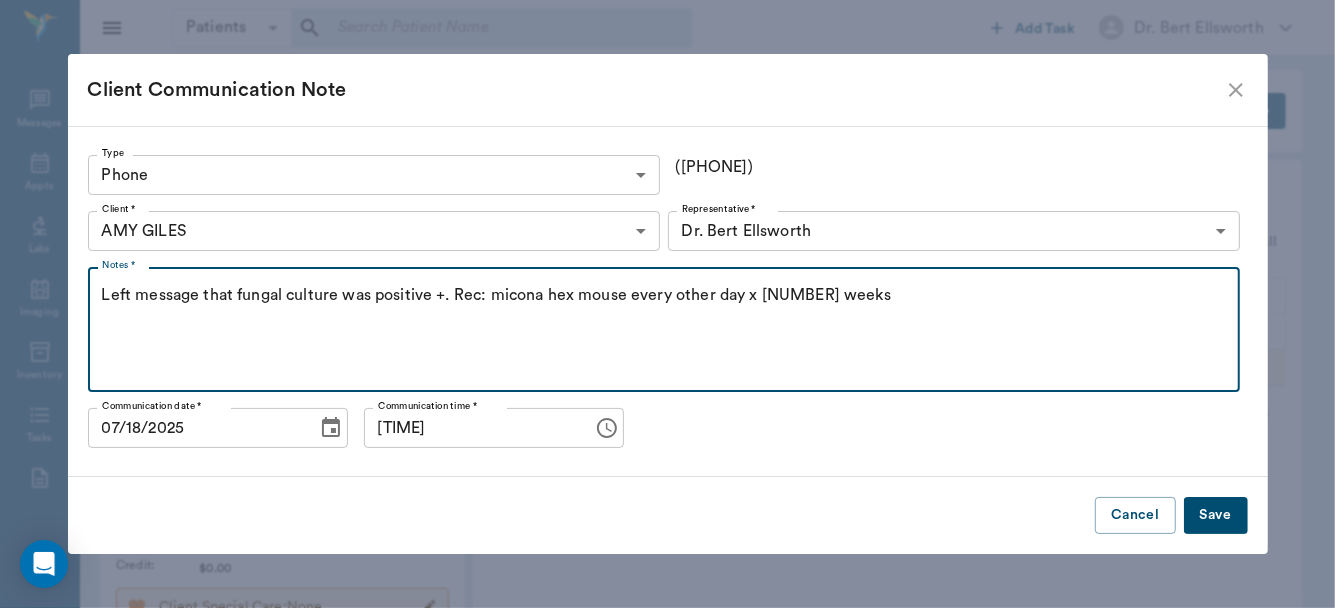 type on "Left message that fungal culture was  positive +.  Rec: micona hex mouse every other day x 3 weeks" 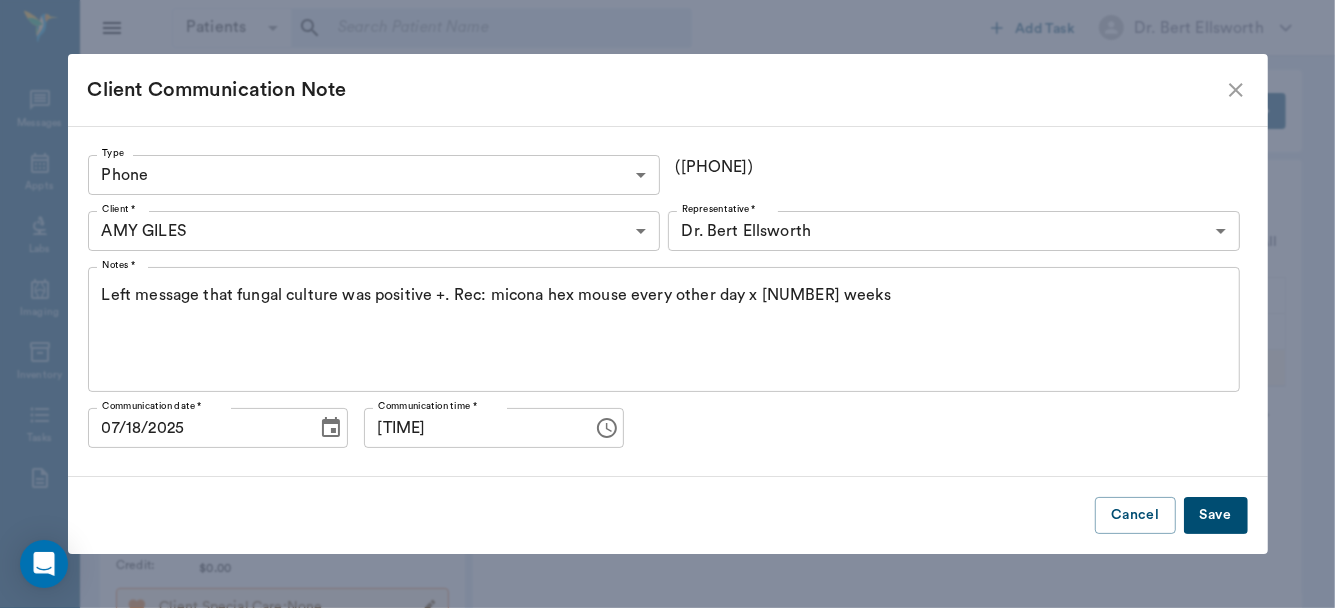 click on "Save" at bounding box center (1216, 515) 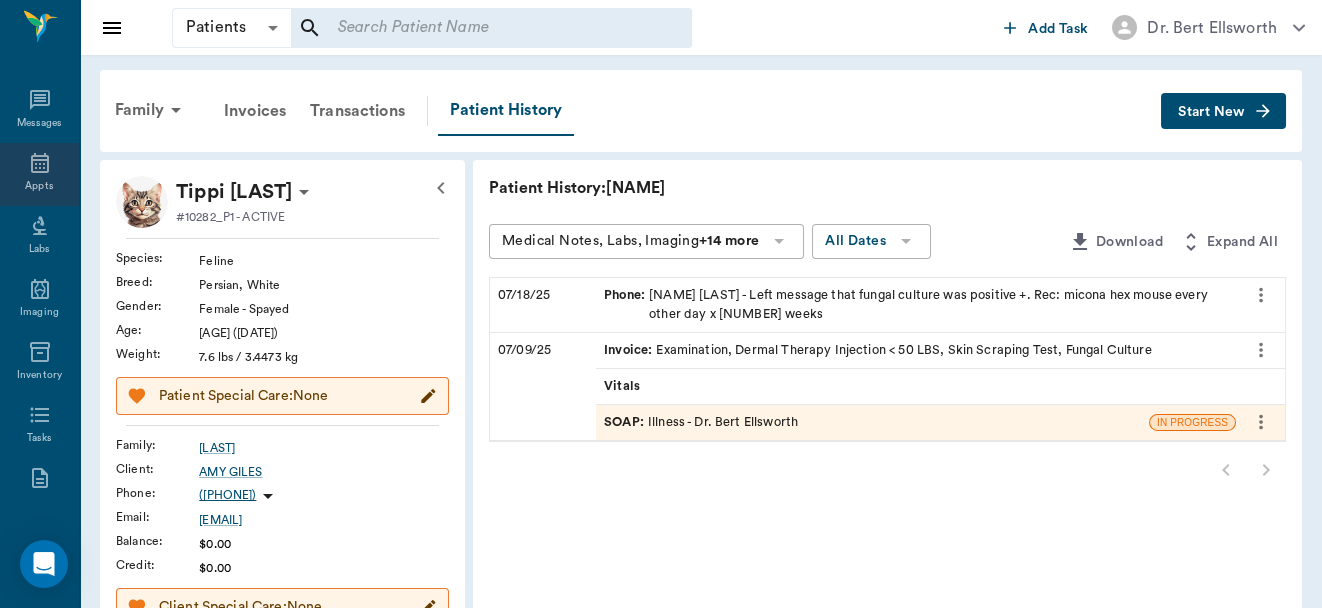 click 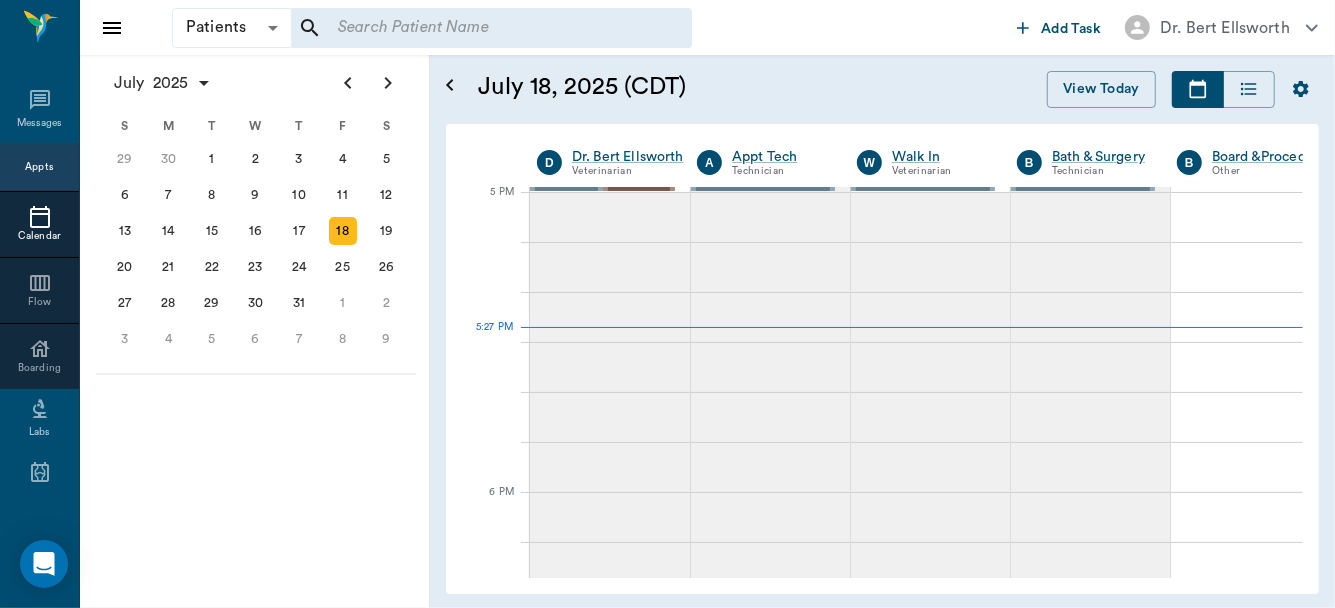scroll, scrollTop: 2703, scrollLeft: 0, axis: vertical 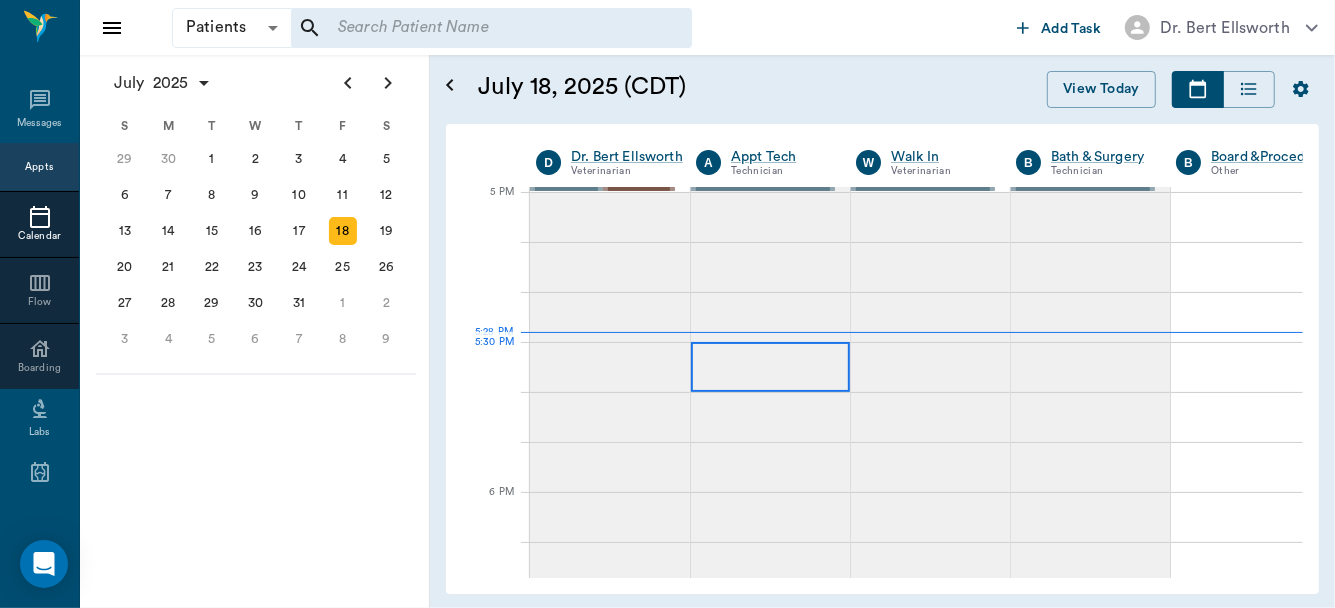click at bounding box center (770, 367) 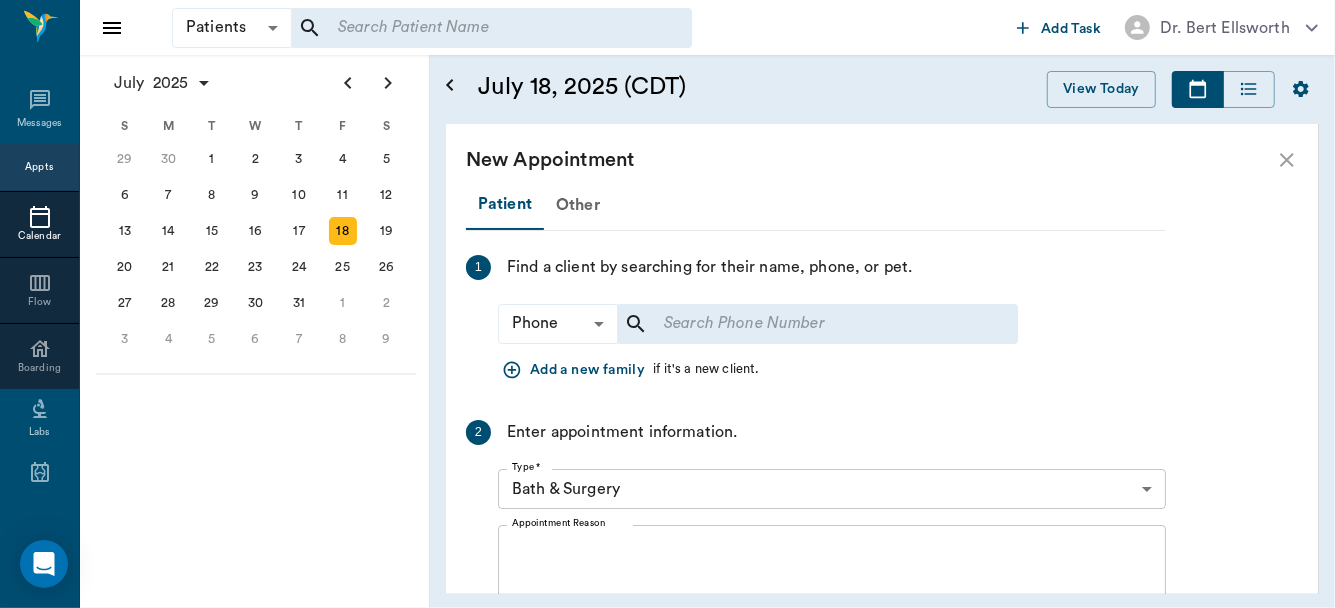 scroll, scrollTop: 3238, scrollLeft: 0, axis: vertical 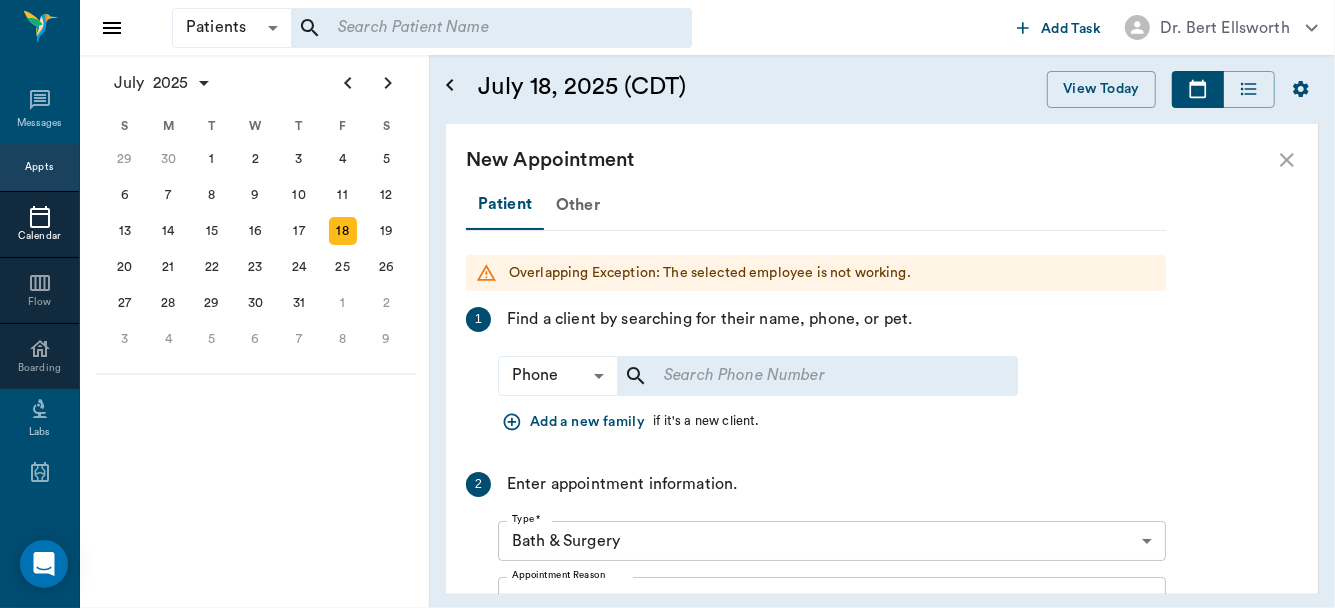 drag, startPoint x: 836, startPoint y: 361, endPoint x: 449, endPoint y: 88, distance: 473.6011 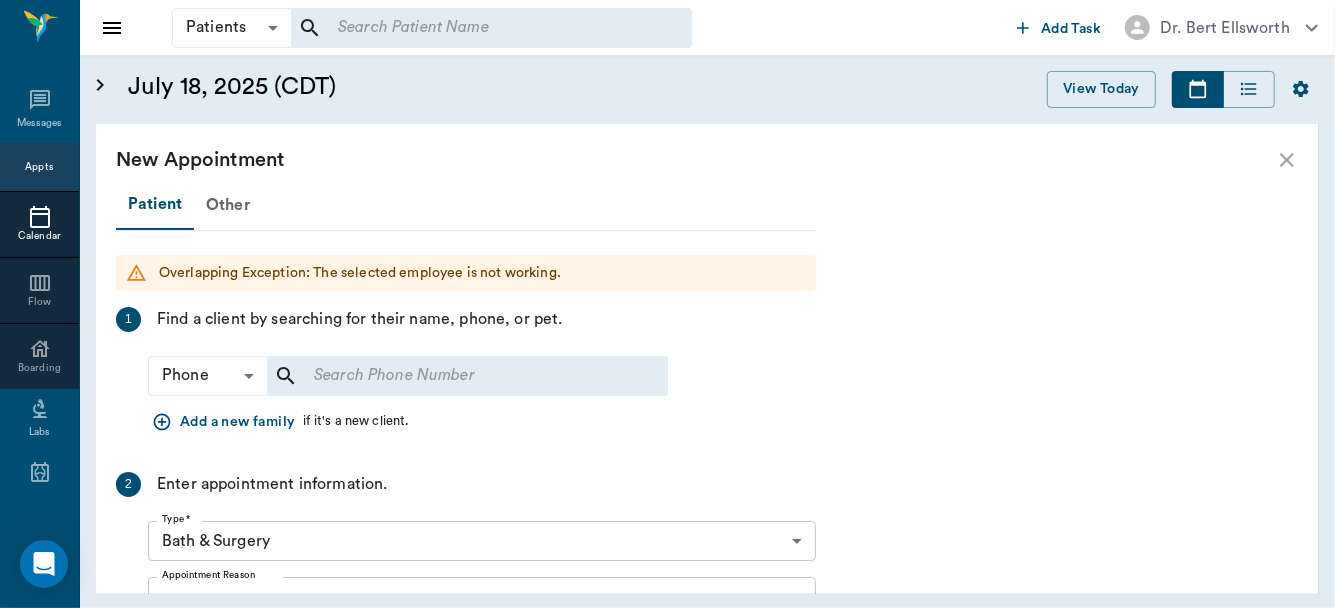 scroll, scrollTop: 3225, scrollLeft: 0, axis: vertical 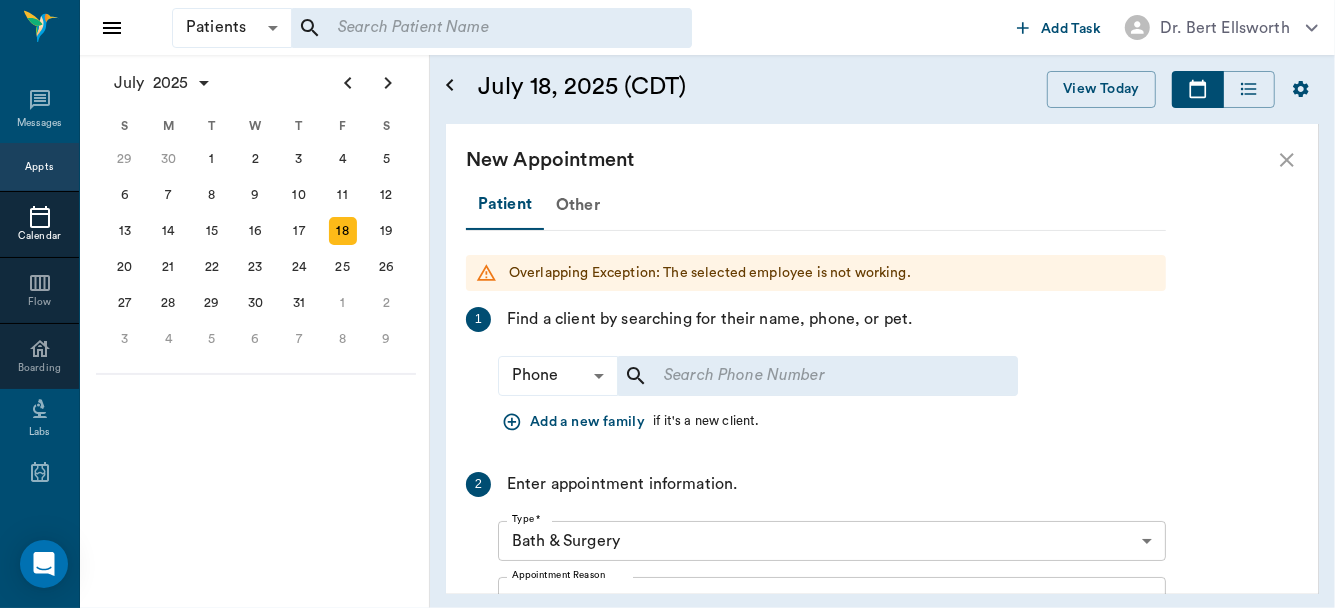 click 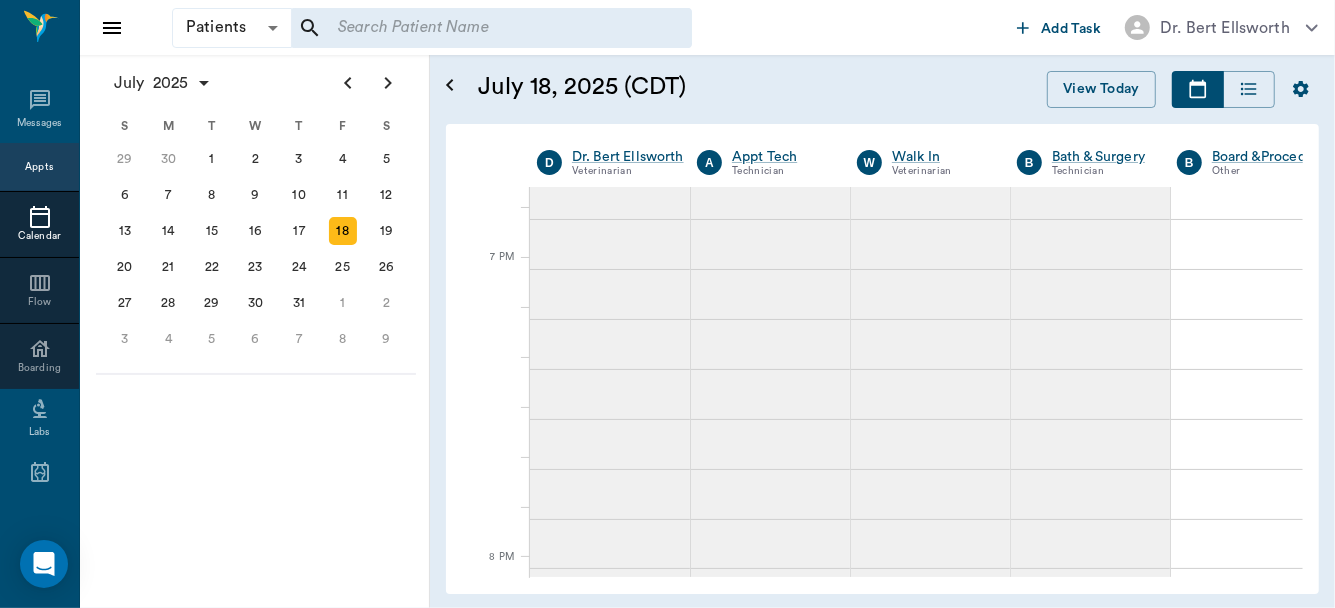 click on "July 2025 Today 18 Fri Jul 2025 D Dr. Bert Ellsworth Veterinarian A Appt Tech Technician W Walk In Veterinarian B Bath & Surgery Technician B Board &Procedures Other D Dr. Kindall Jones Veterinarian 8 AM 9 AM 10 AM 11 AM 12 PM 1 PM 2 PM 3 PM 4 PM 5 PM 6 PM 7 PM 8 PM 5:28 PM 5:30 PM Gun Side Darlin' Nelson 8:00 AM  -  8:30 AM Fatima Nelson 8:00 AM  -  8:30 AM J Lo Nelson 8:00 AM  -  8:30 AM Candy Girl Nelson 8:30 AM  -  9:00 AM Jazelle Nelson 8:30 AM  -  9:00 AM NO APPOINTMENT! EMERGENCY ONLY! 9:00 AM  -  9:30 AM *Sunny Garner 9:30 AM  -  10:00 AM Bella Sims 10:00 AM  -  10:30 AM NO APPOINTMENT! EMERGENCY ONLY! 10:30 AM  -  11:00 AM Ace Harris 11:00 AM  -  11:30 AM NO APPOINTMENT! 11:30 AM  -  12:00 PM MOMMA CAT O' Kelley 1:00 PM  -  1:30 PM BLACKIE Esser 1:30 PM  -  2:00 PM NO APPOINTMENT! 2:00 PM  -  2:30 PM Milton Comfort 2:00 PM  -  2:30 PM Skitty Kroll 2:30 PM  -  3:00 PM Ooky Godwin 3:00 PM  -  3:30 PM NO APPOINTMENT! EMERGENCY ONLY! 3:30 PM  -  4:00 PM Alldea Reynolds- Ranch 3:30 PM  -  4:00 PM 4:00 PM" at bounding box center [882, 359] 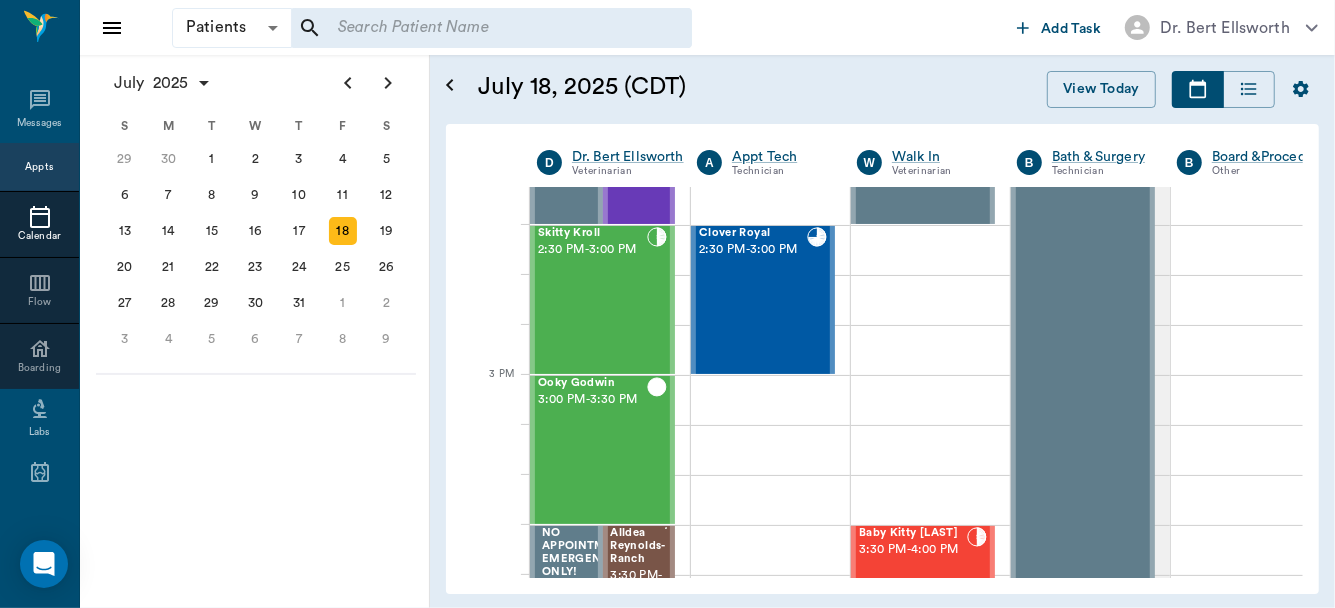 scroll, scrollTop: 1745, scrollLeft: 0, axis: vertical 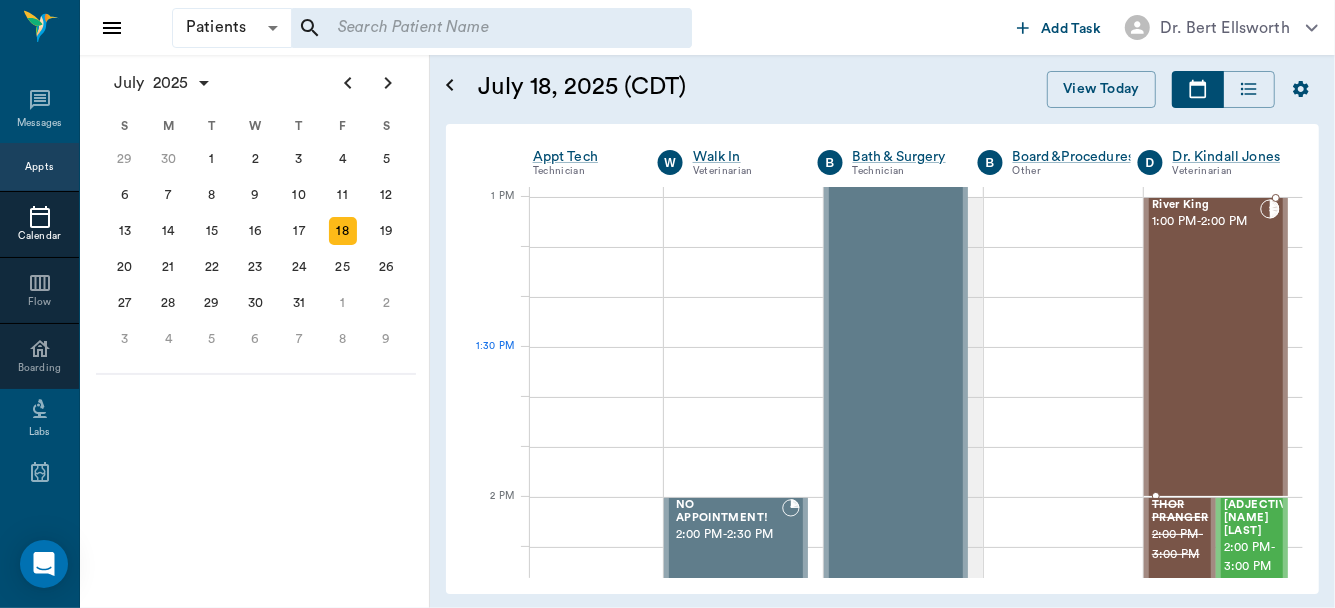 click on "River King 1:00 PM  -  2:00 PM" at bounding box center [1206, 347] 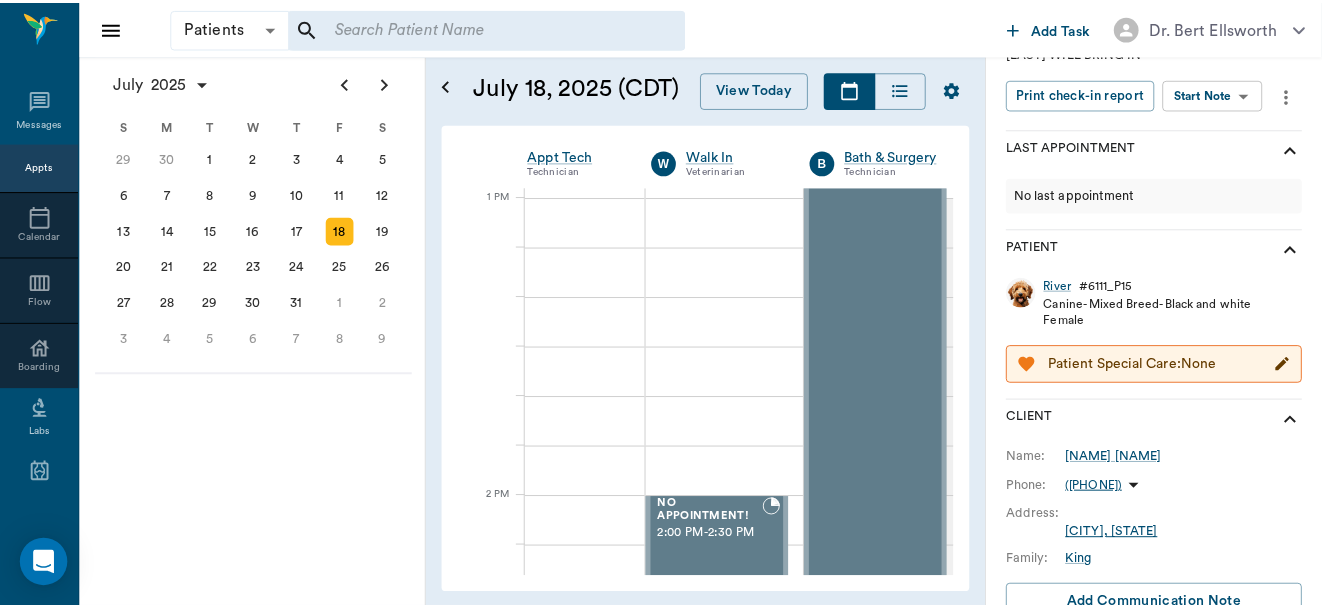 scroll, scrollTop: 297, scrollLeft: 0, axis: vertical 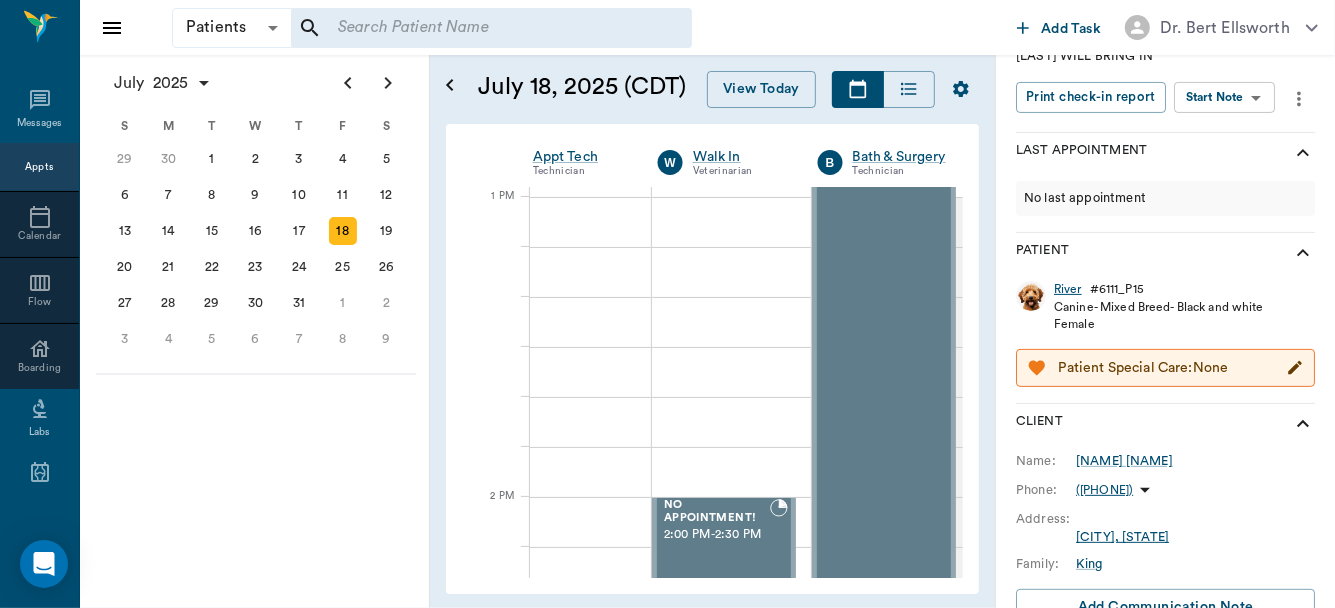click on "River" at bounding box center [1068, 289] 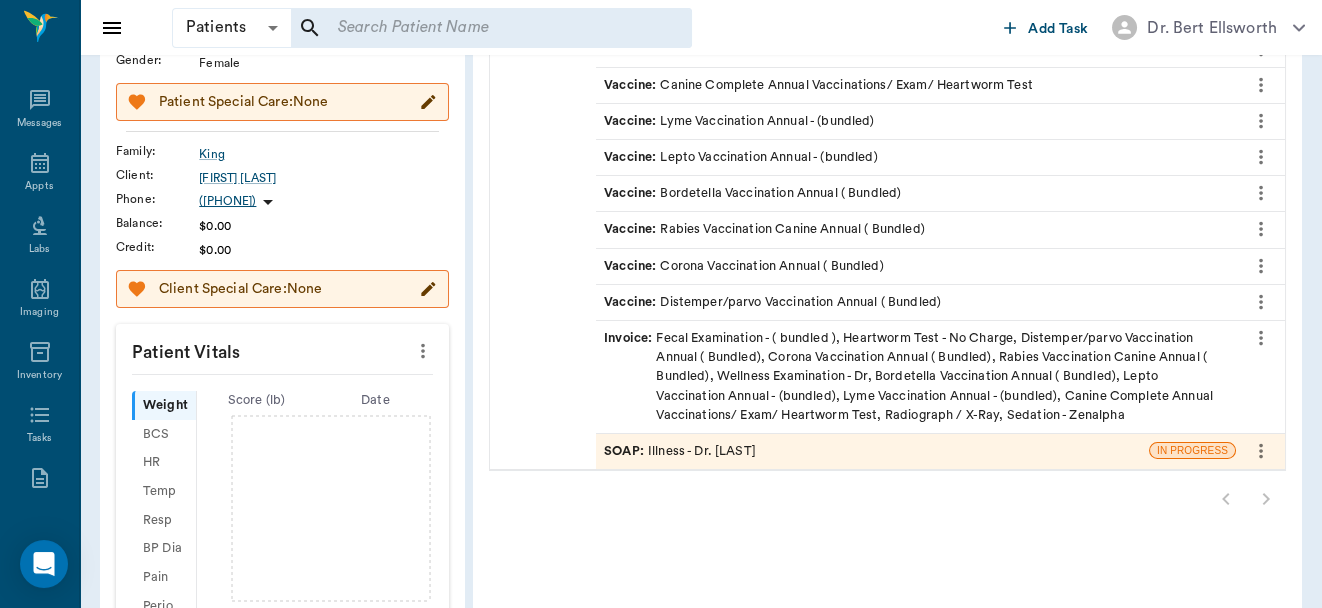 scroll, scrollTop: 238, scrollLeft: 0, axis: vertical 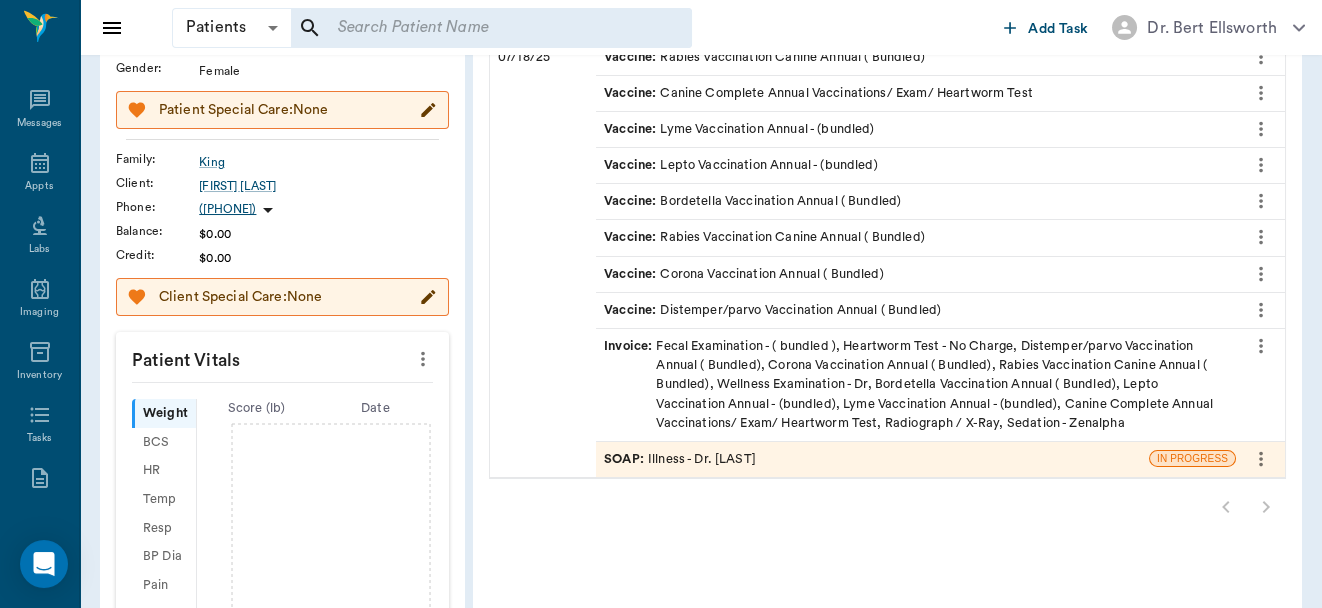 click on "SOAP : Illness - Dr. Kindall Jones" at bounding box center (680, 459) 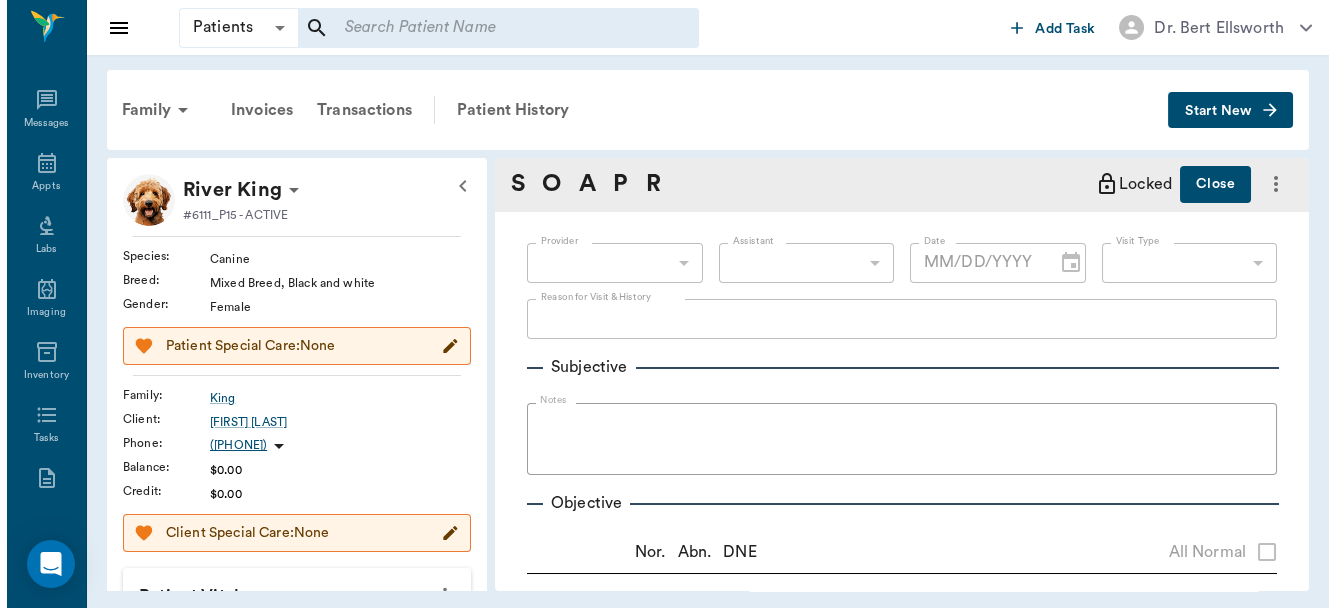 scroll, scrollTop: 0, scrollLeft: 0, axis: both 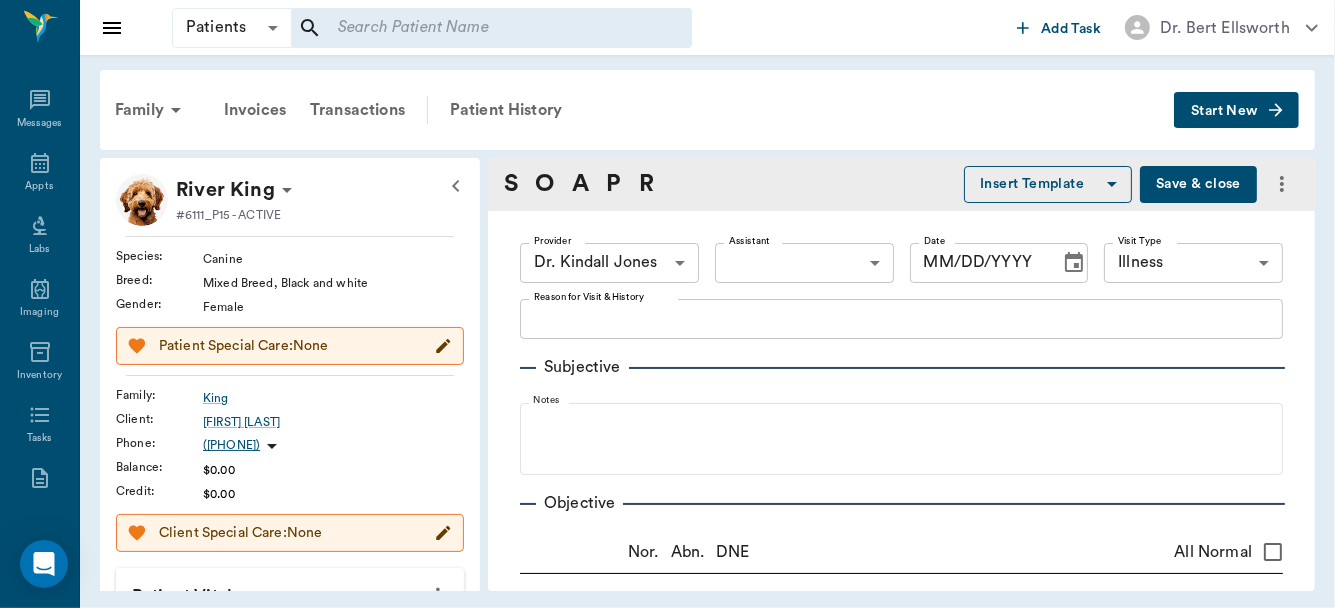 type on "670e8b52b987dc0b25a864ee" 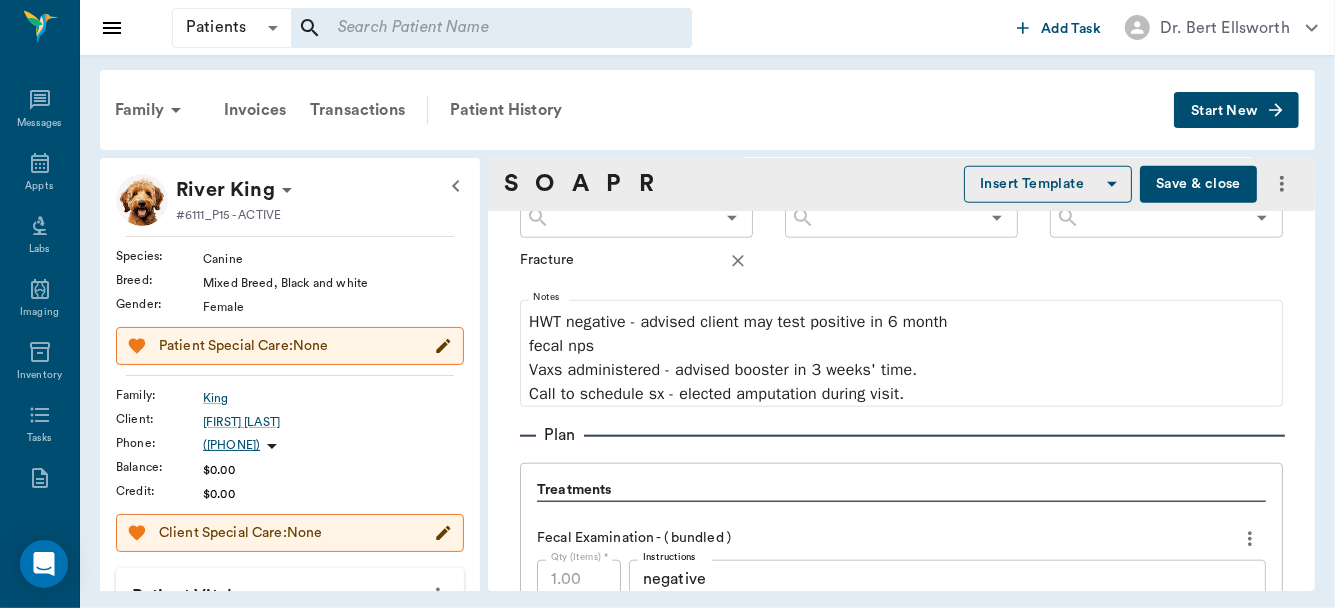 scroll, scrollTop: 0, scrollLeft: 0, axis: both 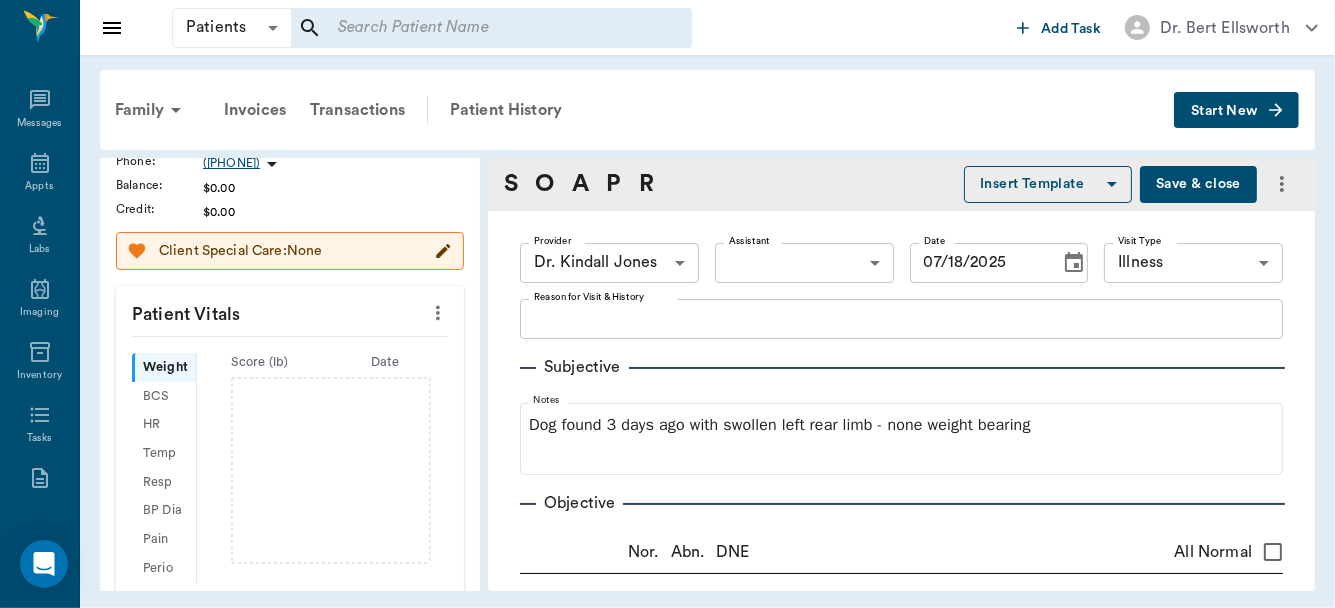 click 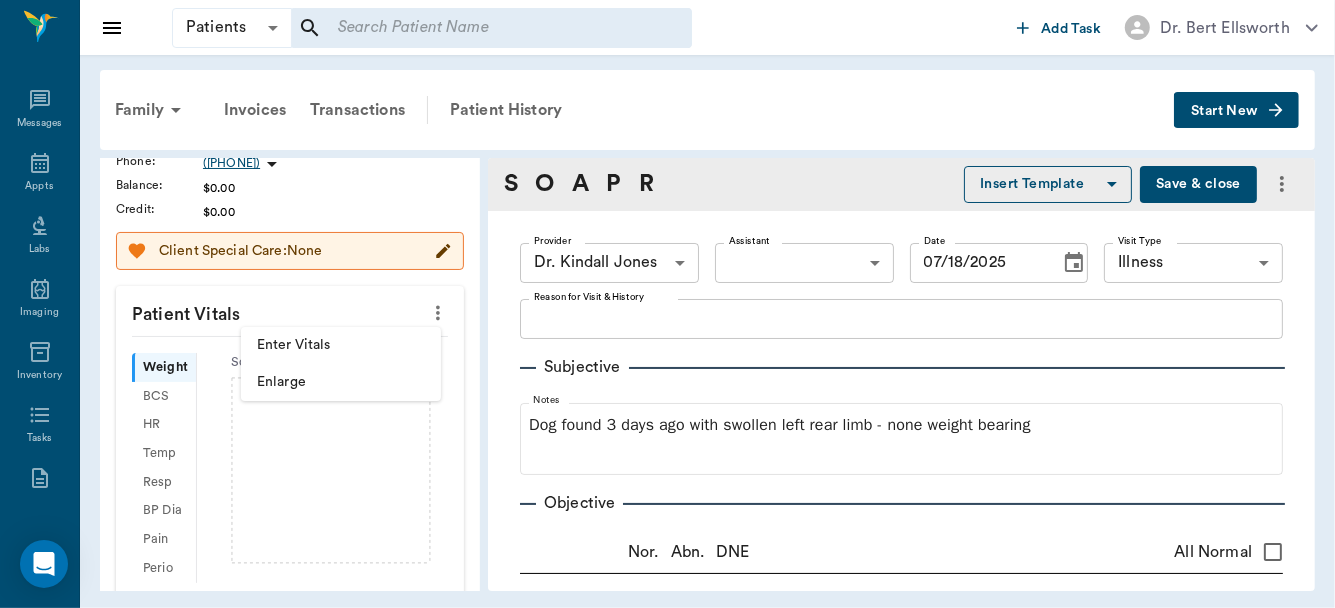 click on "Enter Vitals" at bounding box center [341, 345] 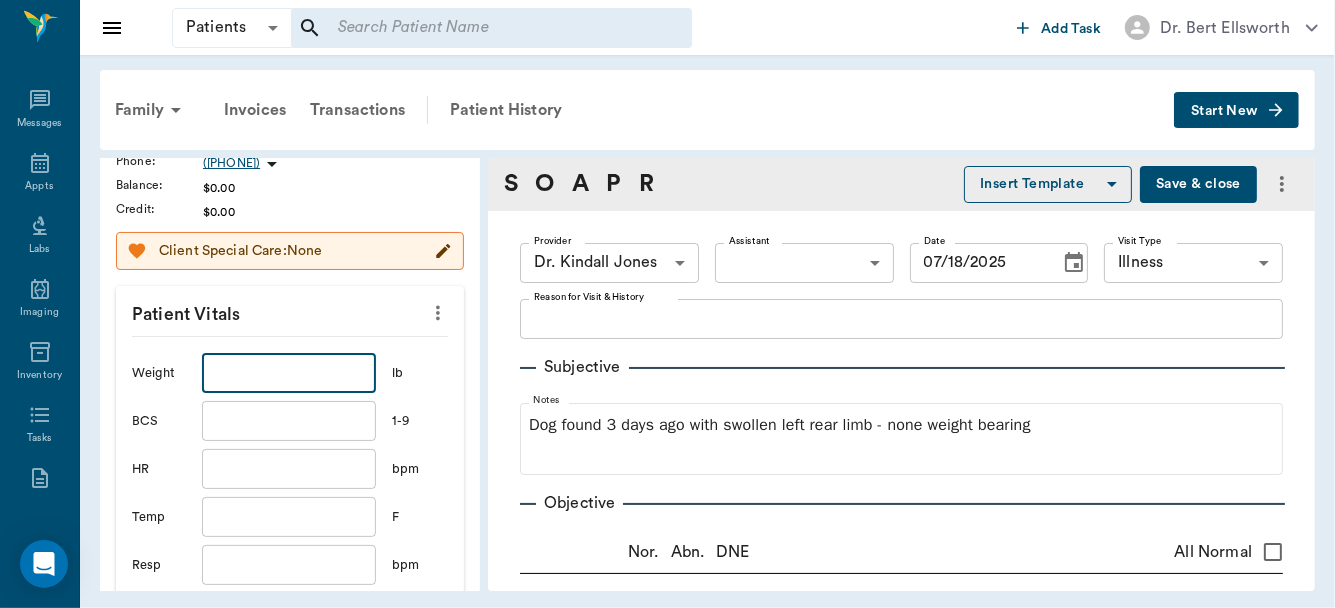 click at bounding box center (289, 373) 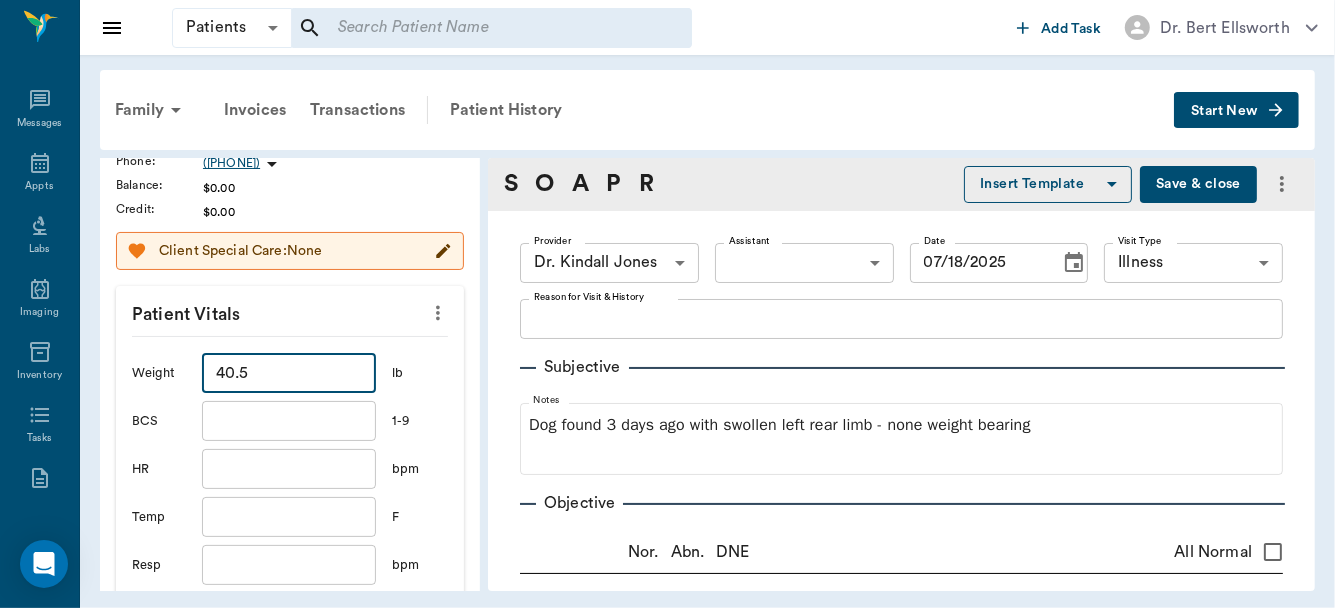 type on "40.5" 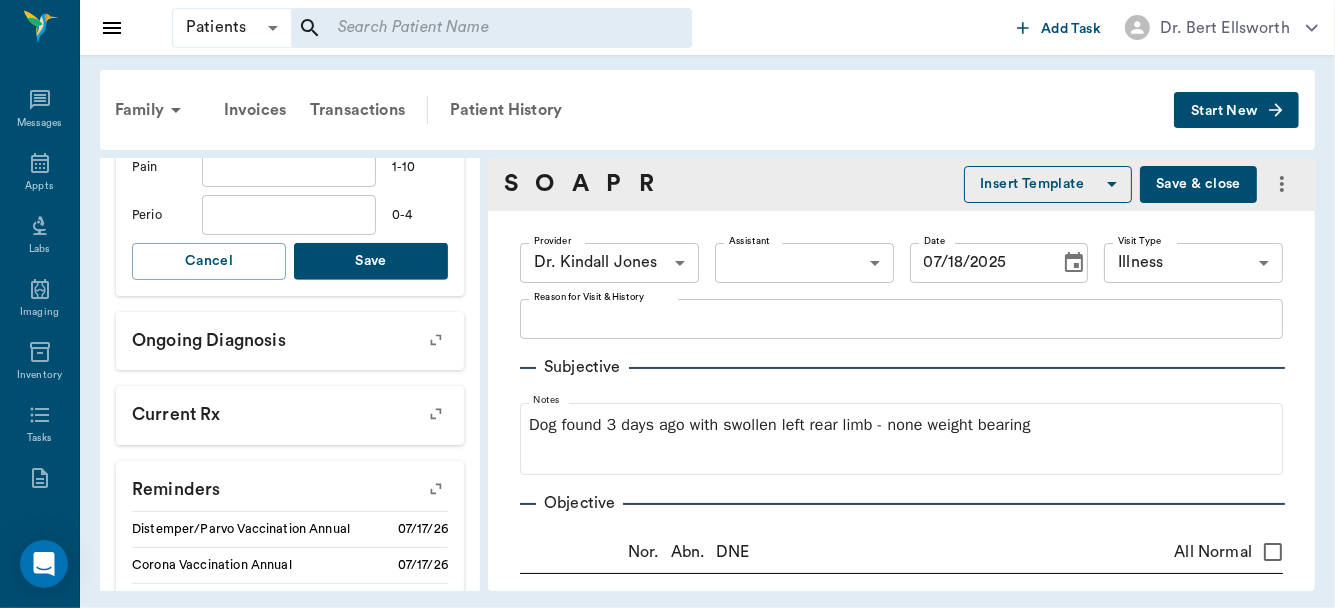 scroll, scrollTop: 814, scrollLeft: 0, axis: vertical 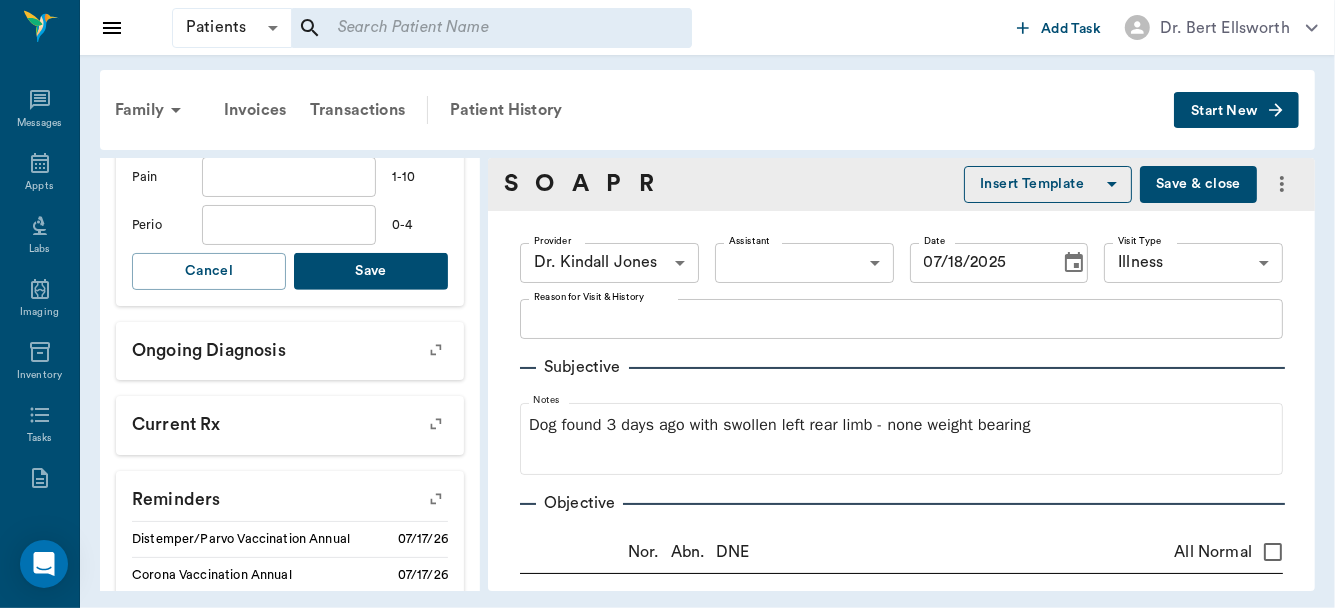 type on "102.3" 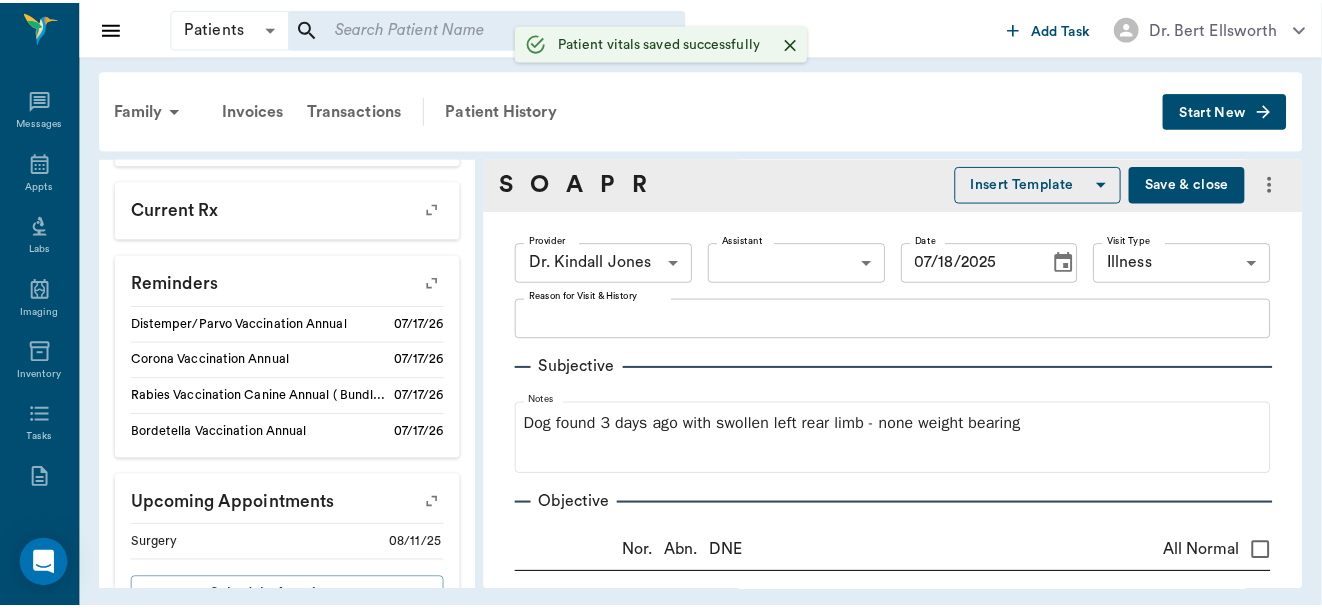 scroll, scrollTop: 838, scrollLeft: 0, axis: vertical 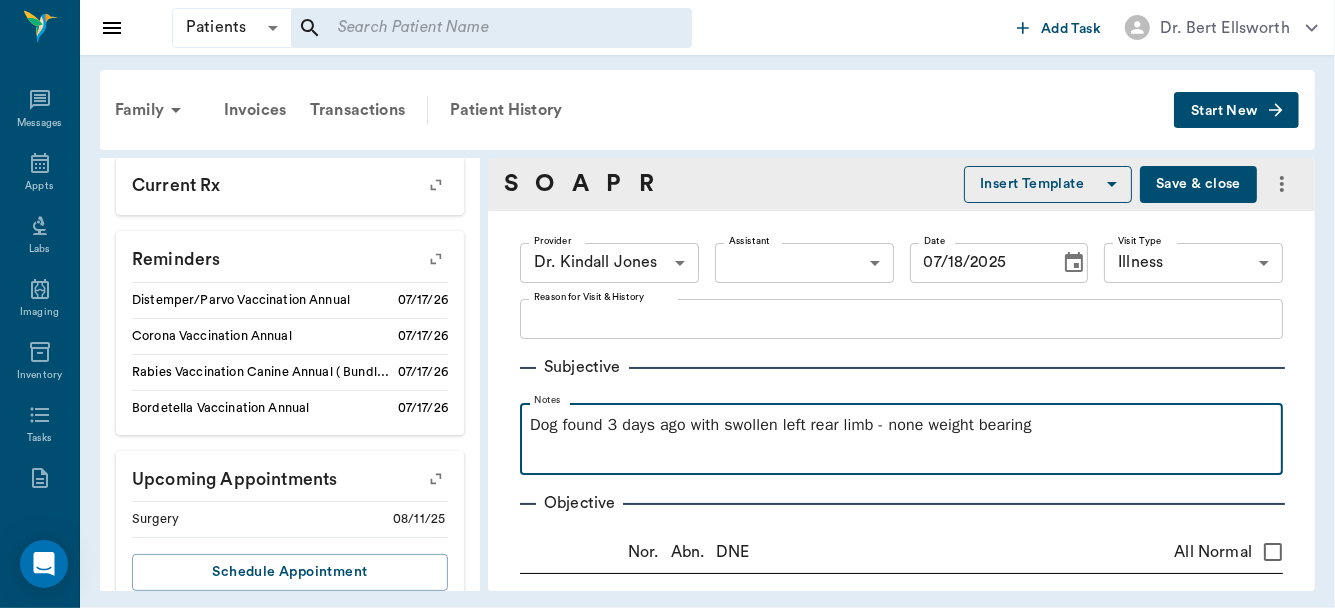 click on "Dog found 3 days ago with swollen left rear limb - none weight bearing" at bounding box center (901, 425) 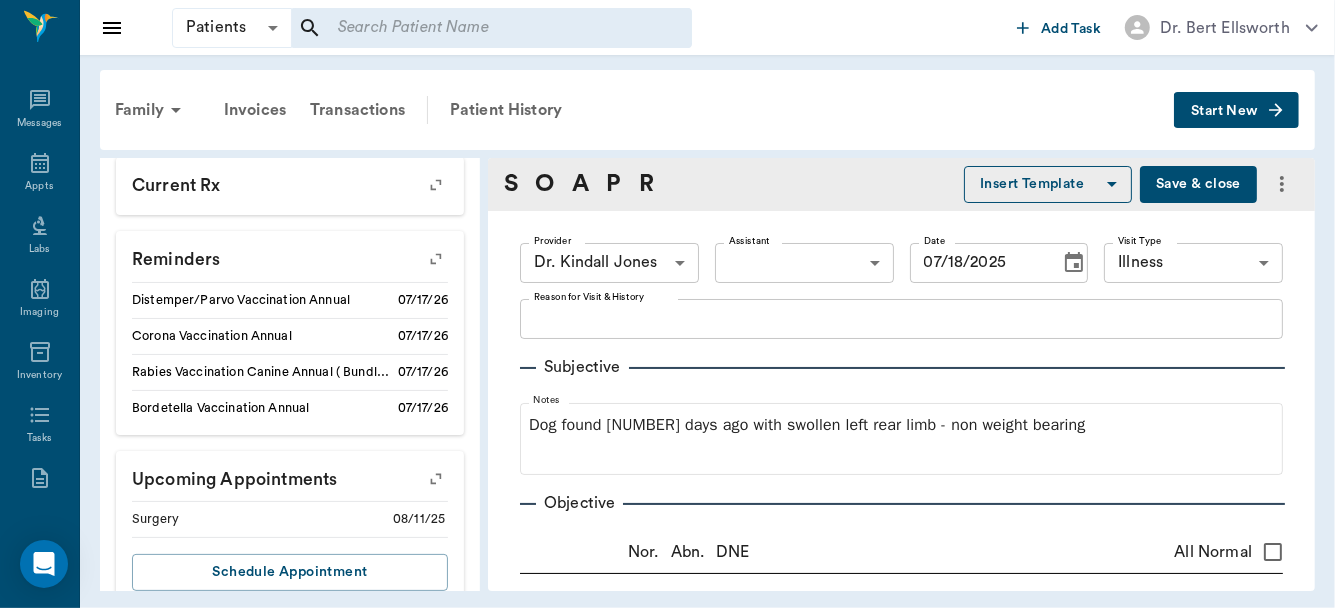 click on "Save & close" at bounding box center [1198, 184] 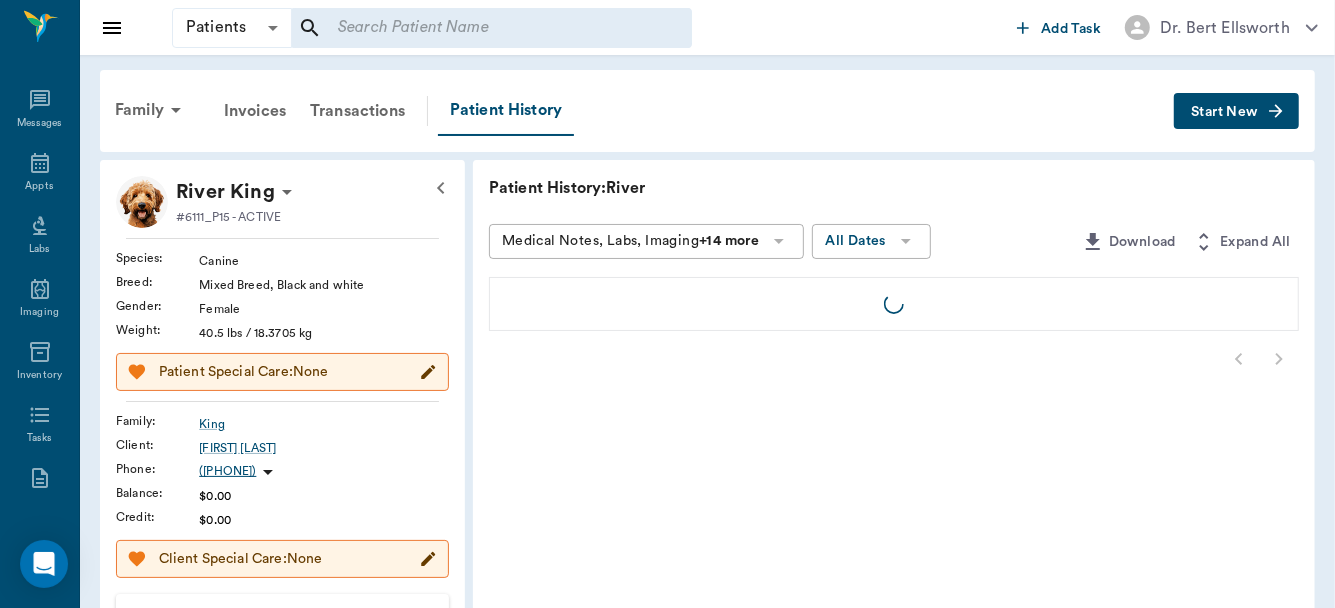 scroll, scrollTop: 0, scrollLeft: 0, axis: both 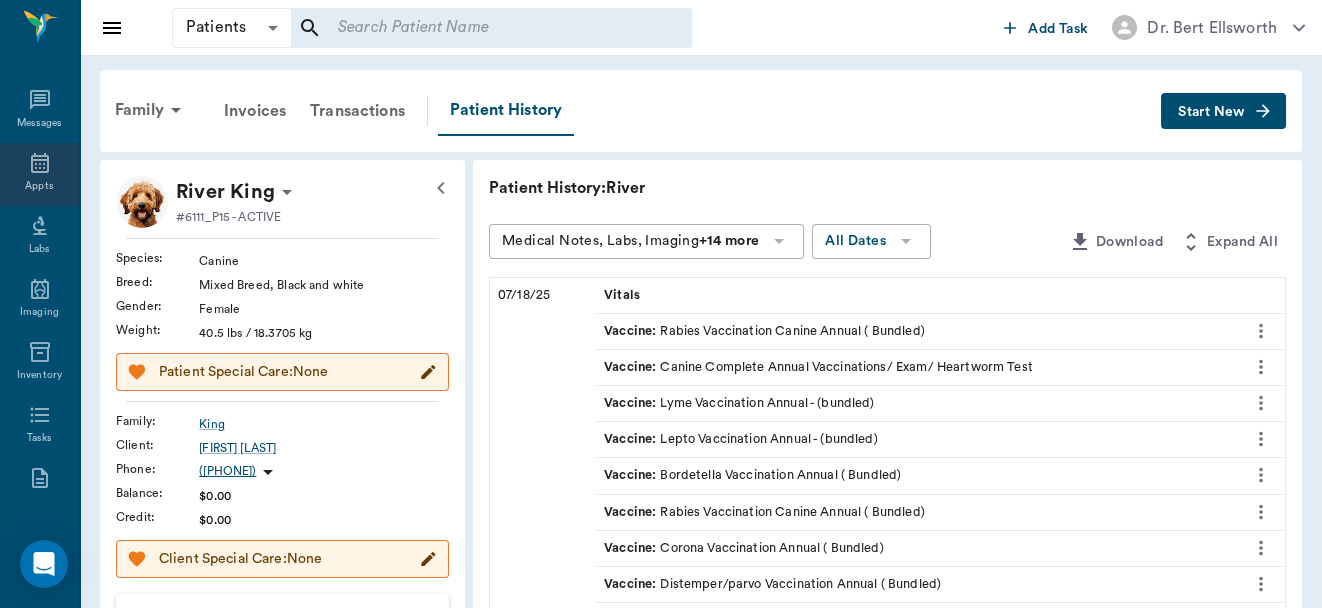 click 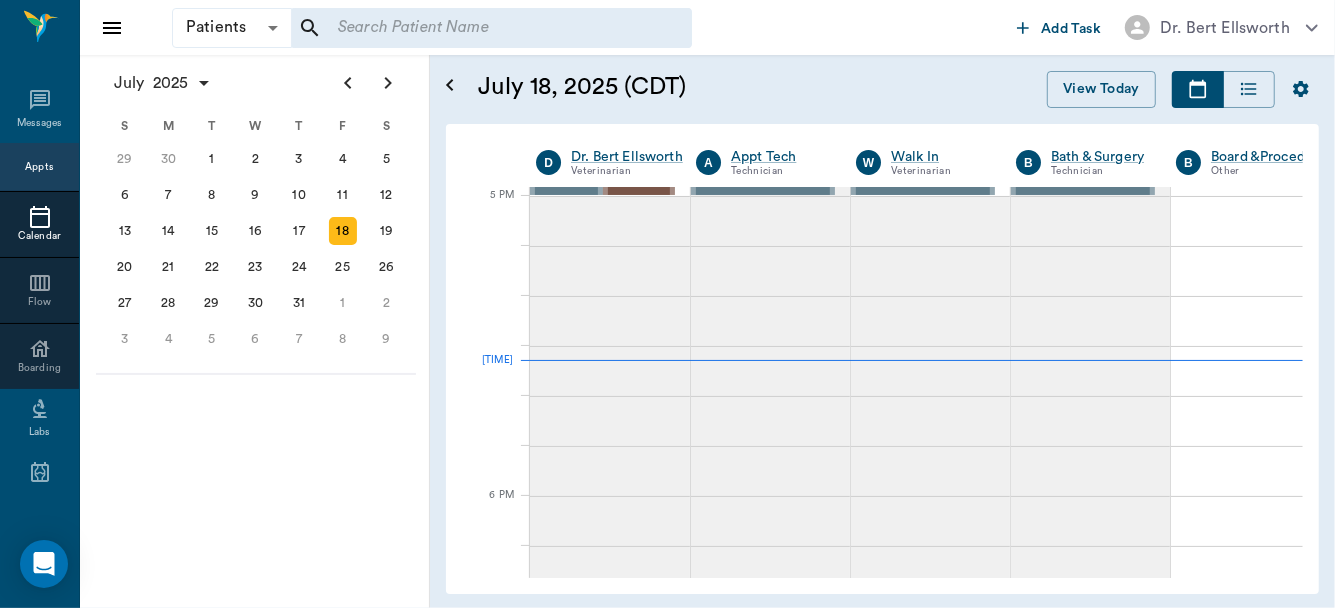 scroll, scrollTop: 2699, scrollLeft: 0, axis: vertical 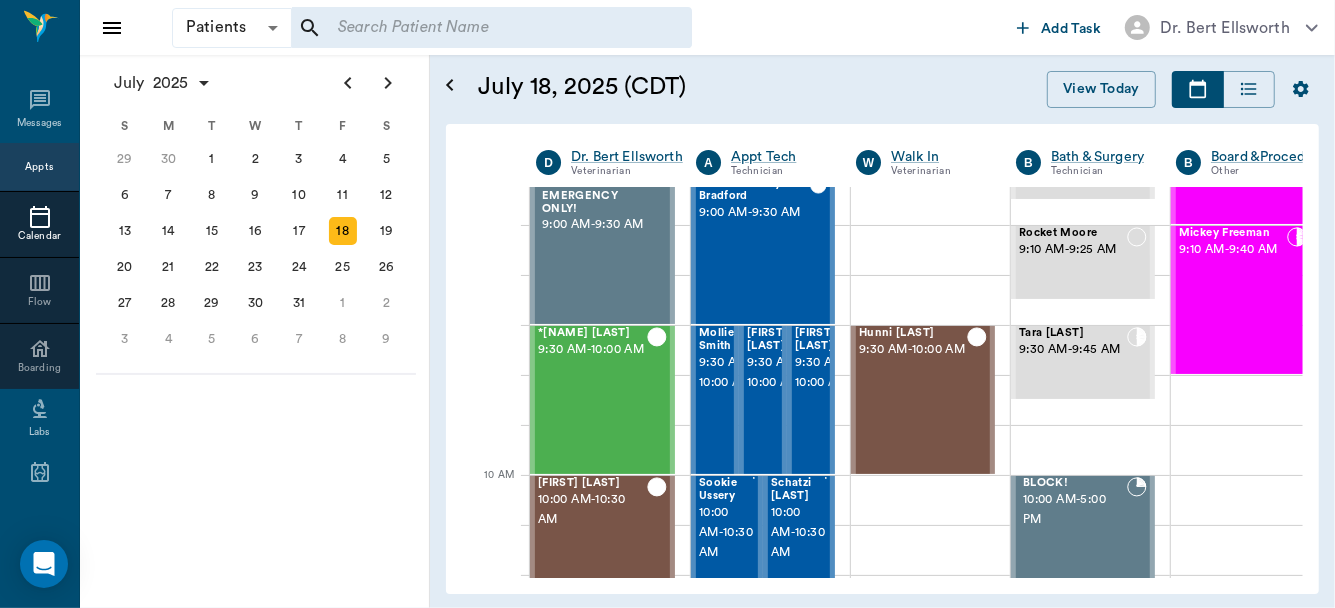 click at bounding box center (491, 28) 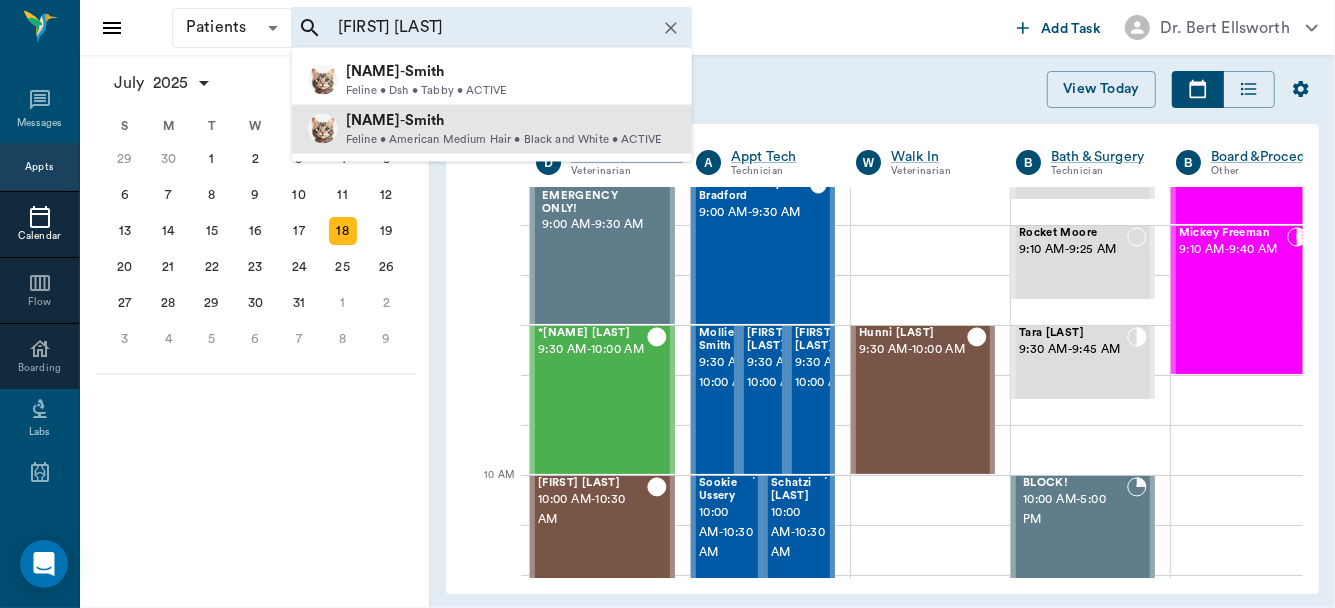 click on "Mollie   -  Smith" at bounding box center [503, 120] 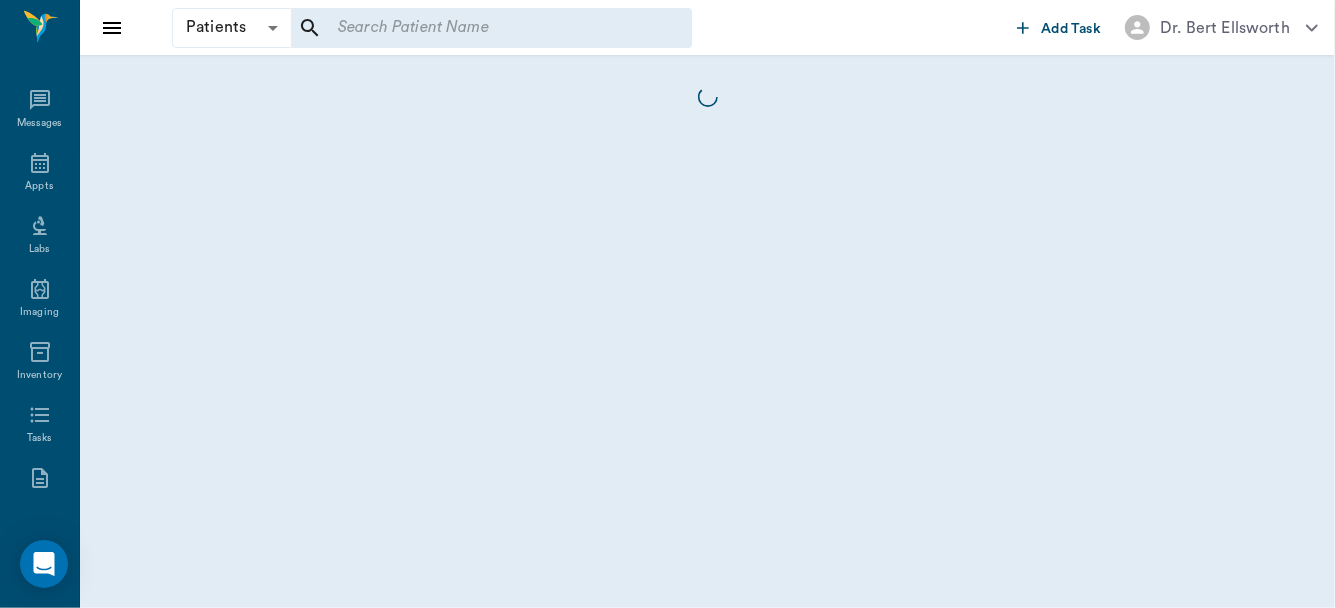 click at bounding box center [707, 97] 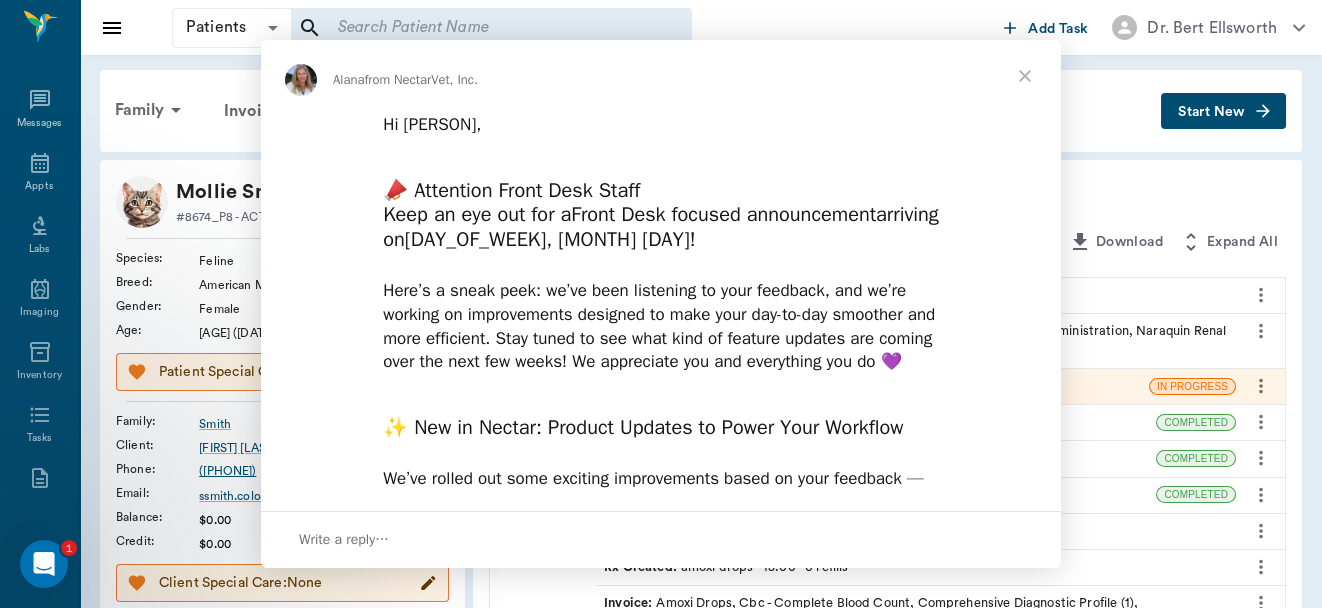 scroll, scrollTop: 0, scrollLeft: 0, axis: both 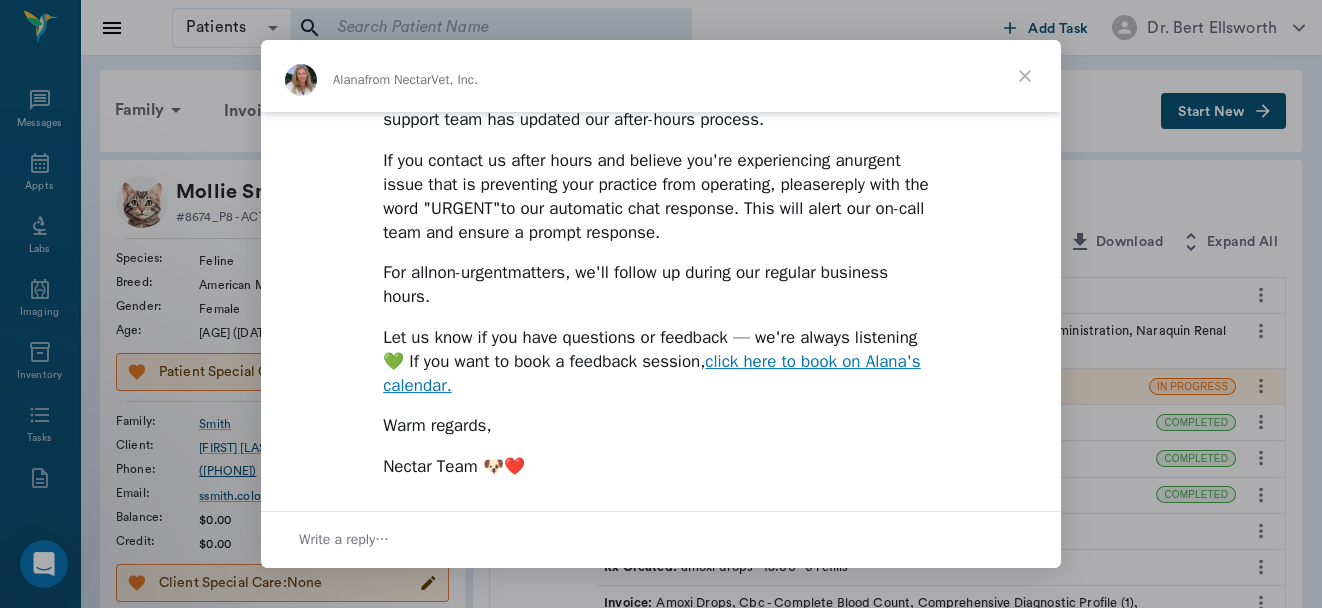 click at bounding box center (1025, 76) 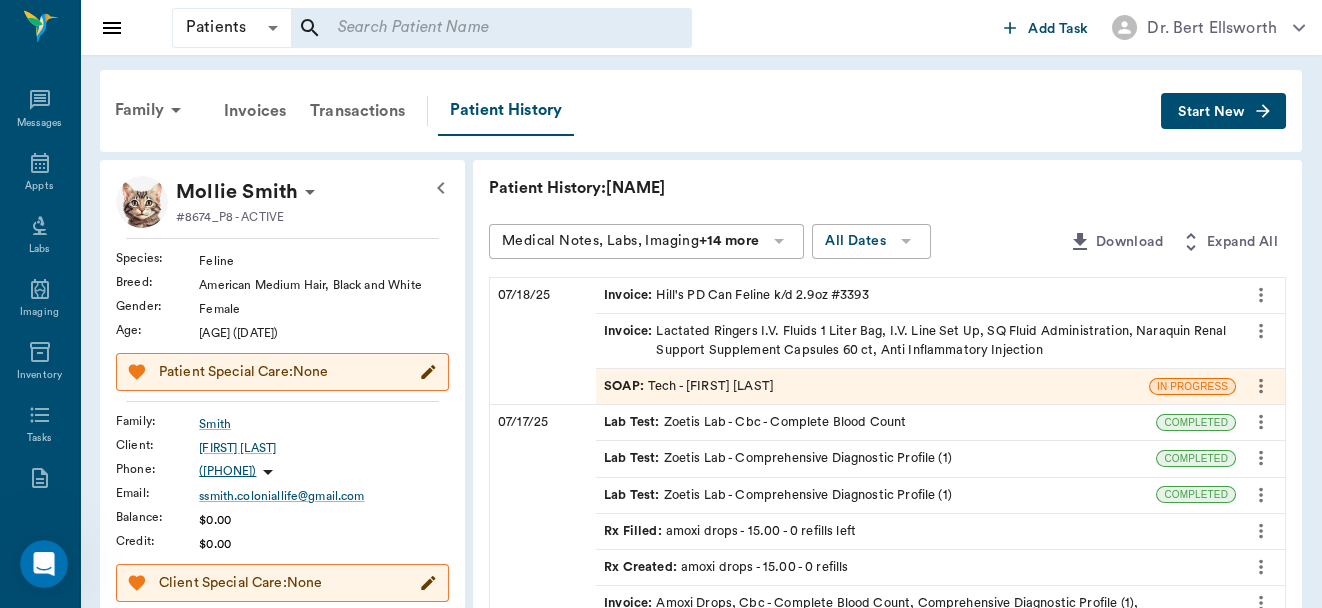 click on "SOAP : Tech - Hunter Graves" at bounding box center (872, 386) 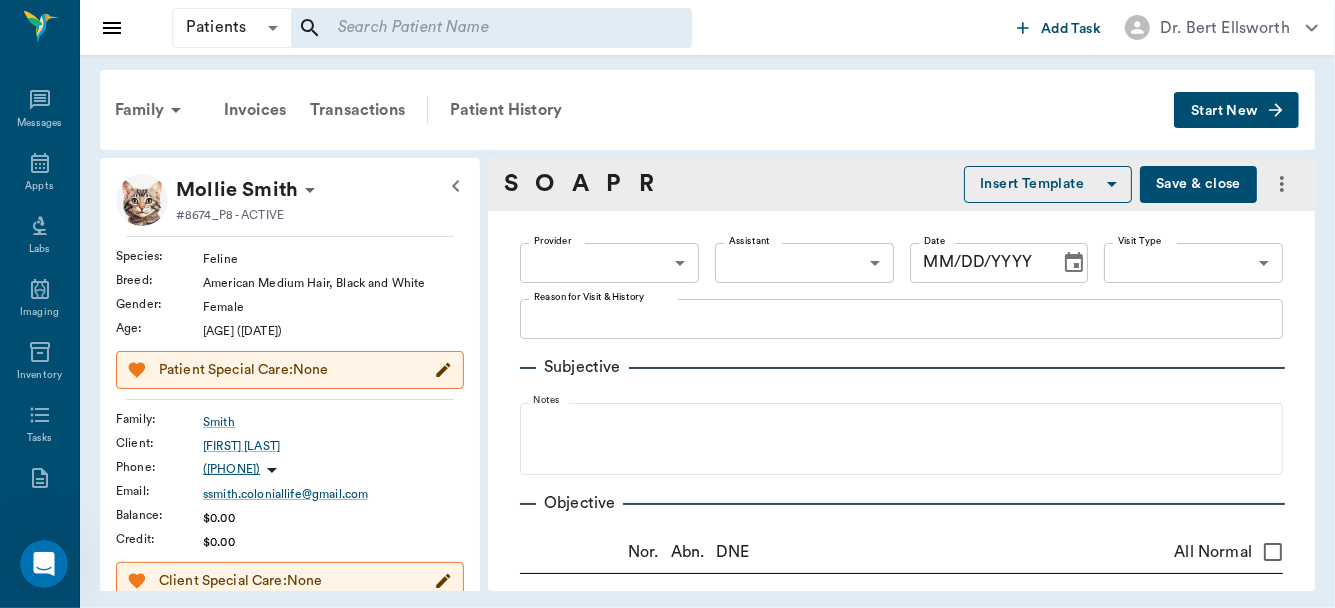 type on "SHOW HER HOW TO DO SQ FLUIDS
-JESS" 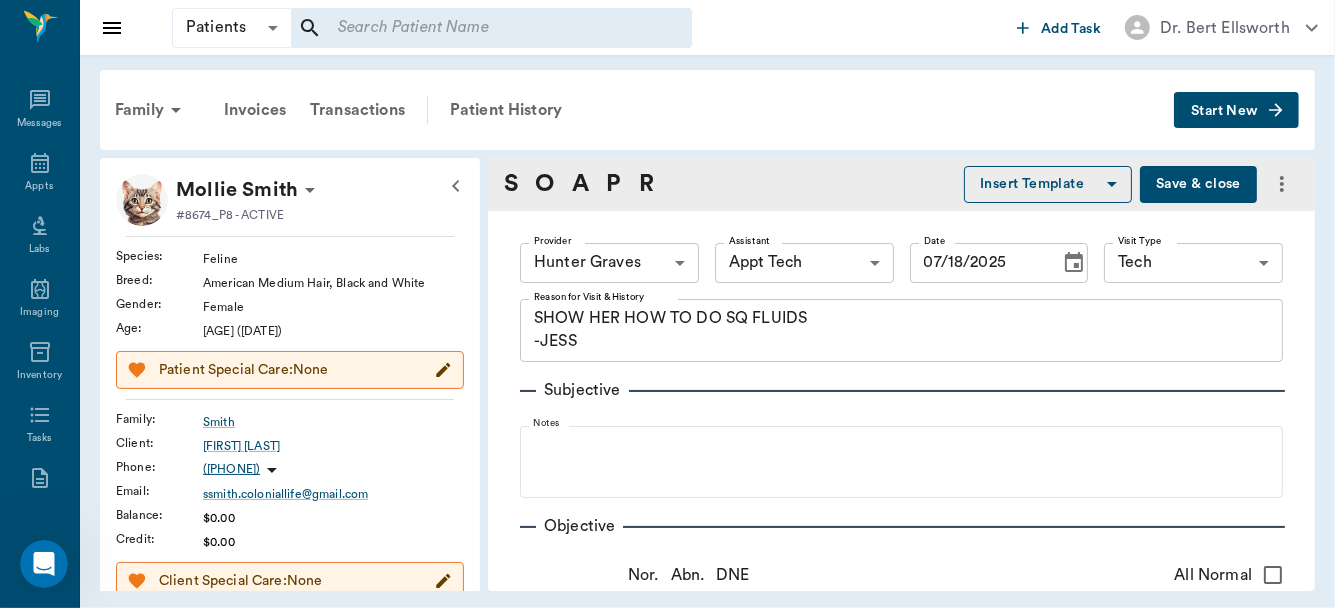 type on "07/18/2025" 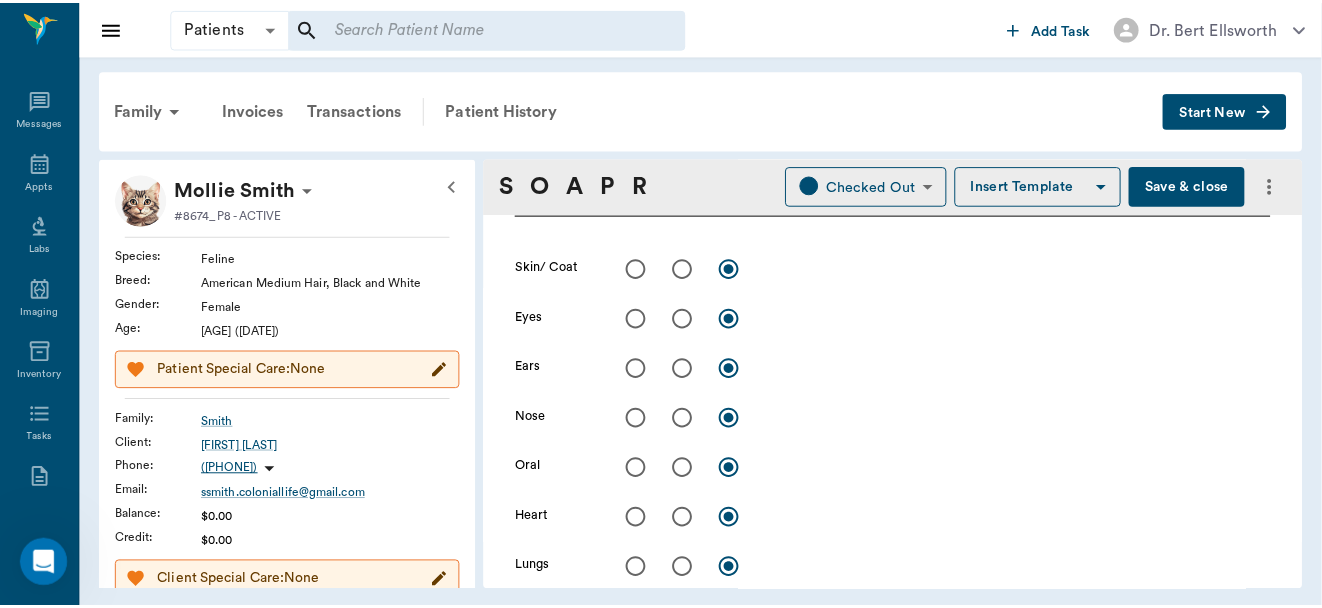 scroll, scrollTop: 0, scrollLeft: 0, axis: both 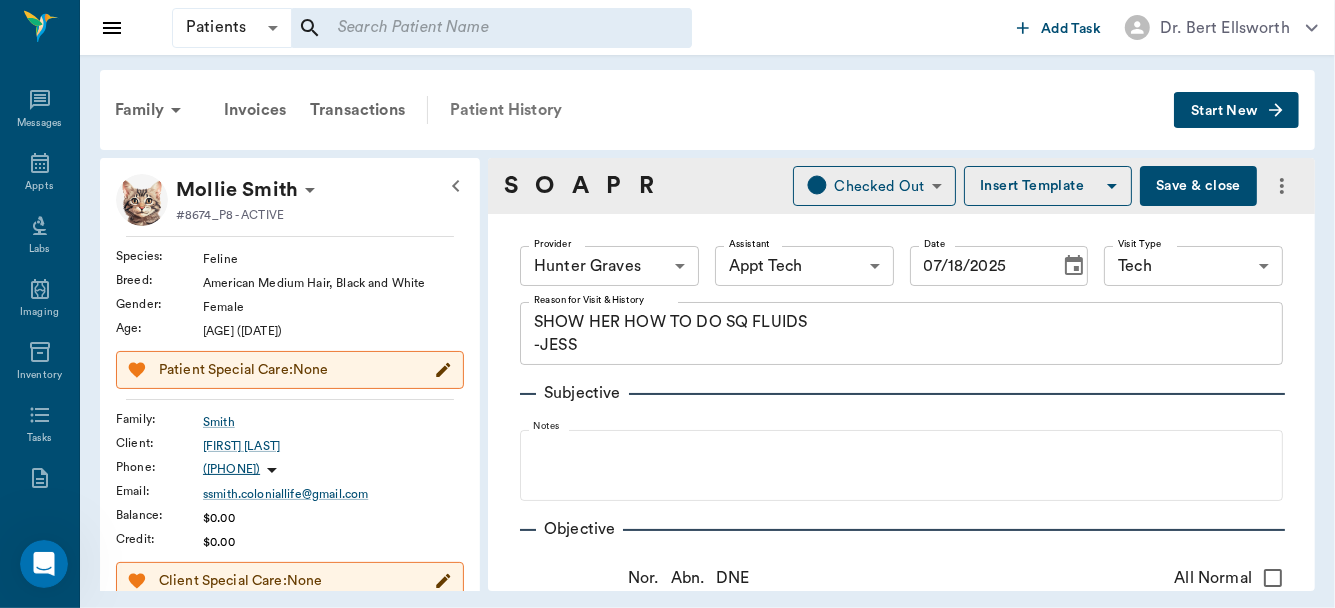 click on "Patient History" at bounding box center [506, 110] 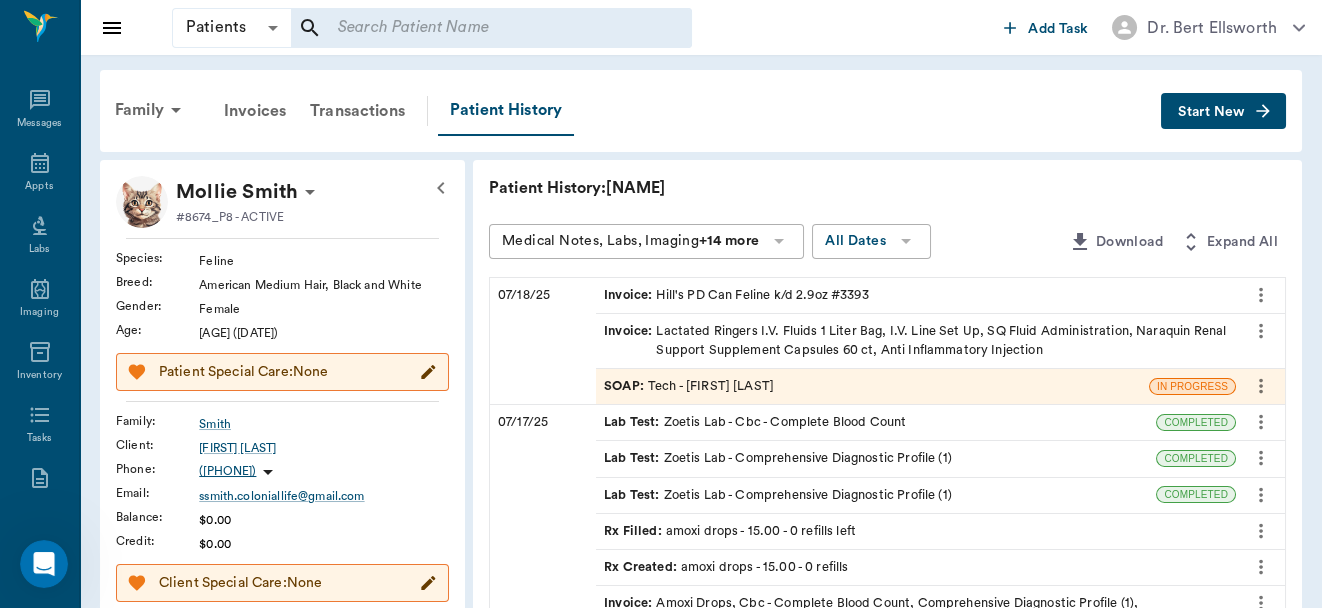 click on "Invoice : Lactated Ringers I.V. Fluids 1 Liter Bag, I.V. Line Set Up, SQ Fluid Administration, Naraquin Renal Support Supplement Capsules 60 ct, Anti Inflammatory Injection" at bounding box center (916, 341) 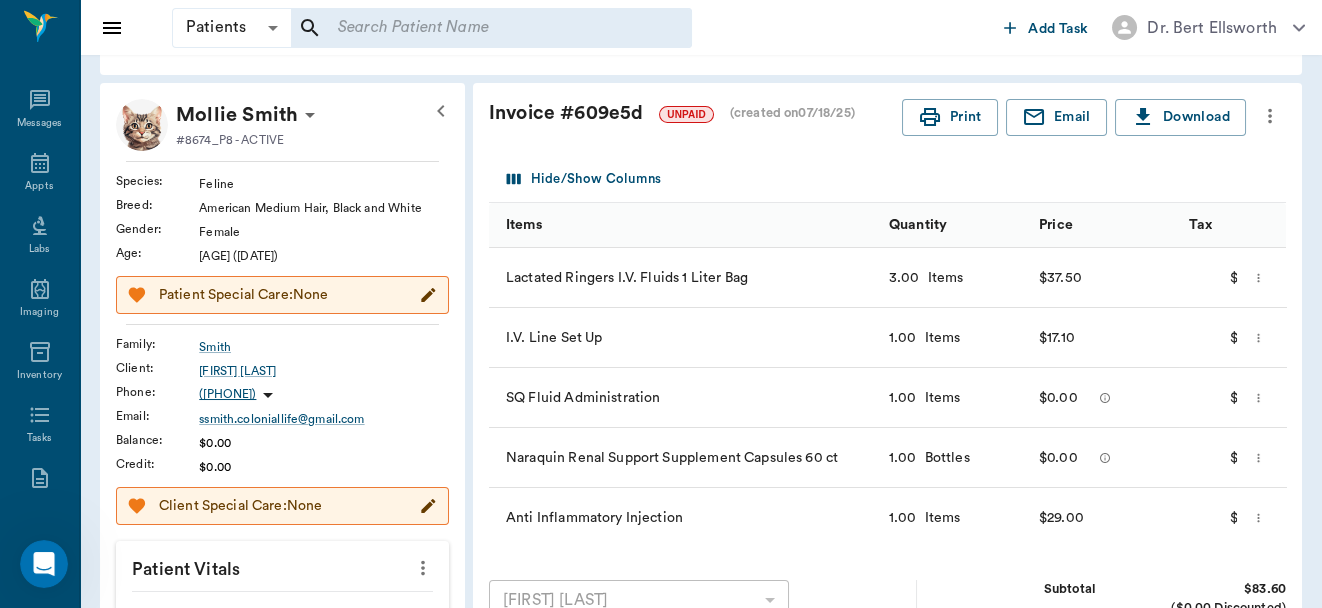 scroll, scrollTop: 0, scrollLeft: 0, axis: both 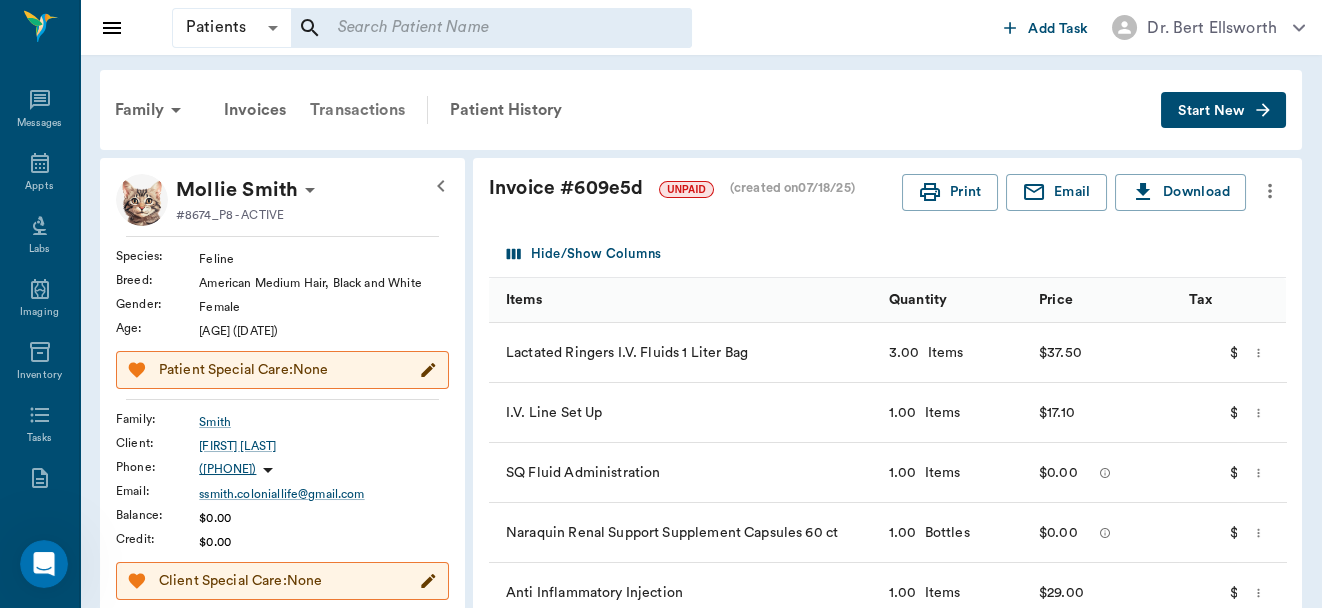 click on "Transactions" at bounding box center (357, 110) 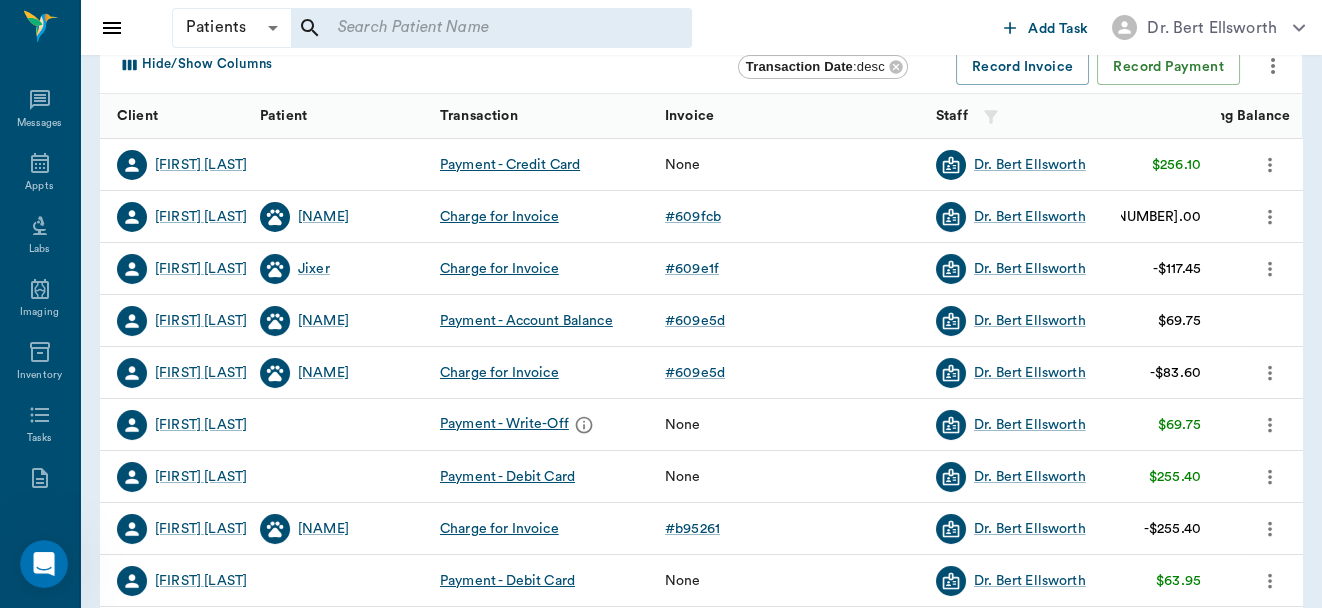 scroll, scrollTop: 217, scrollLeft: 0, axis: vertical 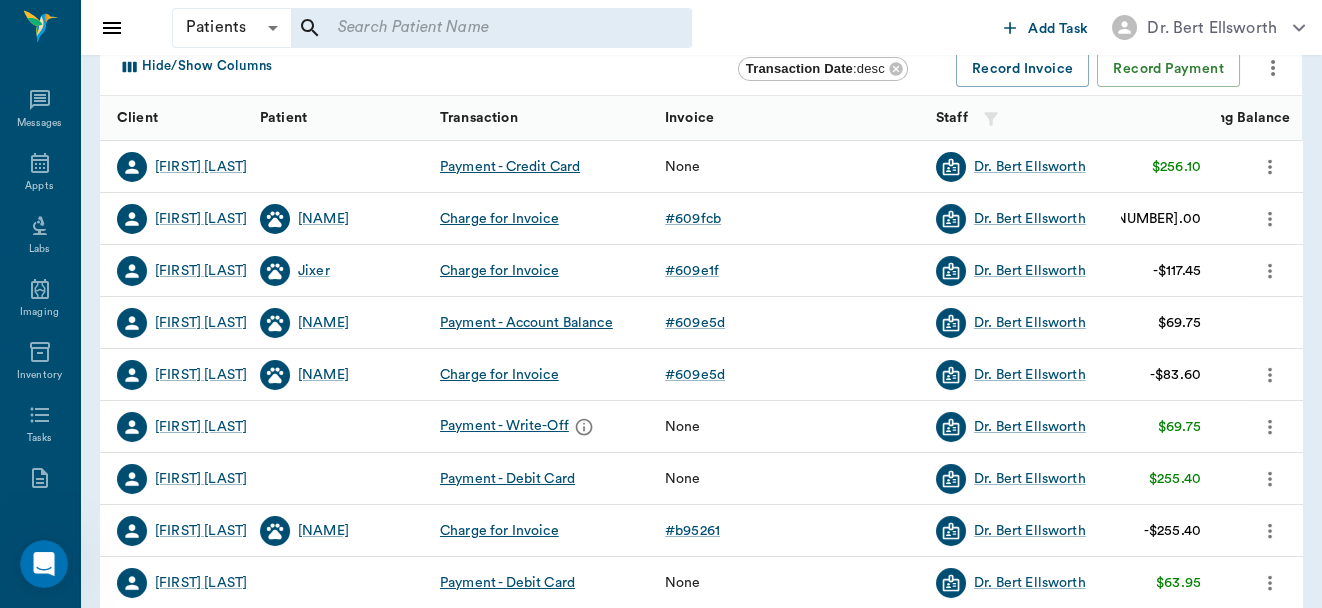 click on "# 609e5d" at bounding box center (790, 323) 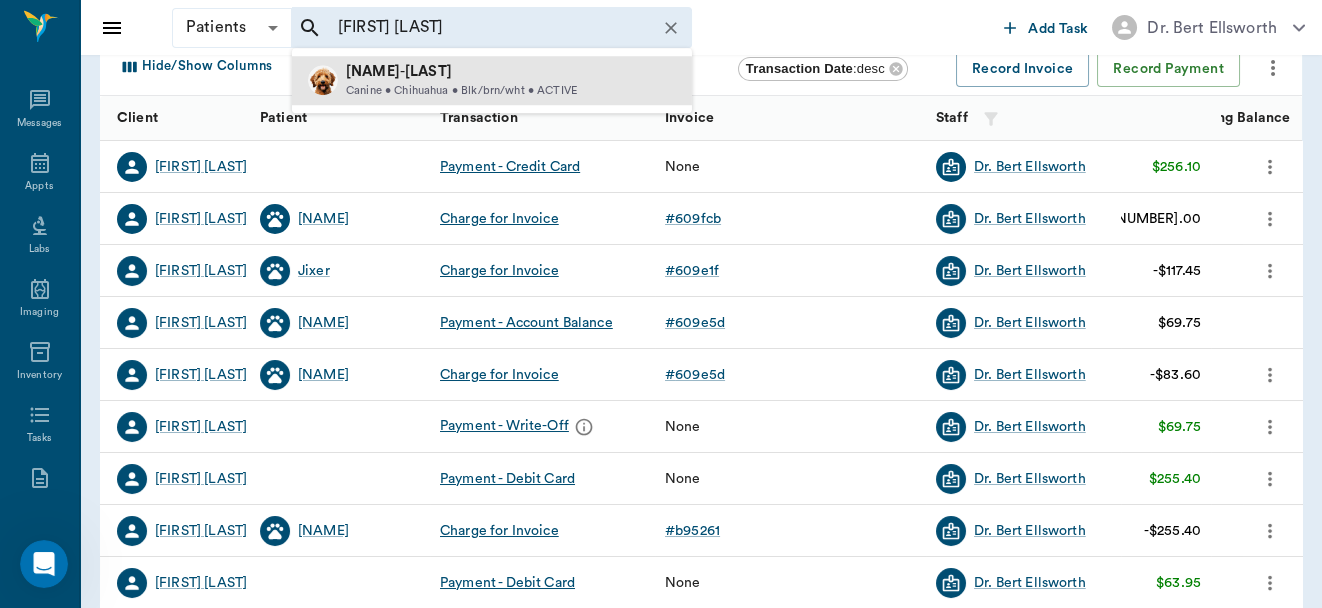 click on "Conley" at bounding box center (428, 71) 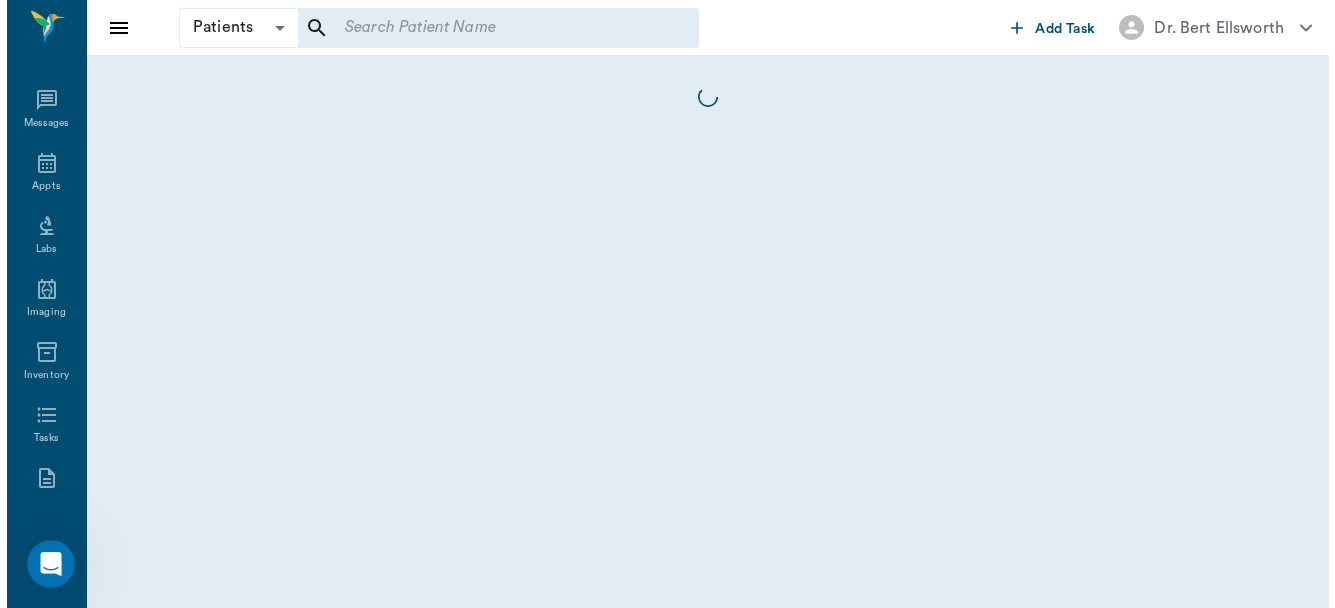 scroll, scrollTop: 0, scrollLeft: 0, axis: both 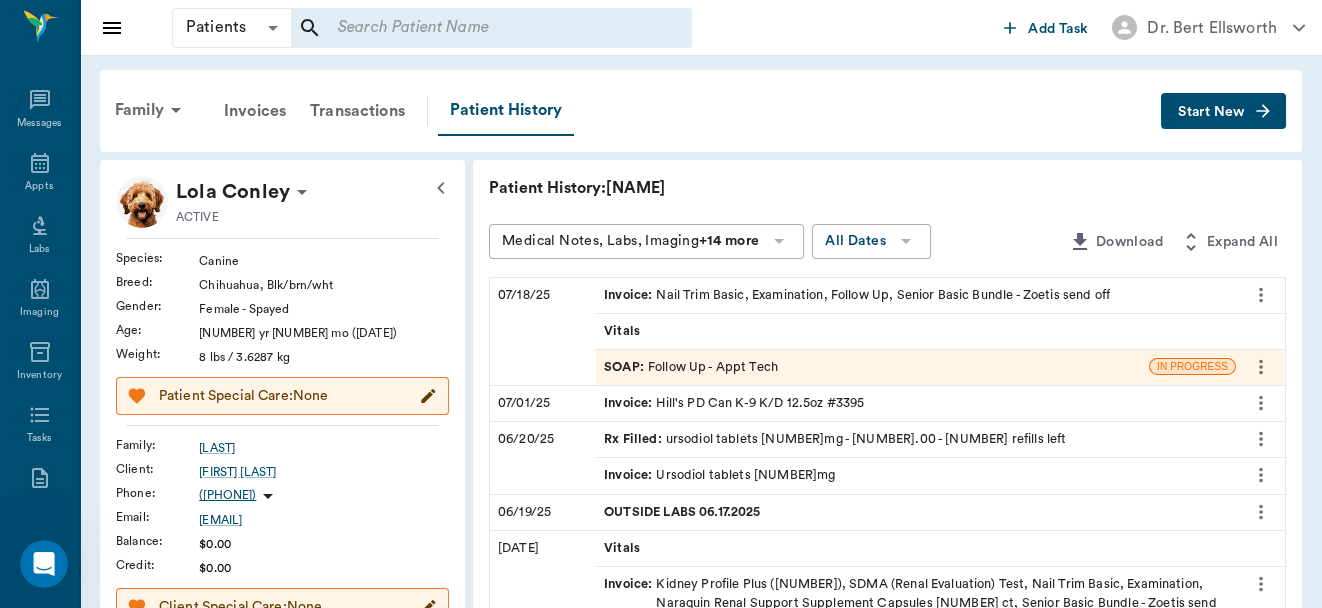 click on "SOAP : Follow Up - Appt Tech" at bounding box center (691, 367) 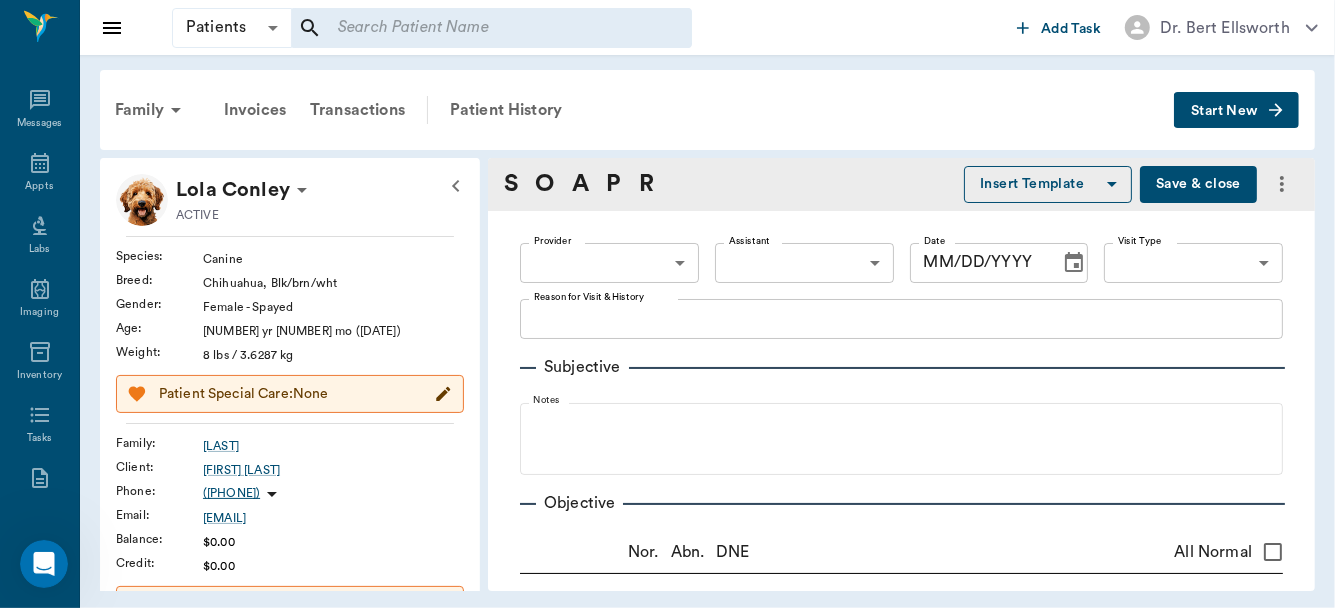 type on "Follow to recheck kidney levels. Bloodwork, NT
Lory" 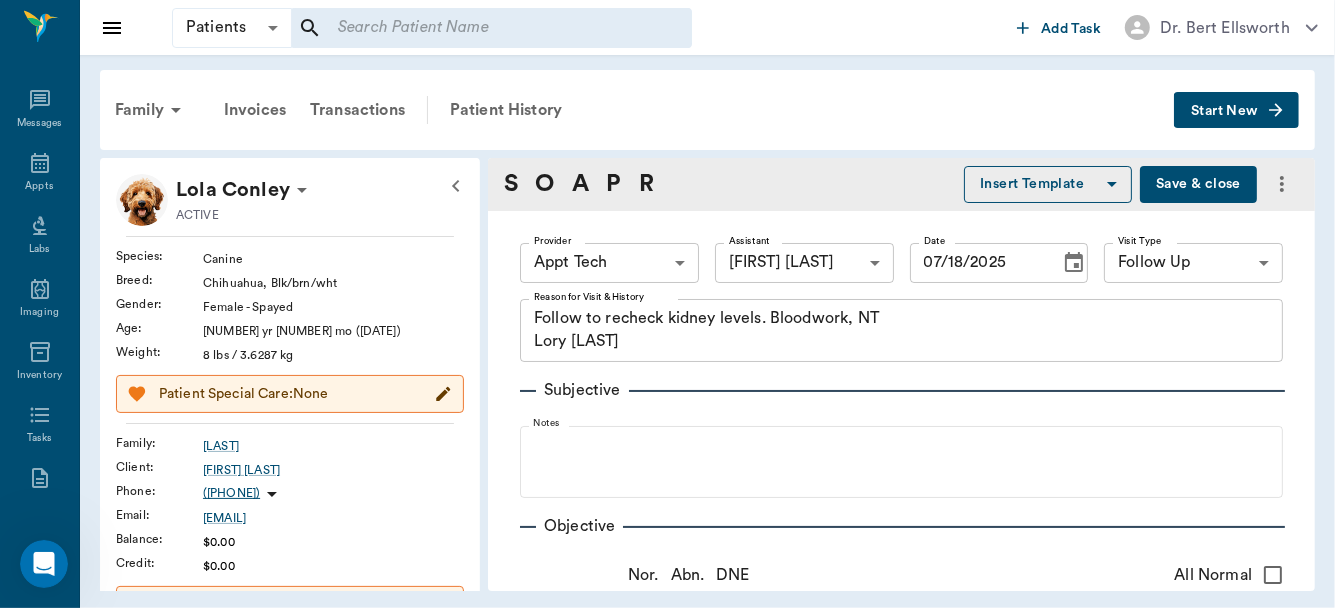 type on "07/18/2025" 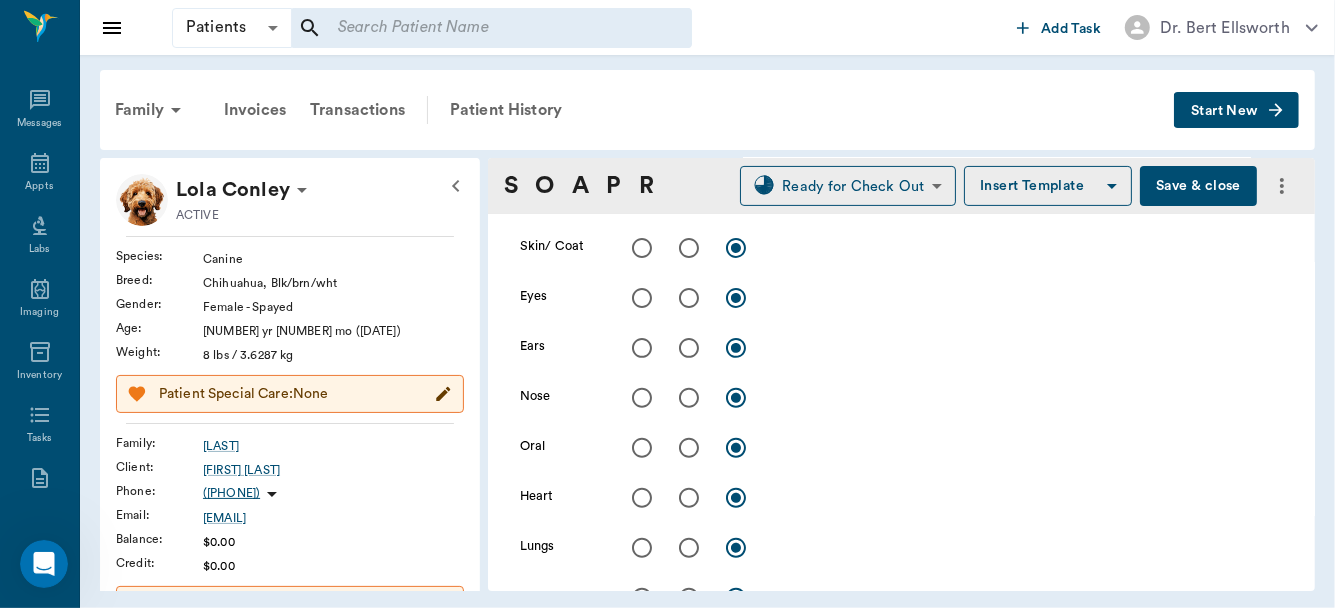 scroll, scrollTop: 452, scrollLeft: 0, axis: vertical 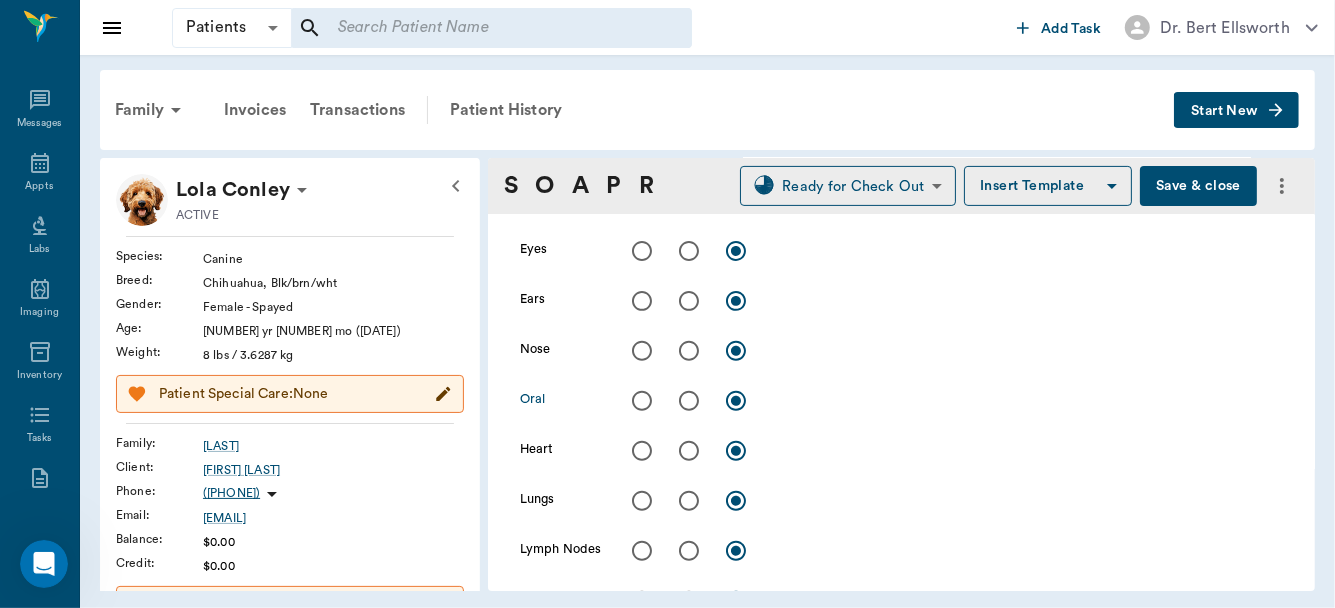 click at bounding box center (689, 401) 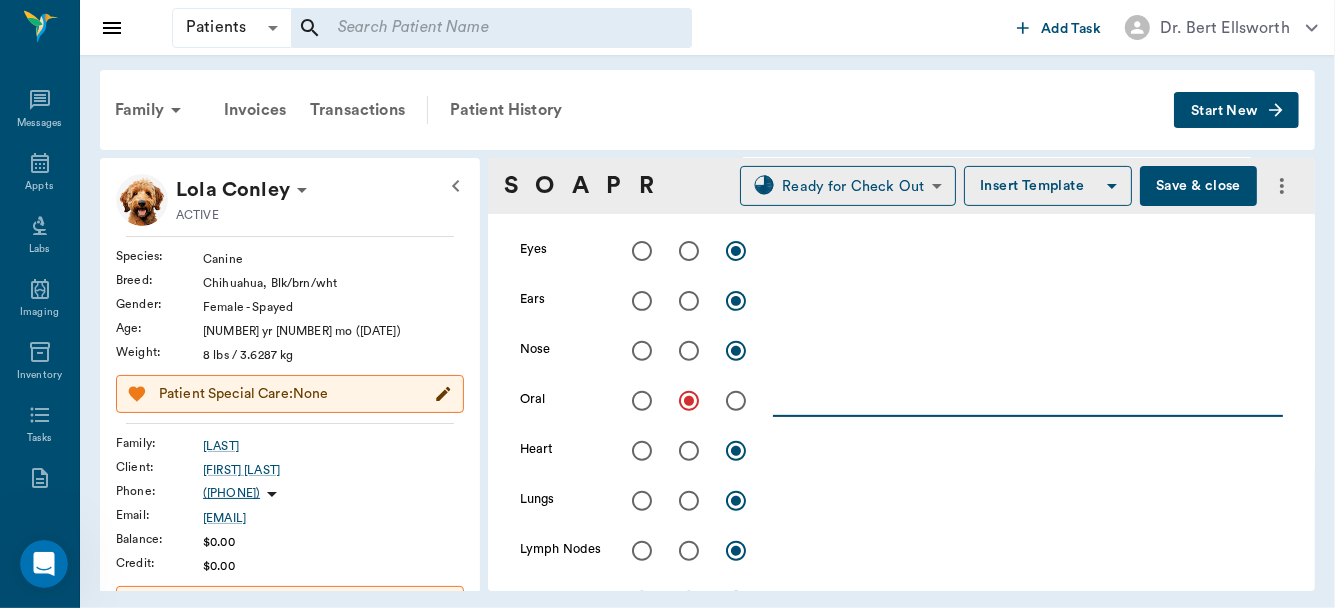 click at bounding box center (1028, 400) 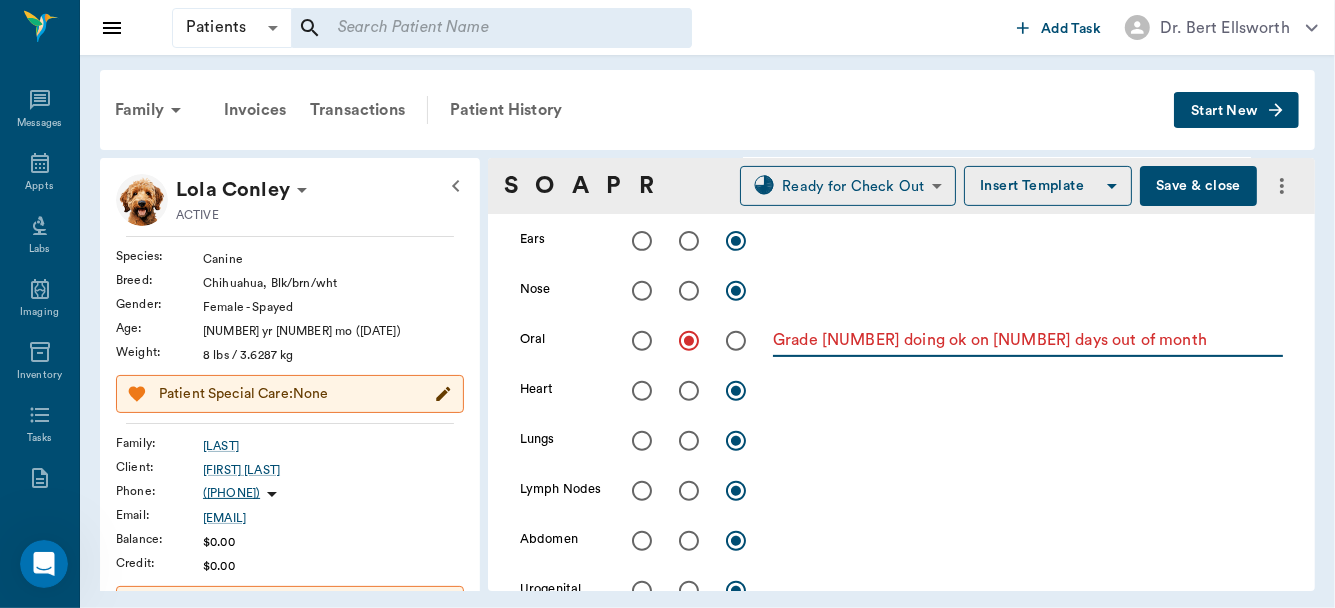 scroll, scrollTop: 517, scrollLeft: 0, axis: vertical 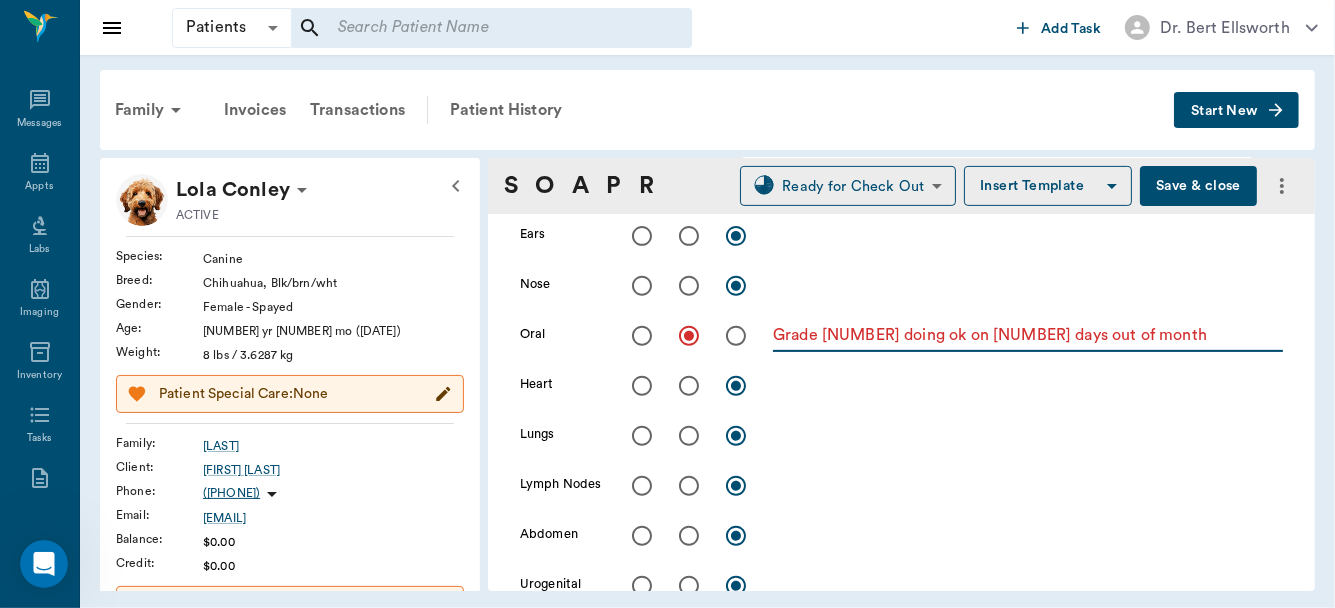 type on "Grade 4 doing ok on 10 days out of month clindamycin" 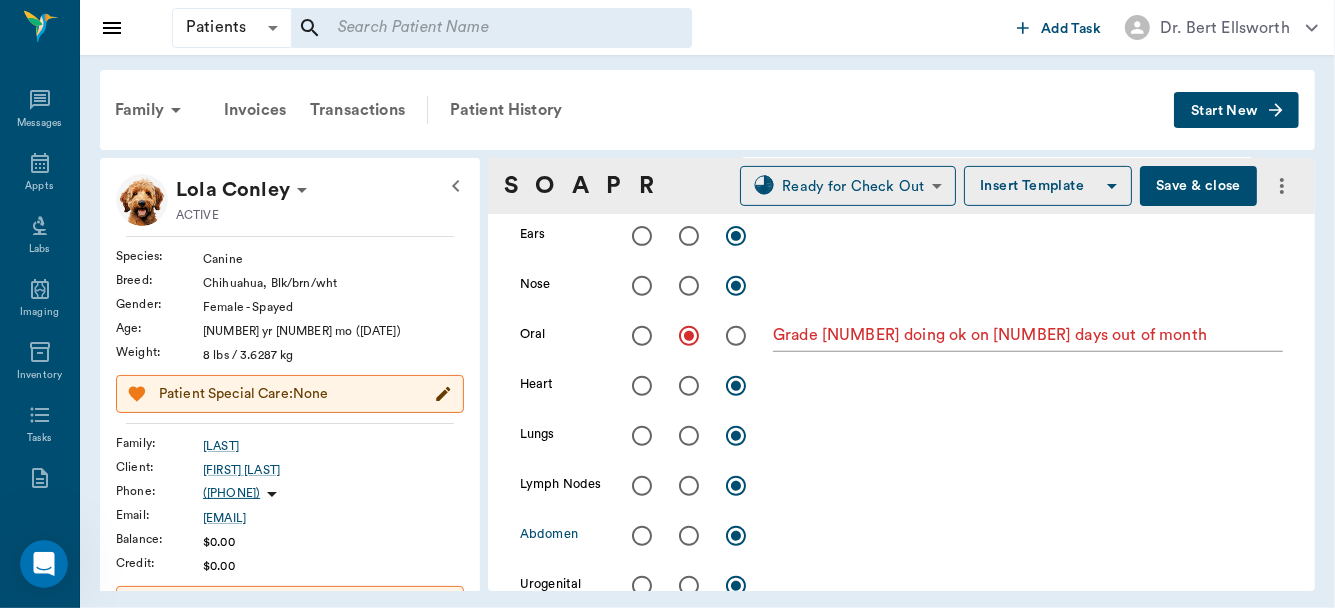 click at bounding box center [689, 536] 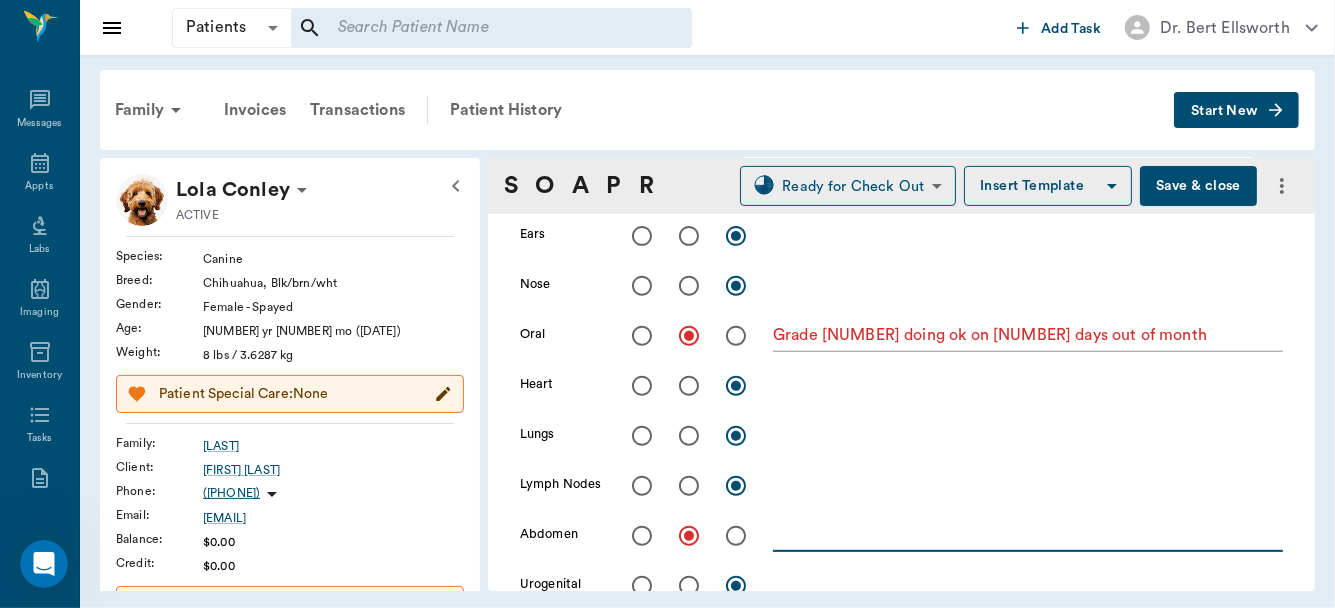 click at bounding box center [1028, 535] 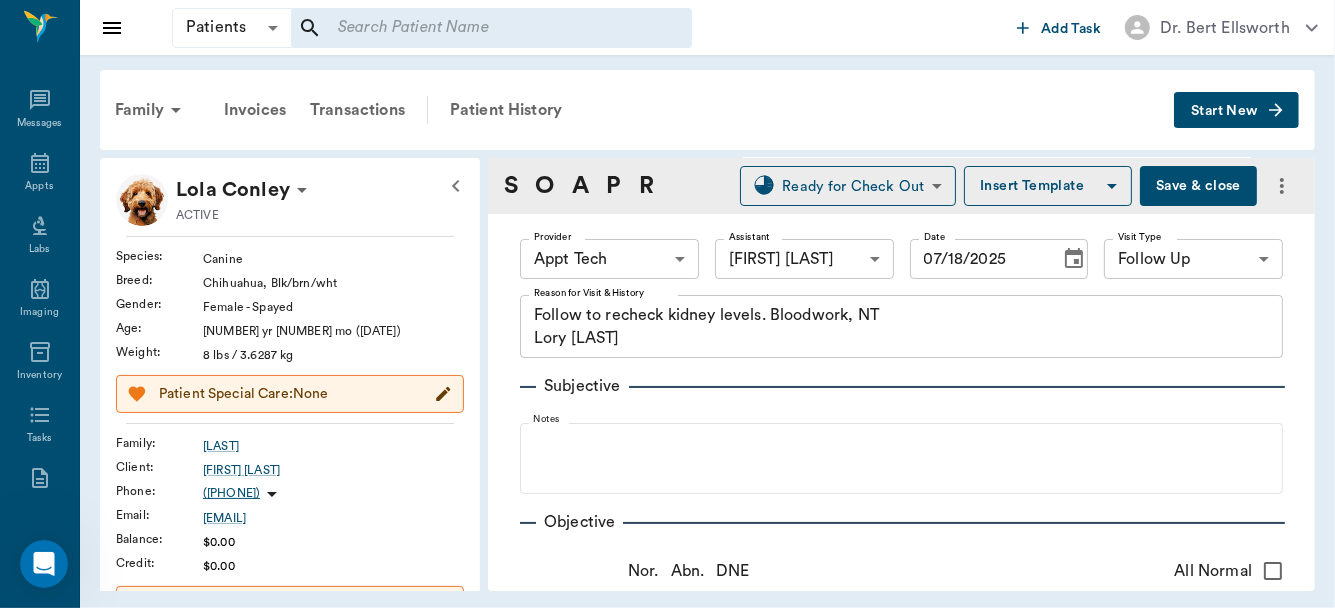 scroll, scrollTop: 2, scrollLeft: 0, axis: vertical 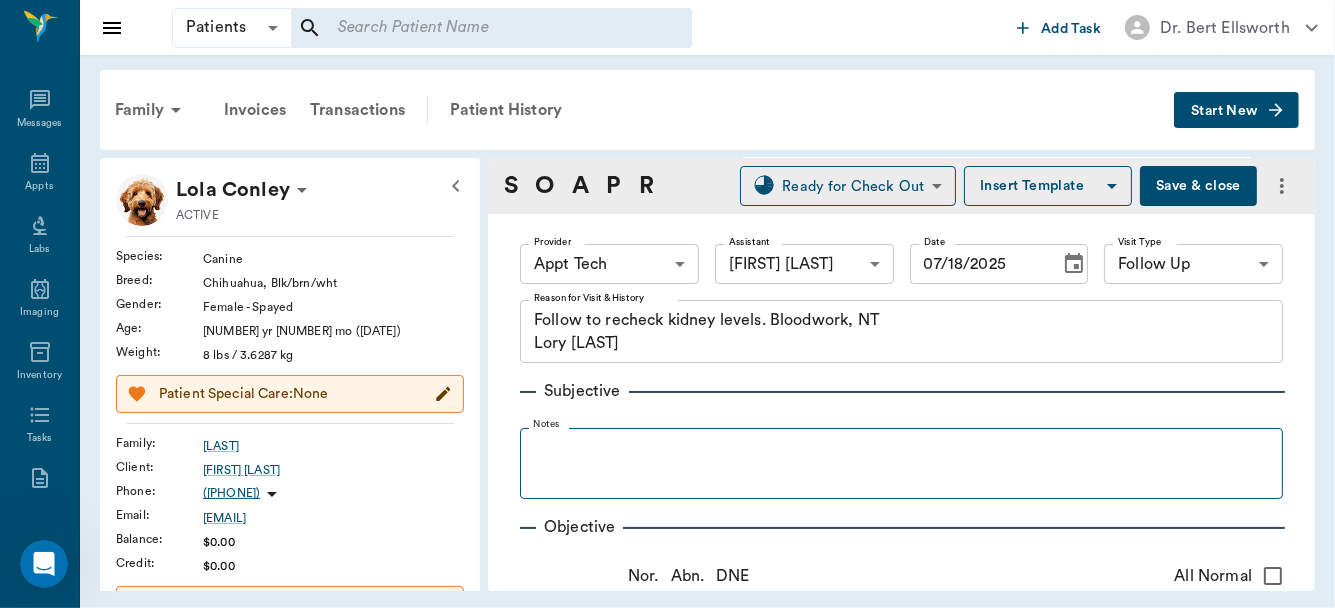 type on "US of gallbladder shows very sludged gb but smaller than before." 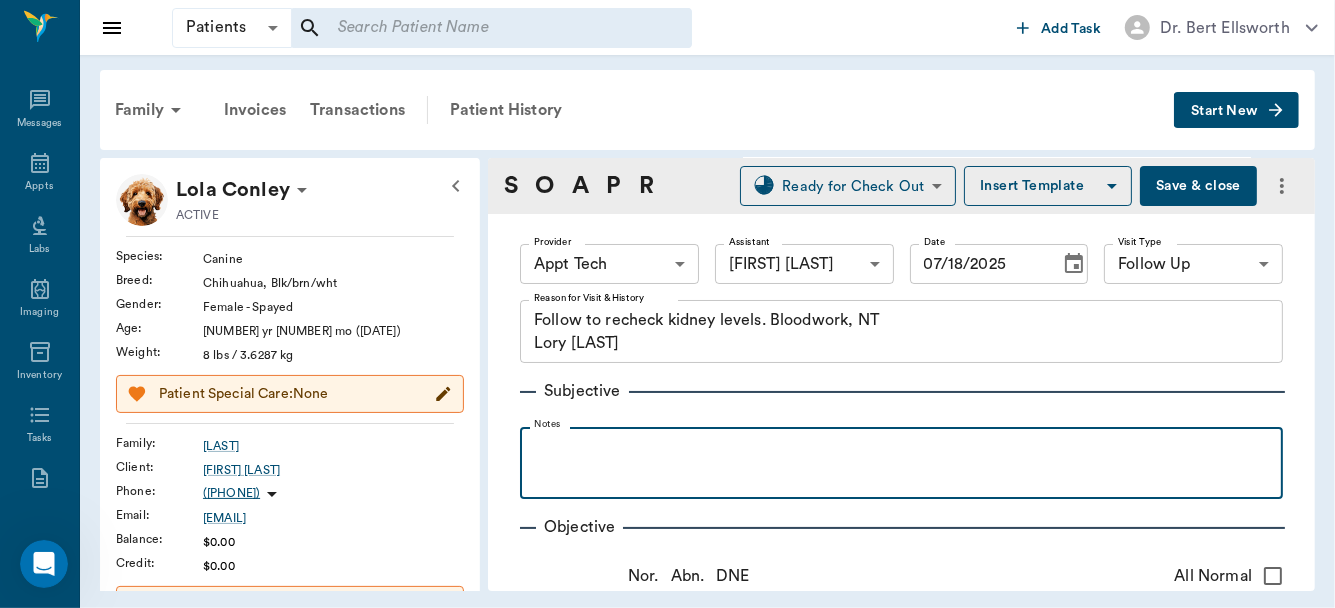 click at bounding box center [901, 449] 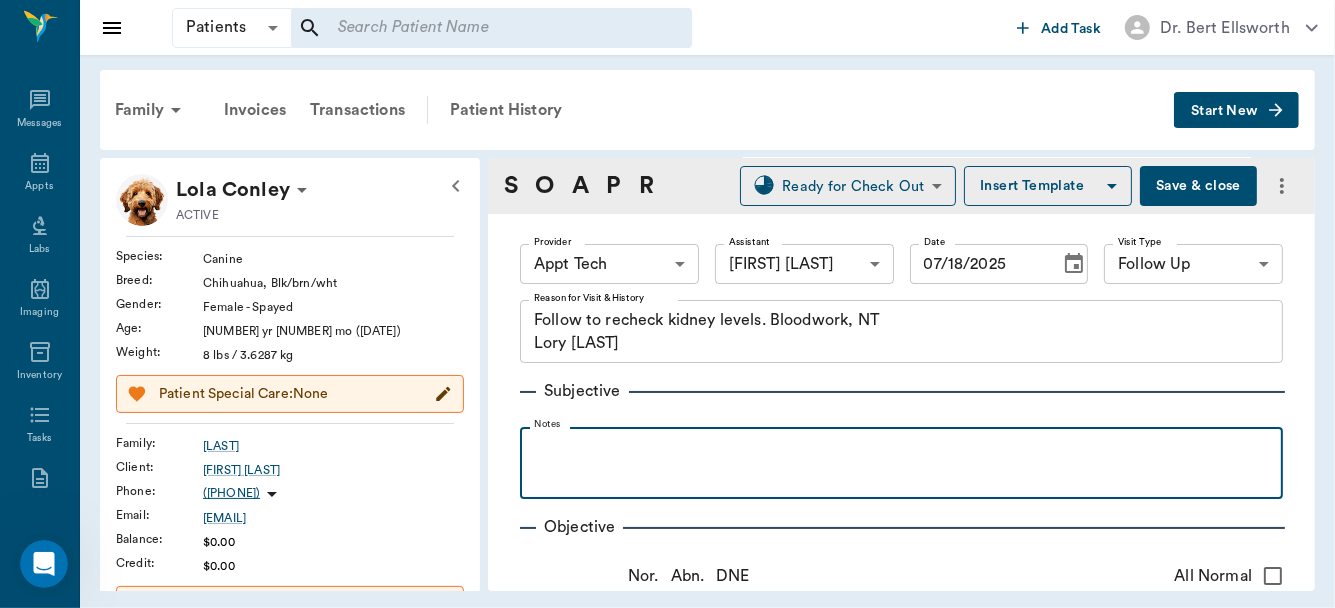 type 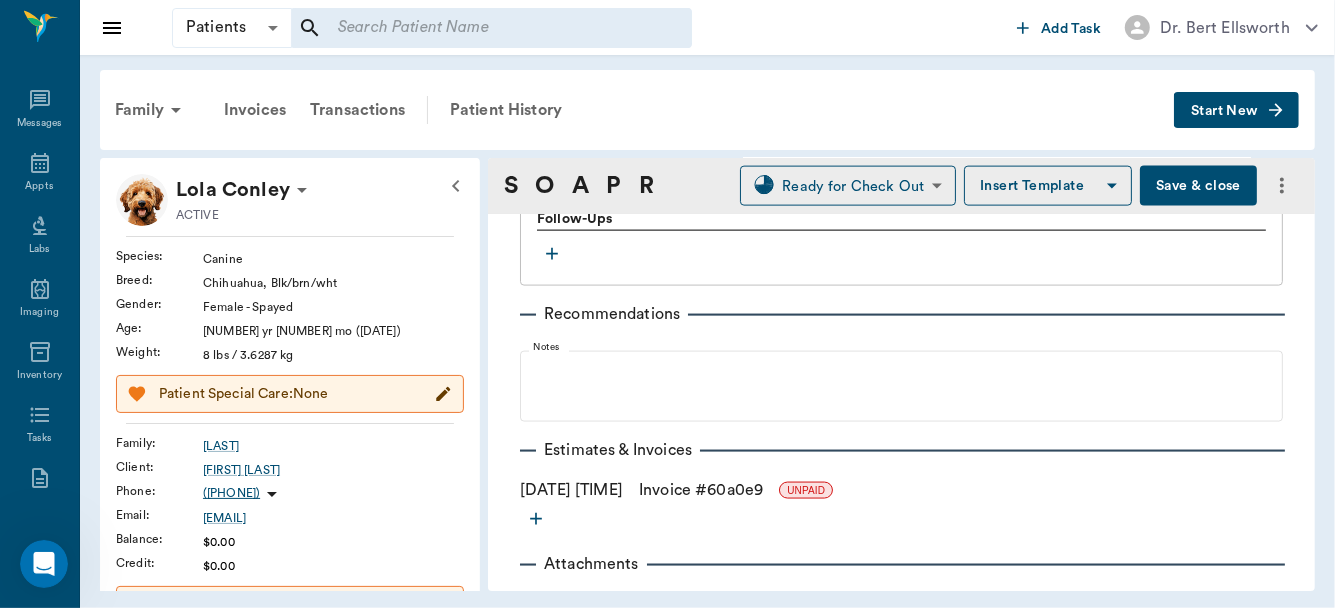 scroll, scrollTop: 1801, scrollLeft: 0, axis: vertical 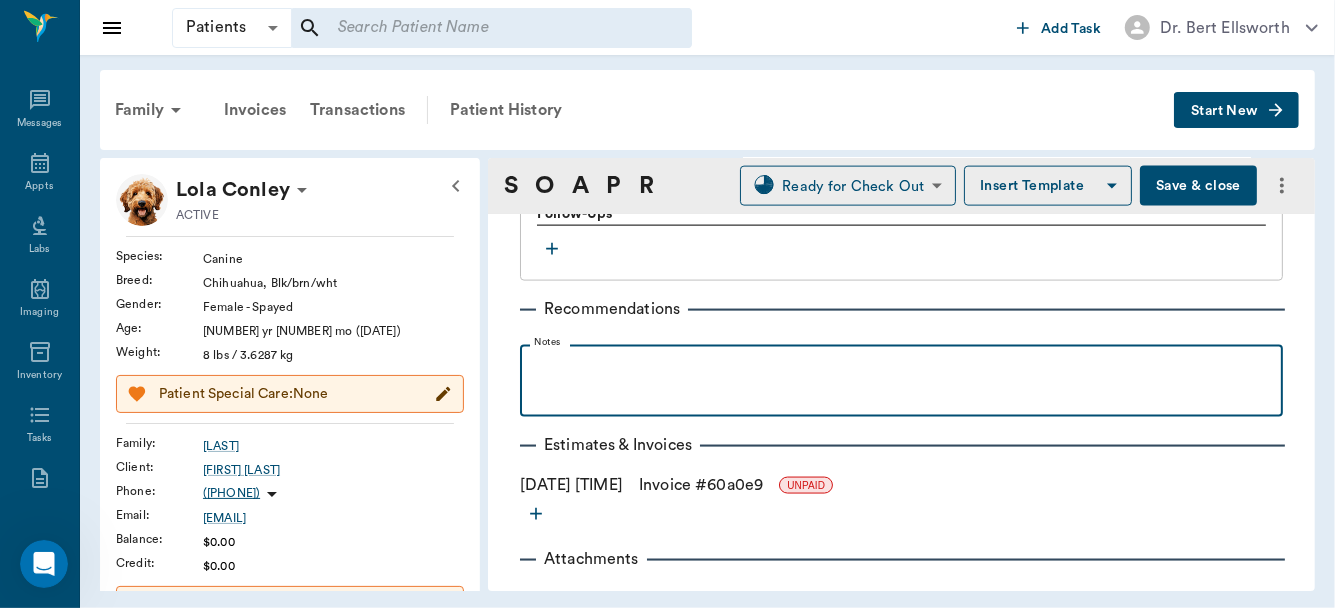 click at bounding box center [901, 380] 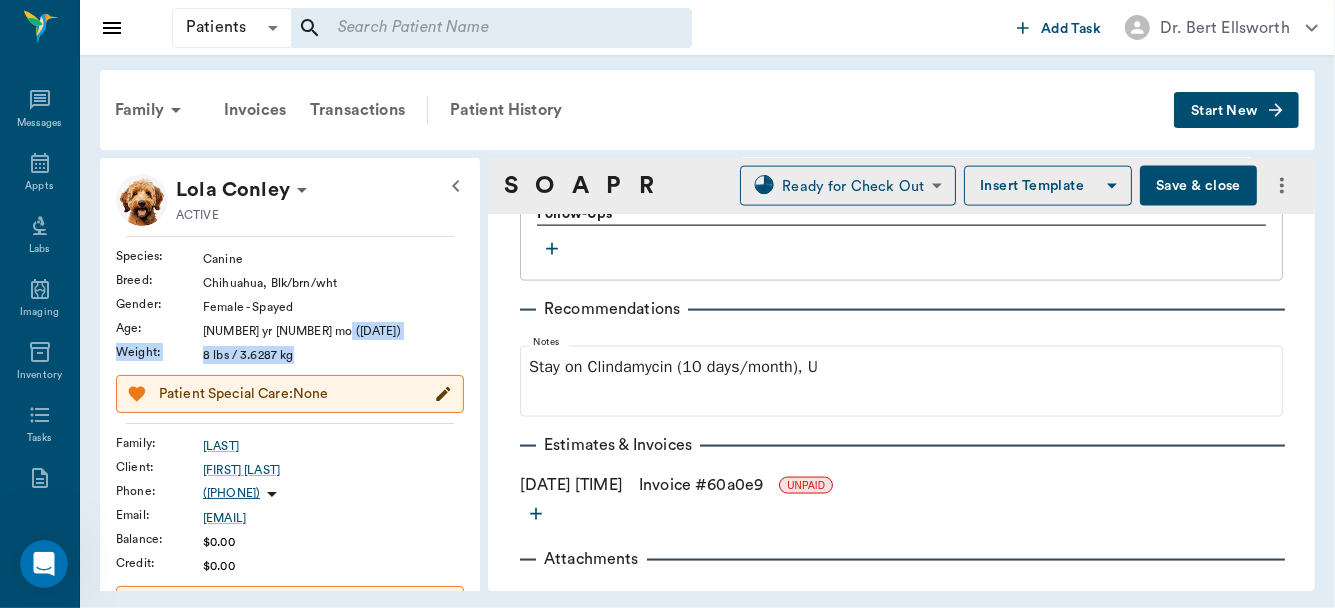 drag, startPoint x: 323, startPoint y: 318, endPoint x: 466, endPoint y: 383, distance: 157.0796 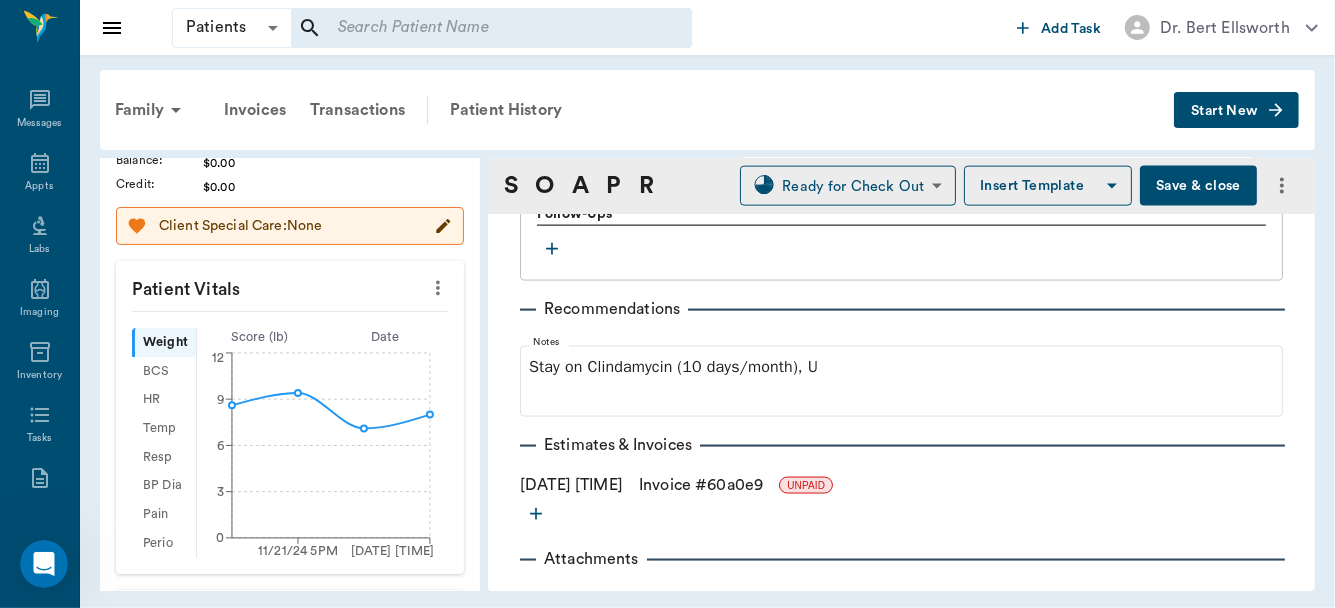 click on "Lola Conley     ACTIVE   Species : Canine Breed : Chihuahua, Blk/brn/wht Gender : Female - Spayed Age : 11 yr 8 mo (11/04/2013) Weight : 8 lbs / 3.6287 kg Patient Special Care:  None Family : Conley Client : Nikki Conley Phone : (817) 412-0696 Email : nikkicook@sbcglobal.net Balance : $0.00 Credit : $0.00 Client Special Care:  None Patient Vitals Weight BCS HR Temp Resp BP Dia Pain Perio Score ( lb ) Date 11/21/24 5PM 07/18/25 11AM 0 3 6 9 12 Ongoing diagnosis Current Rx thyroid tablets .1mg 05/20/26 ursodiol tablets 250mg 11/26/25 clindamycin capsules 150mg 11/26/25 Reminders Bordetella Vaccination Annual 03/06/25 Distemper / Parvo / Corona Vaccination 3 Yr 03/06/27 Rabies Vaccination Canine 3 Yr 03/06/27 Upcoming appointments Schedule Appointment" at bounding box center [290, 476] 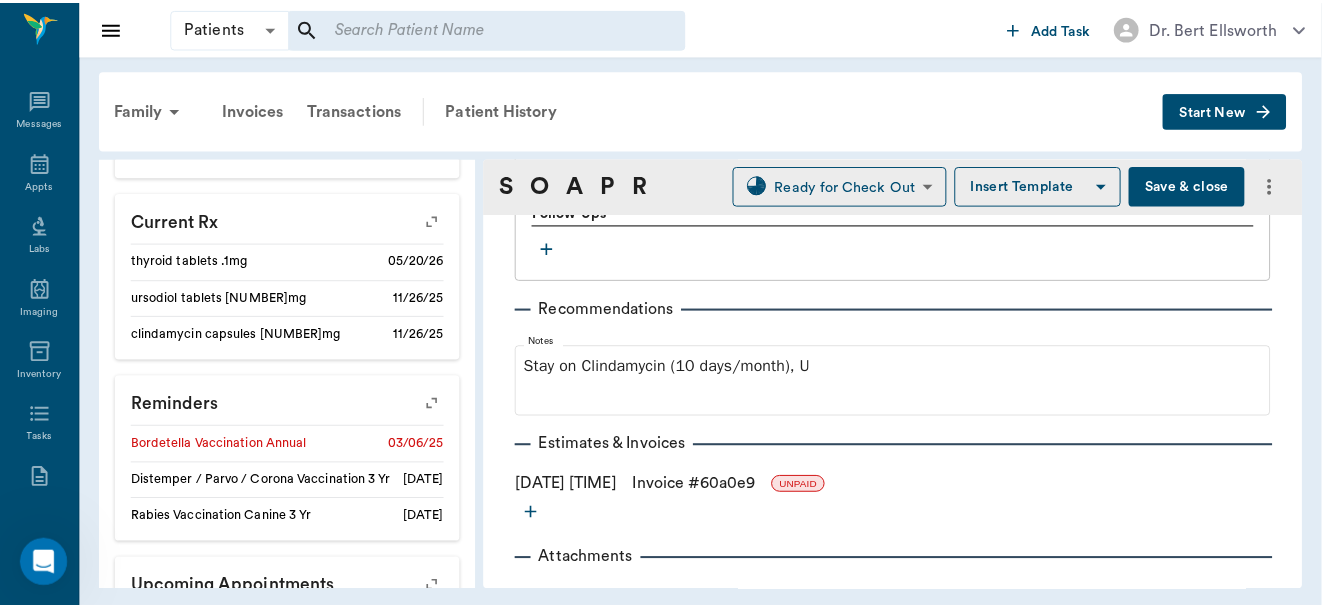 scroll, scrollTop: 856, scrollLeft: 0, axis: vertical 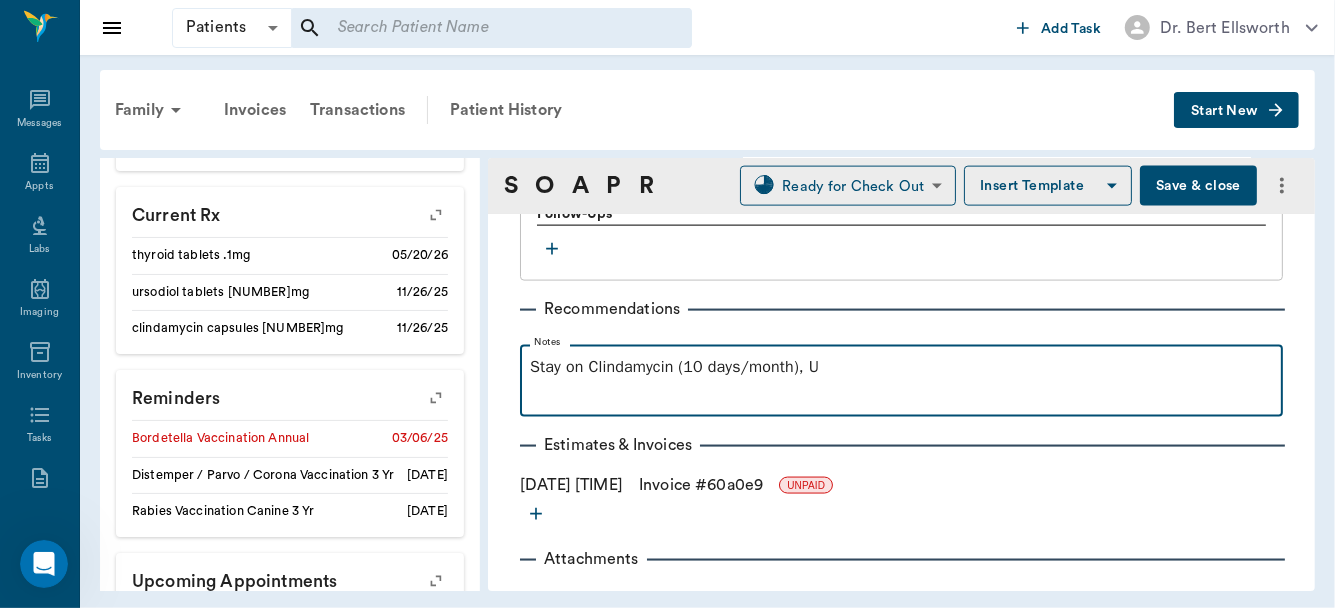 click on "Stay on Clindamycin (10 days/month), U" at bounding box center (901, 380) 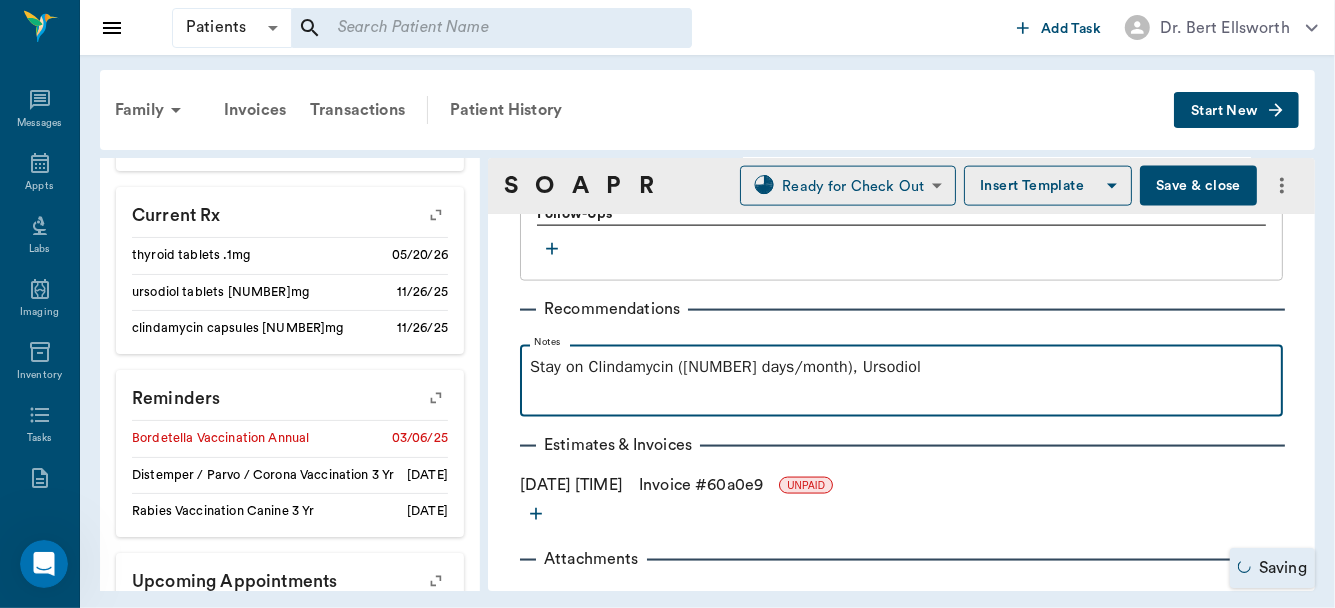click on "Stay on Clindamycin (10 days/month), Ursodiol" at bounding box center [901, 380] 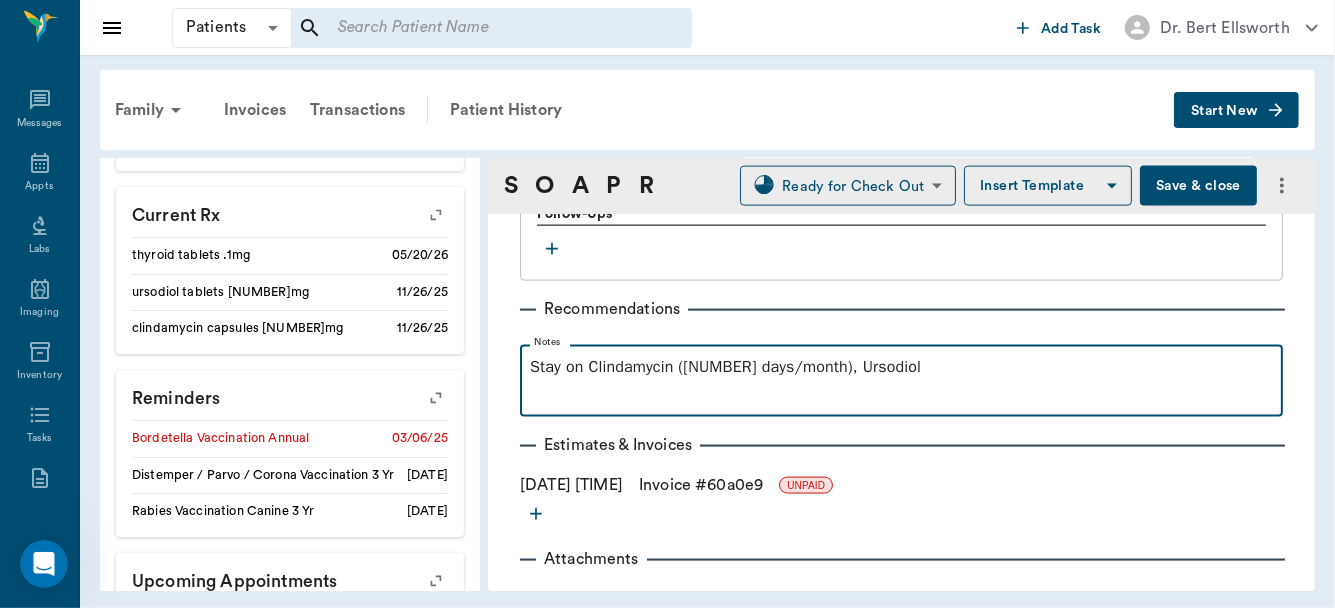 click on "Stay on Clindamycin (10 days/month), Ursodiol" at bounding box center (901, 367) 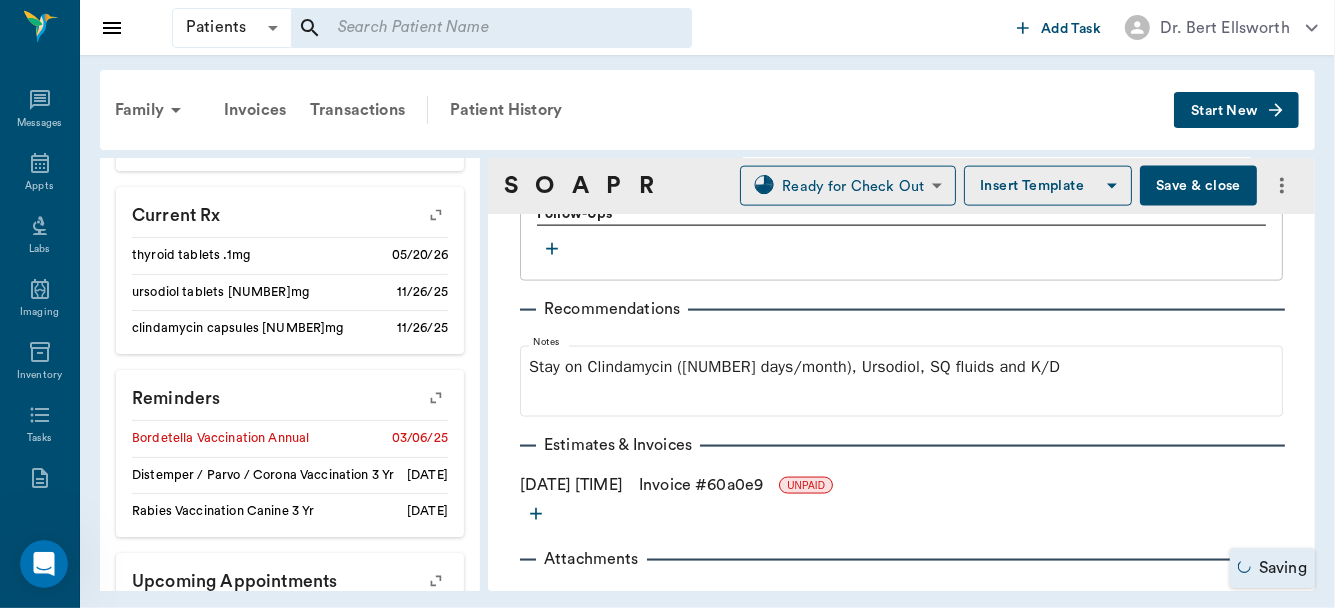 click on "Save & close" at bounding box center [1198, 186] 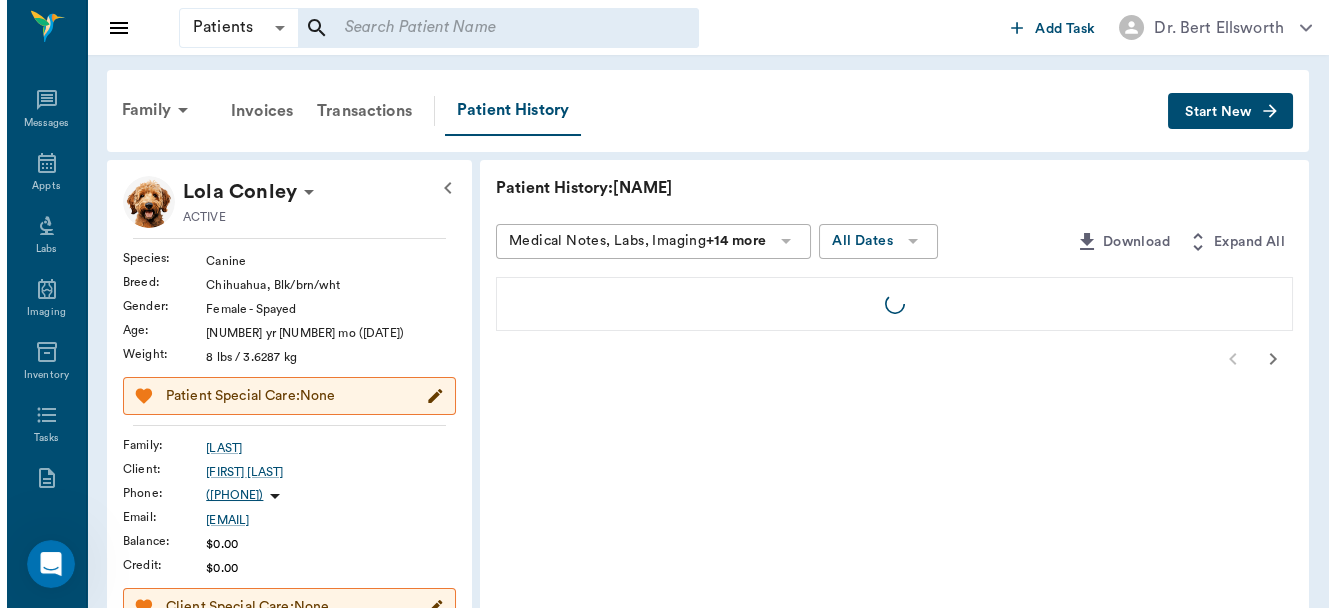 scroll, scrollTop: 0, scrollLeft: 0, axis: both 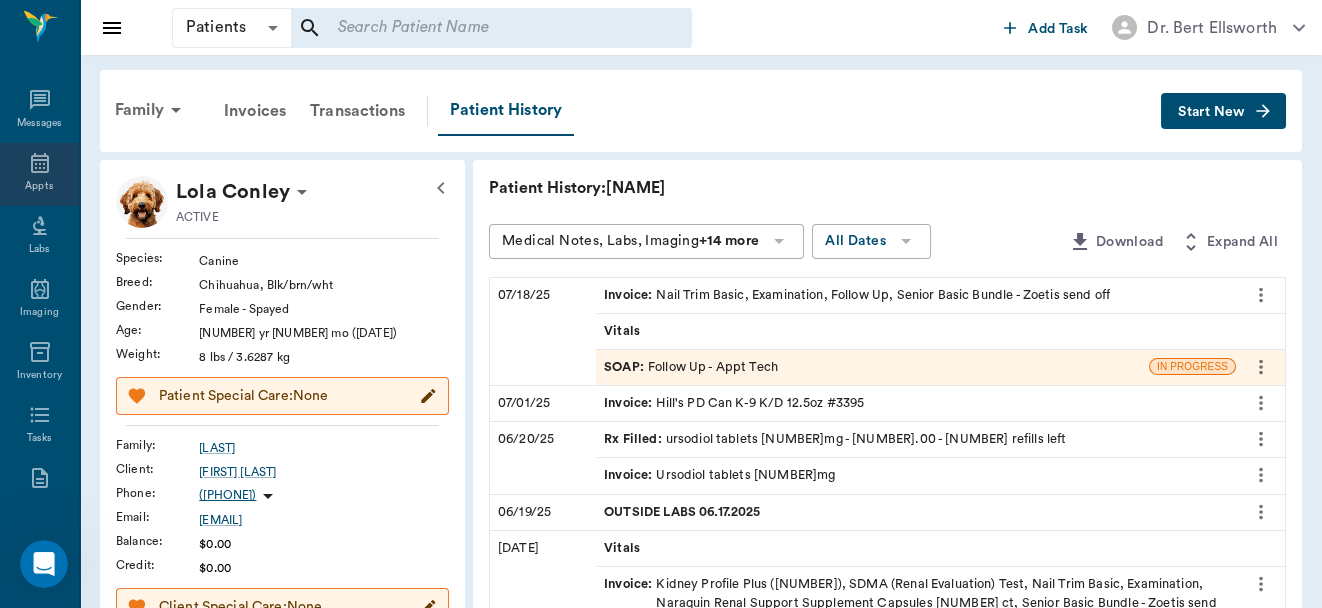 click 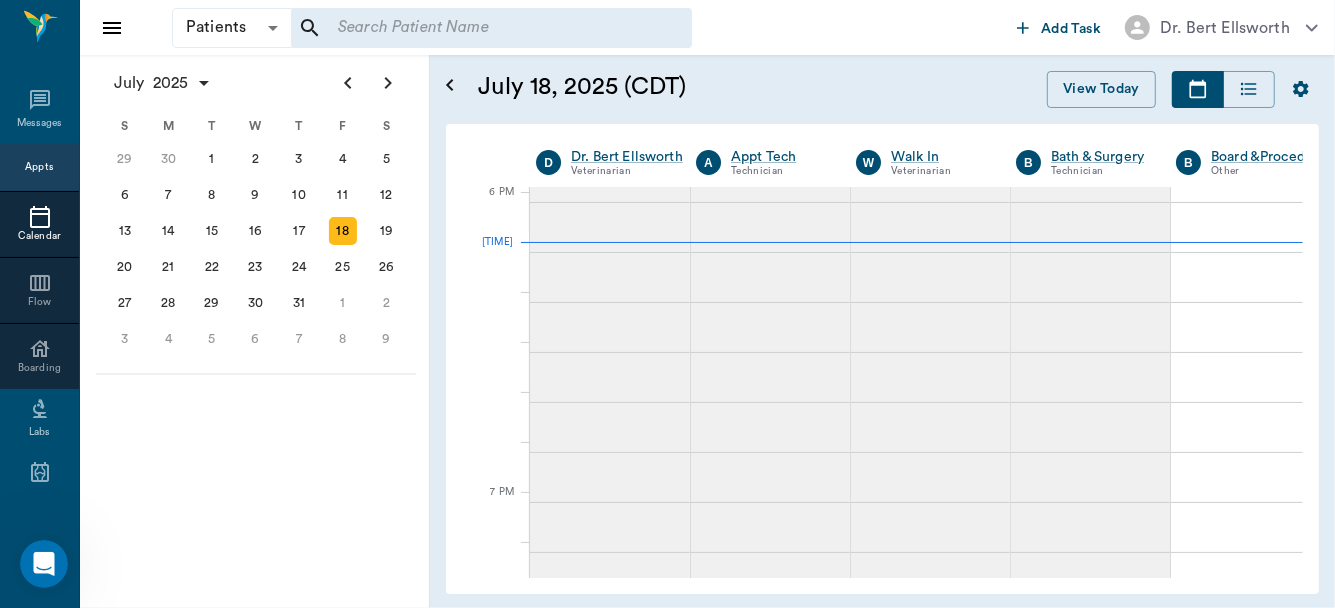scroll, scrollTop: 3003, scrollLeft: 0, axis: vertical 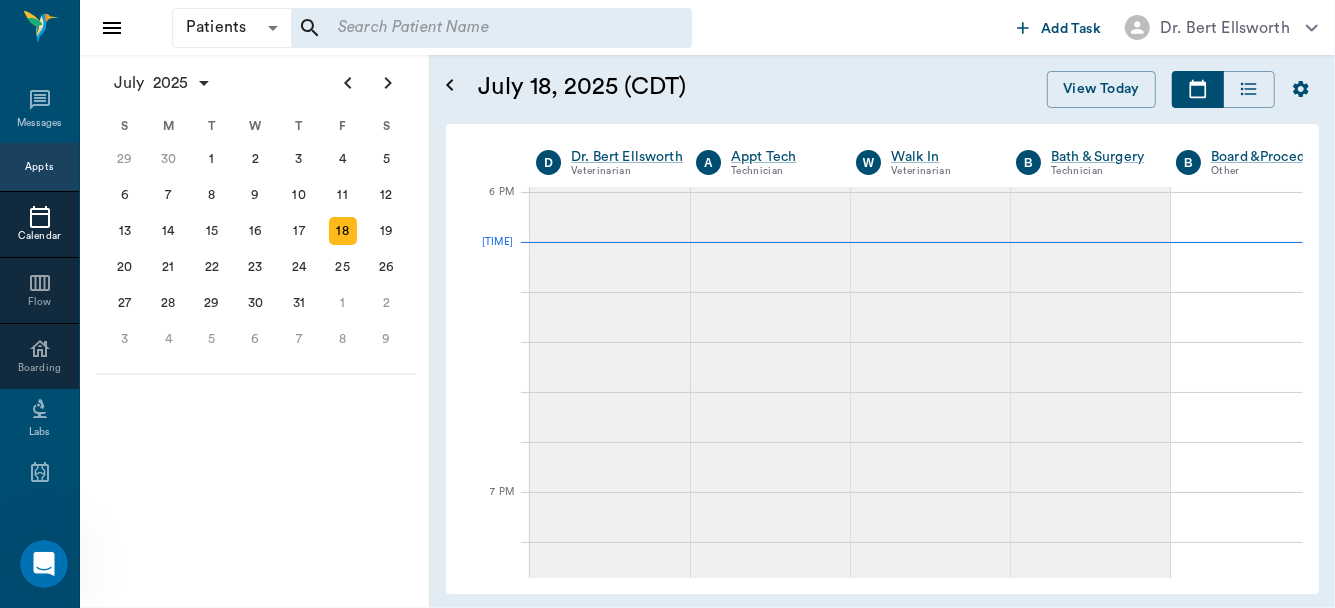 click on "July 2025 Today 18 Fri Jul 2025 D Dr. Bert Ellsworth Veterinarian A Appt Tech Technician W Walk In Veterinarian B Bath & Surgery Technician B Board &Procedures Other D Dr. Kindall Jones Veterinarian 8 AM 9 AM 10 AM 11 AM 12 PM 1 PM 2 PM 3 PM 4 PM 5 PM 6 PM 7 PM 8 PM 6:10 PM 6:10 PM Gun Side Darlin' Nelson 8:00 AM  -  8:30 AM Fatima Nelson 8:00 AM  -  8:30 AM J Lo Nelson 8:00 AM  -  8:30 AM Candy Girl Nelson 8:30 AM  -  9:00 AM Jazelle Nelson 8:30 AM  -  9:00 AM NO APPOINTMENT! EMERGENCY ONLY! 9:00 AM  -  9:30 AM *Sunny Garner 9:30 AM  -  10:00 AM Bella Sims 10:00 AM  -  10:30 AM NO APPOINTMENT! EMERGENCY ONLY! 10:30 AM  -  11:00 AM Ace Harris 11:00 AM  -  11:30 AM NO APPOINTMENT! 11:30 AM  -  12:00 PM MOMMA CAT O' Kelley 1:00 PM  -  1:30 PM BLACKIE Esser 1:30 PM  -  2:00 PM NO APPOINTMENT! 2:00 PM  -  2:30 PM Milton Comfort 2:00 PM  -  2:30 PM Skitty Kroll 2:30 PM  -  3:00 PM Ooky Godwin 3:00 PM  -  3:30 PM NO APPOINTMENT! EMERGENCY ONLY! 3:30 PM  -  4:00 PM Alldea Reynolds- Ranch 3:30 PM  -  4:00 PM 4:00 PM" at bounding box center [882, 359] 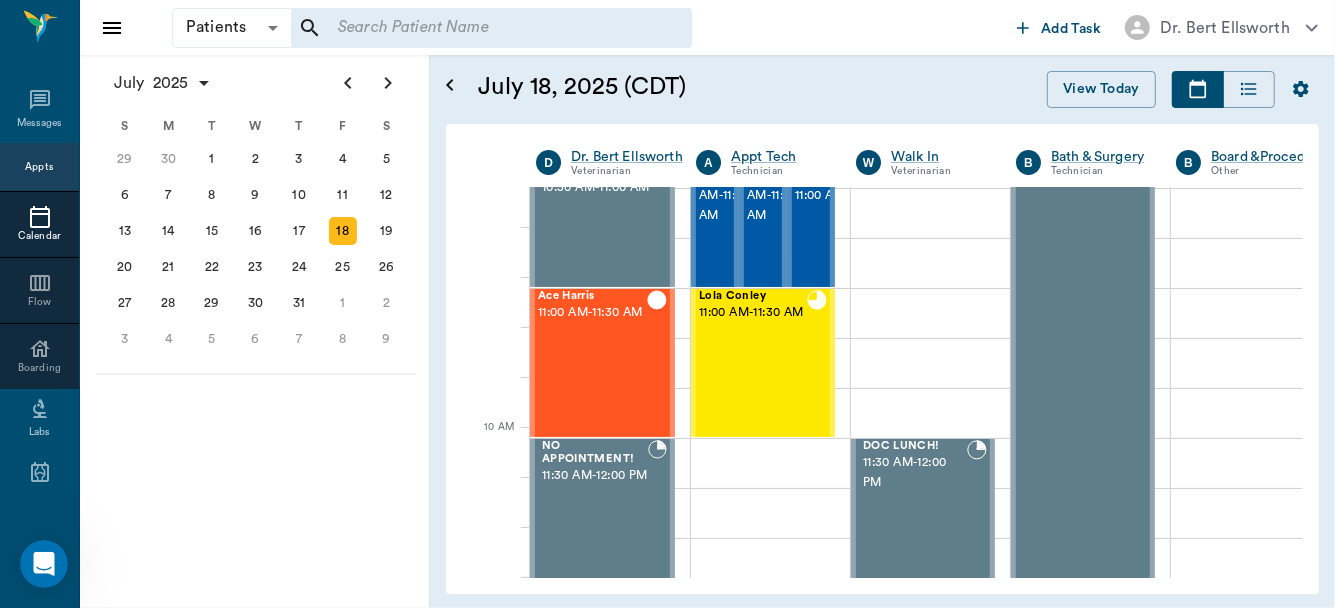 scroll, scrollTop: 367, scrollLeft: 0, axis: vertical 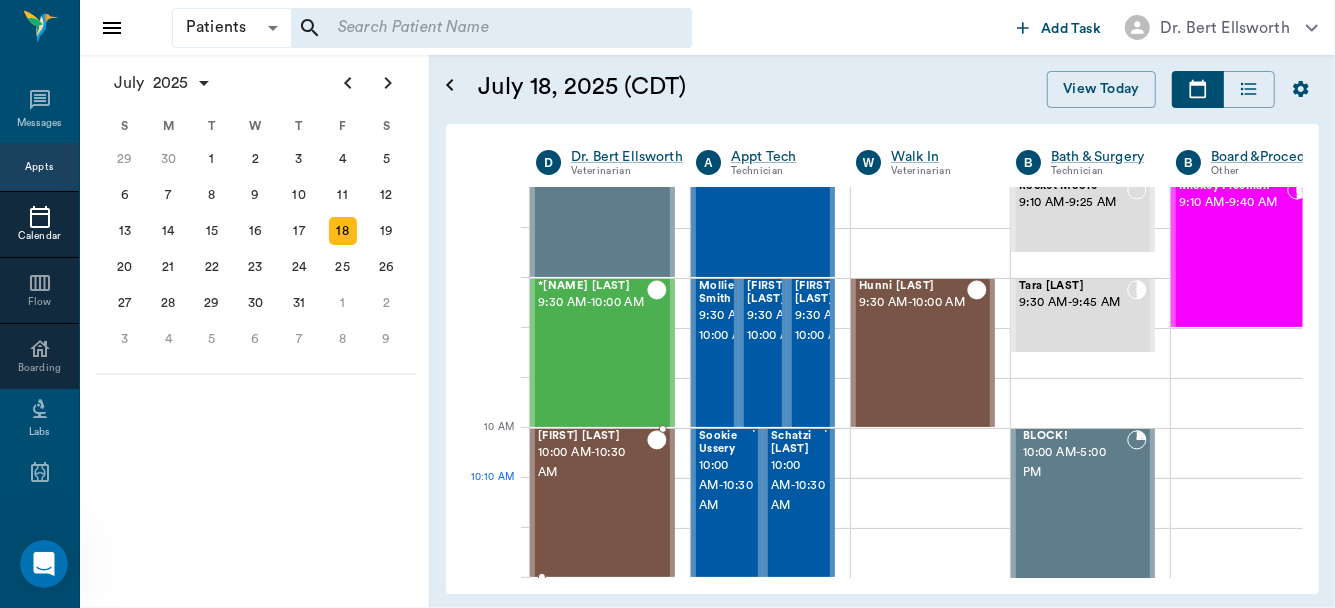 click on "Bella Sims 10:00 AM  -  10:30 AM" at bounding box center [592, 503] 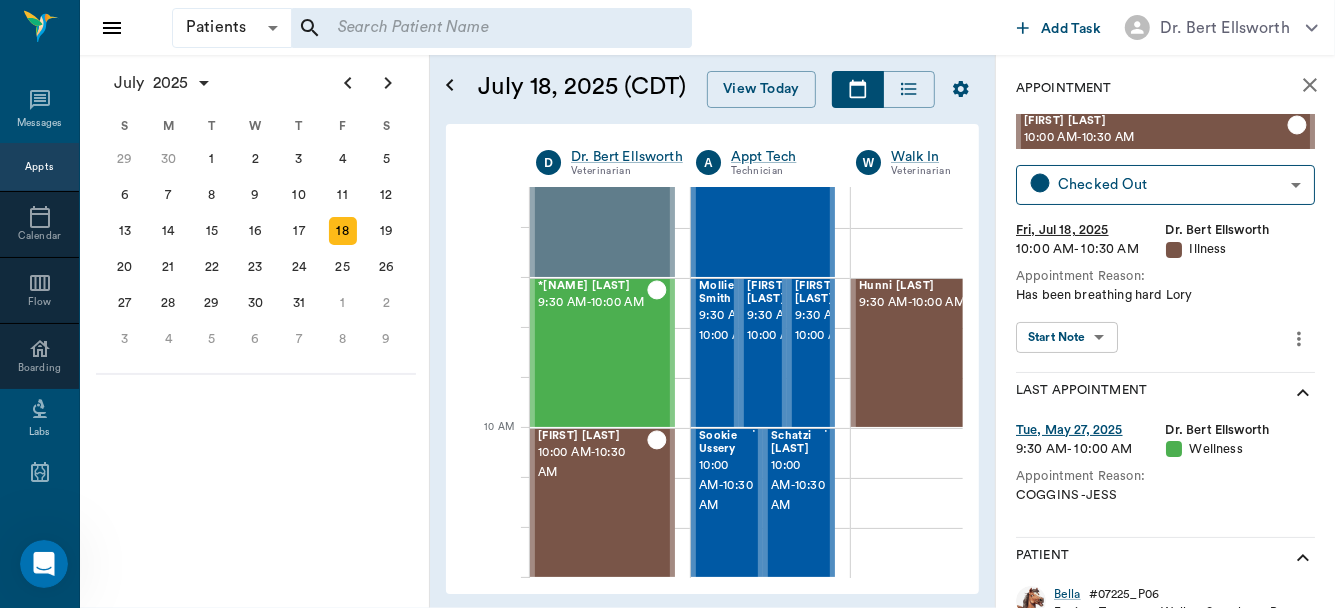 click on "Patients Patients ​ ​ Add Task Dr. Bert Ellsworth Nectar Messages Appts Calendar Flow Boarding Labs Imaging Inventory Tasks Forms Staff Reports Lookup Settings July 2025 S M T W T F S Jun 1 2 3 4 5 6 7 8 9 10 11 12 13 14 15 16 17 18 19 20 21 22 23 24 25 26 27 28 29 30 Jul 1 2 3 4 5 6 7 8 9 10 11 12 S M T W T F S 29 30 Jul 1 2 3 4 5 6 7 8 9 10 11 12 13 14 15 16 17 18 19 20 21 22 23 24 25 26 27 28 29 30 31 Aug 1 2 3 4 5 6 7 8 9 S M T W T F S 27 28 29 30 31 Aug 1 2 3 4 5 6 7 8 9 10 11 12 13 14 15 16 17 18 19 20 21 22 23 24 25 26 27 28 29 30 31 Sep 1 2 3 4 5 6 July 18, 2025 (CDT) View Today July 2025 Today 18 Fri Jul 2025 D Dr. Bert Ellsworth Veterinarian A Appt Tech Technician W Walk In Veterinarian B Bath & Surgery Technician B Board &Procedures Other D Dr. Kindall Jones Veterinarian 8 AM 9 AM 10 AM 11 AM 12 PM 1 PM 2 PM 3 PM 4 PM 5 PM 6 PM 7 PM 8 PM 6:10 PM 9:50 AM Gun Side Darlin' Nelson 8:00 AM  -  8:30 AM Fatima Nelson 8:00 AM  -  8:30 AM J Lo Nelson 8:00 AM  -  8:30 AM Candy Girl Nelson 8:30 AM  -   -" at bounding box center (667, 304) 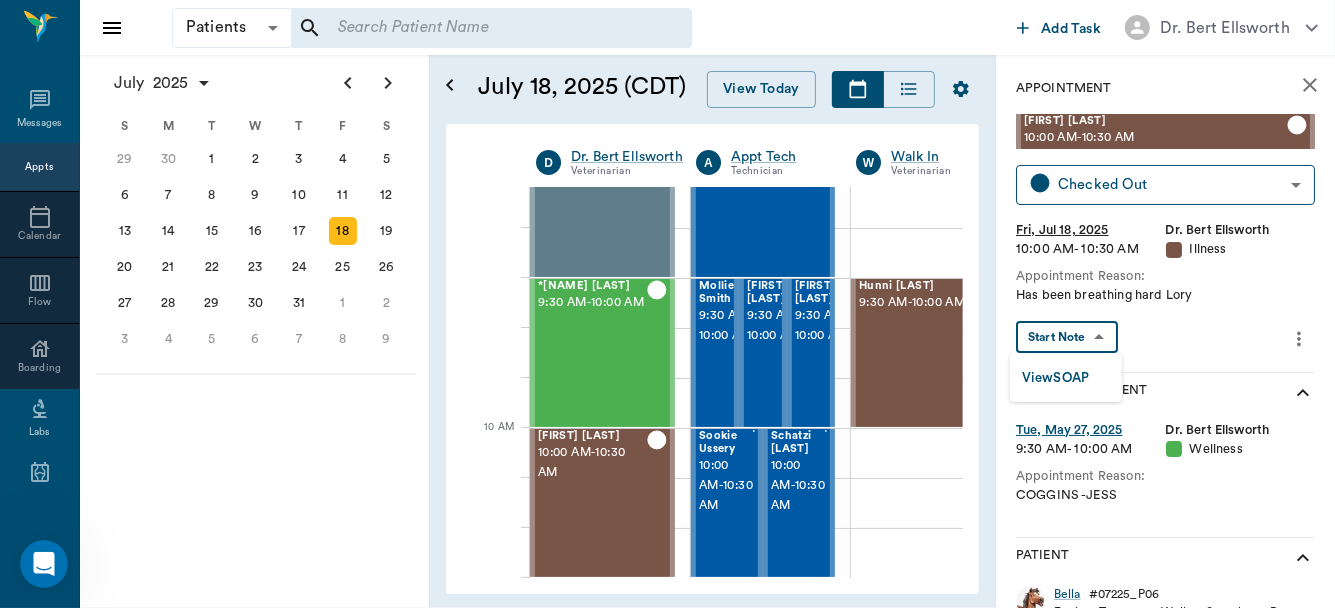 click on "View  SOAP" at bounding box center [1056, 378] 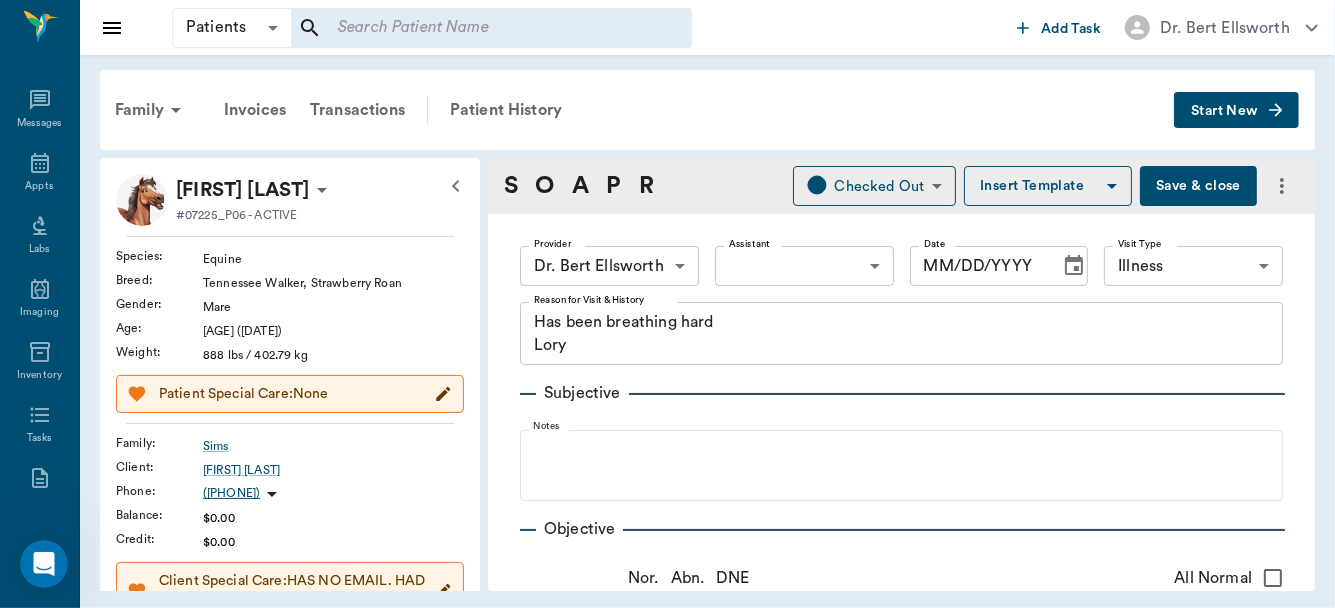 type on "63ec2f075fda476ae8351a4d" 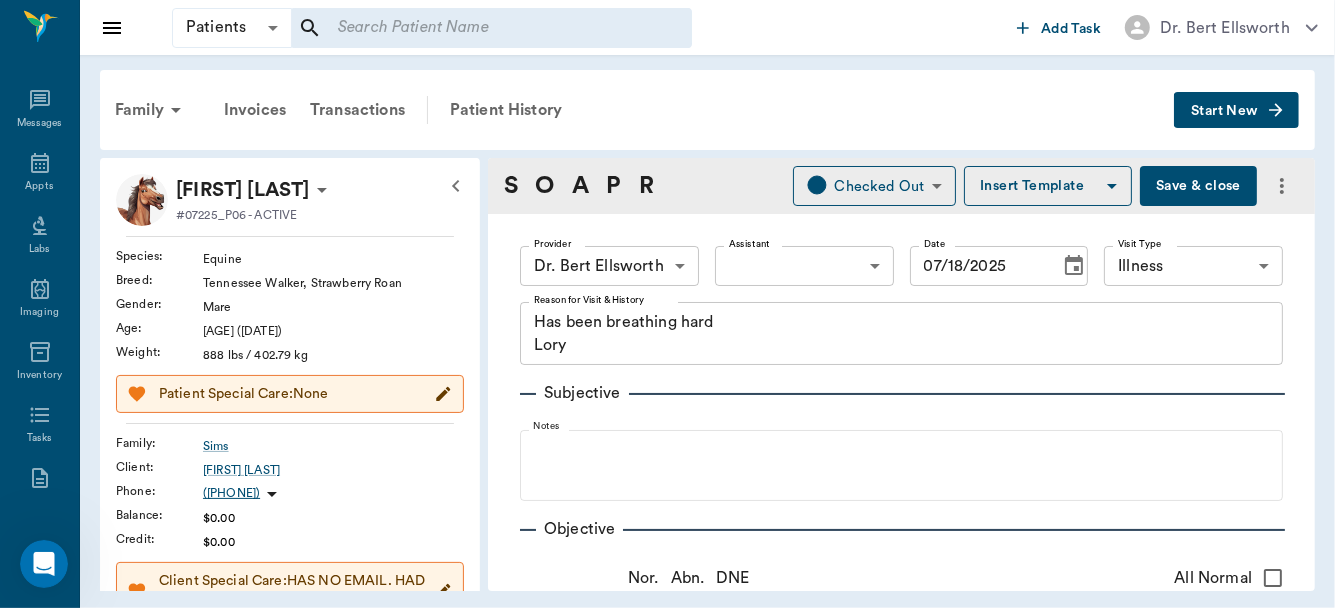 type on "07/18/2025" 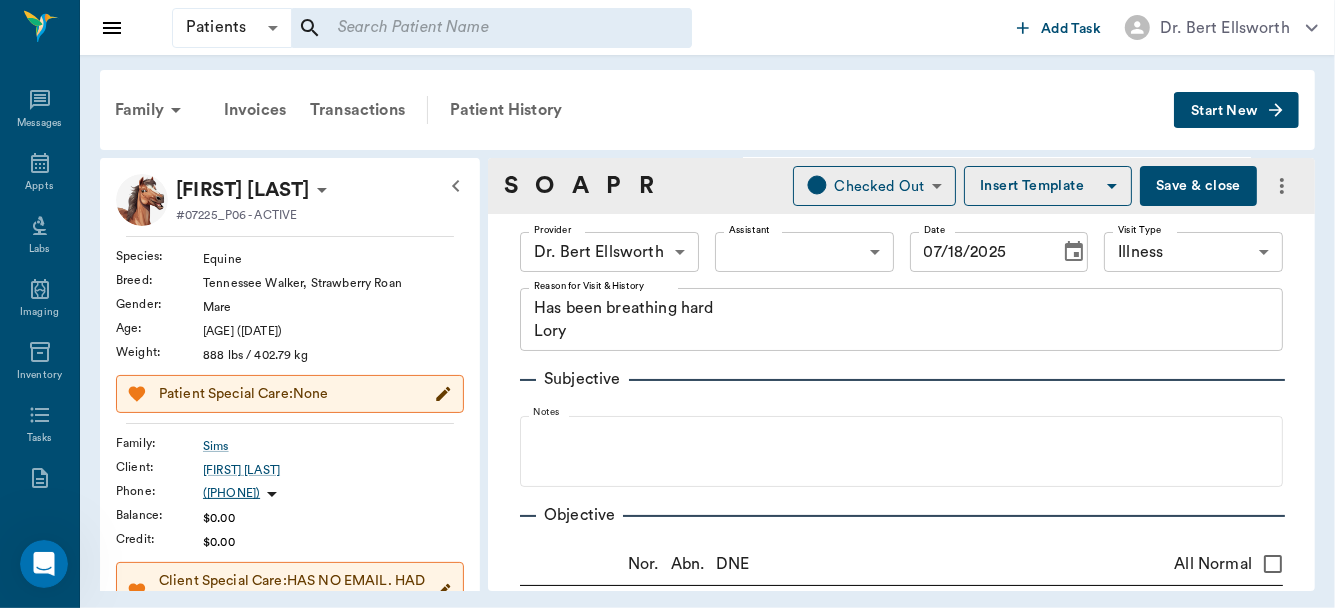 click on "Subjective Notes" at bounding box center (901, 419) 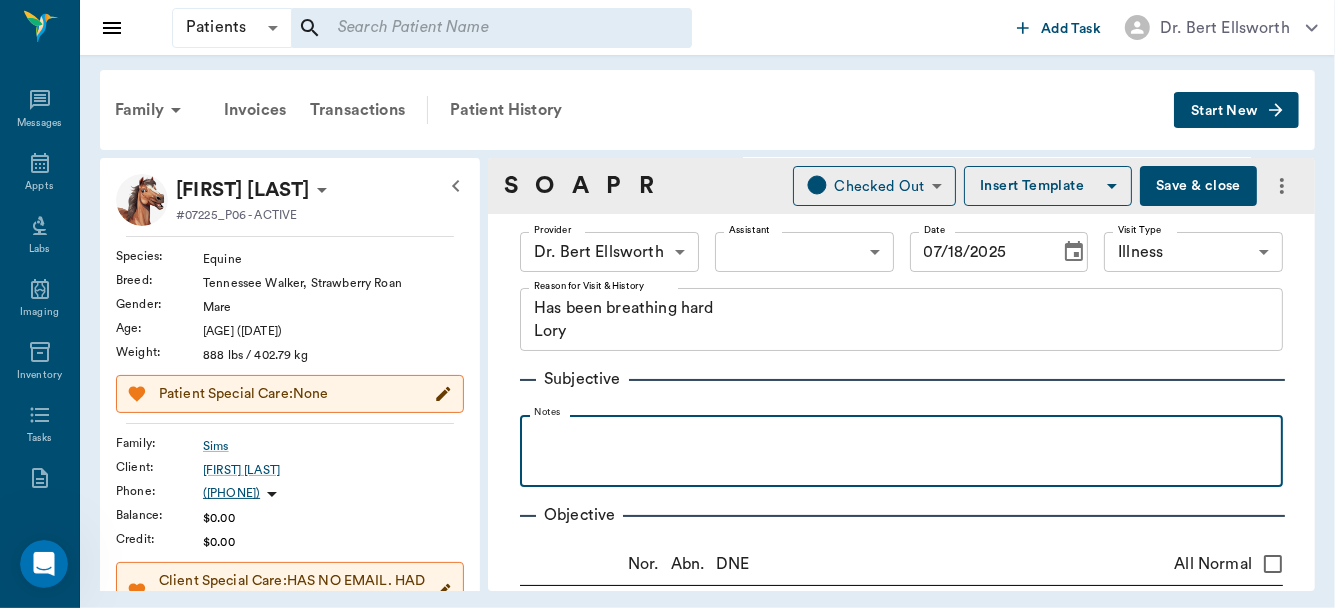 click at bounding box center (901, 437) 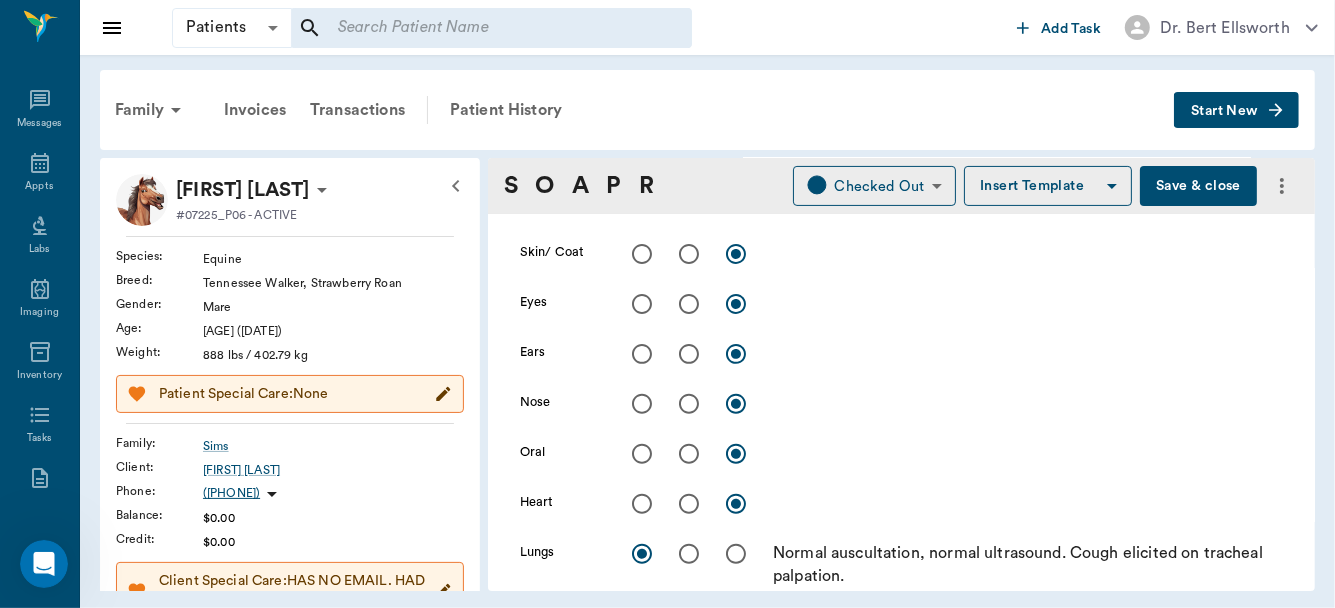 scroll, scrollTop: 389, scrollLeft: 0, axis: vertical 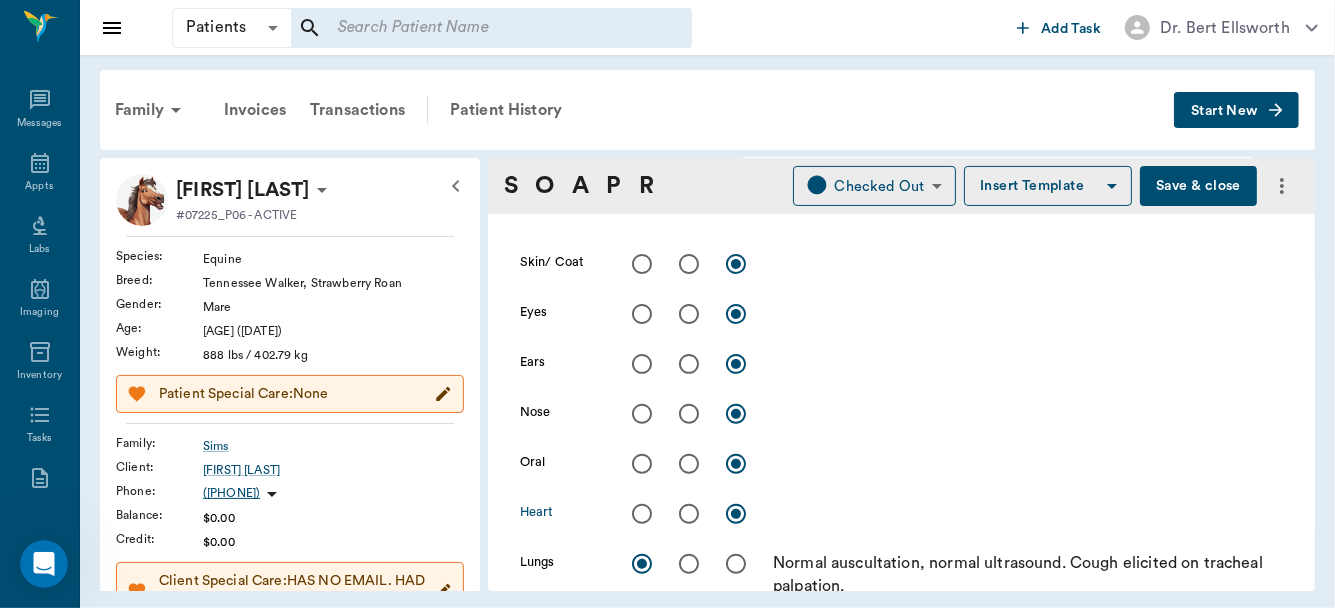 click at bounding box center (642, 514) 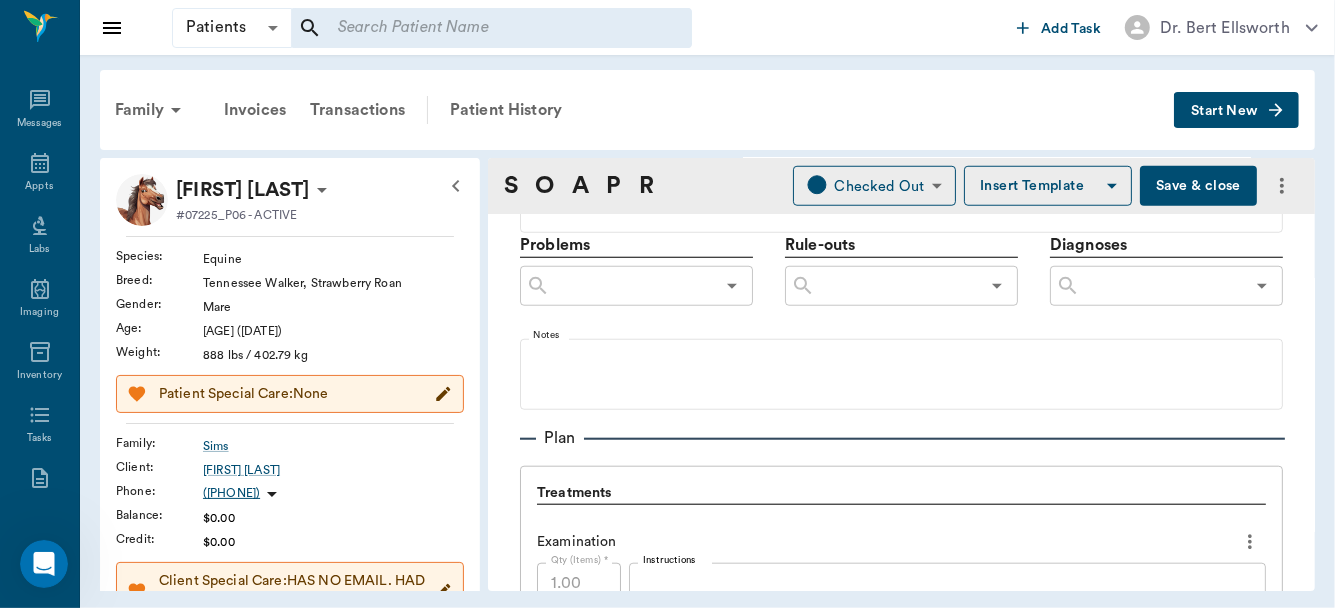 scroll, scrollTop: 1070, scrollLeft: 0, axis: vertical 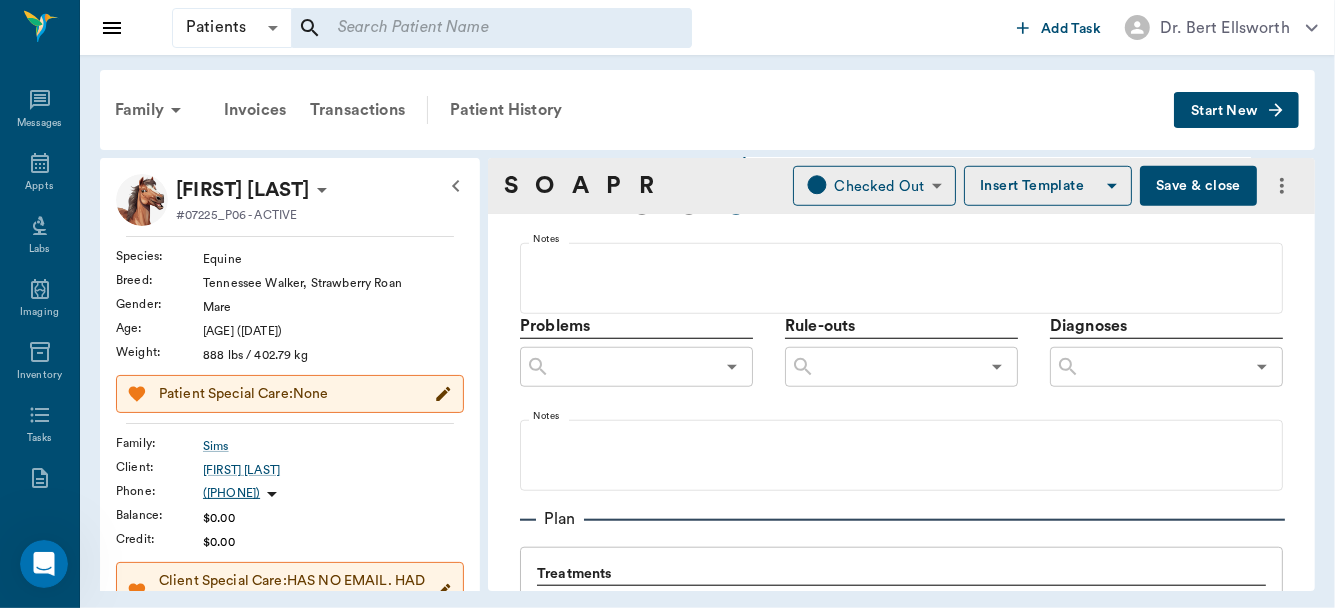 click at bounding box center [1162, 367] 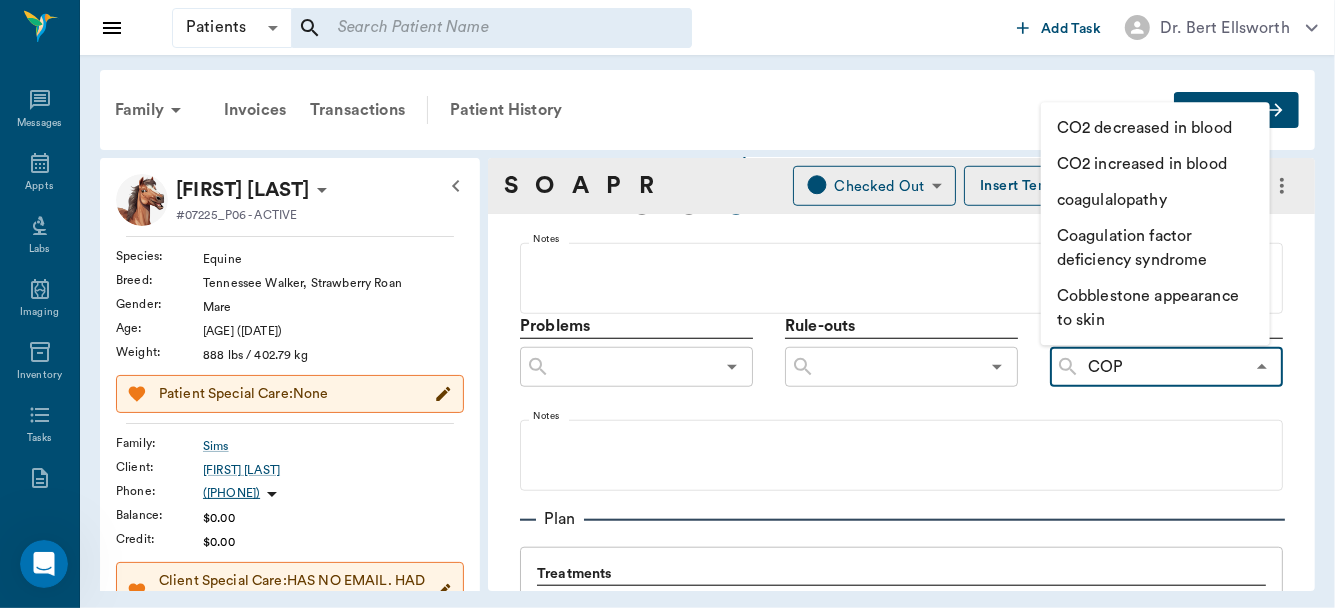 type on "COPD" 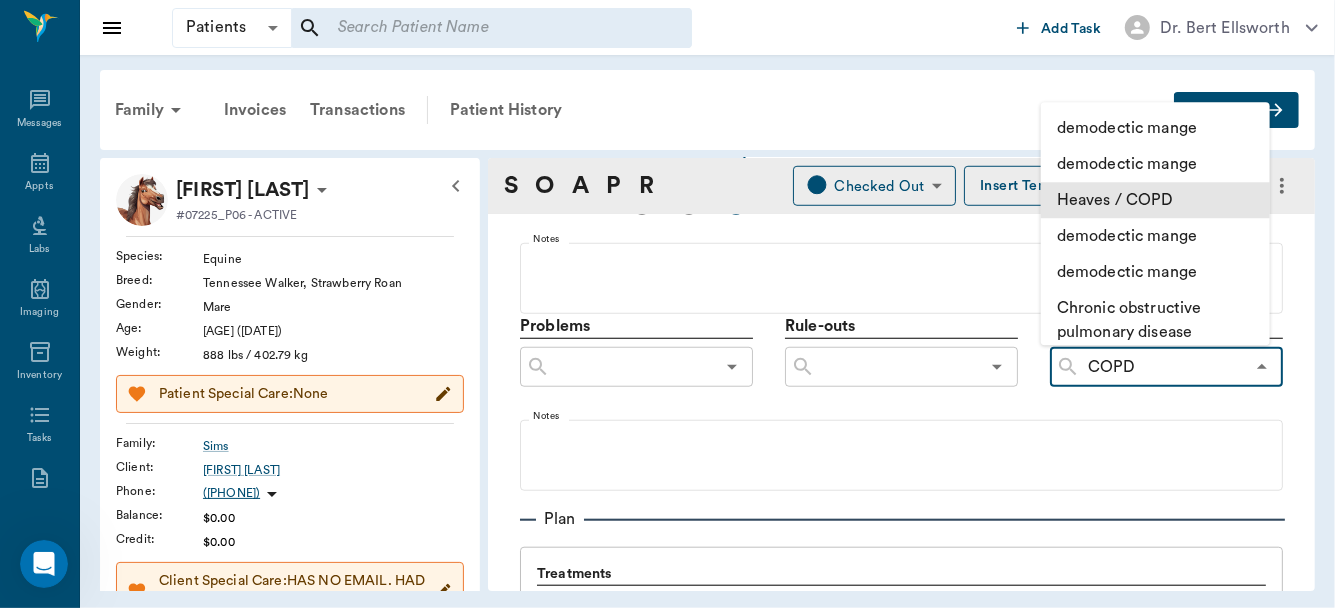 click on "Heaves / COPD" at bounding box center [1155, 200] 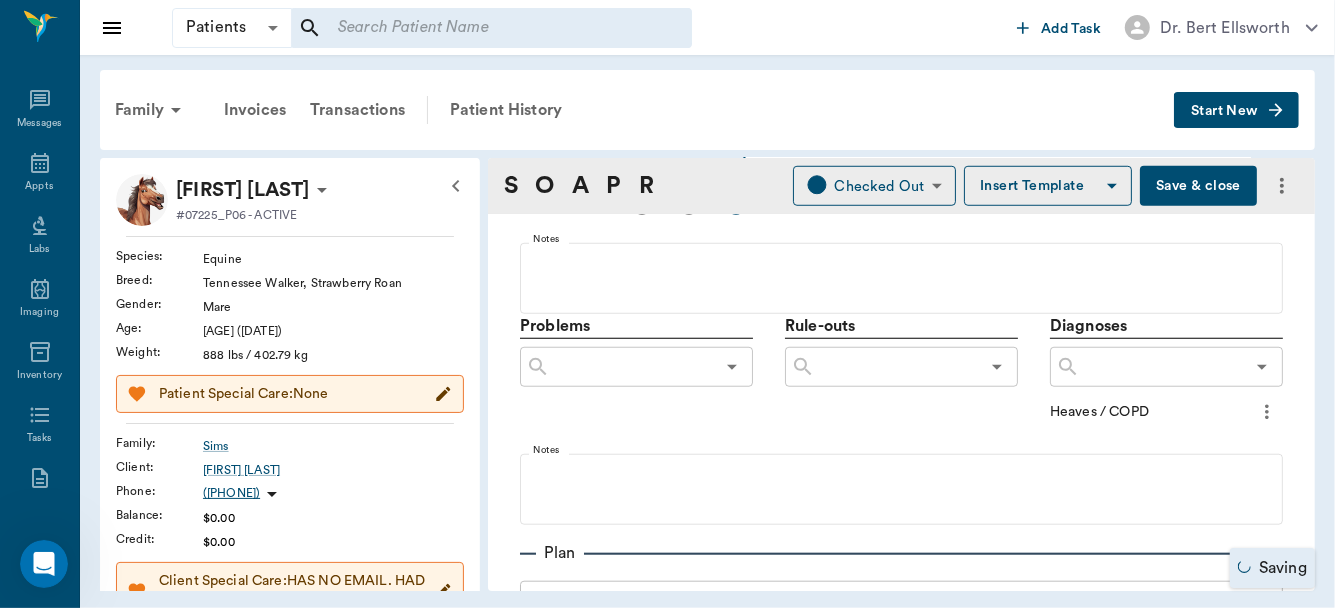 click 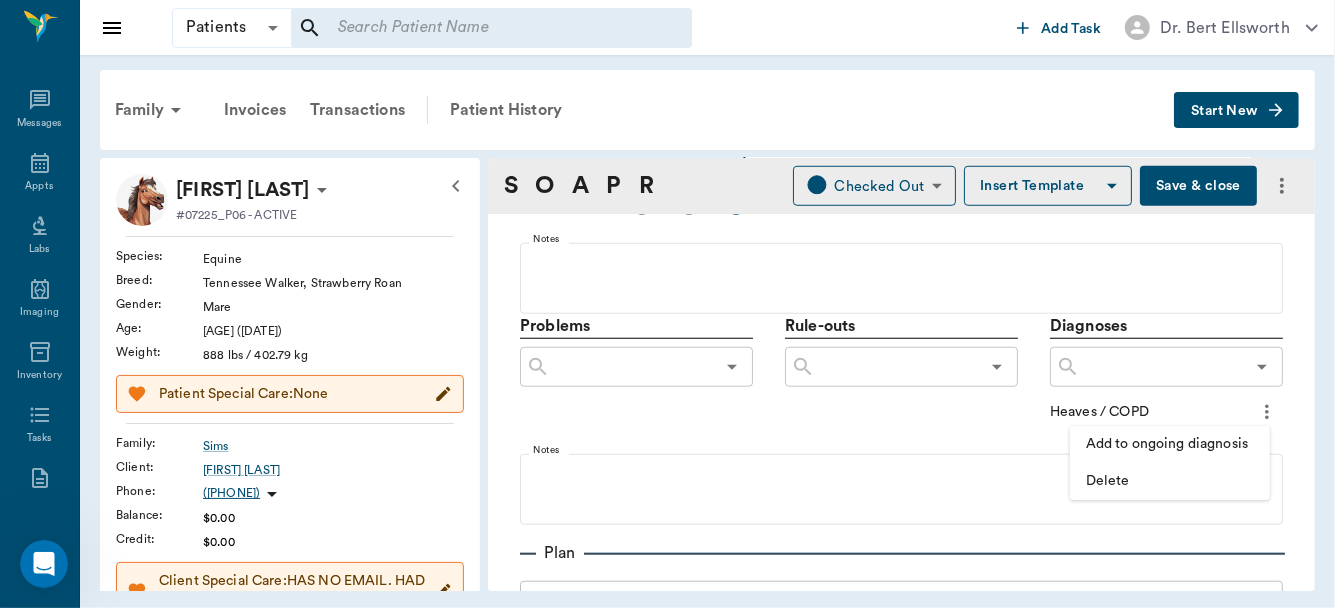 click on "Add to ongoing diagnosis" at bounding box center (1170, 444) 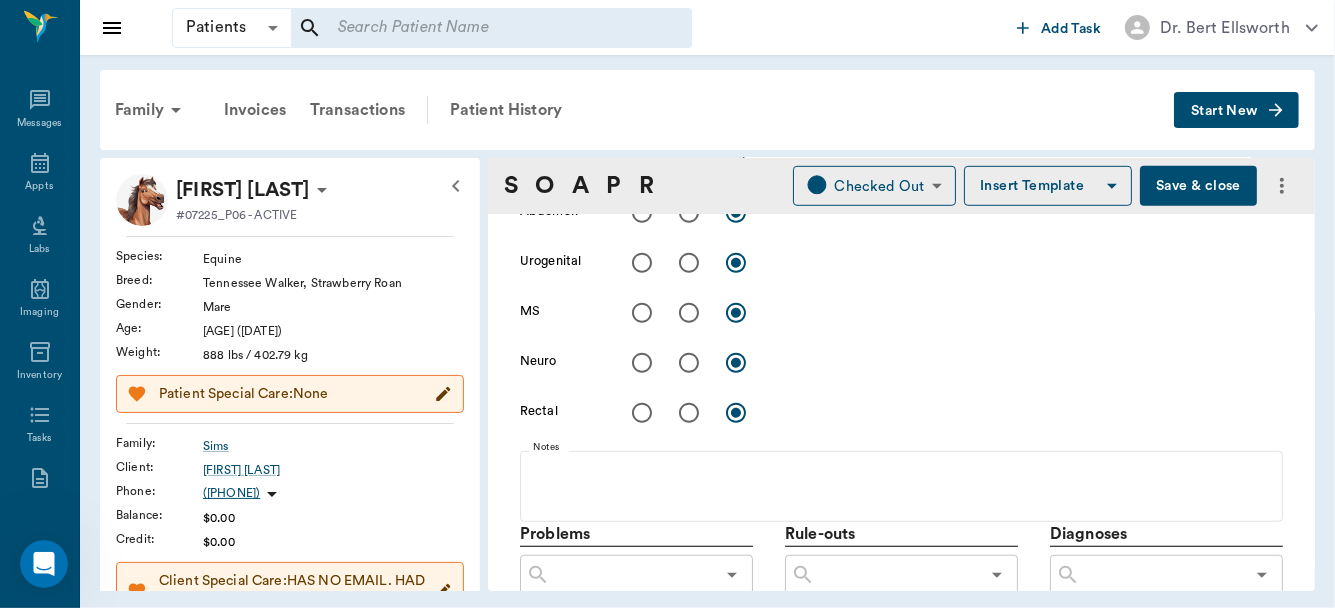 scroll, scrollTop: 654, scrollLeft: 0, axis: vertical 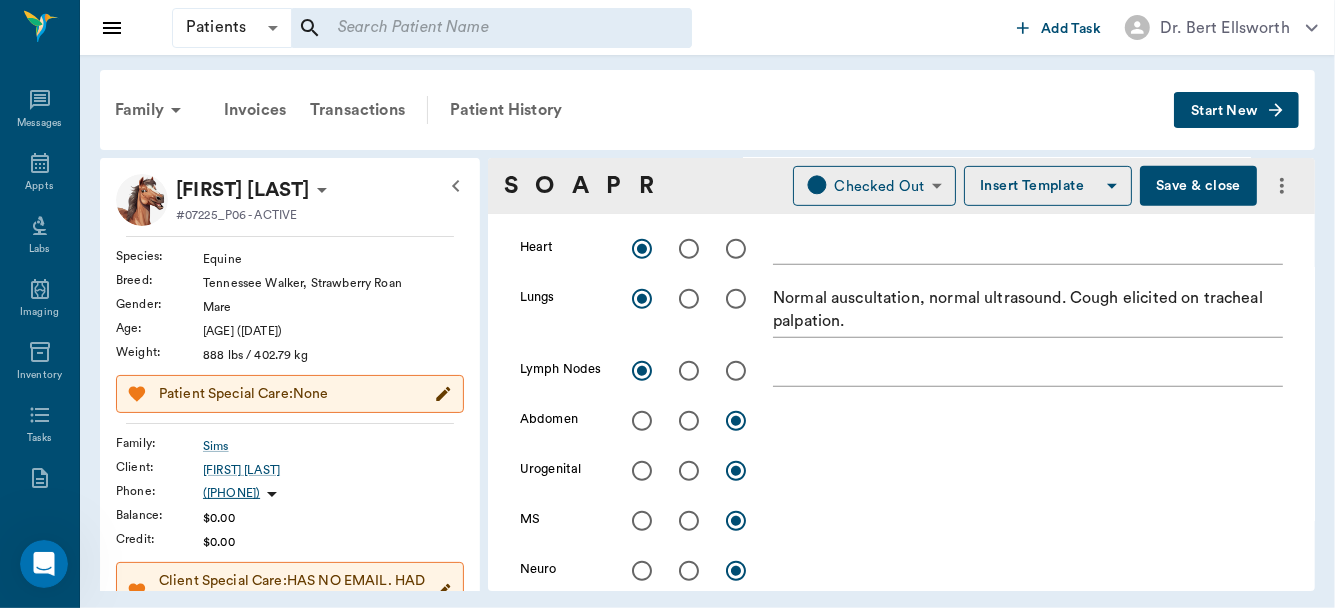 click on "Save & close" at bounding box center [1198, 186] 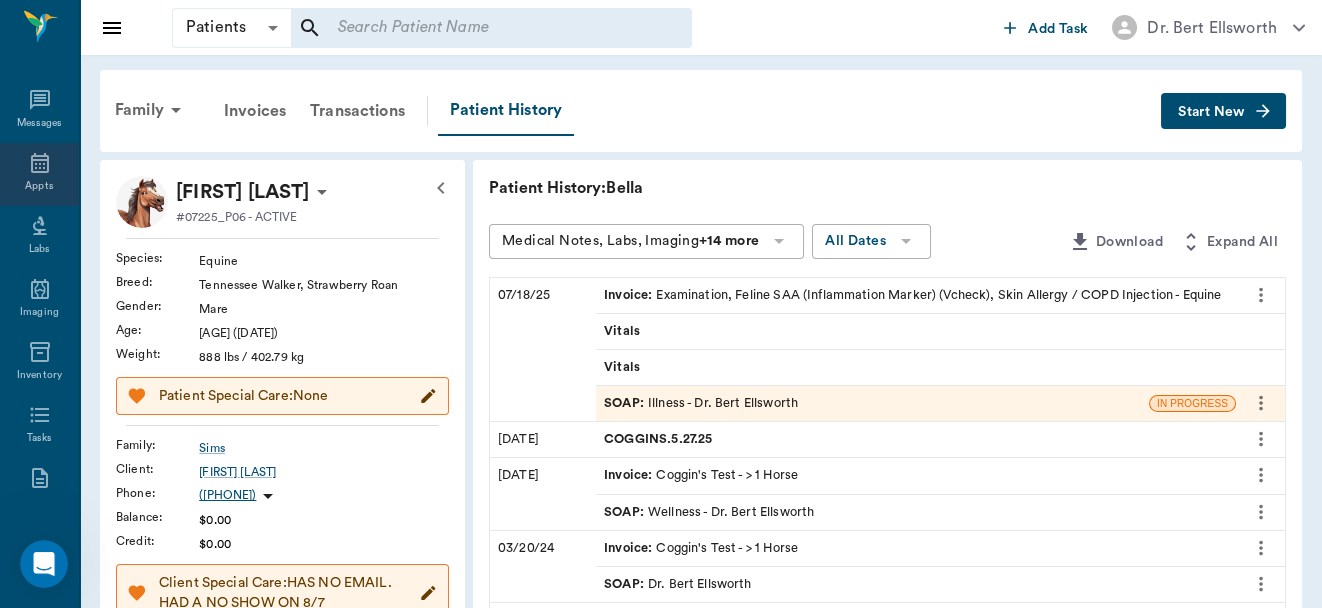 click 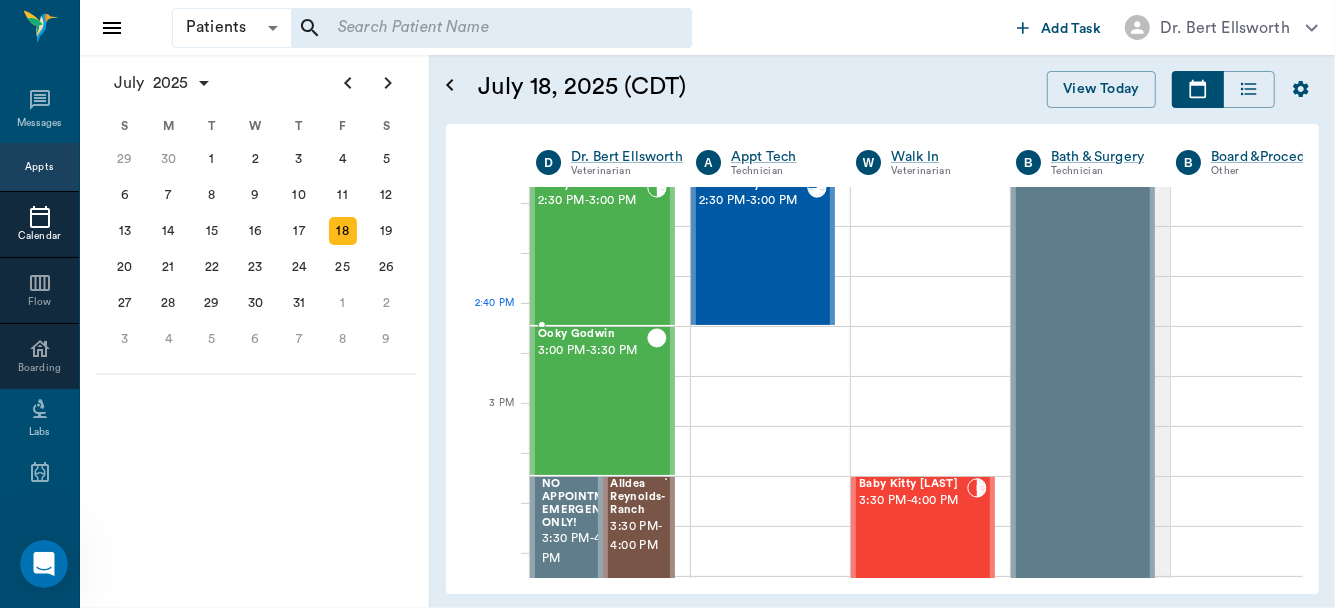 scroll, scrollTop: 1971, scrollLeft: 0, axis: vertical 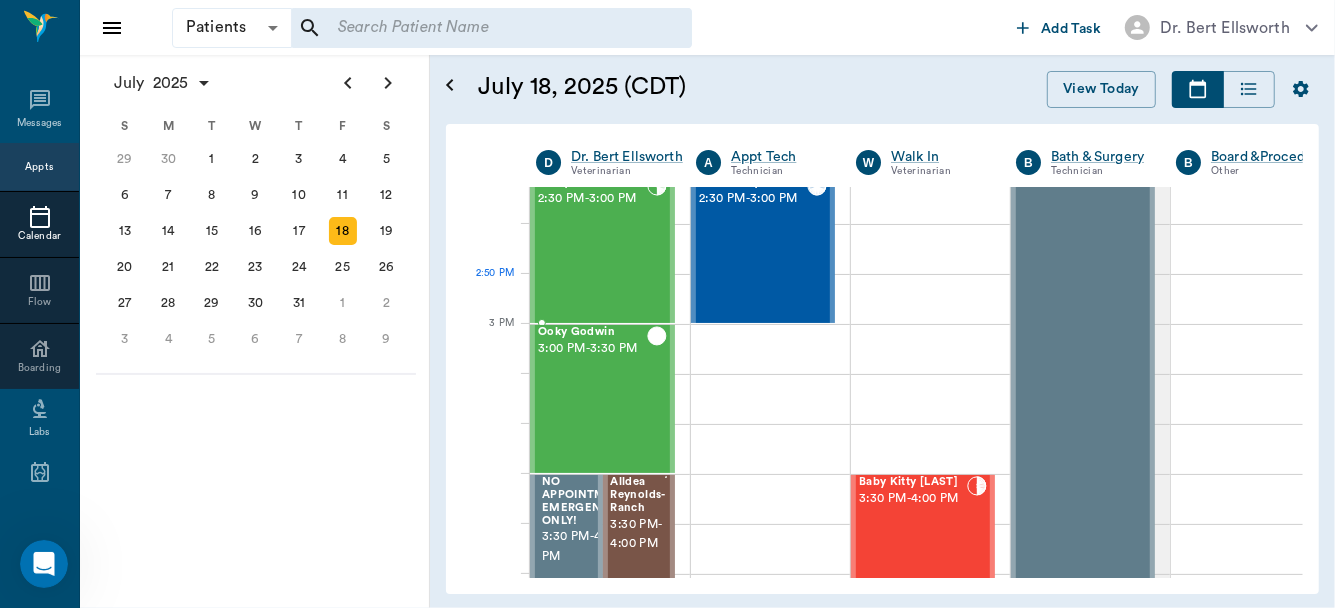 click on "Skitty Kroll 2:30 PM  -  3:00 PM" at bounding box center (592, 249) 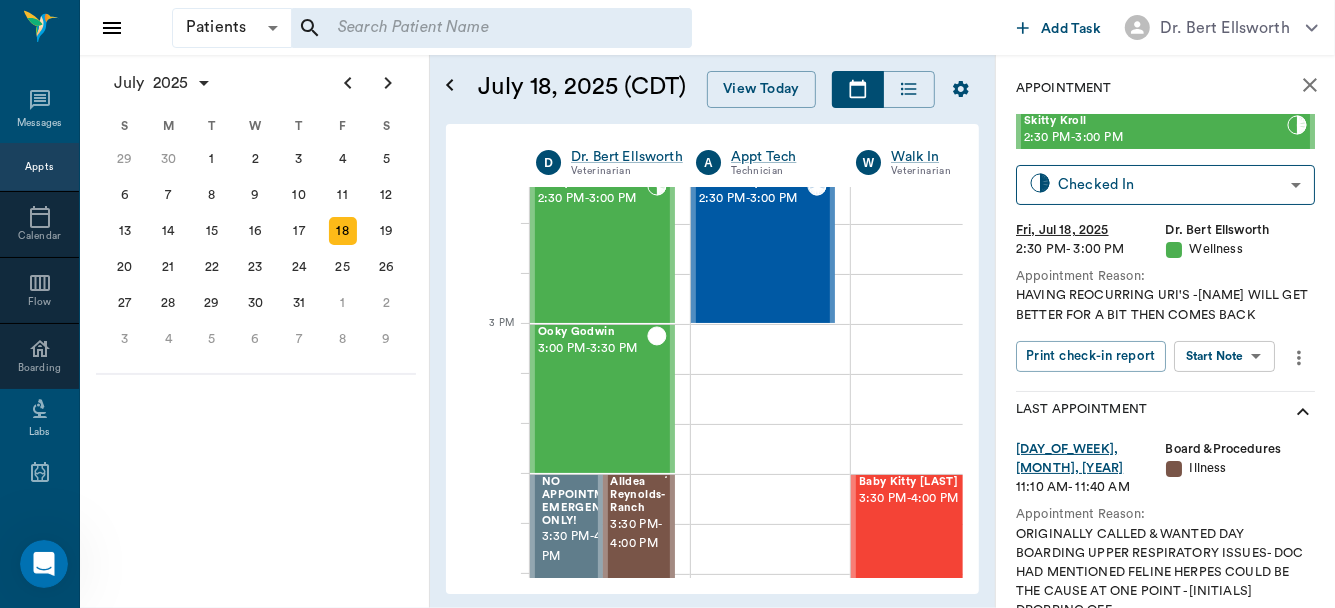 click on "Patients Patients ​ ​ Add Task Dr. Bert Ellsworth Nectar Messages Appts Calendar Flow Boarding Labs Imaging Inventory Tasks Forms Staff Reports Lookup Settings July 2025 S M T W T F S Jun 1 2 3 4 5 6 7 8 9 10 11 12 13 14 15 16 17 18 19 20 21 22 23 24 25 26 27 28 29 30 Jul 1 2 3 4 5 6 7 8 9 10 11 12 S M T W T F S 29 30 Jul 1 2 3 4 5 6 7 8 9 10 11 12 13 14 15 16 17 18 19 20 21 22 23 24 25 26 27 28 29 30 31 Aug 1 2 3 4 5 6 7 8 9 S M T W T F S 27 28 29 30 31 Aug 1 2 3 4 5 6 7 8 9 10 11 12 13 14 15 16 17 18 19 20 21 22 23 24 25 26 27 28 29 30 31 Sep 1 2 3 4 5 6 July 18, 2025 (CDT) View Today July 2025 Today 18 Fri Jul 2025 D Dr. Bert Ellsworth Veterinarian A Appt Tech Technician W Walk In Veterinarian B Bath & Surgery Technician B Board &Procedures Other D Dr. Kindall Jones Veterinarian 8 AM 9 AM 10 AM 11 AM 12 PM 1 PM 2 PM 3 PM 4 PM 5 PM 6 PM 7 PM 8 PM 6:14 PM 2:50 PM Gun Side Darlin' Nelson 8:00 AM  -  8:30 AM Fatima Nelson 8:00 AM  -  8:30 AM J Lo Nelson 8:00 AM  -  8:30 AM Candy Girl Nelson 8:30 AM  -   -" at bounding box center (667, 304) 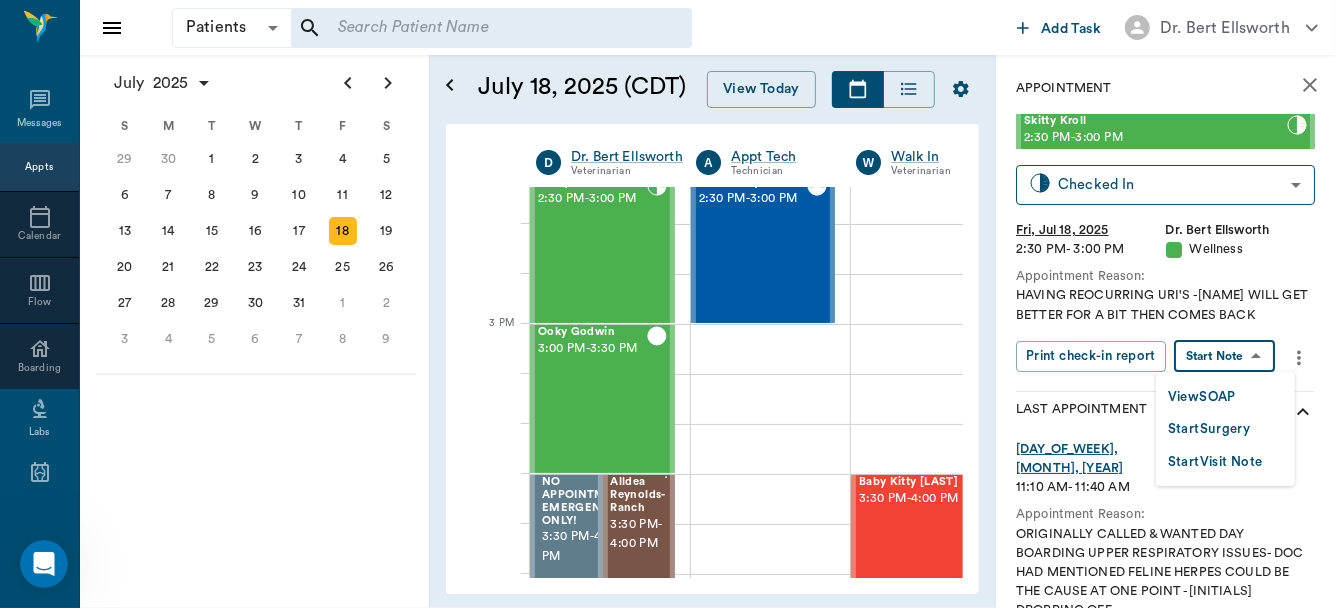 click on "View  SOAP" at bounding box center [1202, 397] 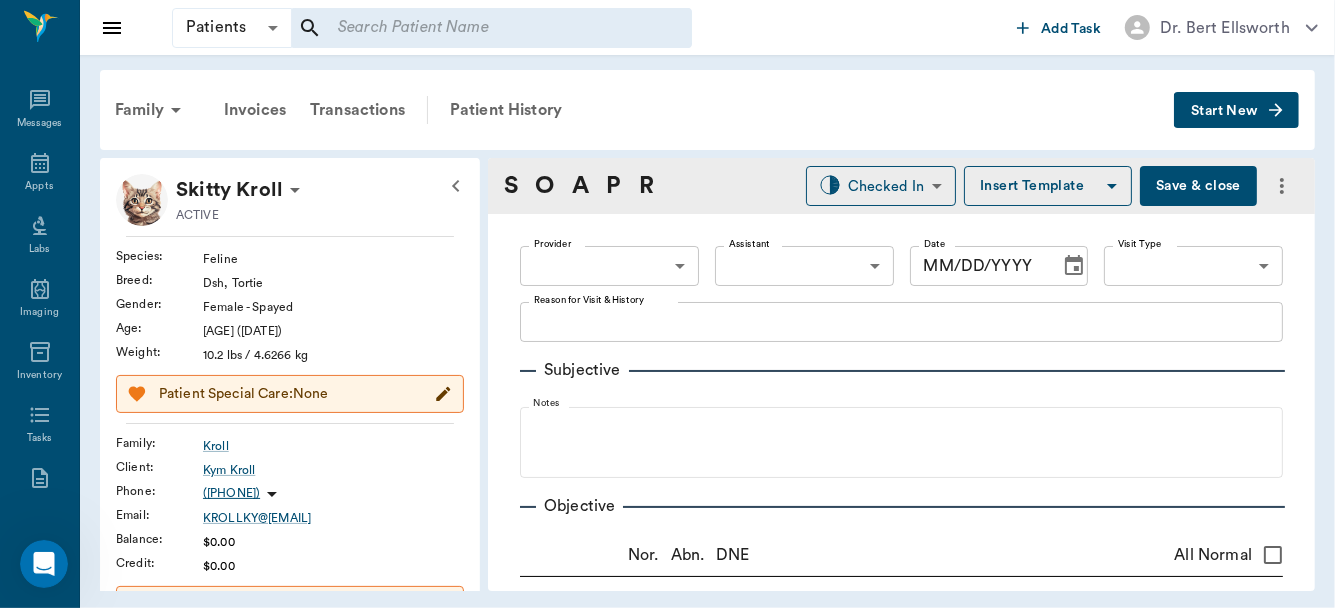 type on "63ec2f075fda476ae8351a4d" 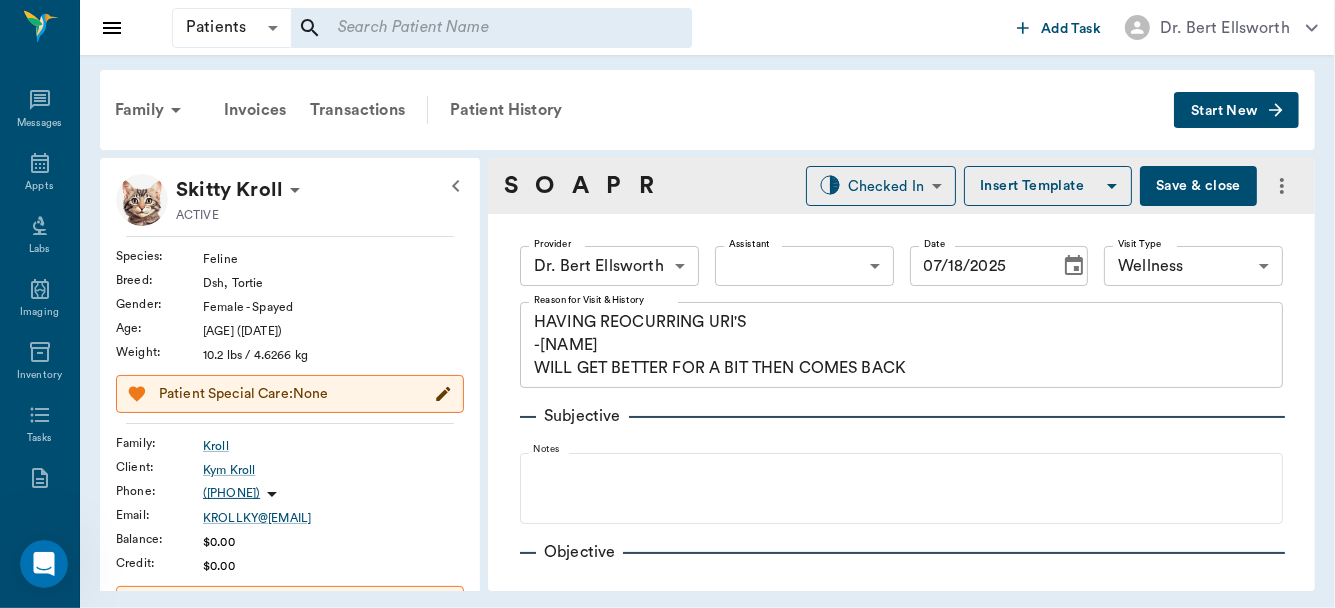 type on "07/18/2025" 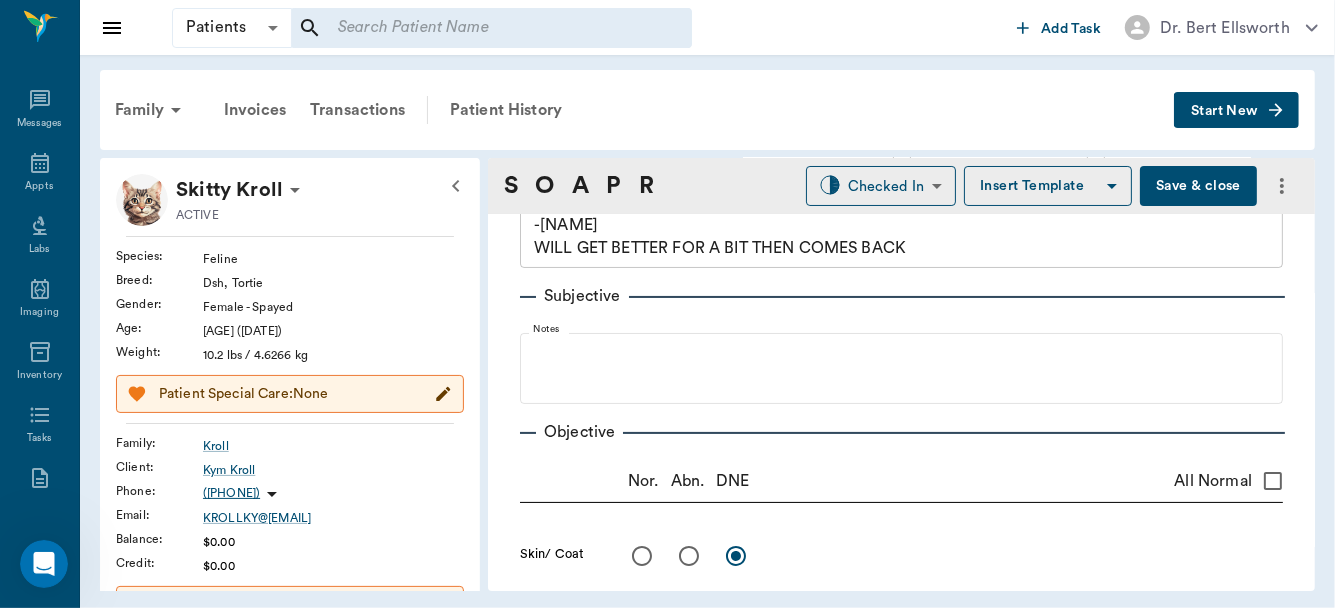 scroll, scrollTop: 67, scrollLeft: 0, axis: vertical 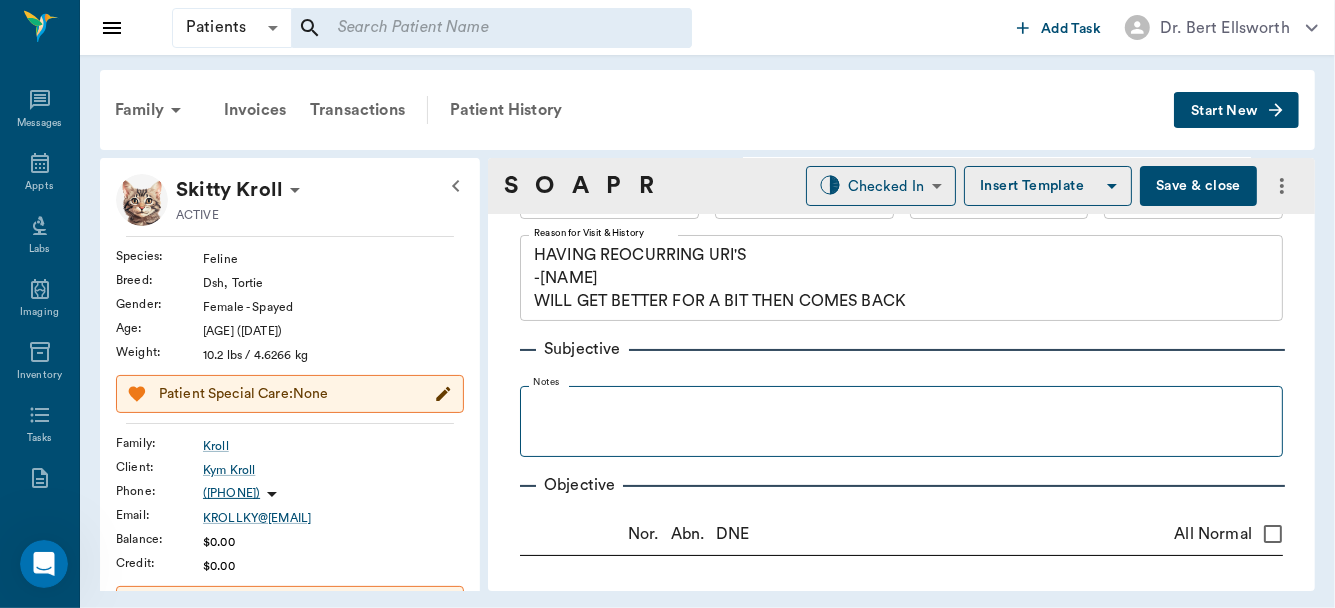 click on "Notes" at bounding box center [549, 386] 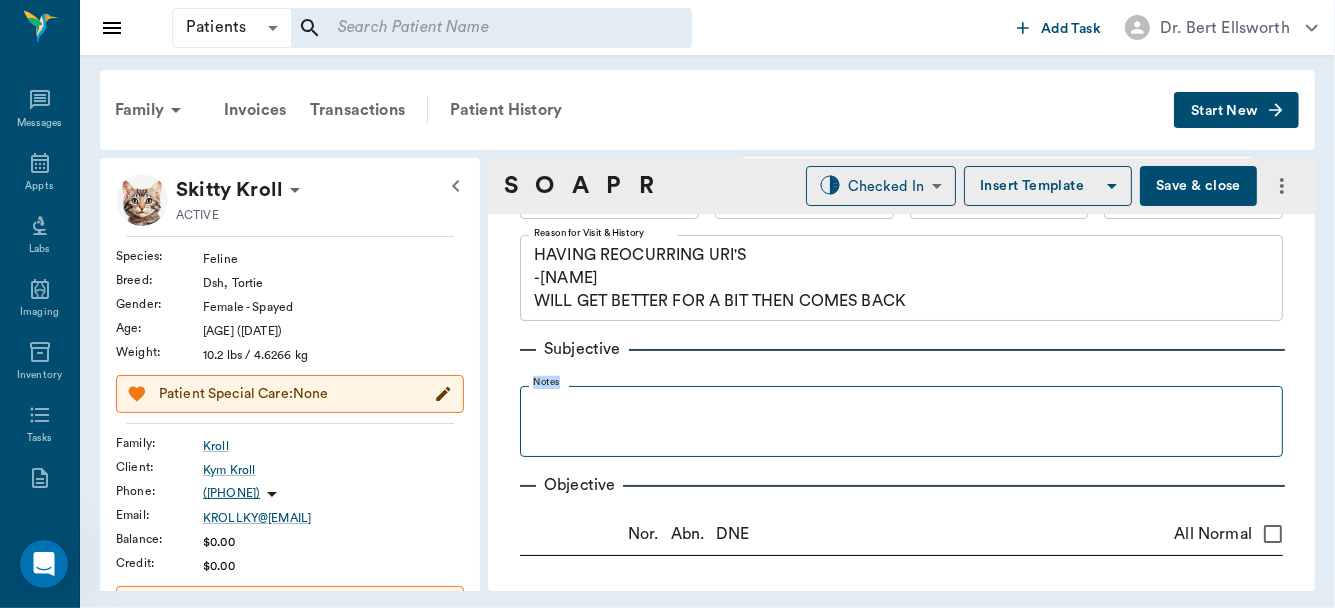 click on "Notes" at bounding box center [549, 386] 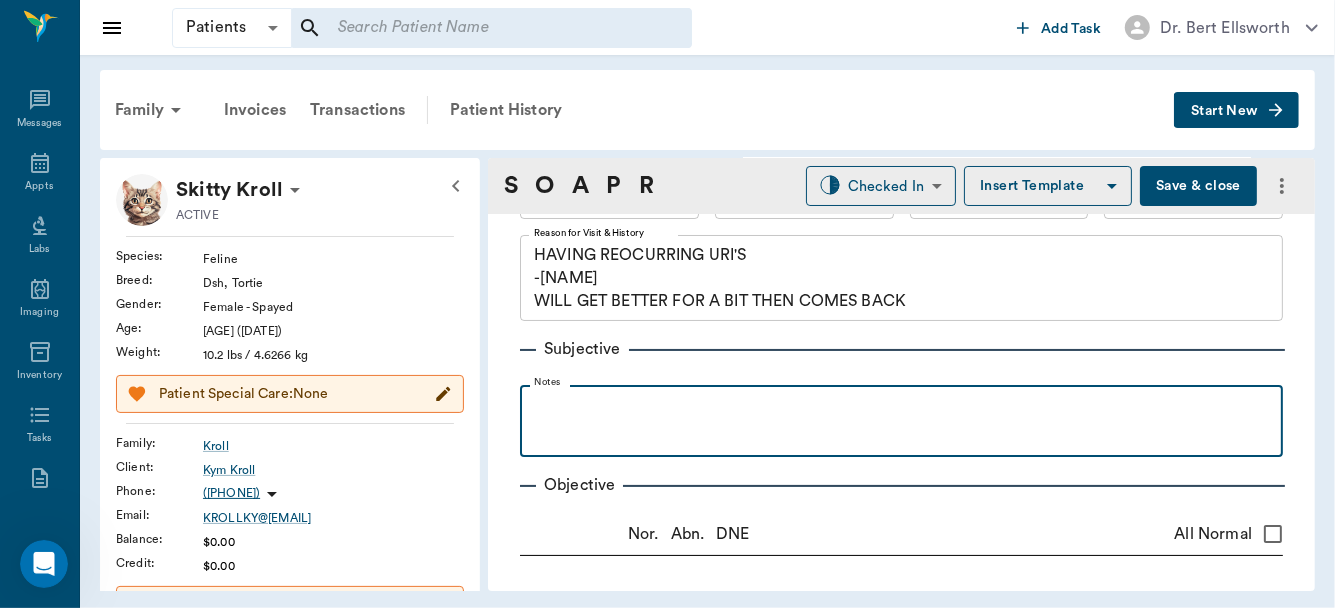click at bounding box center (901, 407) 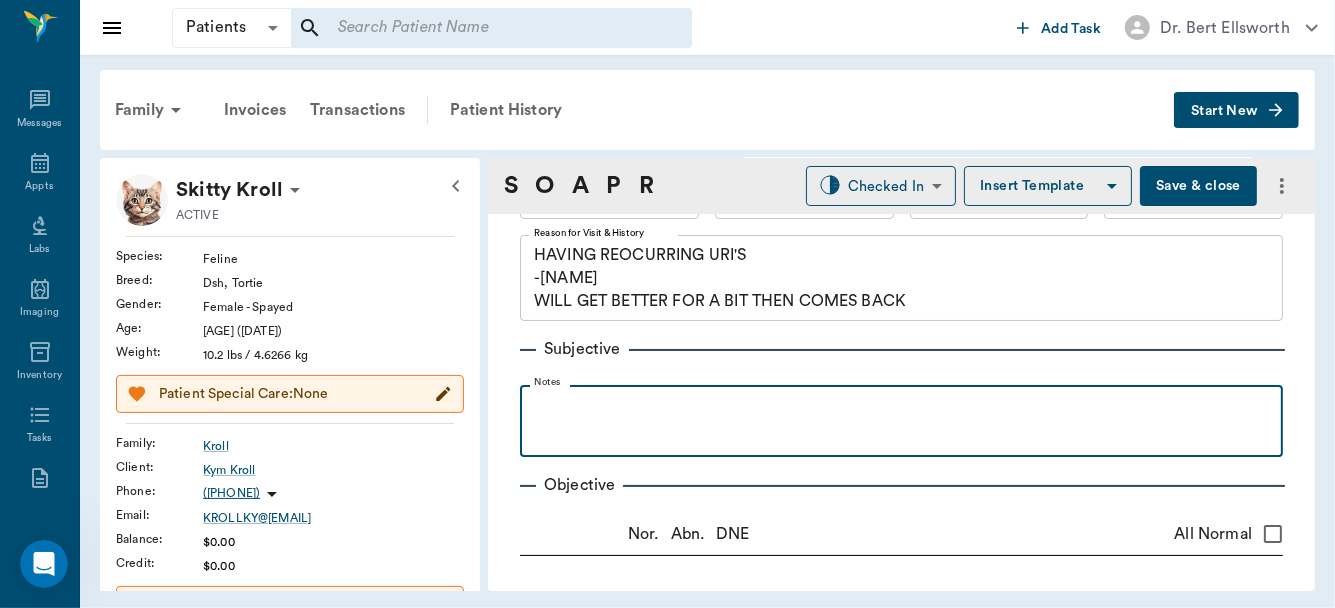 type 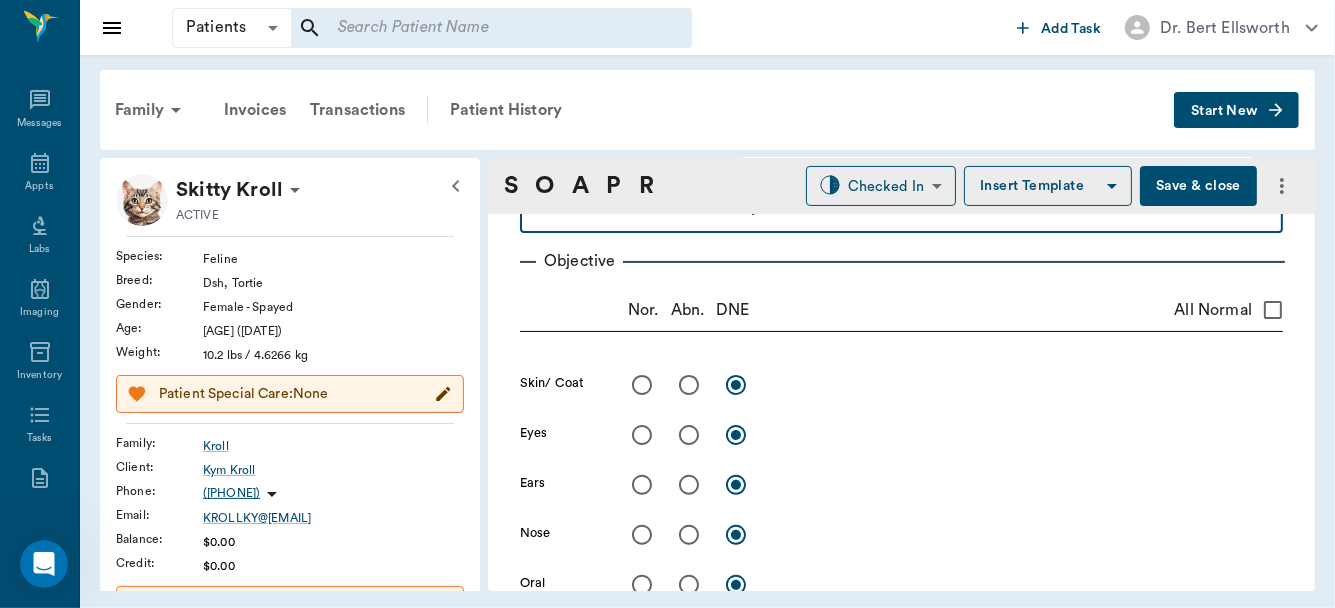 scroll, scrollTop: 582, scrollLeft: 0, axis: vertical 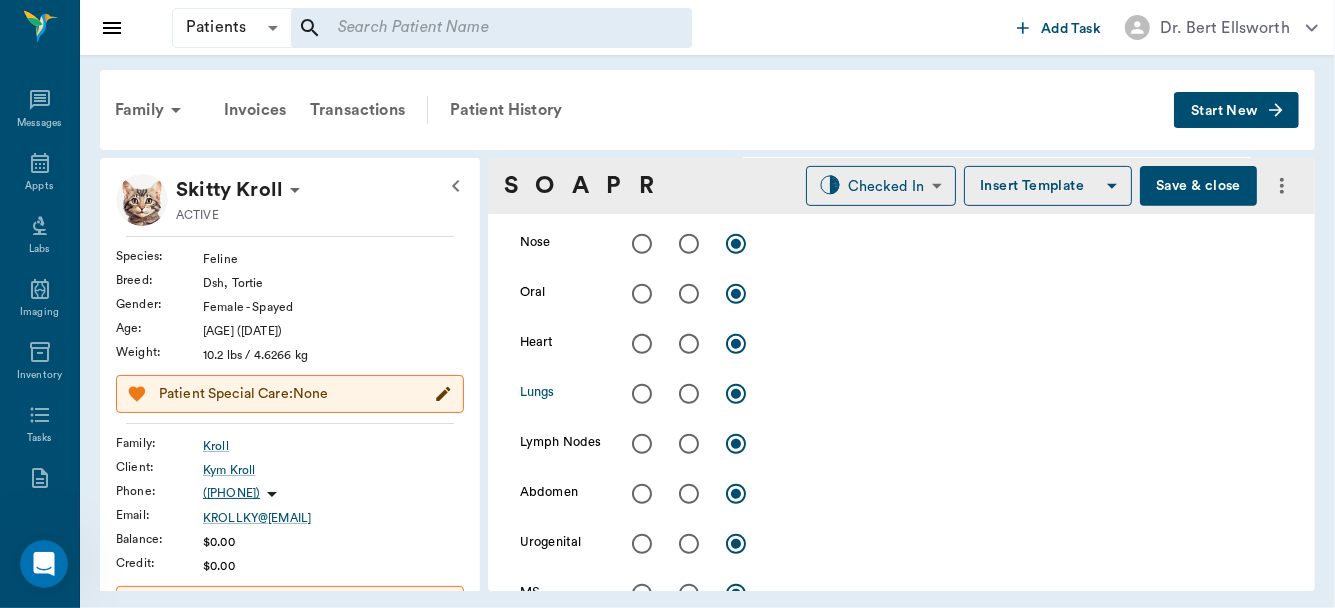 click at bounding box center [642, 394] 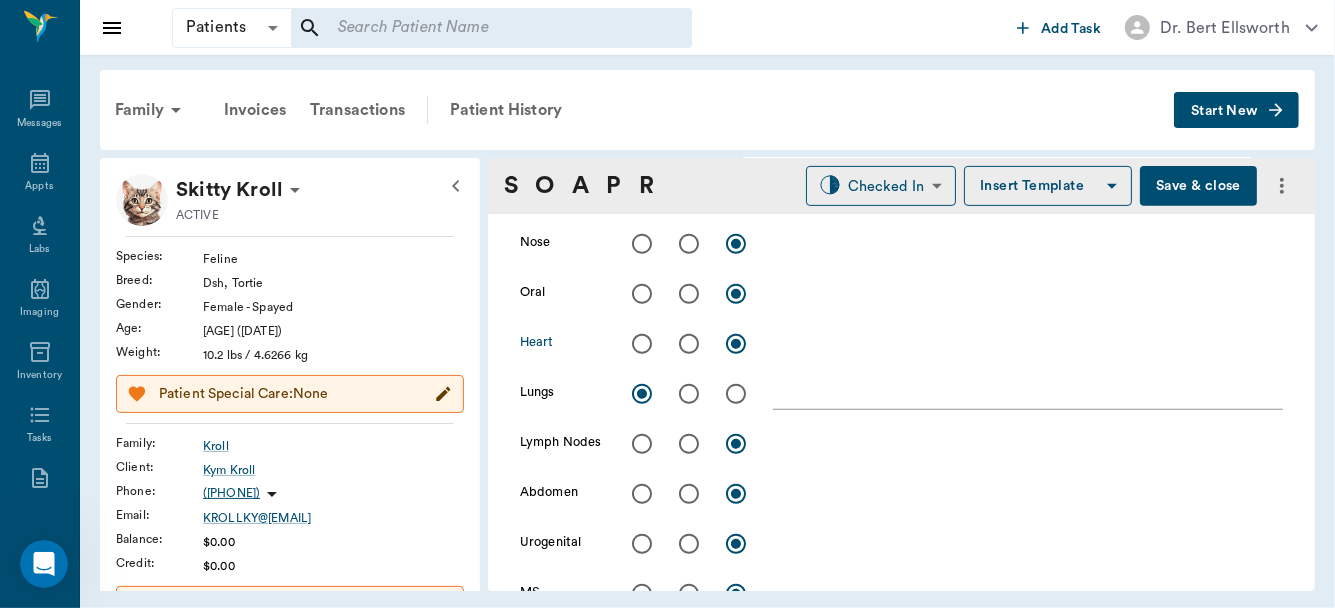click at bounding box center (642, 344) 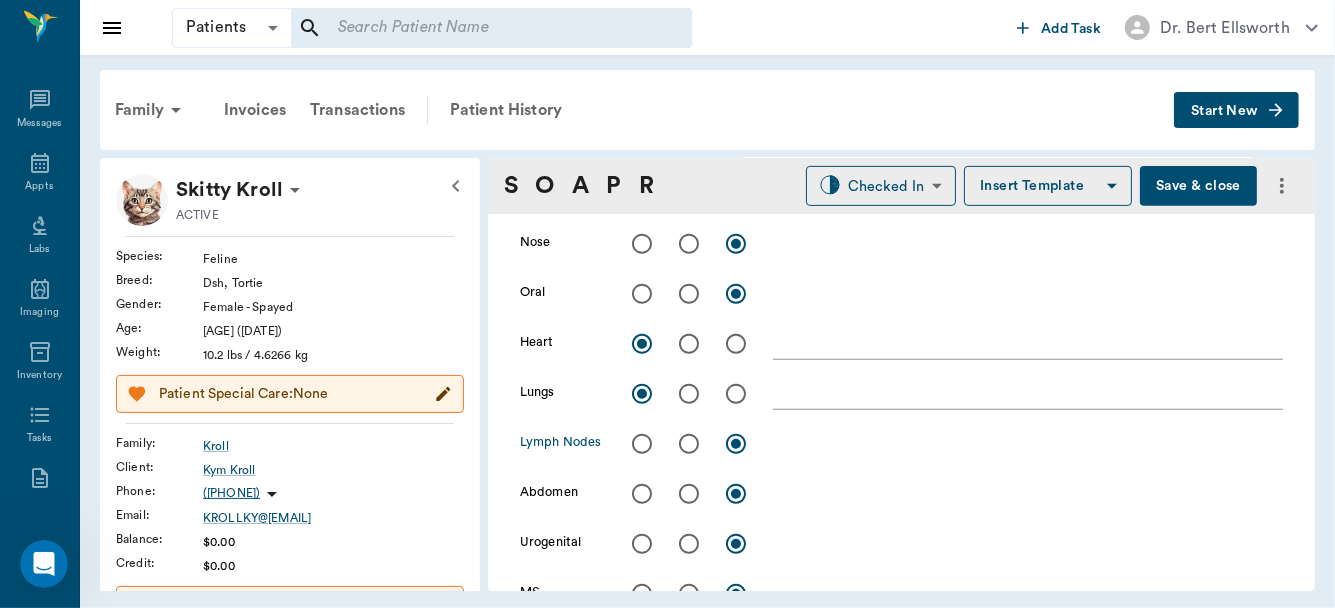 click at bounding box center (642, 444) 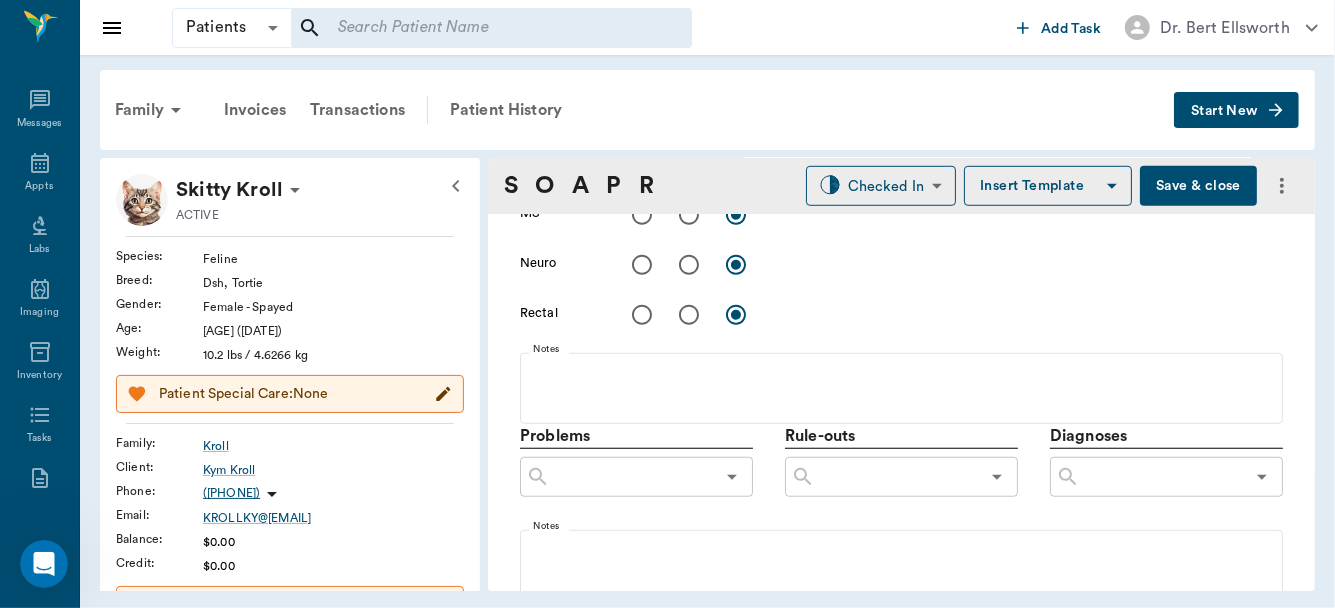 scroll, scrollTop: 985, scrollLeft: 0, axis: vertical 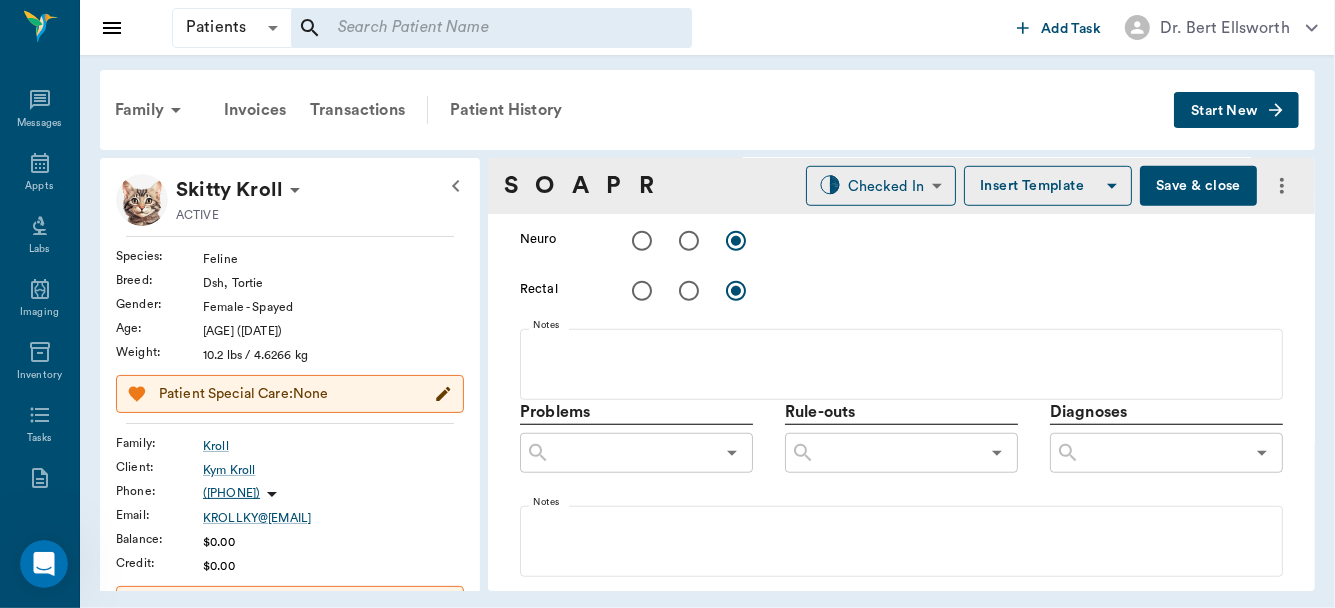 click at bounding box center [1162, 453] 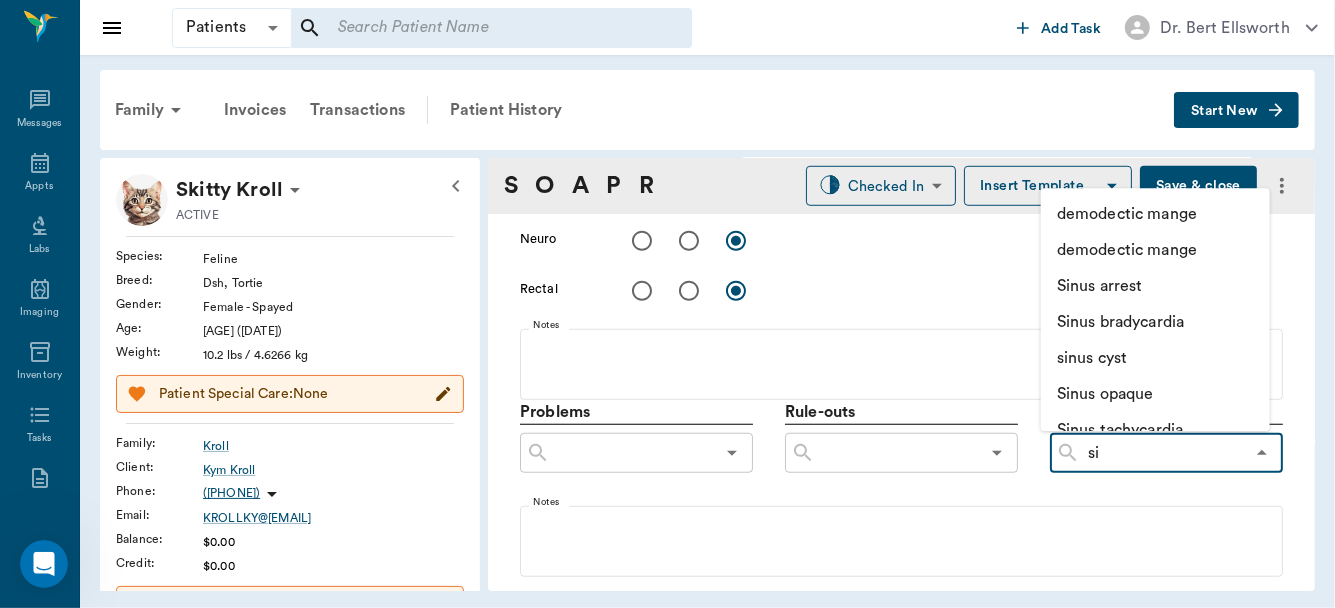 type on "sin" 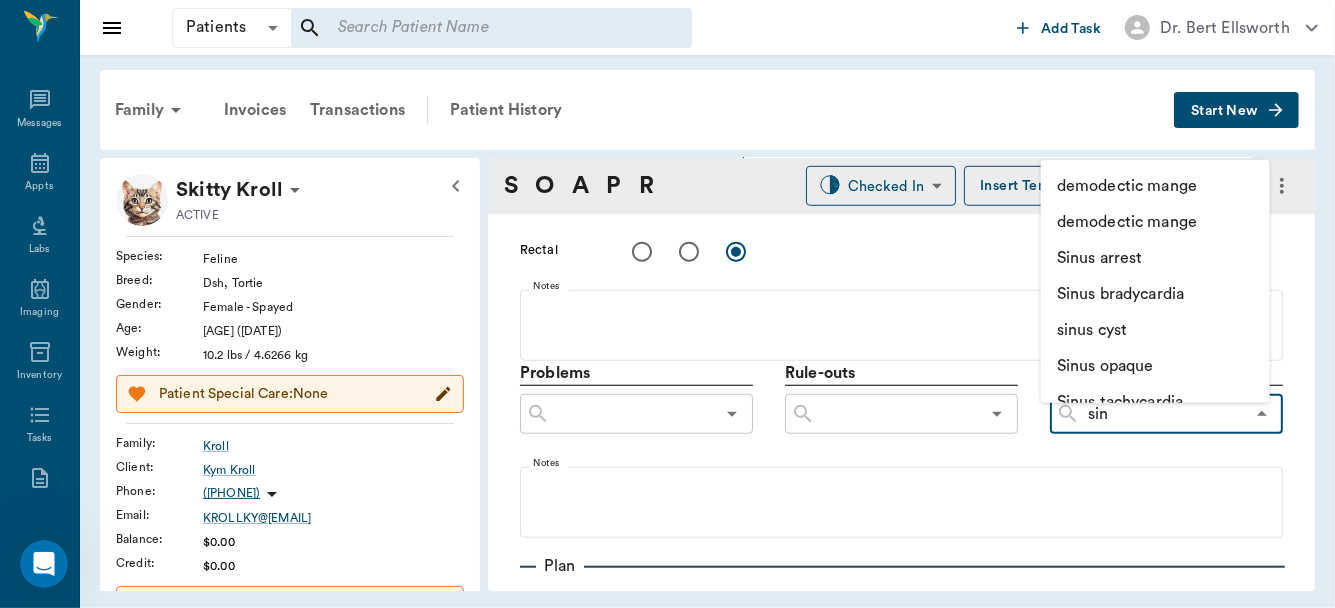 scroll, scrollTop: 1038, scrollLeft: 0, axis: vertical 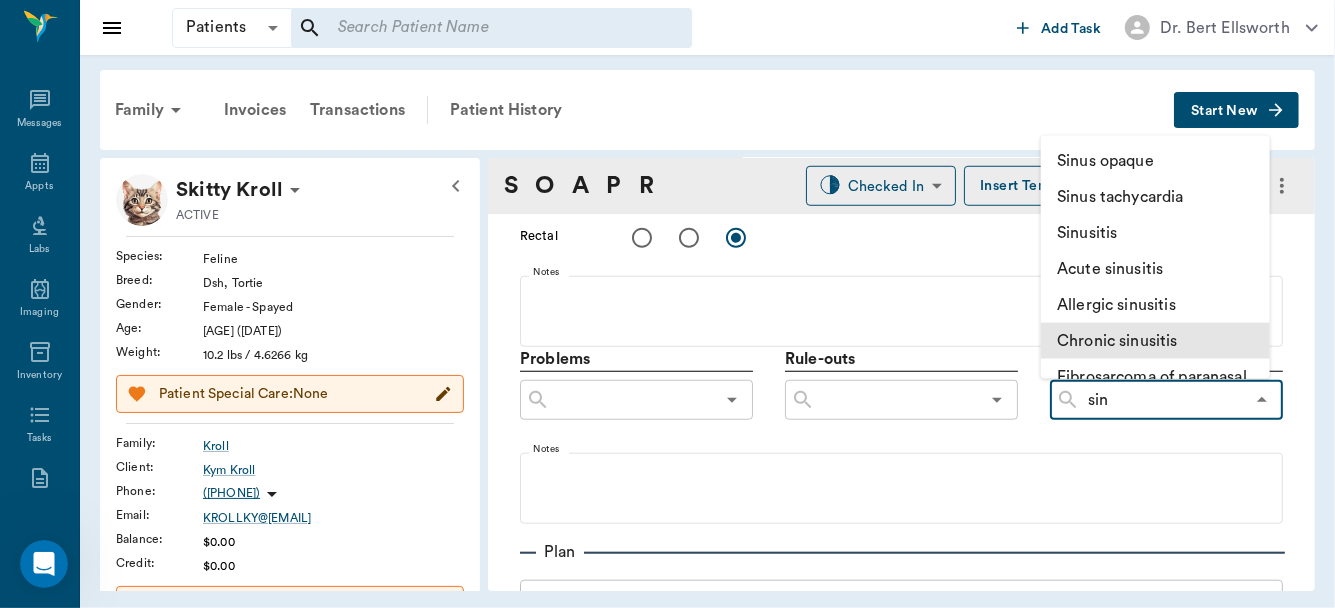 click on "Chronic sinusitis" at bounding box center [1155, 340] 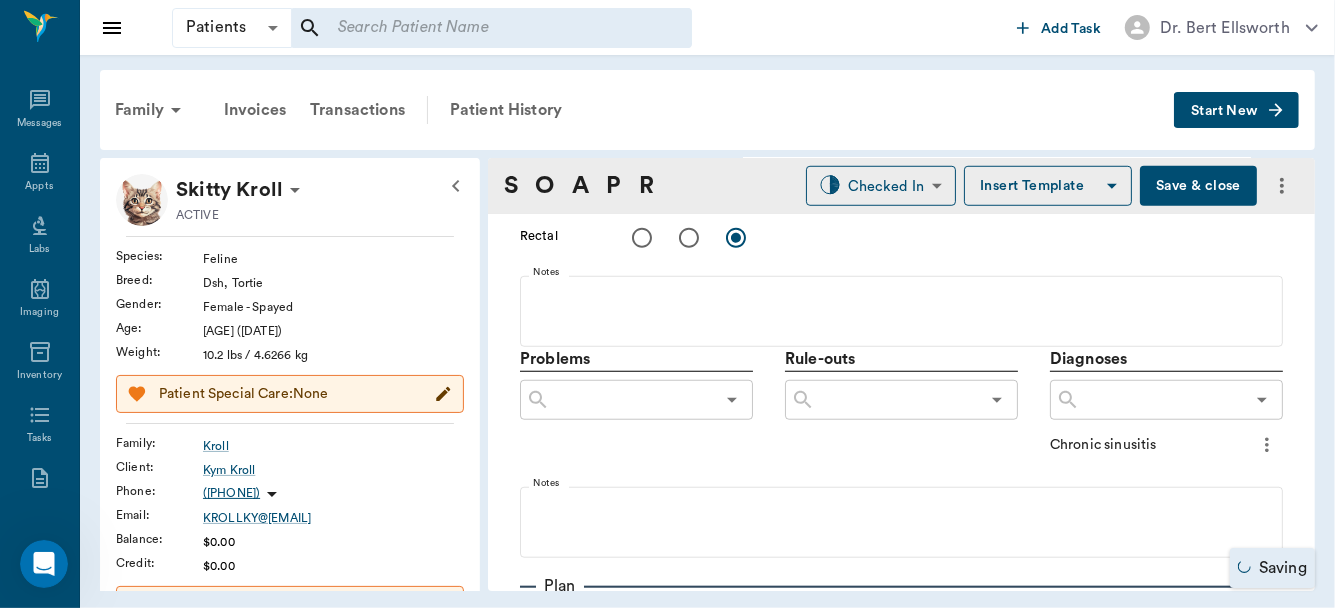 click 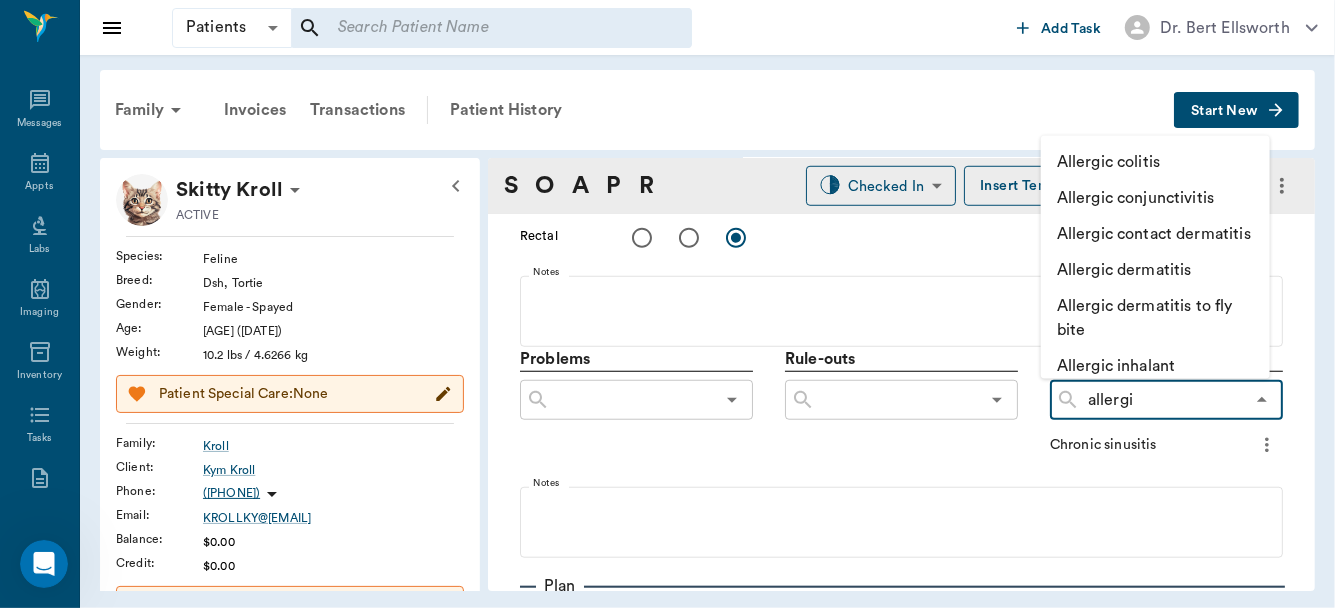 type on "allergic" 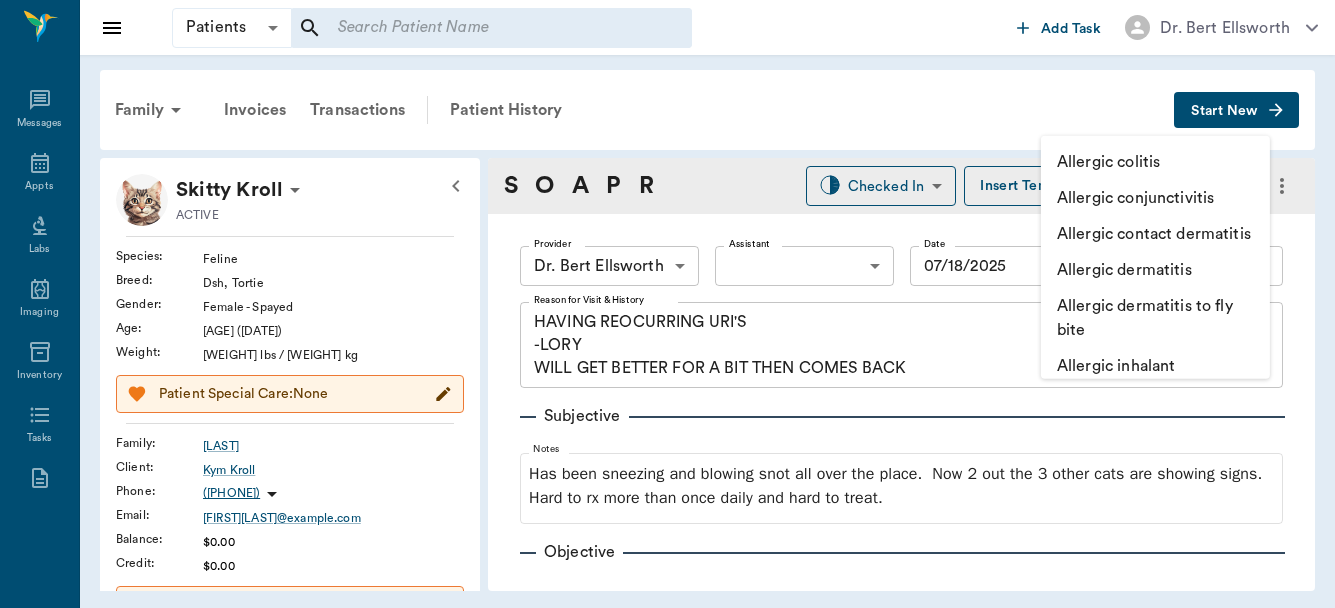 scroll, scrollTop: 0, scrollLeft: 0, axis: both 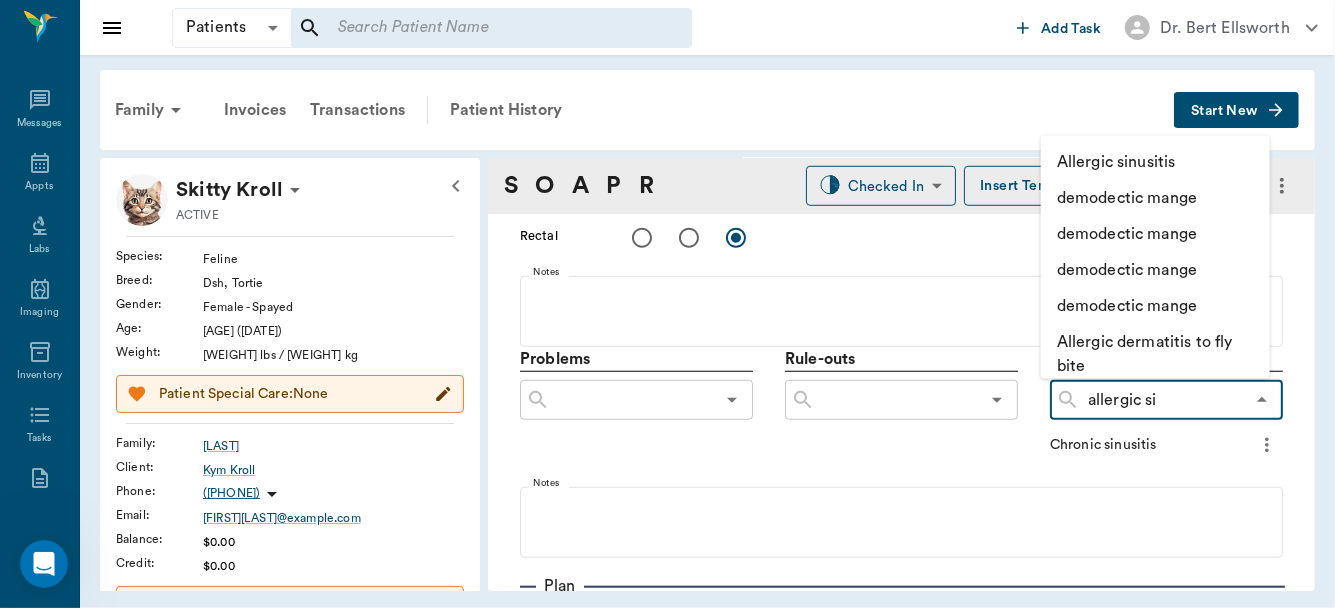 type on "allergic sin" 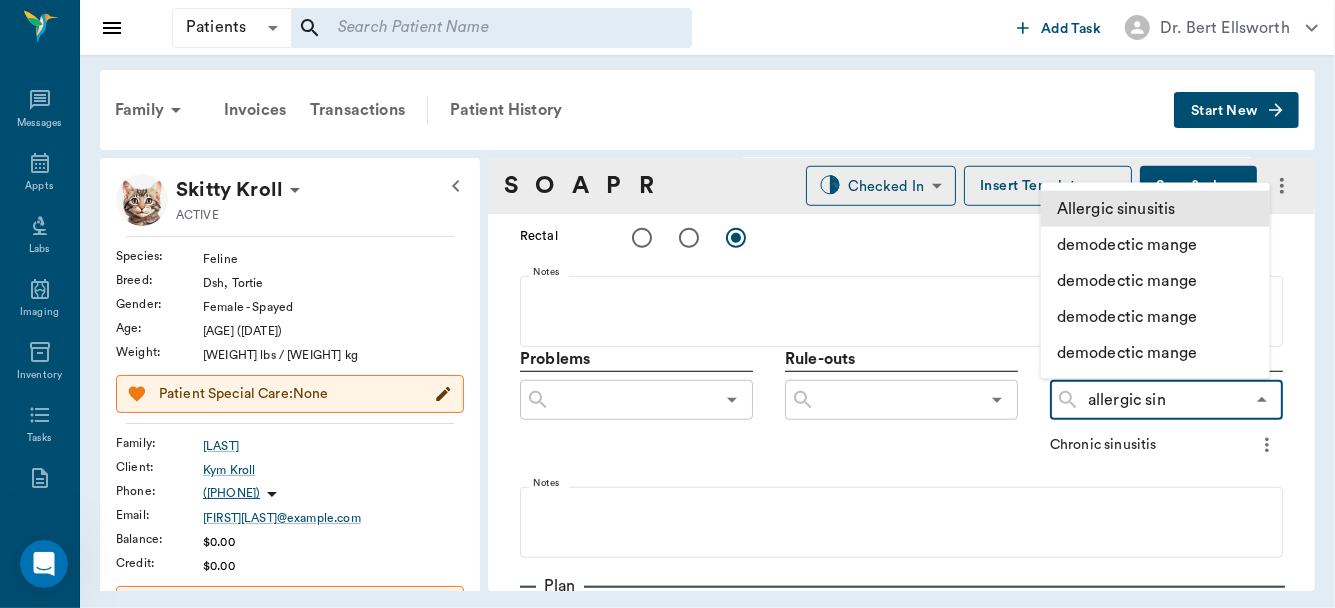 click on "Allergic sinusitis" at bounding box center [1155, 209] 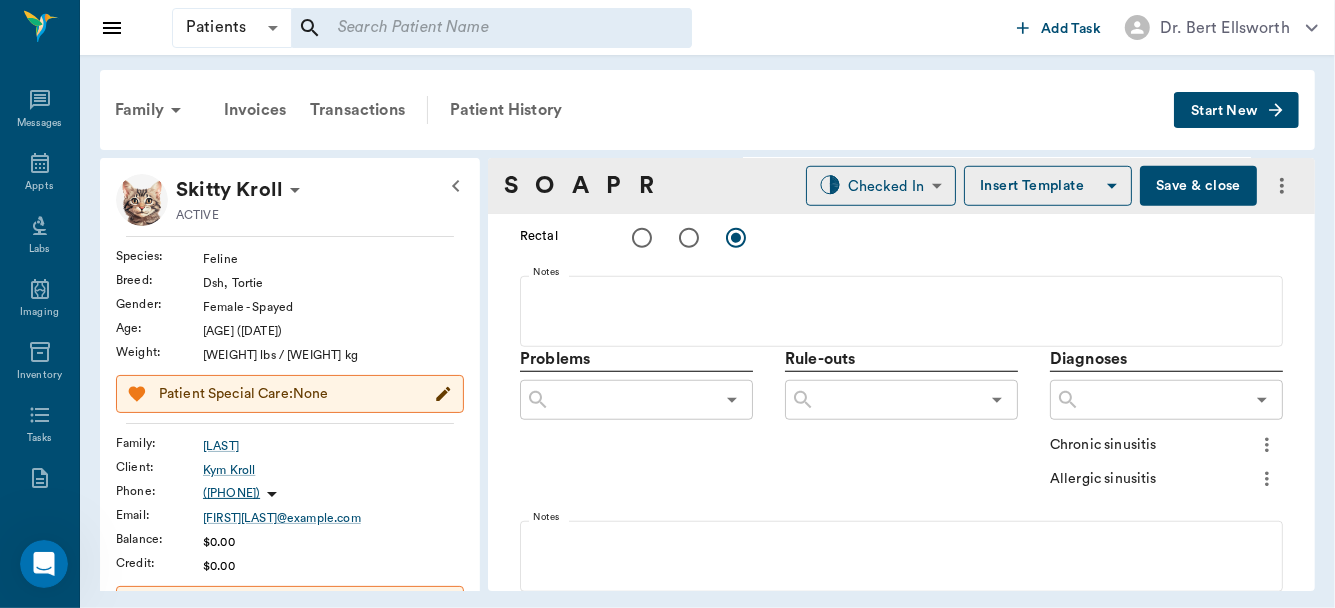 click 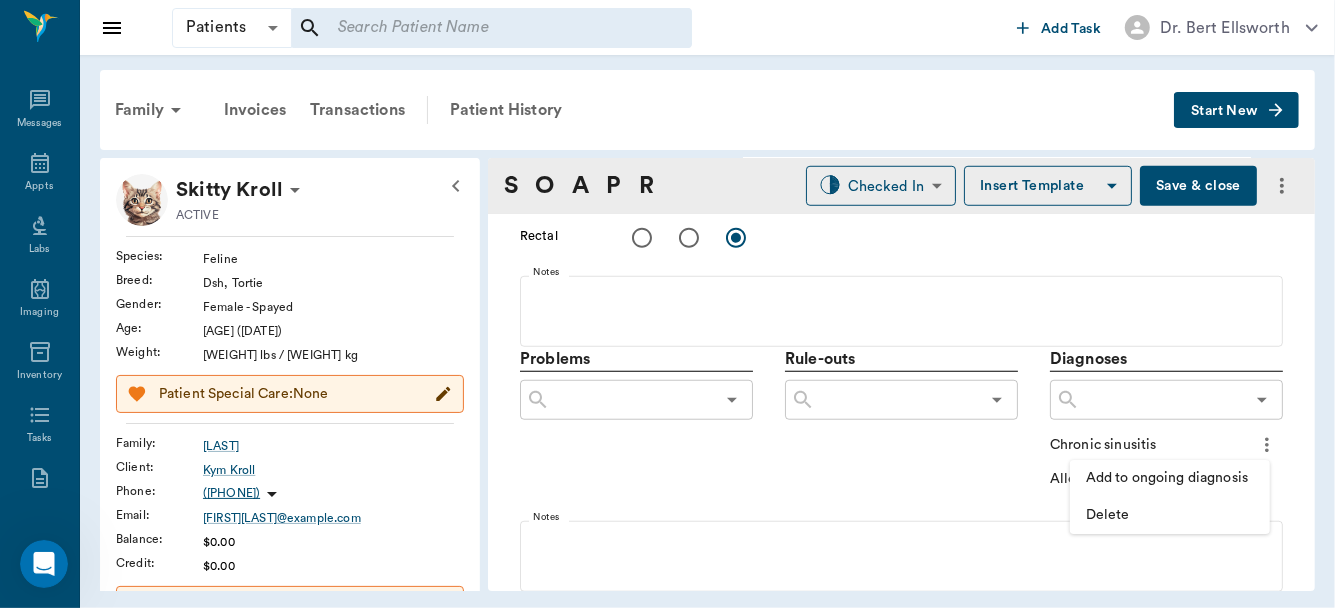 click on "Add to ongoing diagnosis" at bounding box center (1170, 478) 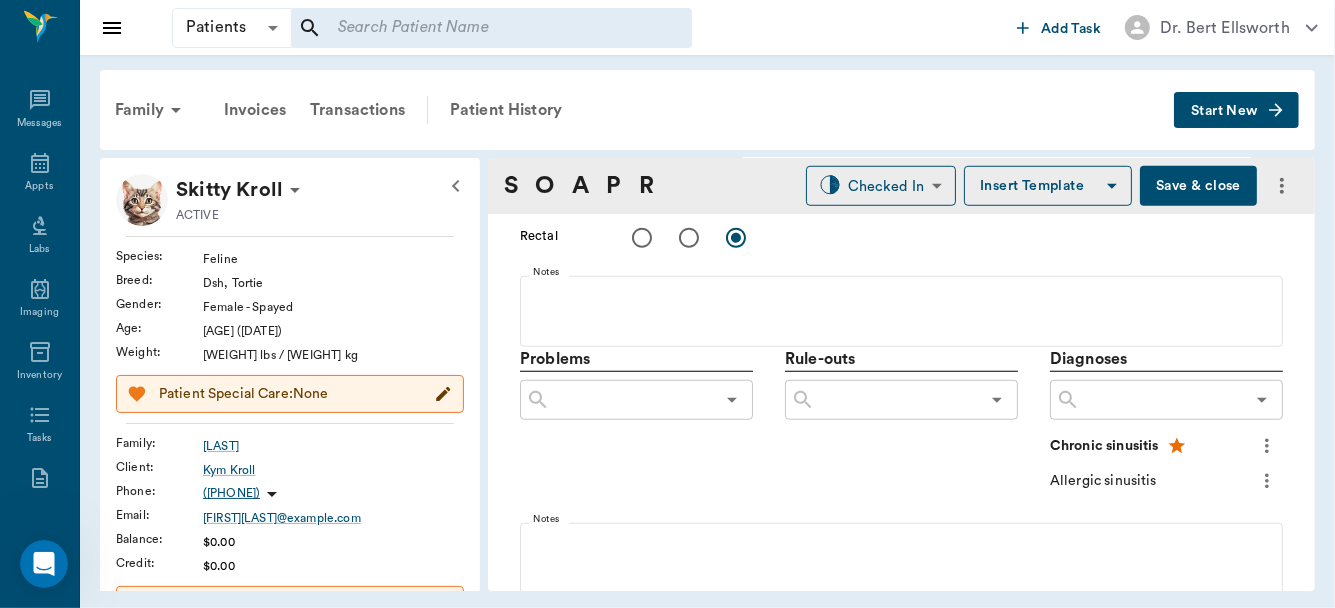 click 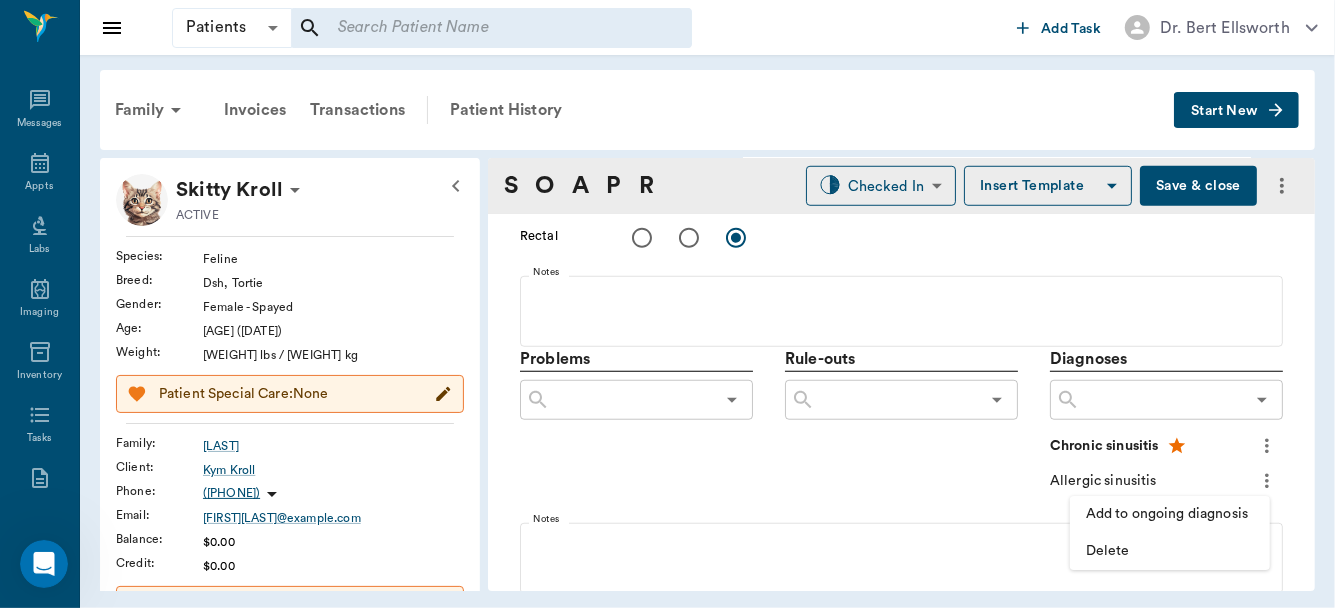 click on "Add to ongoing diagnosis" at bounding box center [1170, 514] 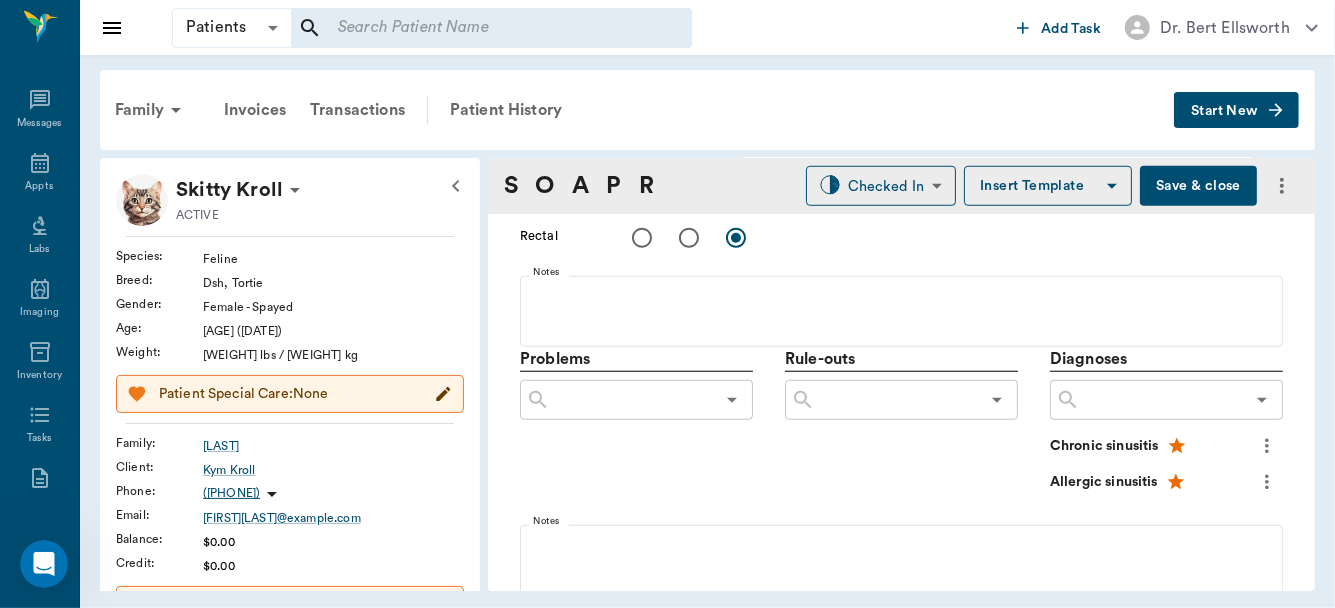 click at bounding box center (897, 400) 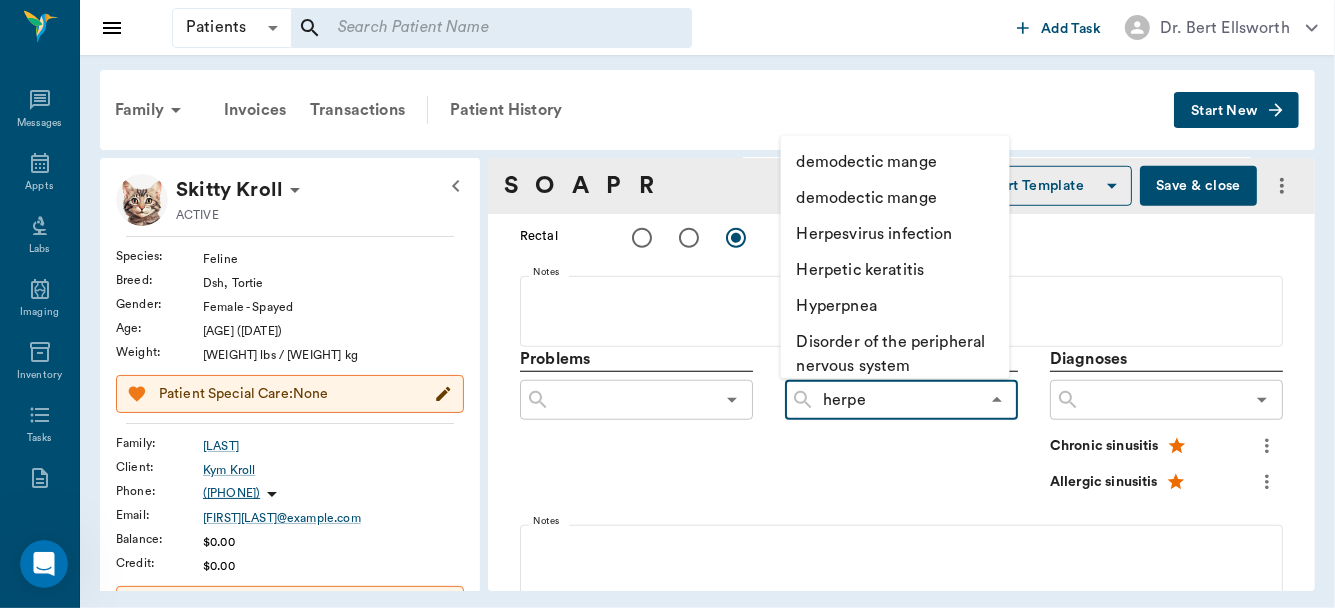 type on "herpes" 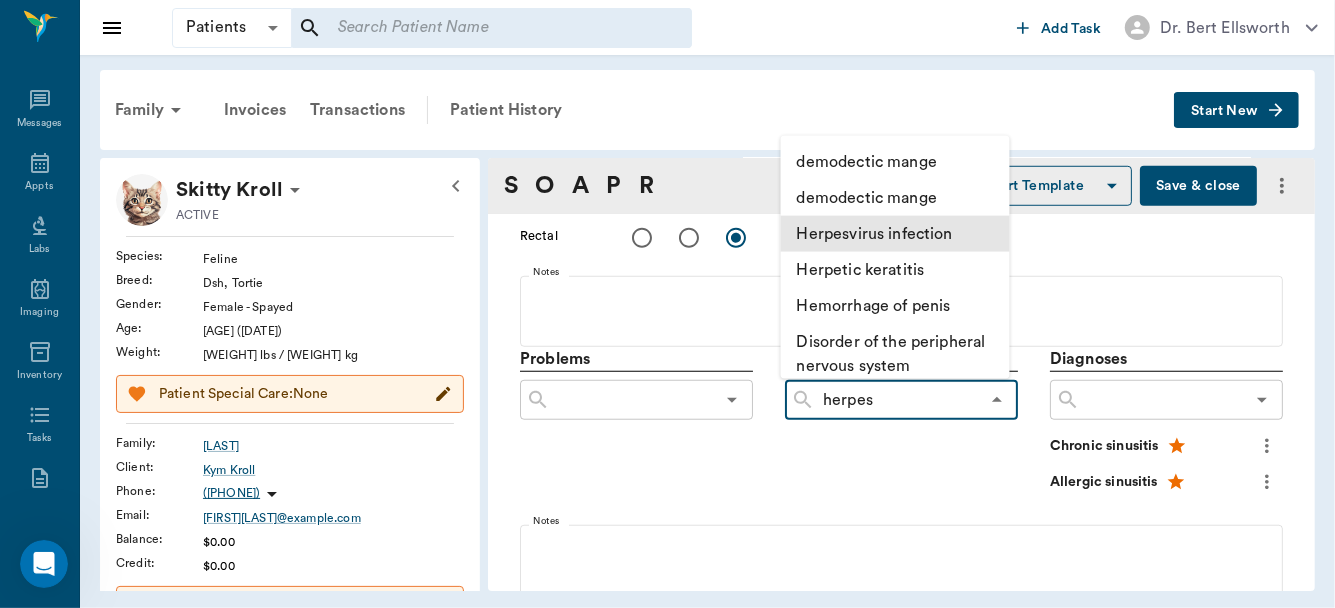click on "Herpesvirus infection" at bounding box center [895, 233] 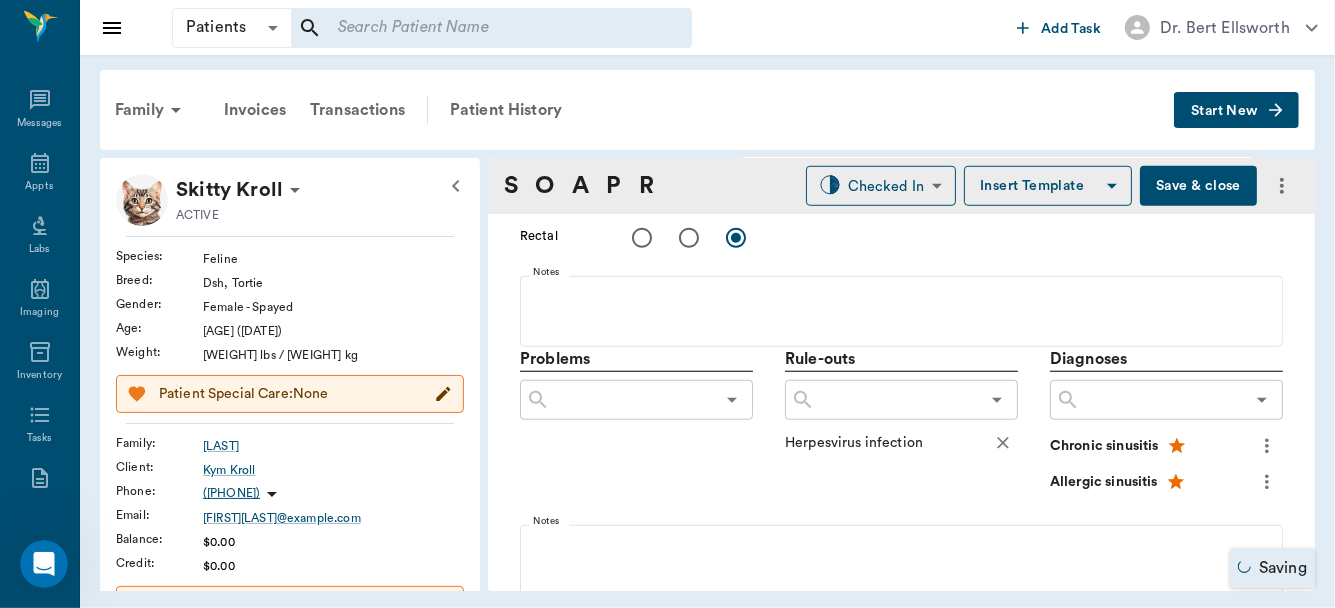 scroll, scrollTop: 1153, scrollLeft: 0, axis: vertical 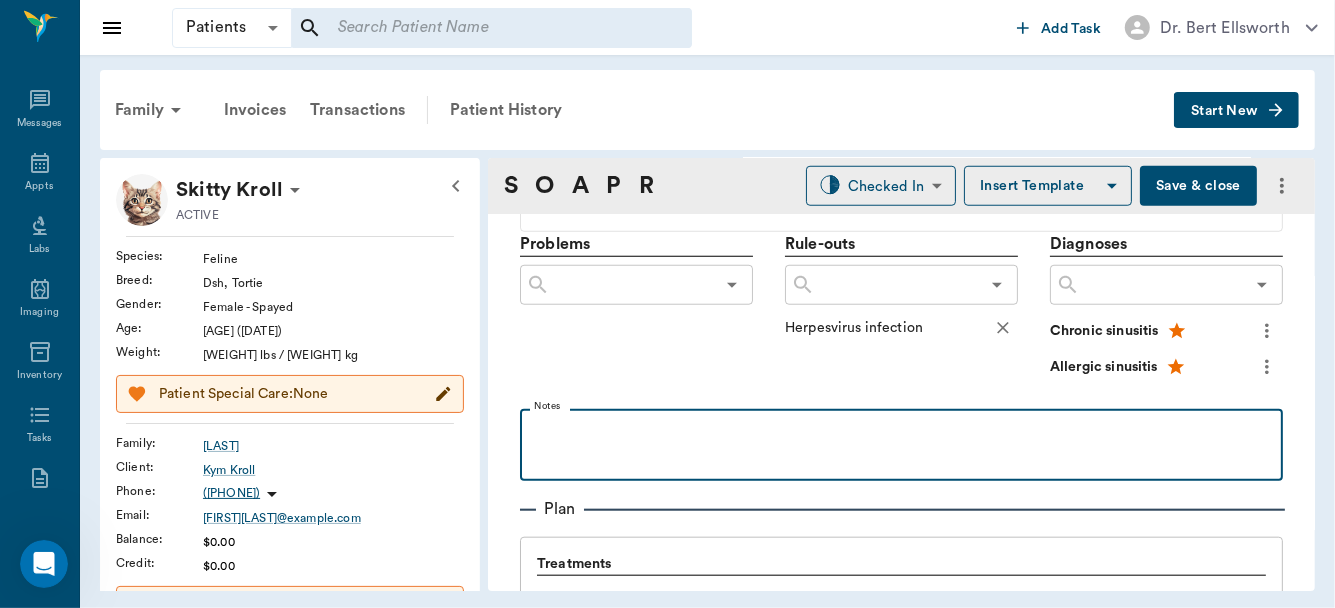 click at bounding box center [901, 431] 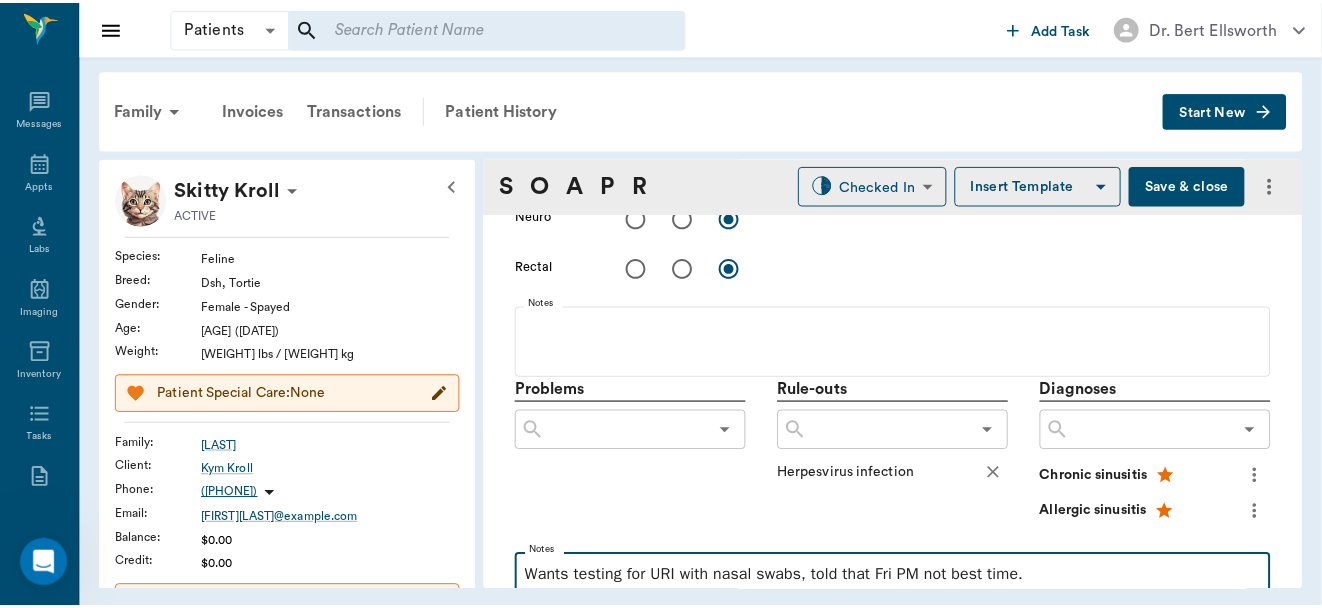 scroll, scrollTop: 1232, scrollLeft: 0, axis: vertical 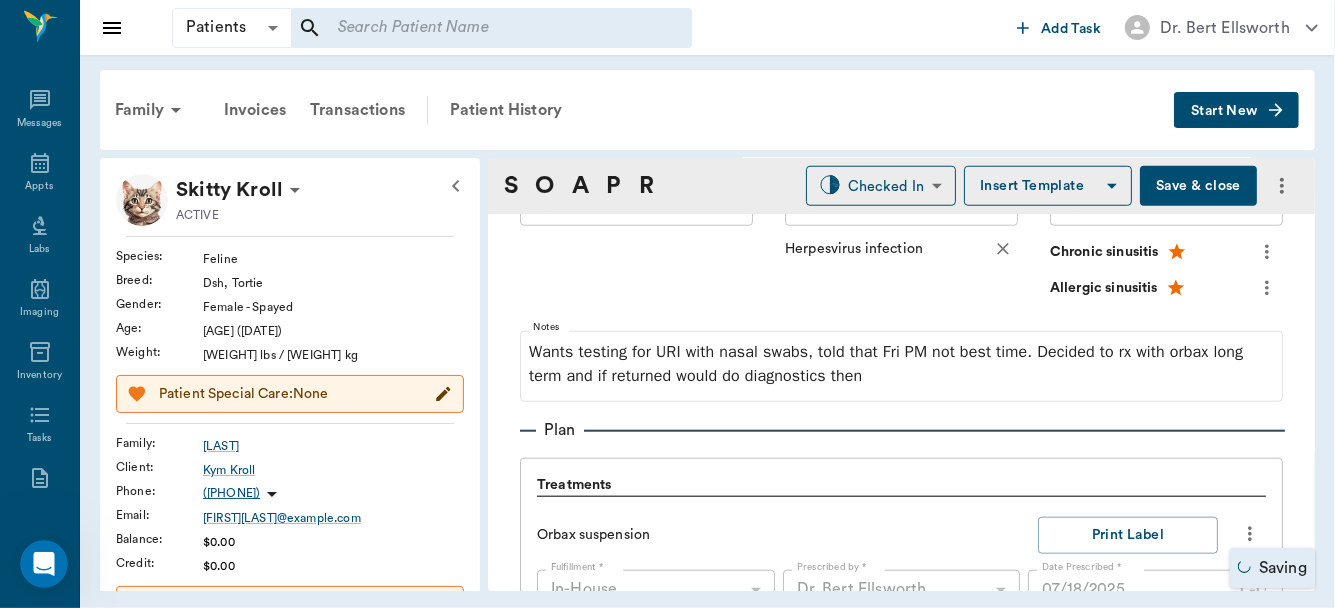 click on "Save & close" at bounding box center [1198, 186] 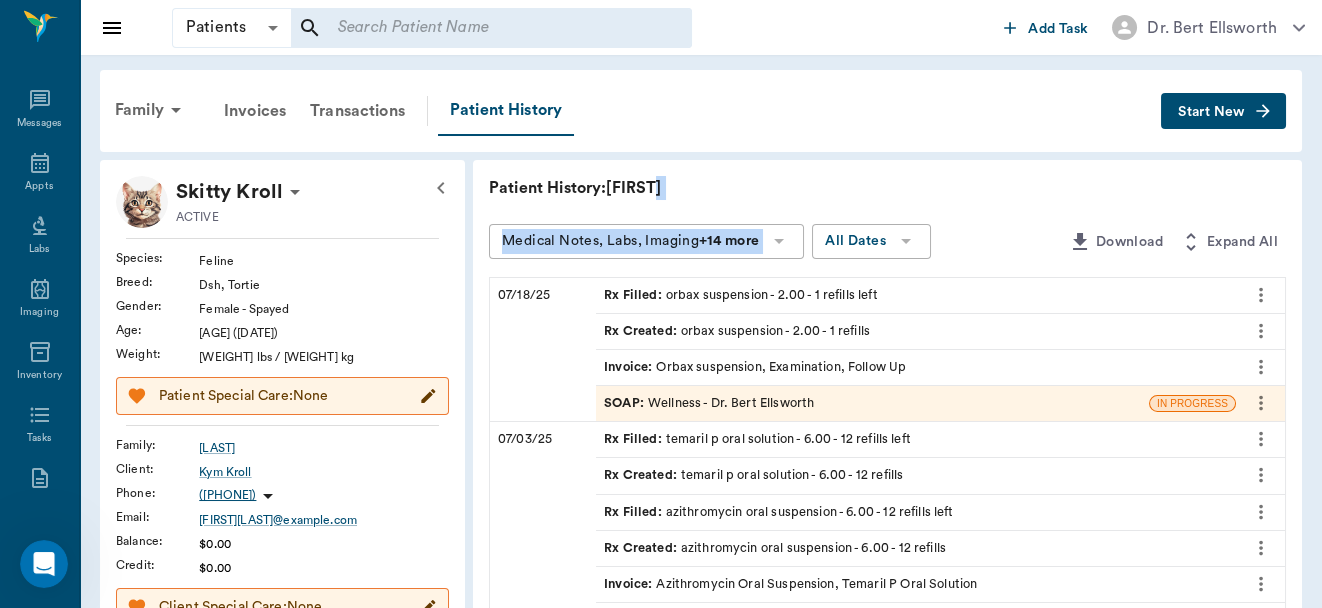 drag, startPoint x: 1175, startPoint y: 183, endPoint x: 1005, endPoint y: 255, distance: 184.61853 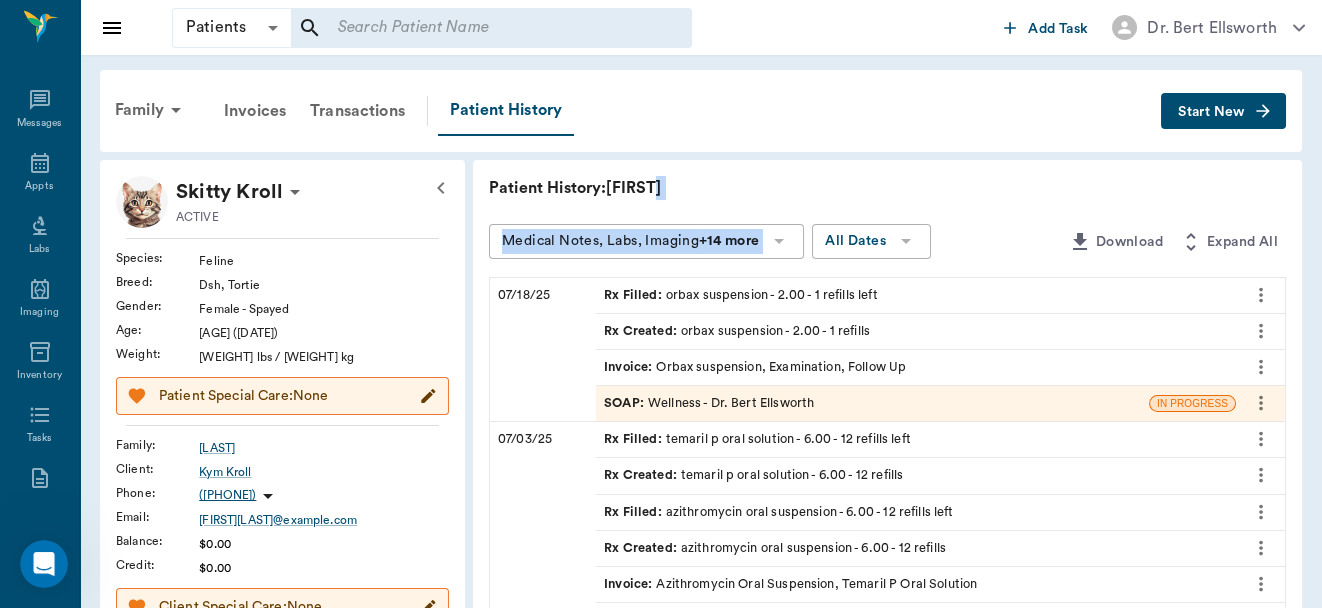 click on "Patient History:  Skitty Medical Notes, Labs, Imaging  +14 more All Dates Download Expand All [DATE] Rx Filled : orbax suspension - 2.00 - 1 refills left Rx Created : orbax suspension - 2.00 - 1 refills Invoice : Orbax suspension, Examination, Follow Up SOAP : Wellness - Dr. Bert [LAST] IN PROGRESS [DATE] Rx Filled : temaril p oral solution - 6.00 - 12 refills left Rx Created : temaril p oral solution - 6.00 - 12 refills Rx Filled : azithromycin oral suspension - 6.00 - 12 refills left Rx Created : azithromycin oral suspension - 6.00 - 12 refills Invoice : Azithromycin Oral Suspension, Temaril P Oral Solution Order : Dr. Bert [LAST] [DATE] Vitals [DATE] Rx Filled : azithromycin oral suspension - 6.00 - 0 refills left Rx Created : azithromycin oral suspension - 6.00 - 0 refills Invoice : Allergy Injection - Methyl Pred, Azithromycin Oral Suspension, Examination SOAP : Illness - Board &Procedures" at bounding box center [887, 893] 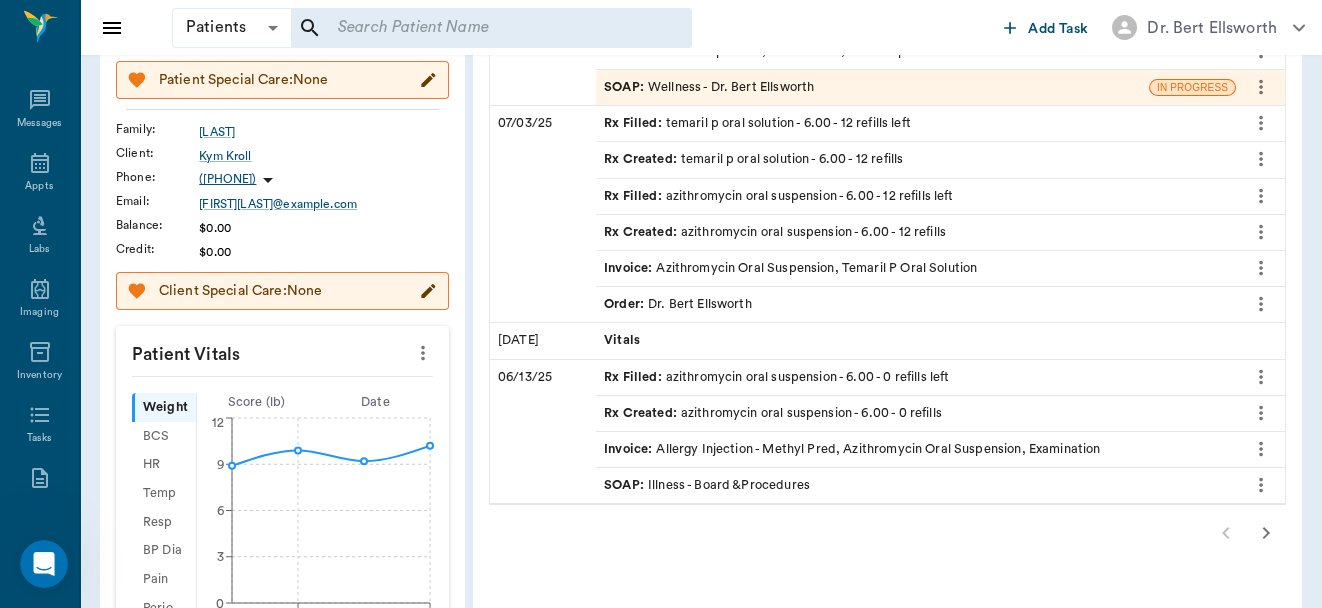 scroll, scrollTop: 319, scrollLeft: 0, axis: vertical 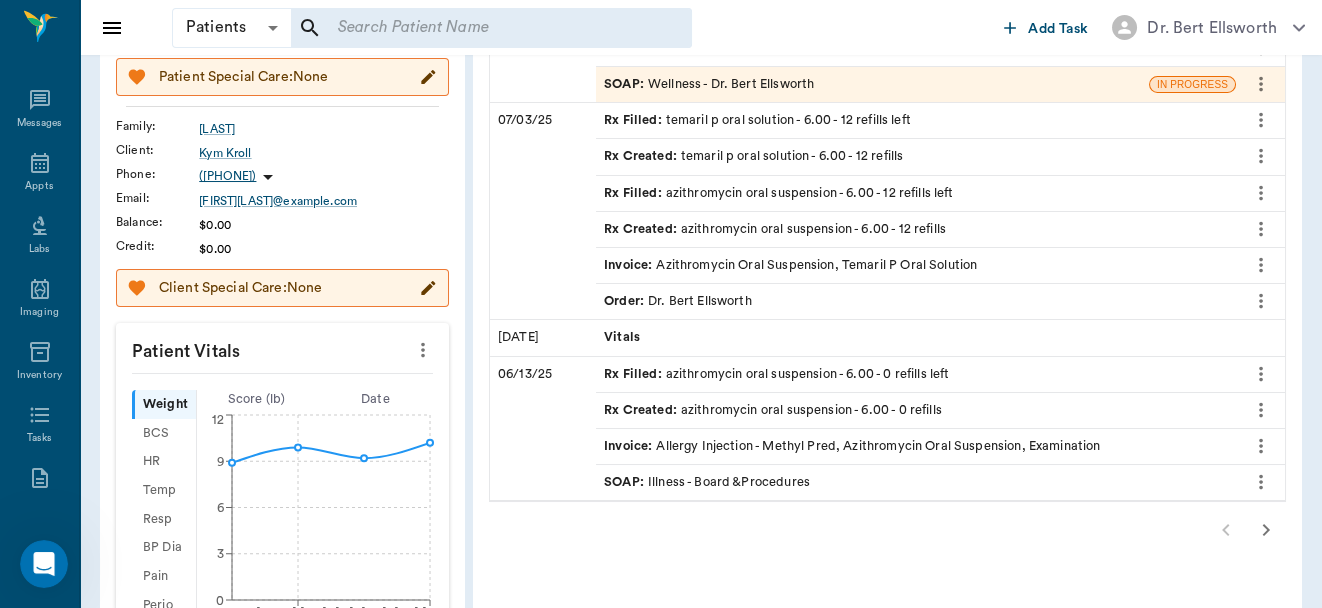 click 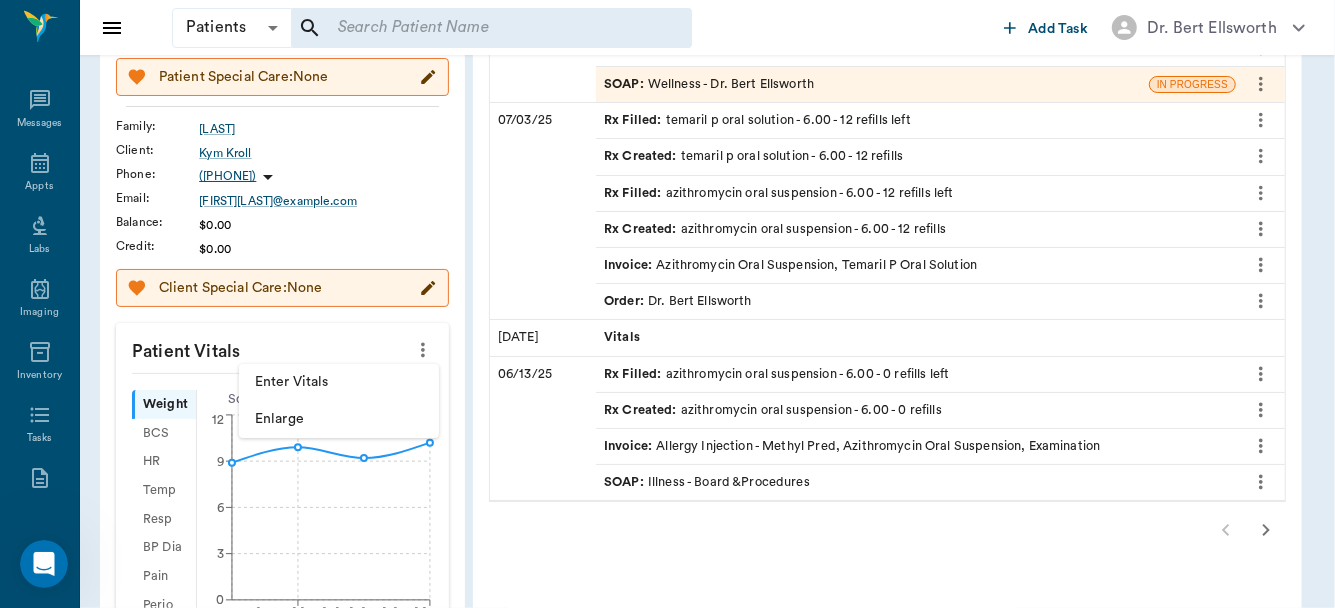 click on "Enter Vitals" at bounding box center [339, 382] 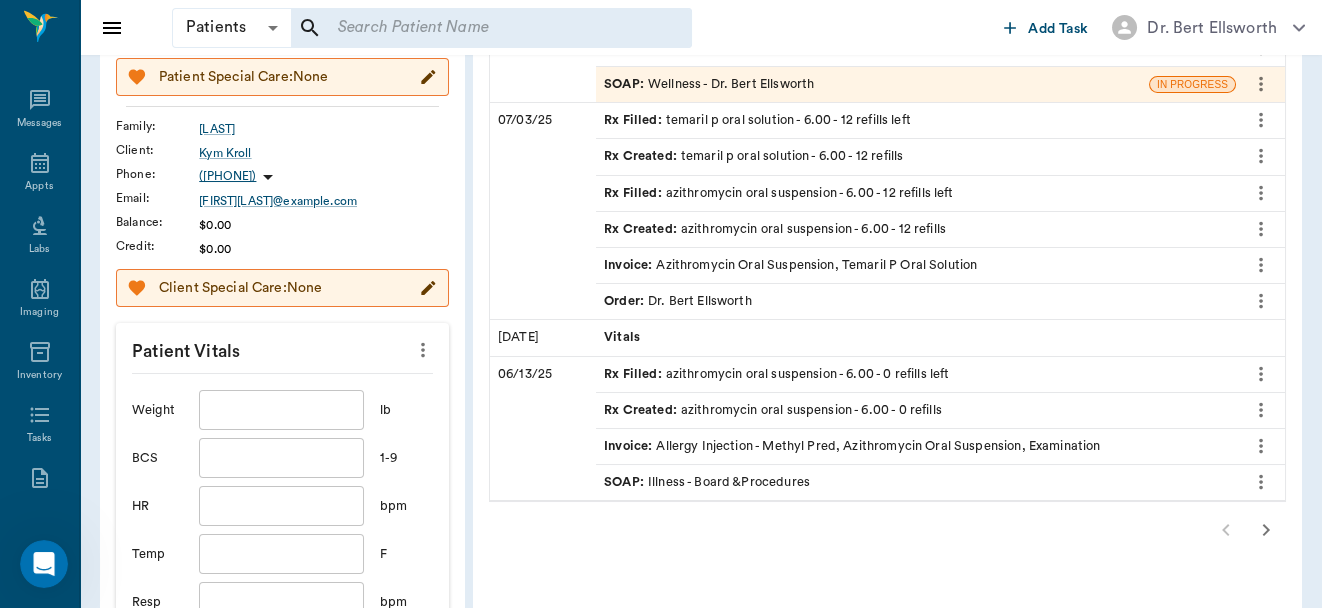click at bounding box center (281, 410) 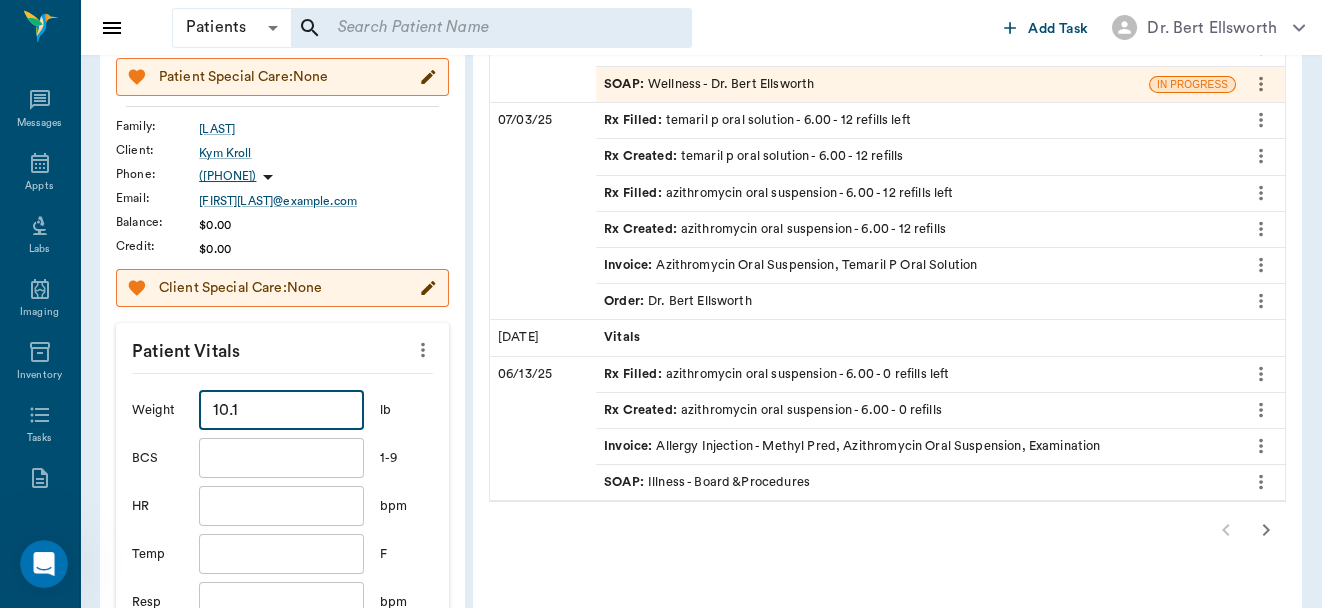 type on "10.1" 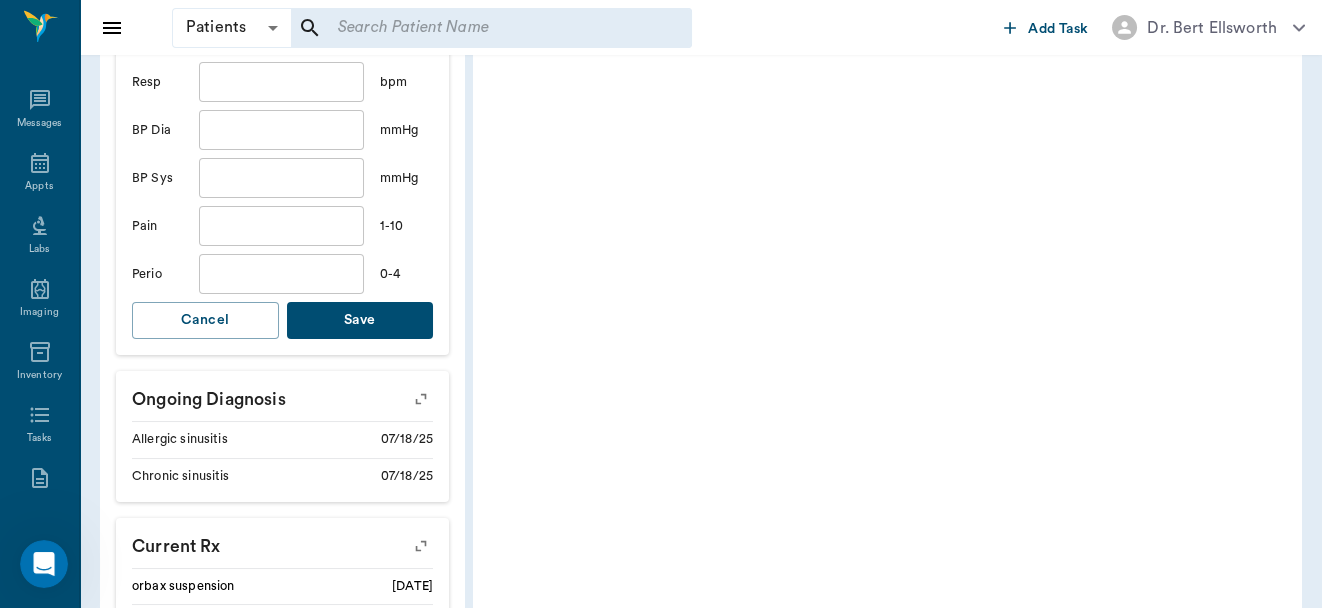 scroll, scrollTop: 834, scrollLeft: 0, axis: vertical 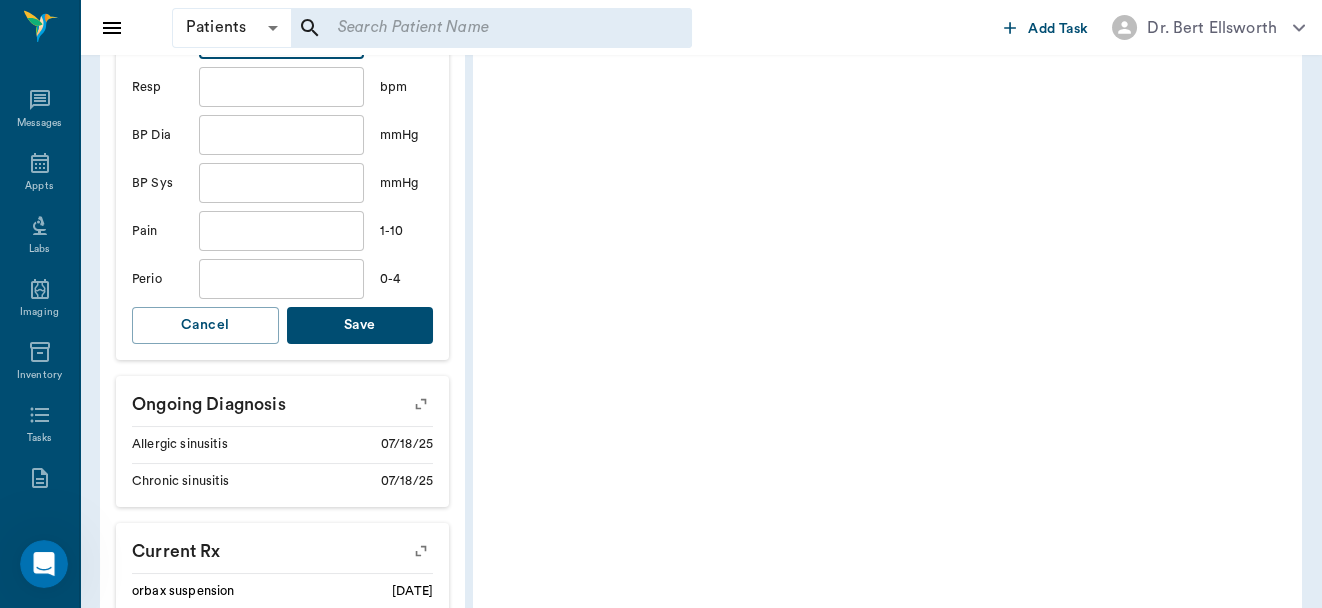 type on "101.6" 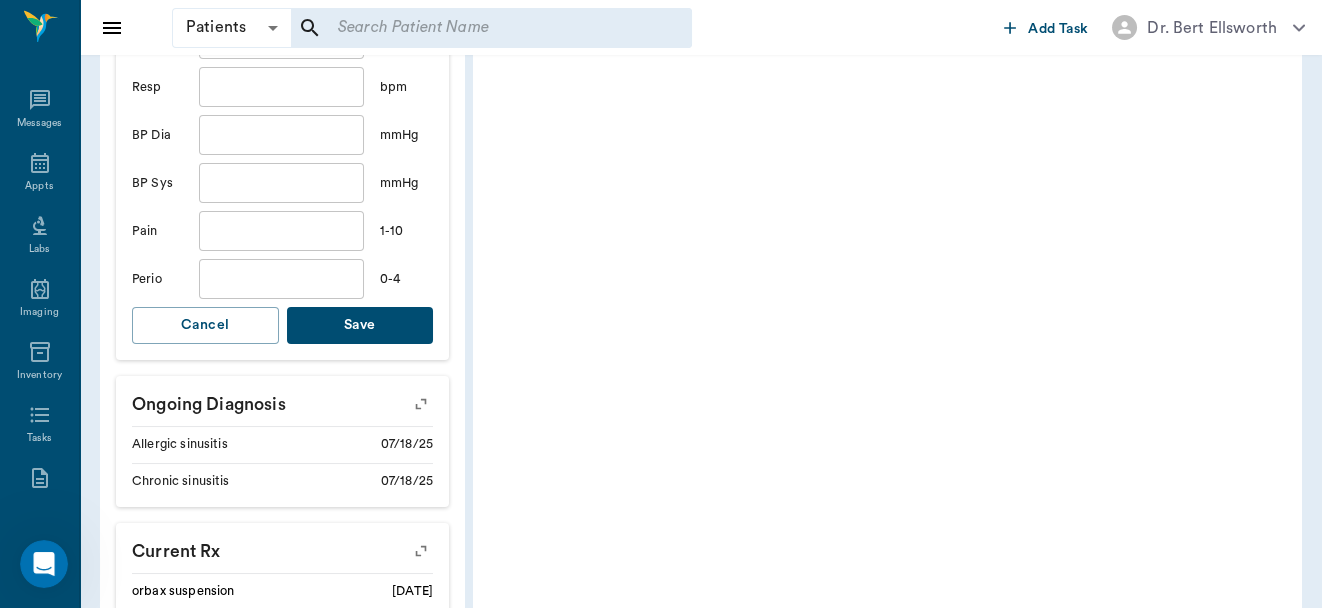 click on "Save" at bounding box center [360, 325] 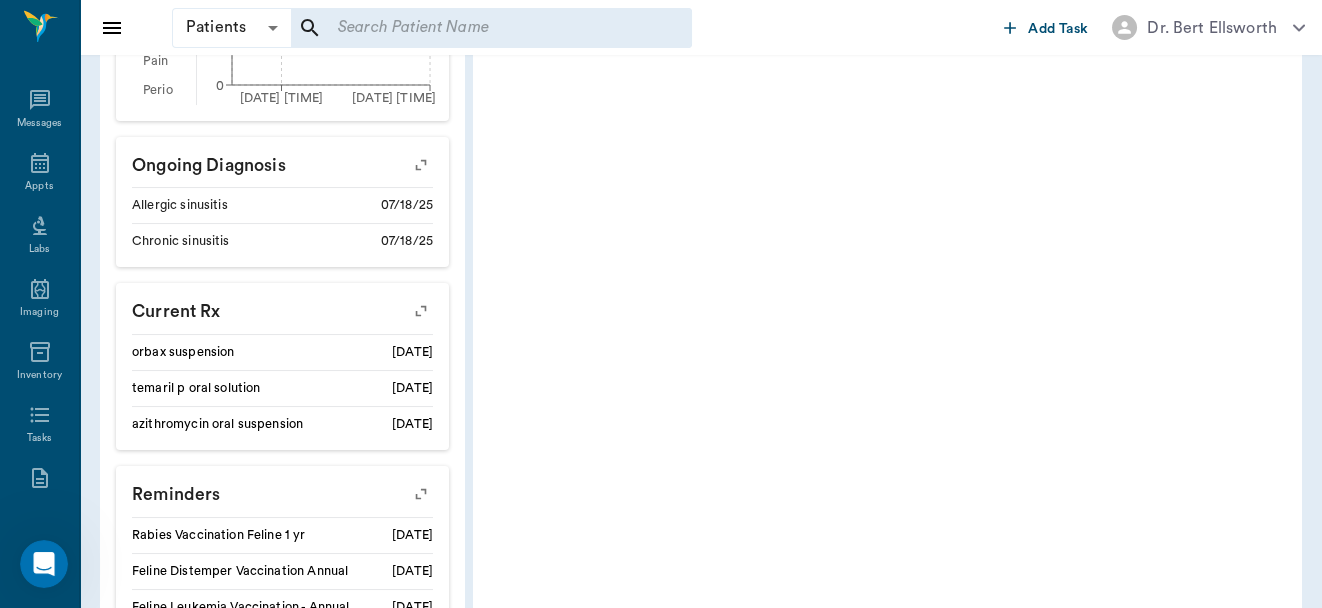 click at bounding box center (491, 28) 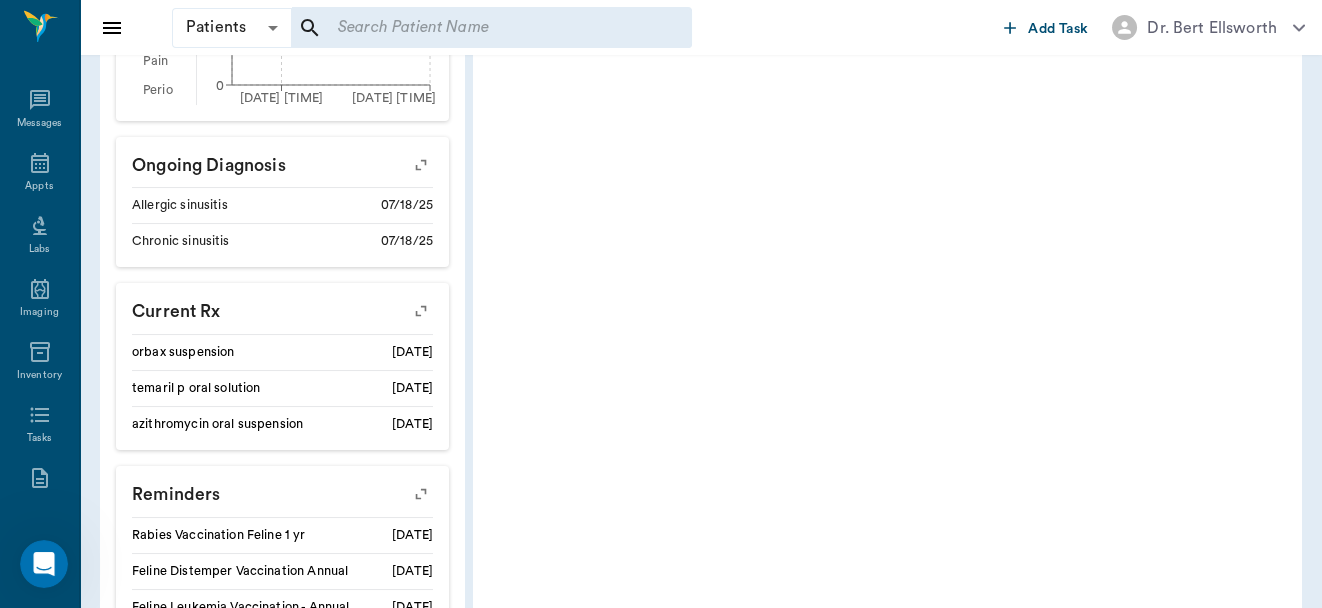 click at bounding box center (491, 28) 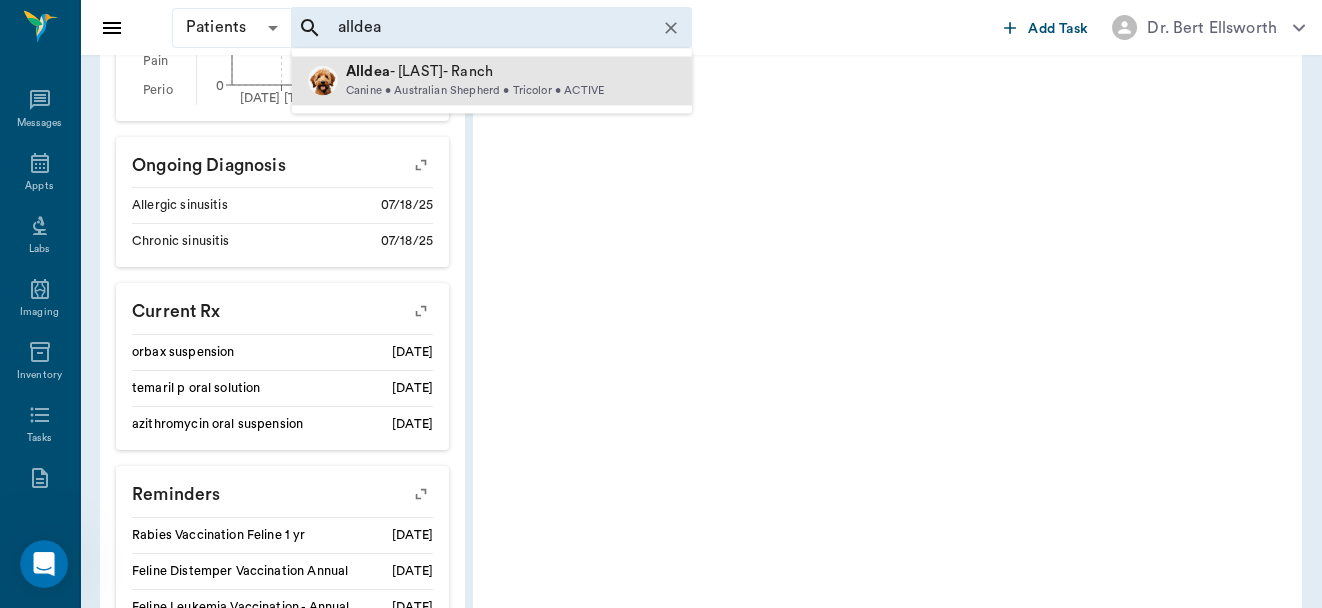 click on "Alldea   - [LAST]- Ranch" at bounding box center (475, 72) 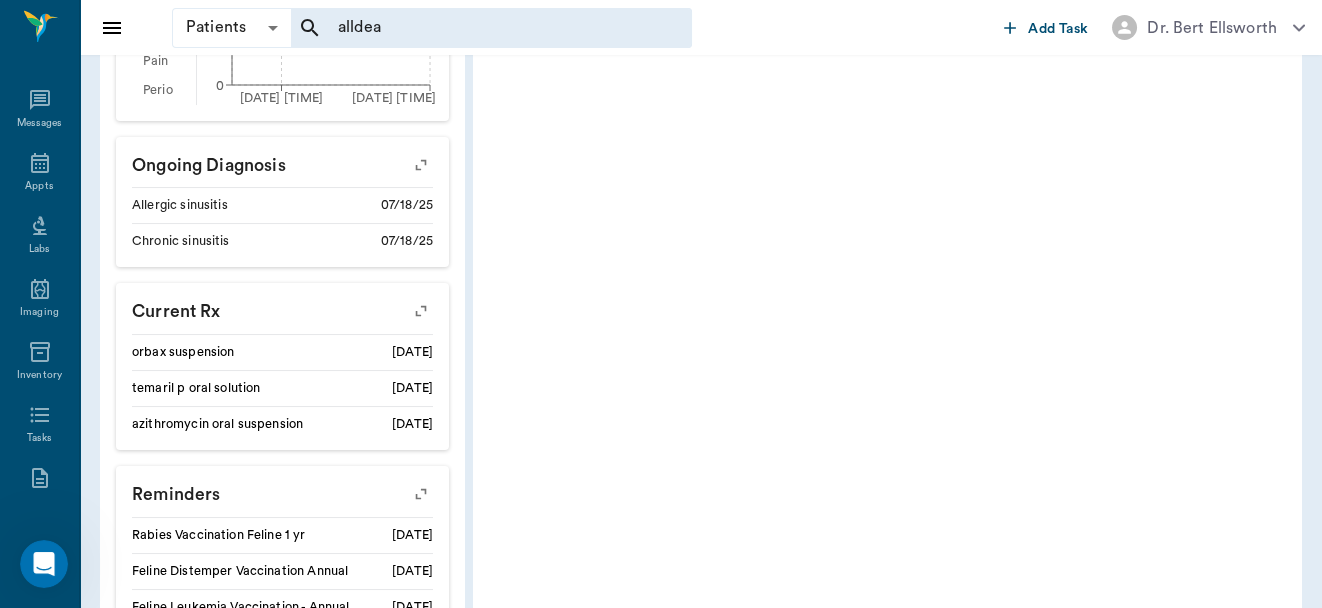type 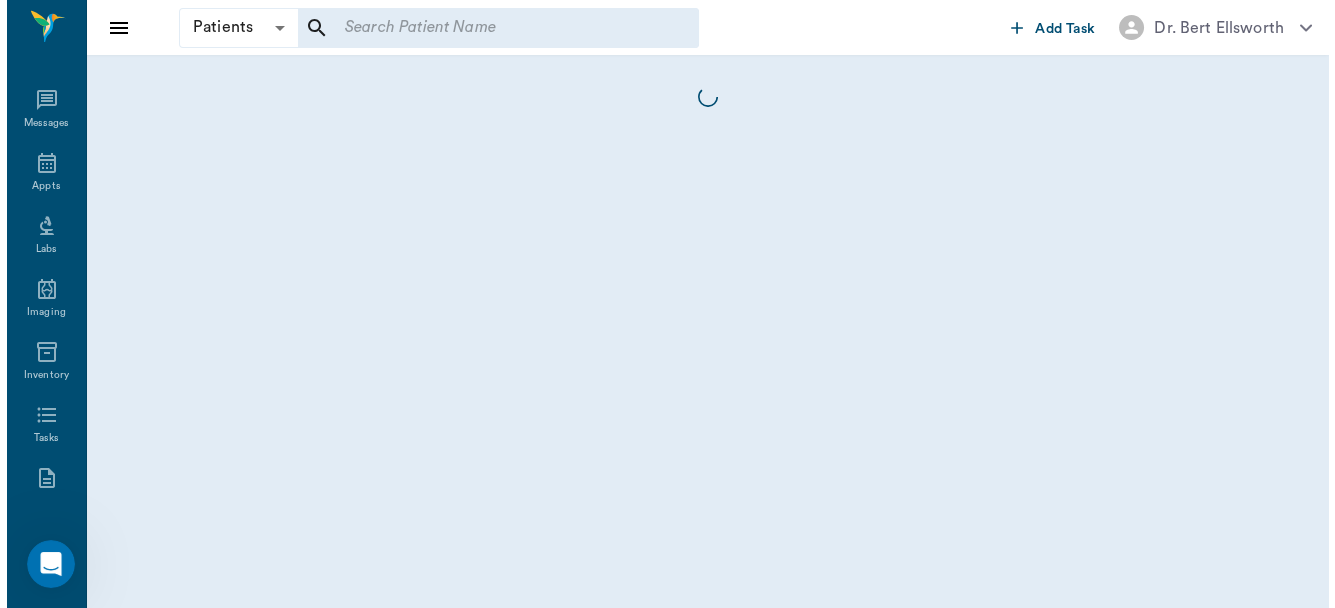 scroll, scrollTop: 0, scrollLeft: 0, axis: both 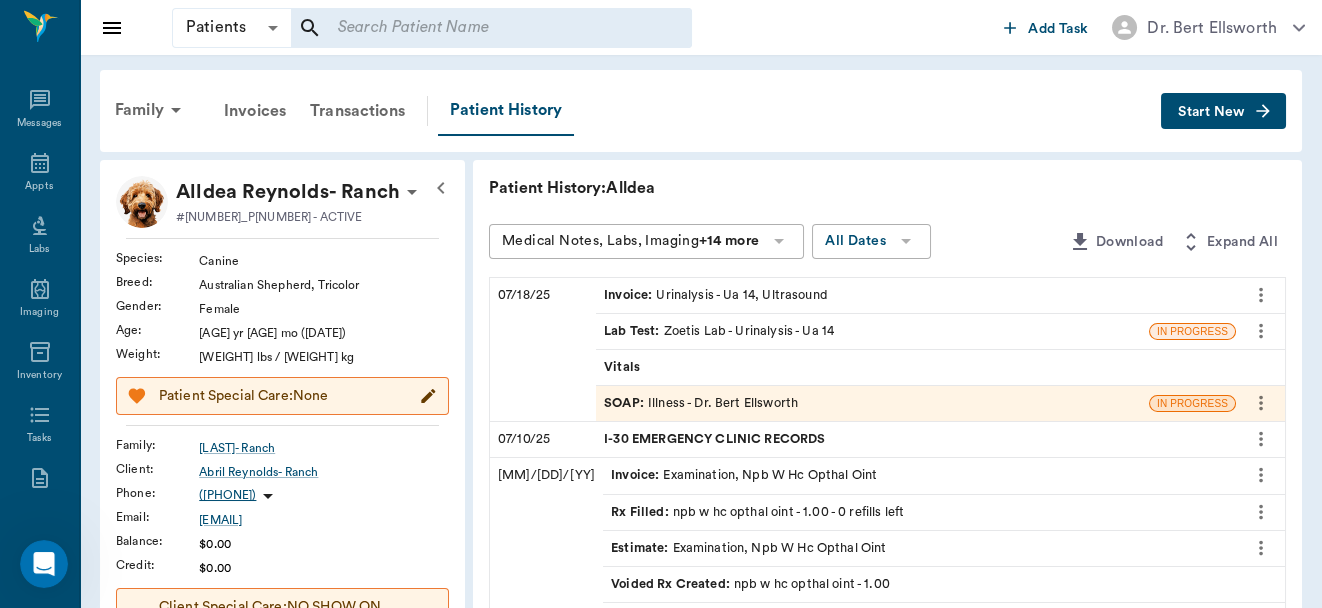click on "SOAP : Illness - Dr. Bert Ellsworth" at bounding box center [701, 403] 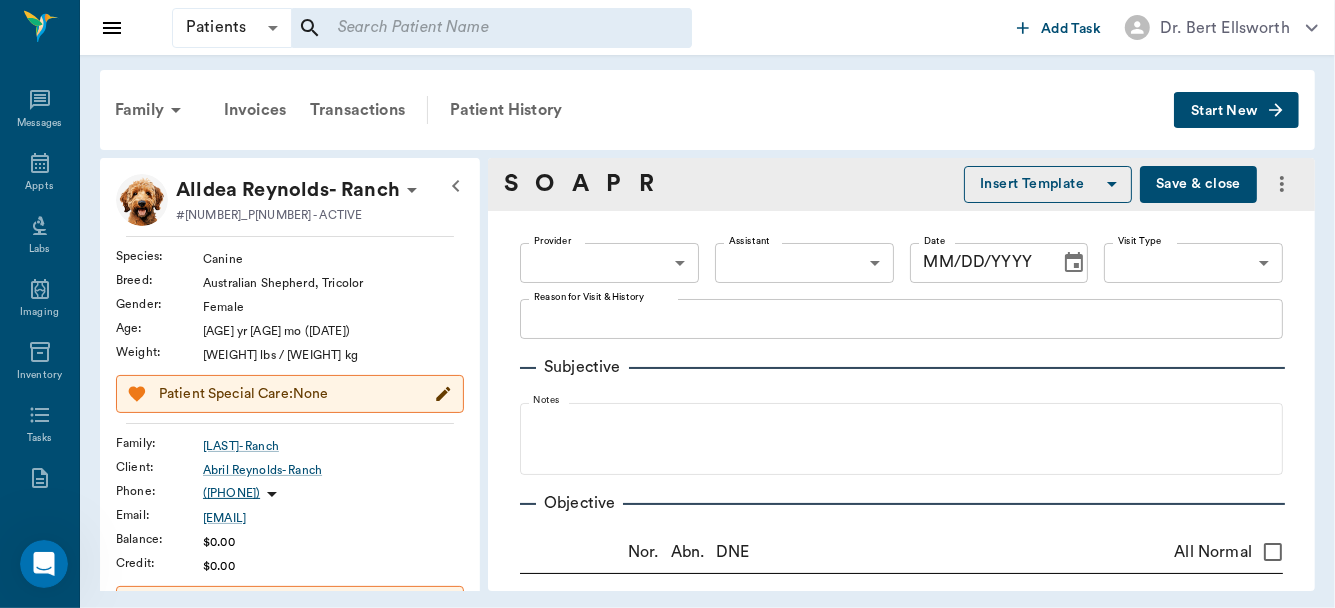 type on "63ec2f075fda476ae8351a4d" 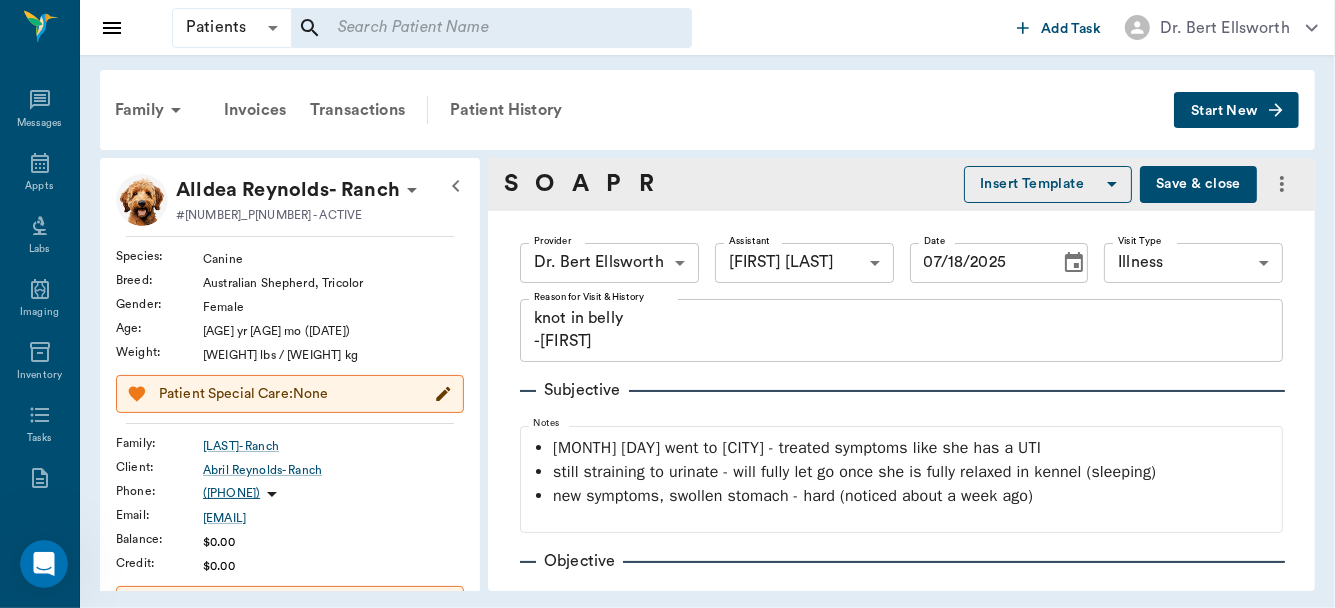 type on "07/18/2025" 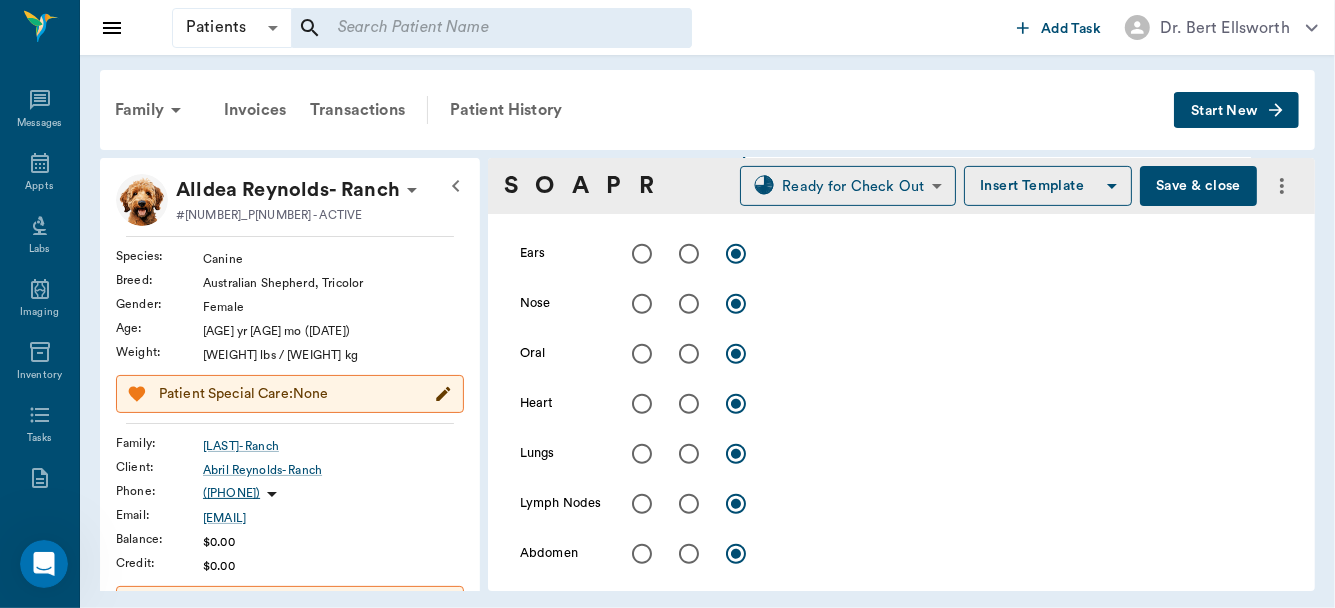scroll, scrollTop: 618, scrollLeft: 0, axis: vertical 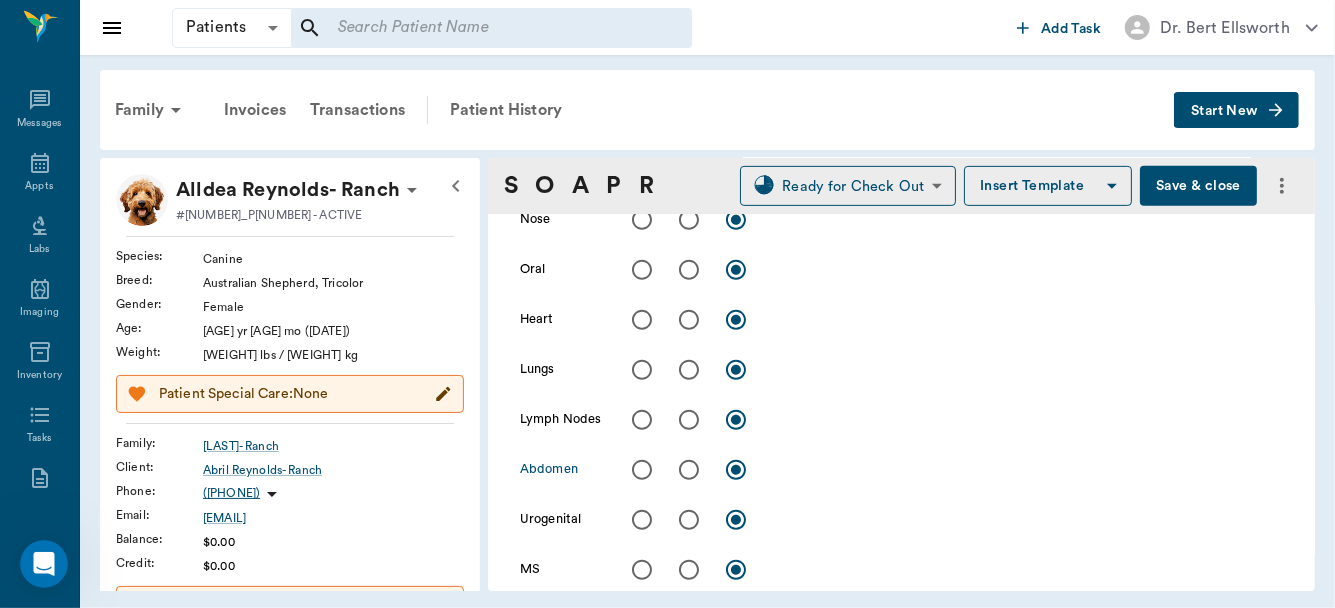 click at bounding box center (689, 470) 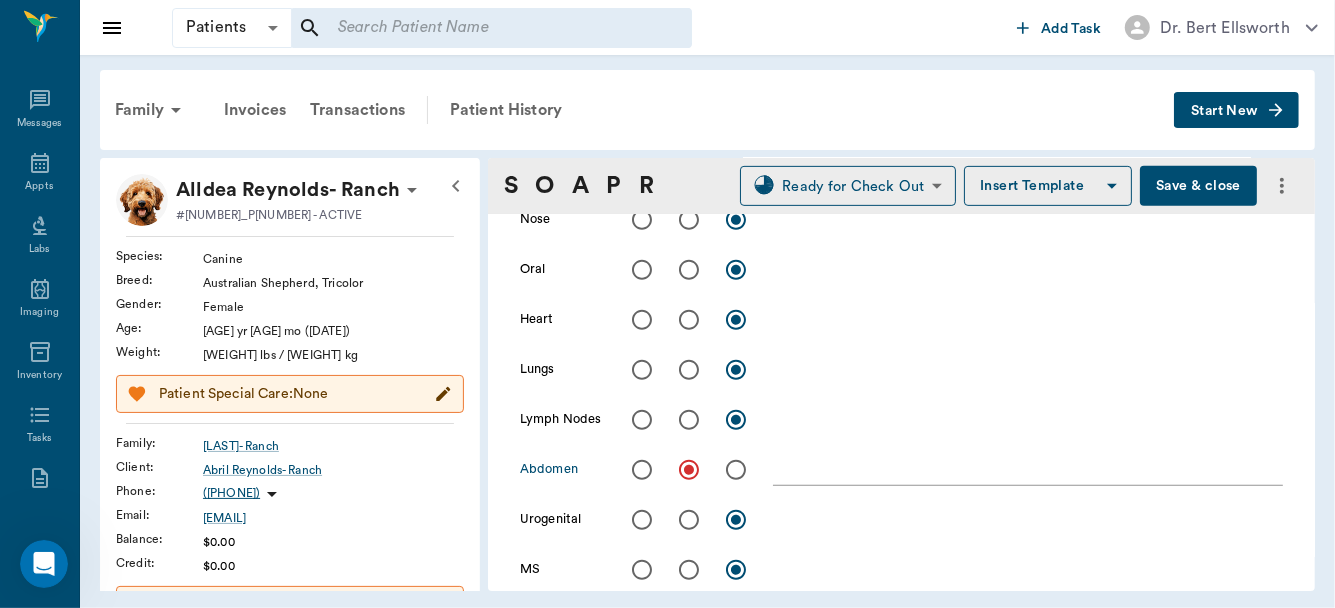 click at bounding box center (689, 520) 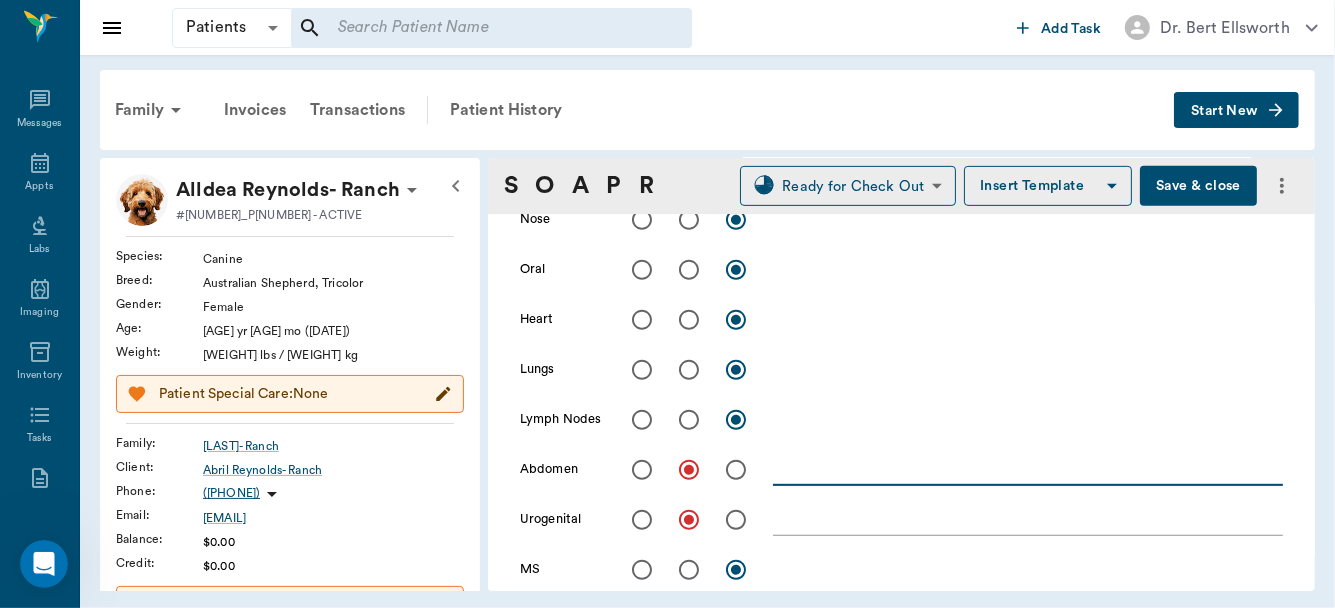 click at bounding box center [1028, 469] 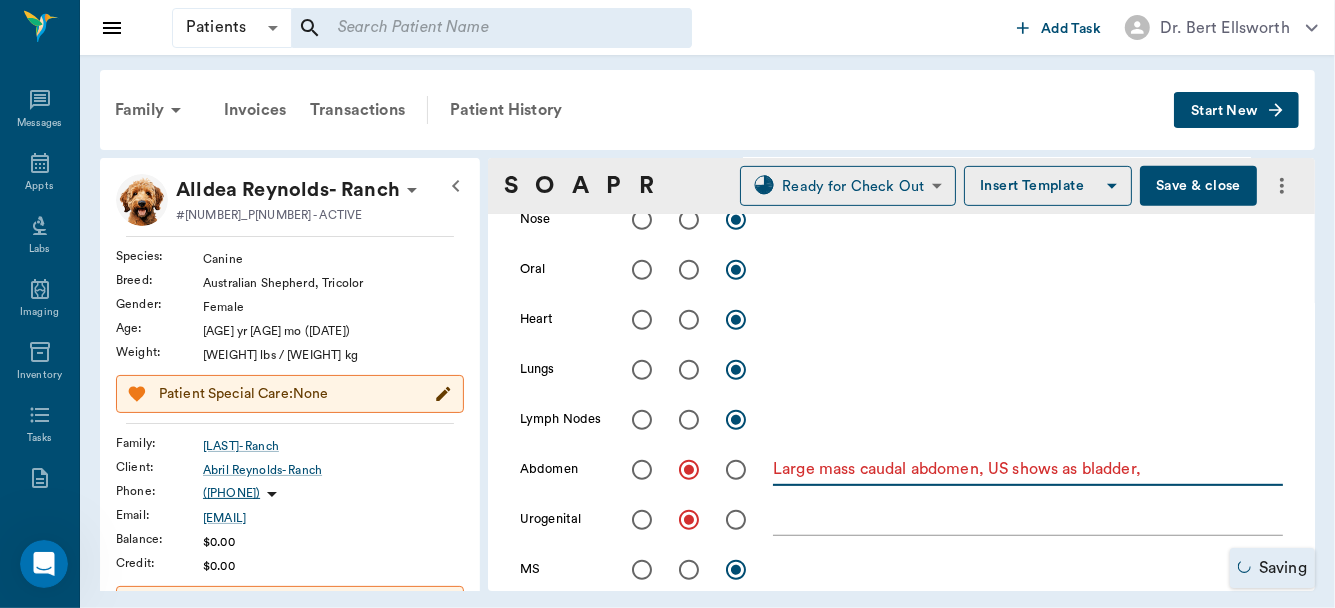 type on "Large mass caudal abdomen, US shows as bladder," 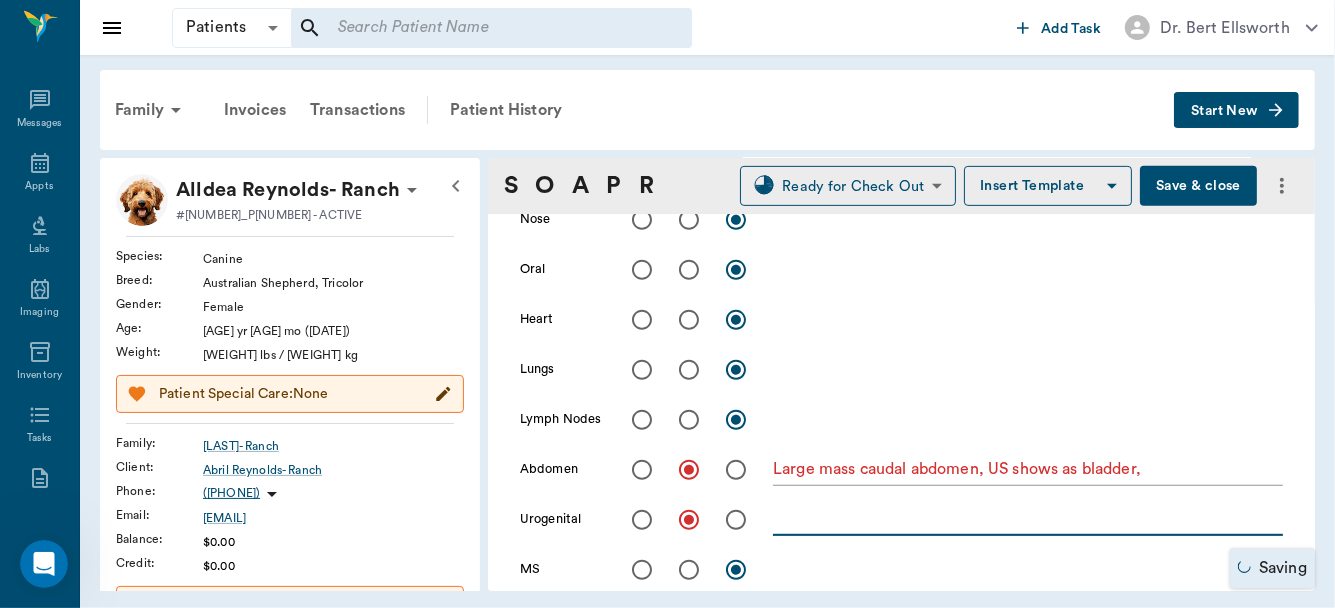 click at bounding box center [1028, 519] 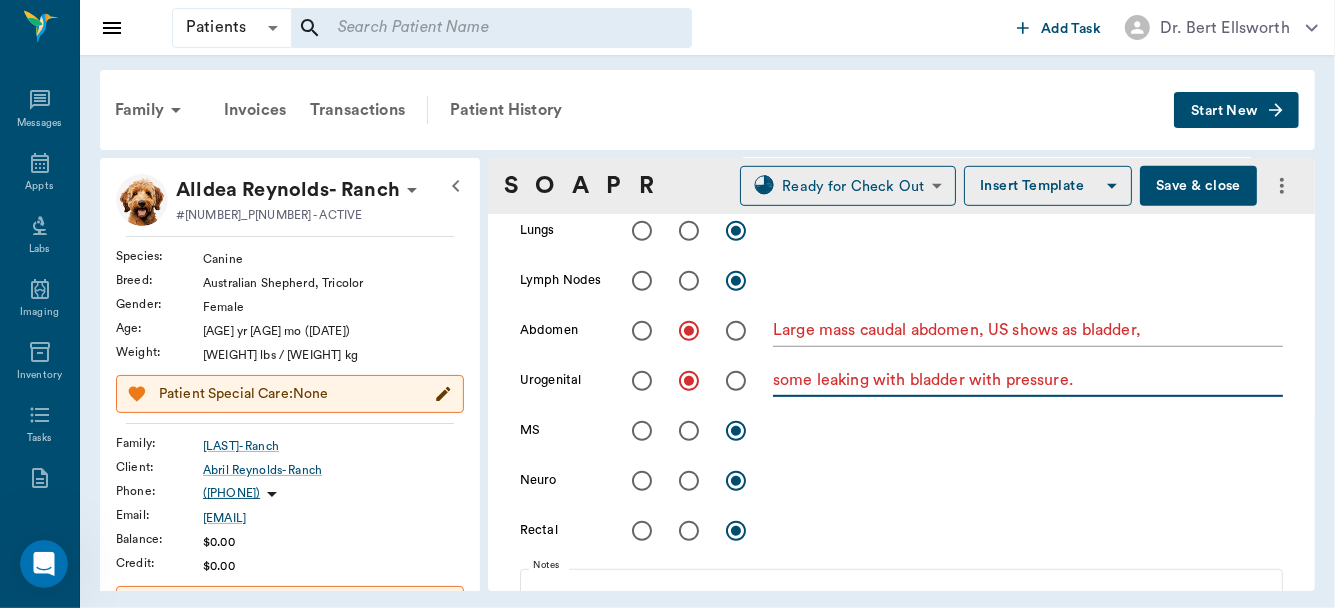 scroll, scrollTop: 808, scrollLeft: 0, axis: vertical 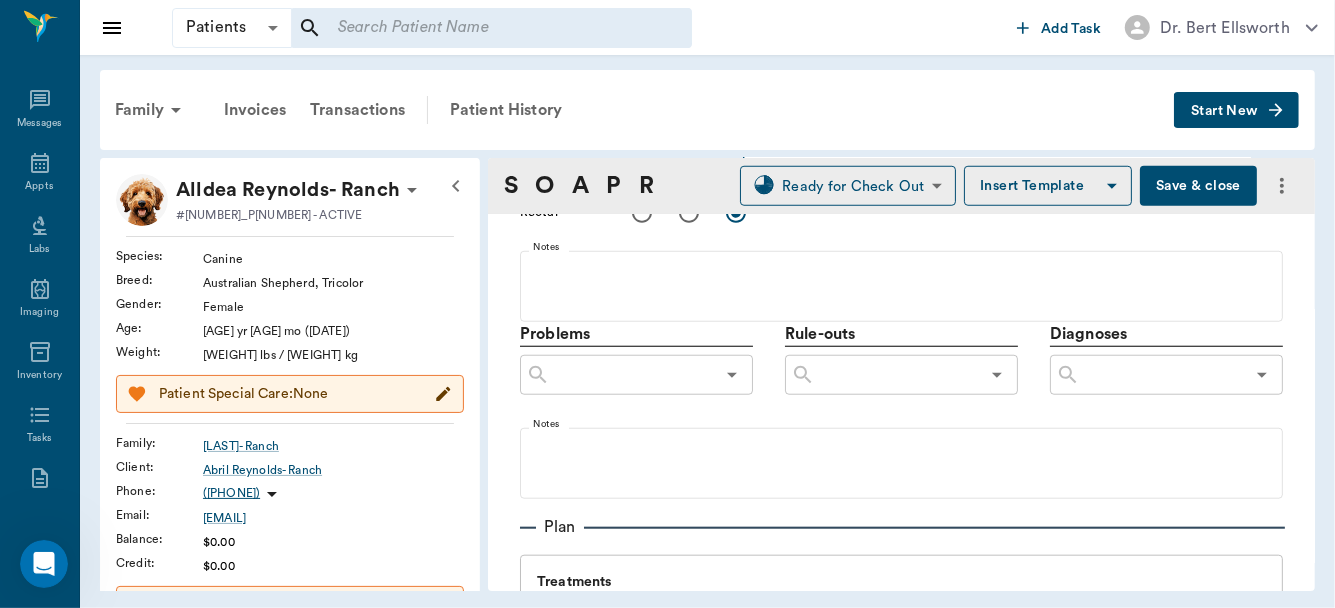 type on "some leaking with bladder with pressure. leaked very bloody urine in lobby, collected for UA. US shows mass in trigone region of bladder and surrounding urethra." 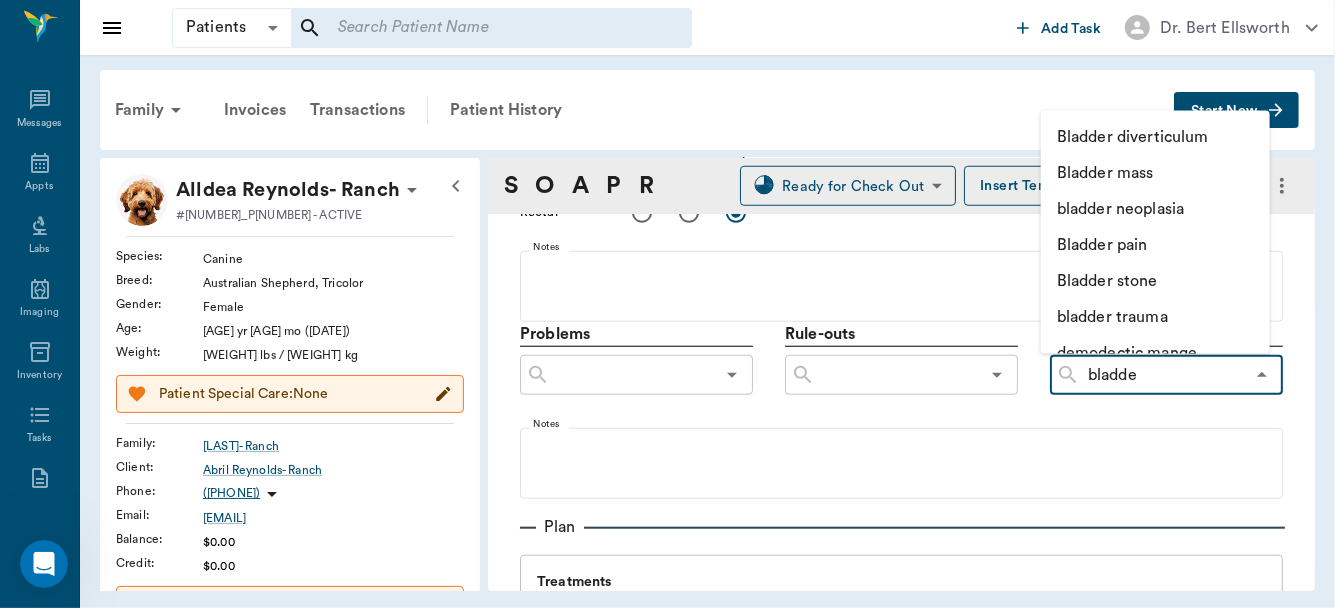 type on "bladder" 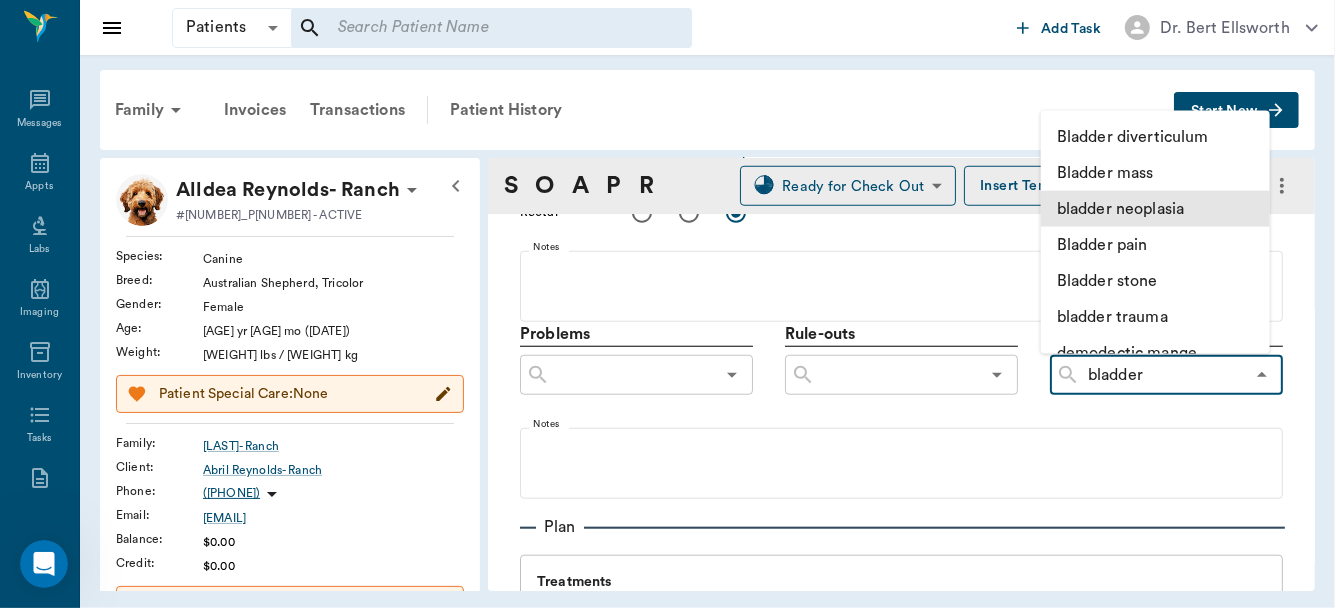 click on "bladder neoplasia" at bounding box center (1155, 208) 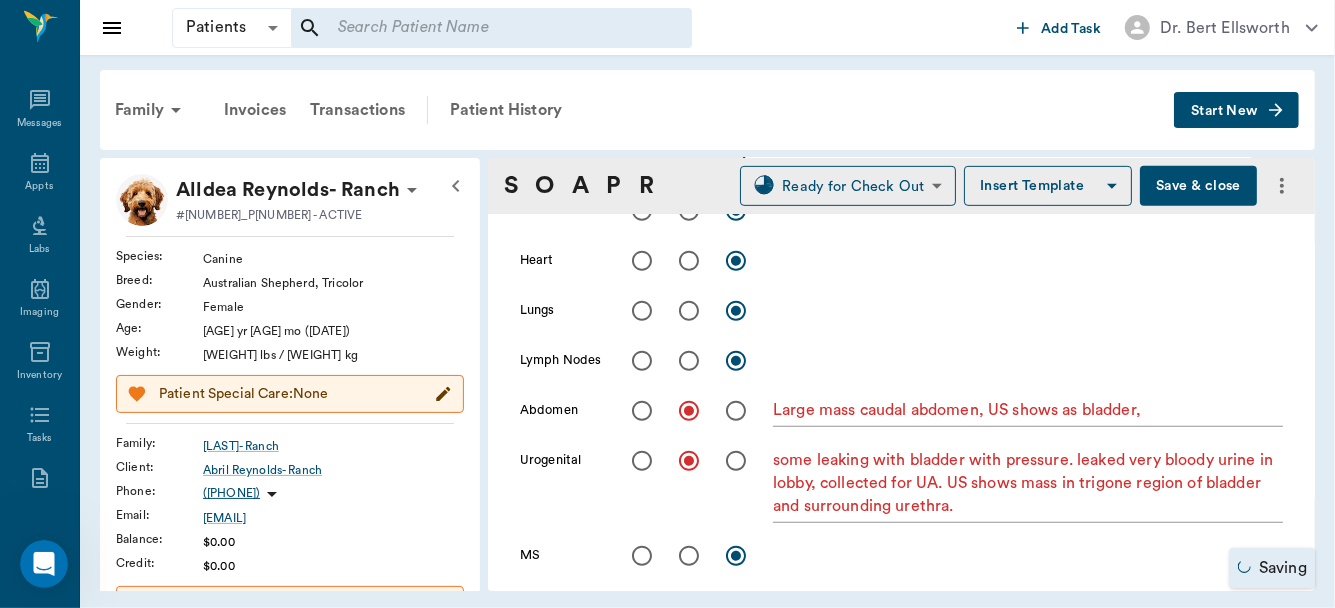 scroll, scrollTop: 691, scrollLeft: 0, axis: vertical 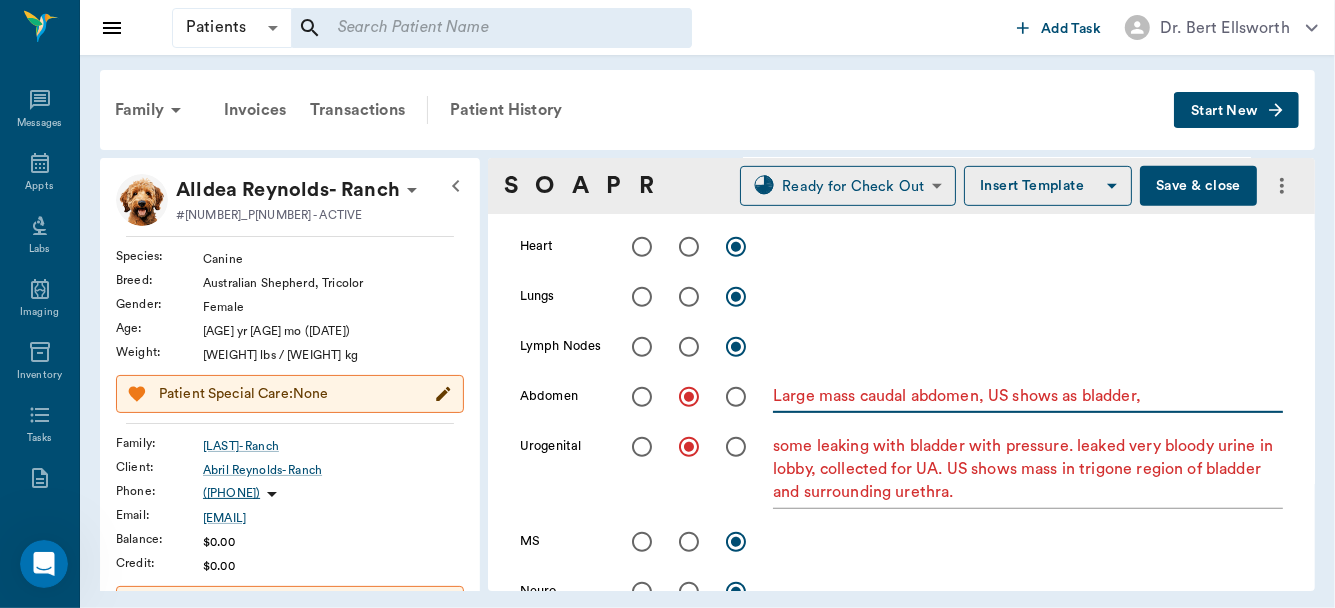 click on "Large mass caudal abdomen, US shows as bladder," at bounding box center [1028, 396] 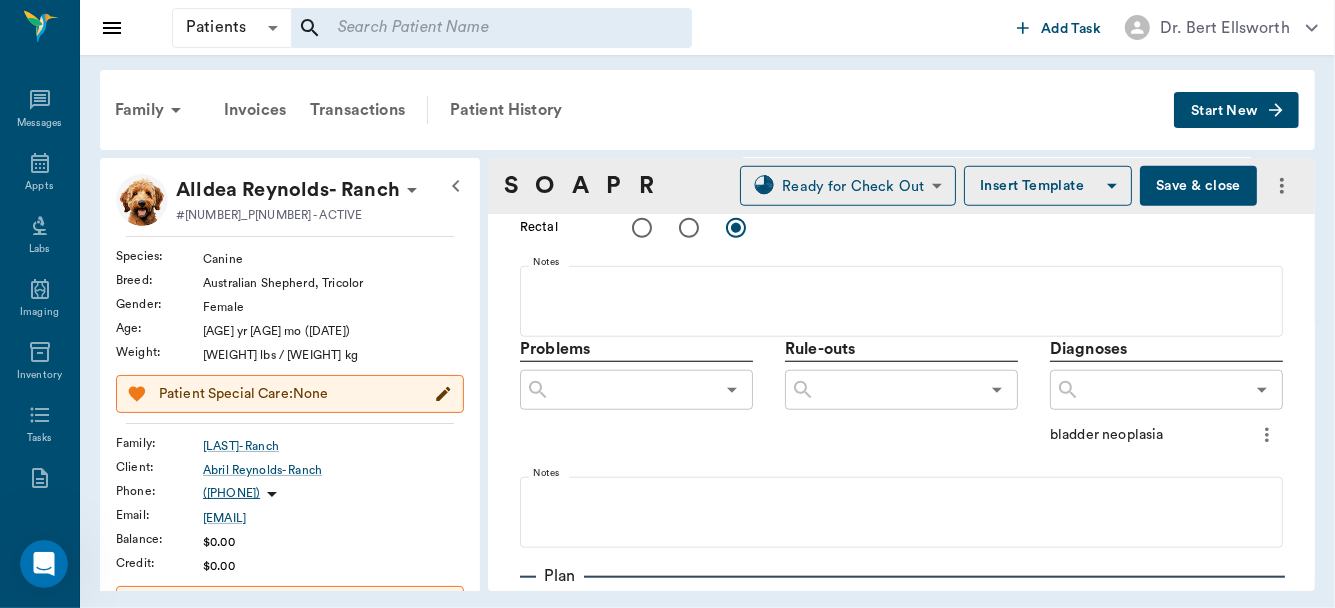 scroll, scrollTop: 1134, scrollLeft: 0, axis: vertical 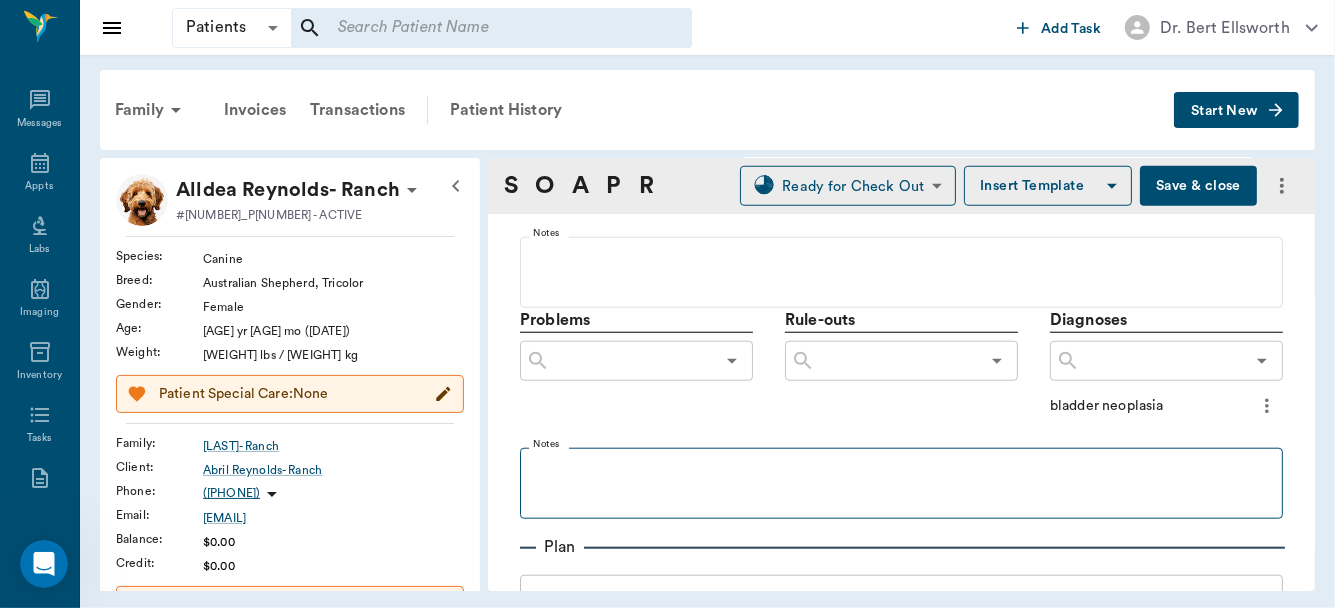 type on "Large mass caudal abdomen (volleyball sized), US shows as bladder," 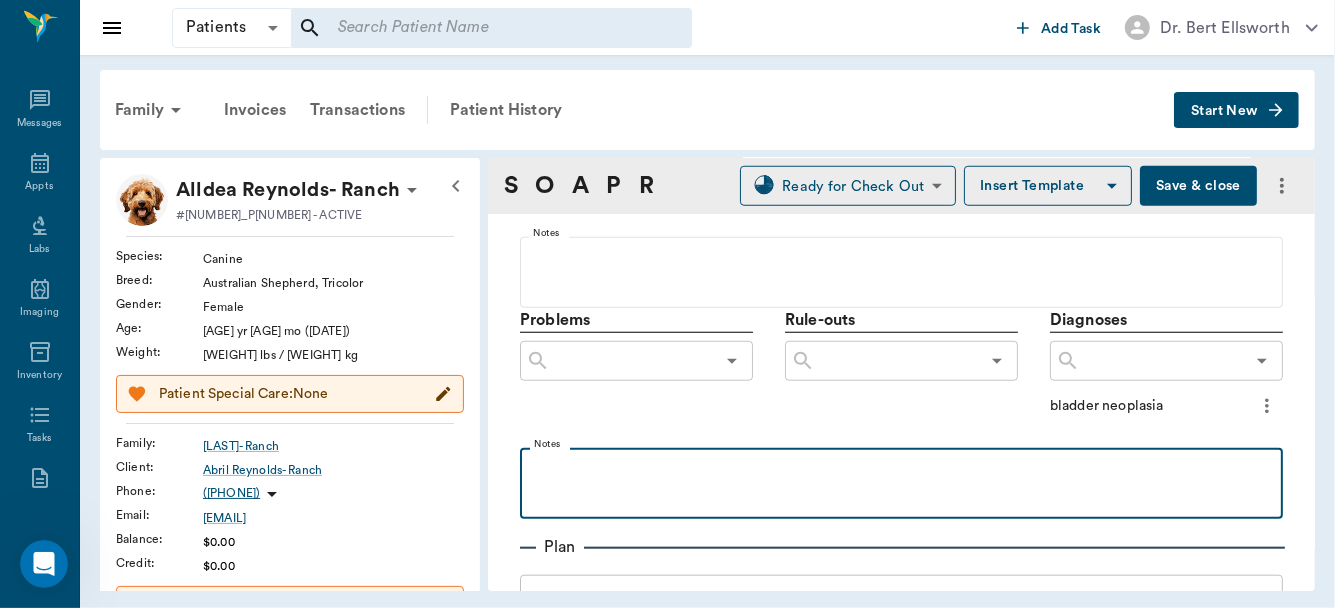 click at bounding box center [901, 470] 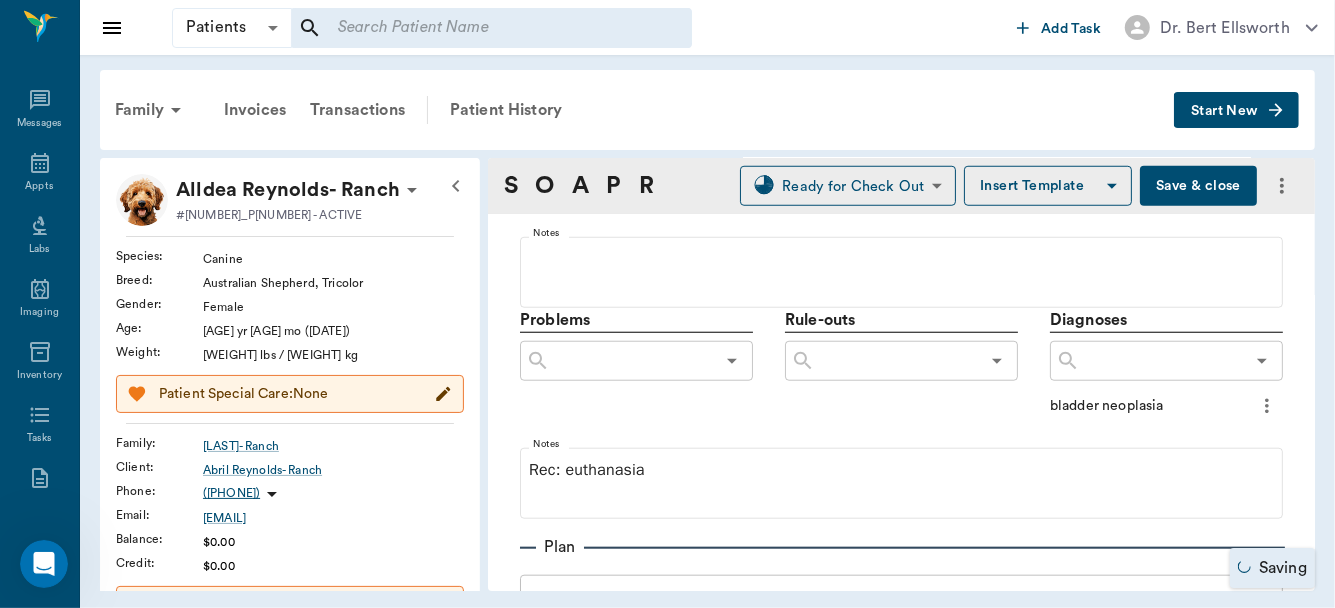 click on "Save & close" at bounding box center [1198, 186] 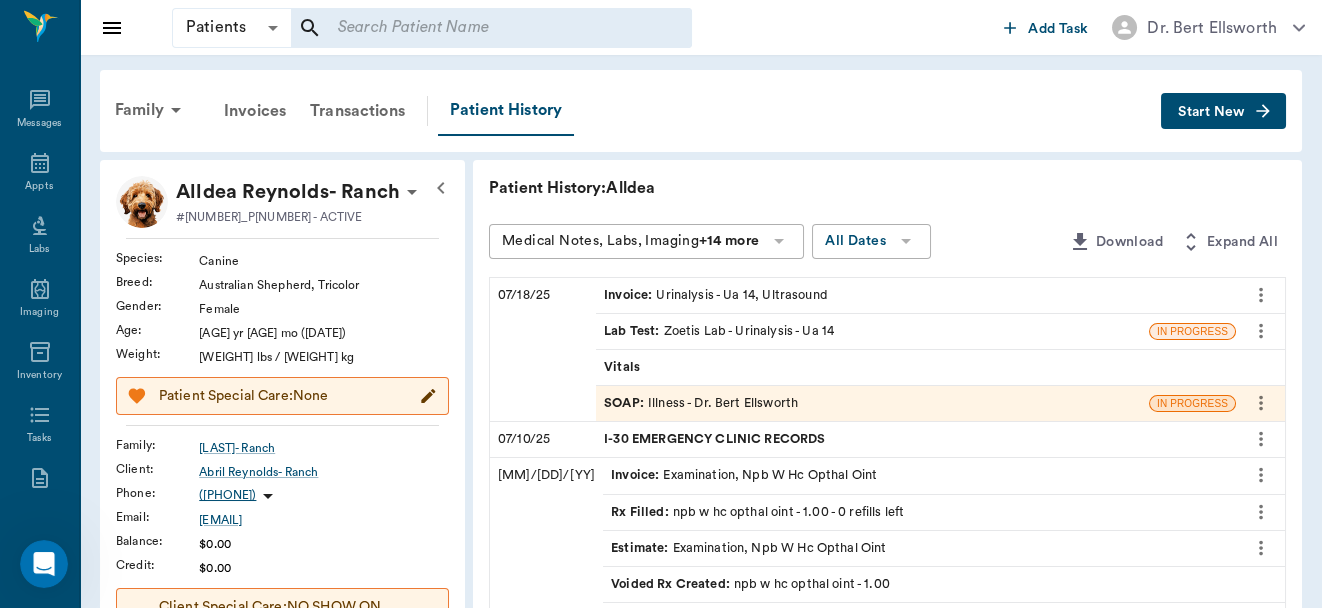 click at bounding box center (491, 28) 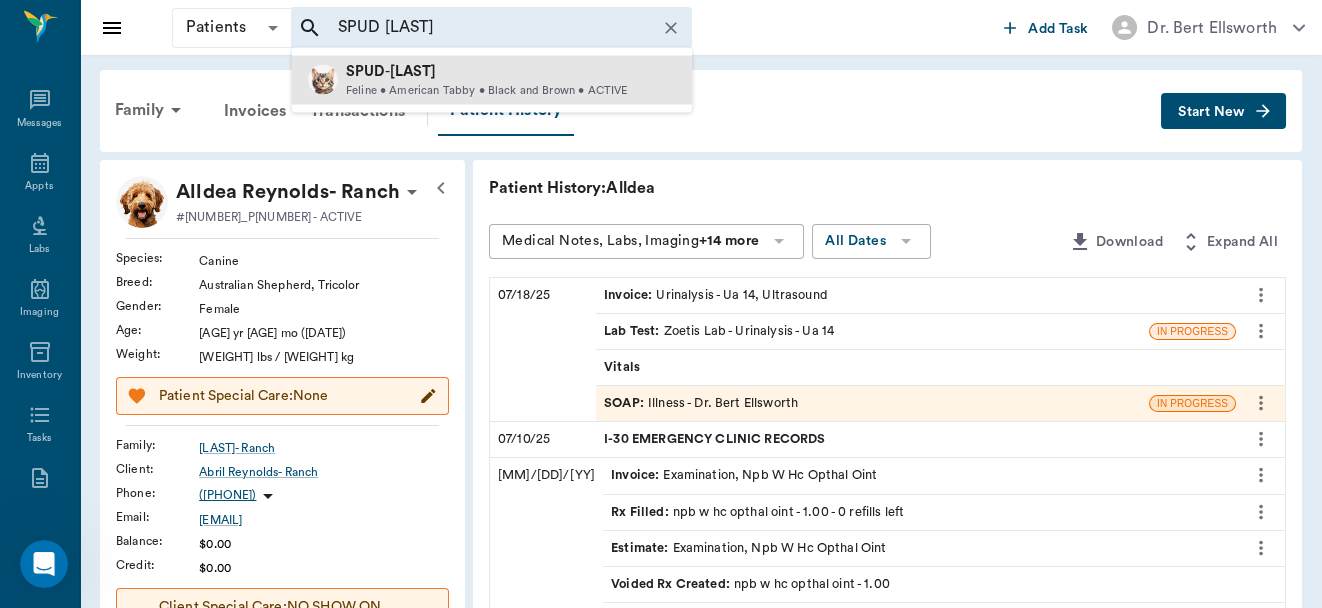 click on "[LAST]" at bounding box center (413, 71) 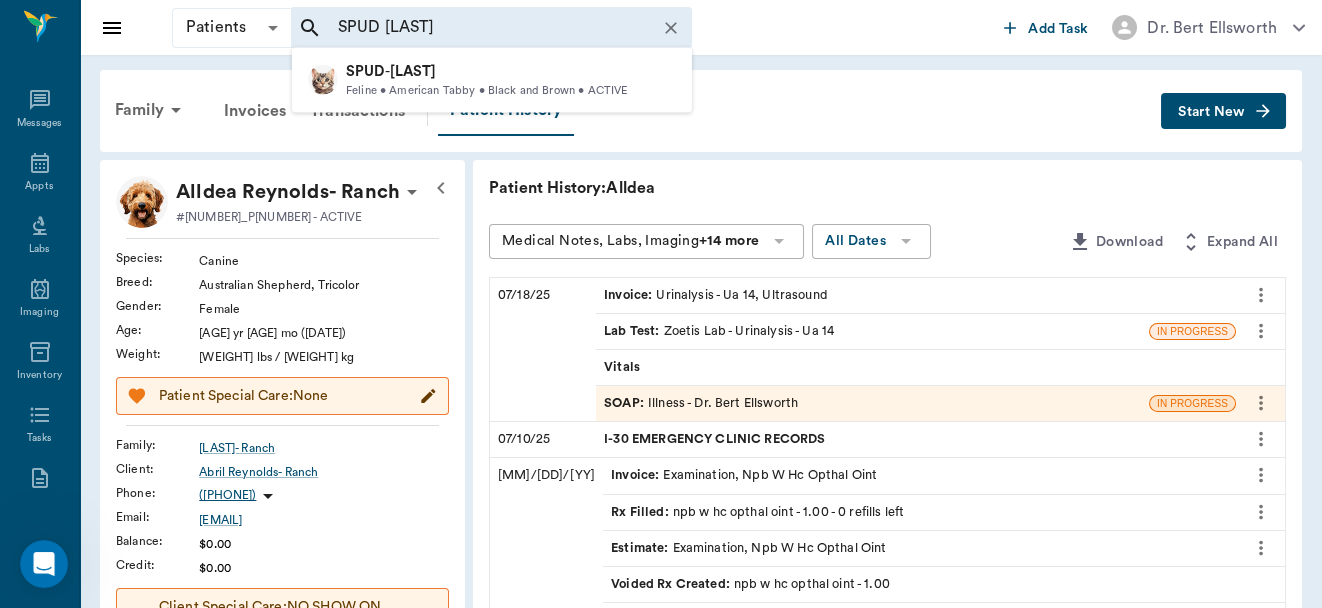 type 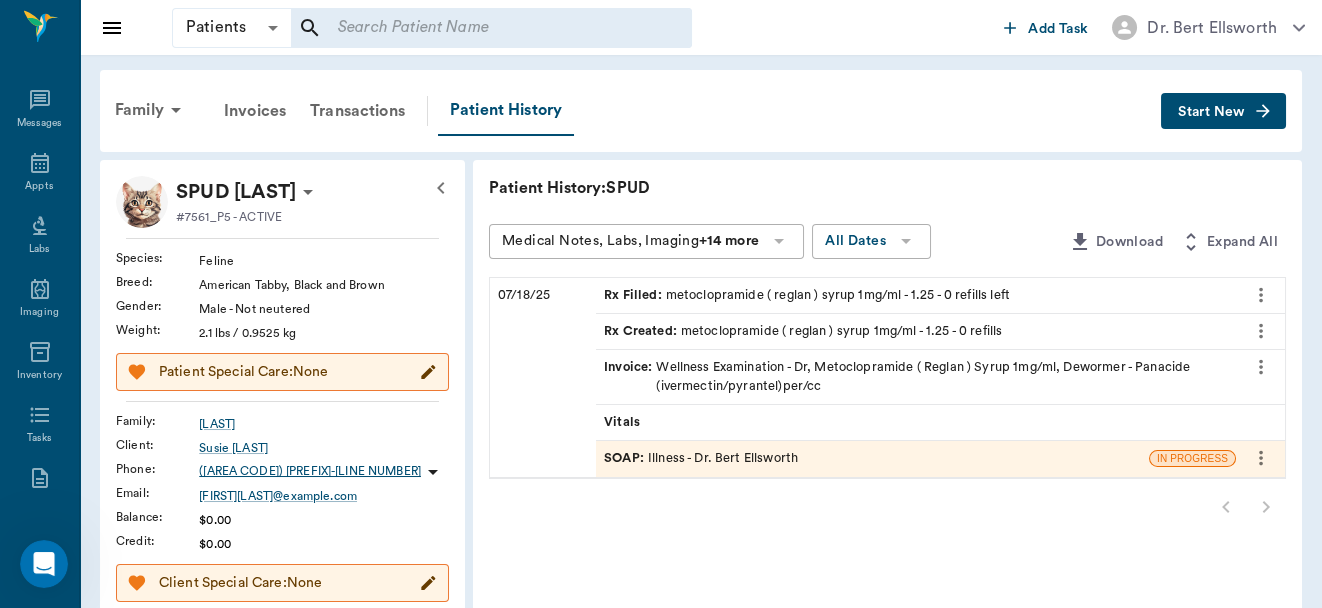 click on "SOAP : Illness - Dr. Bert Ellsworth" at bounding box center (701, 458) 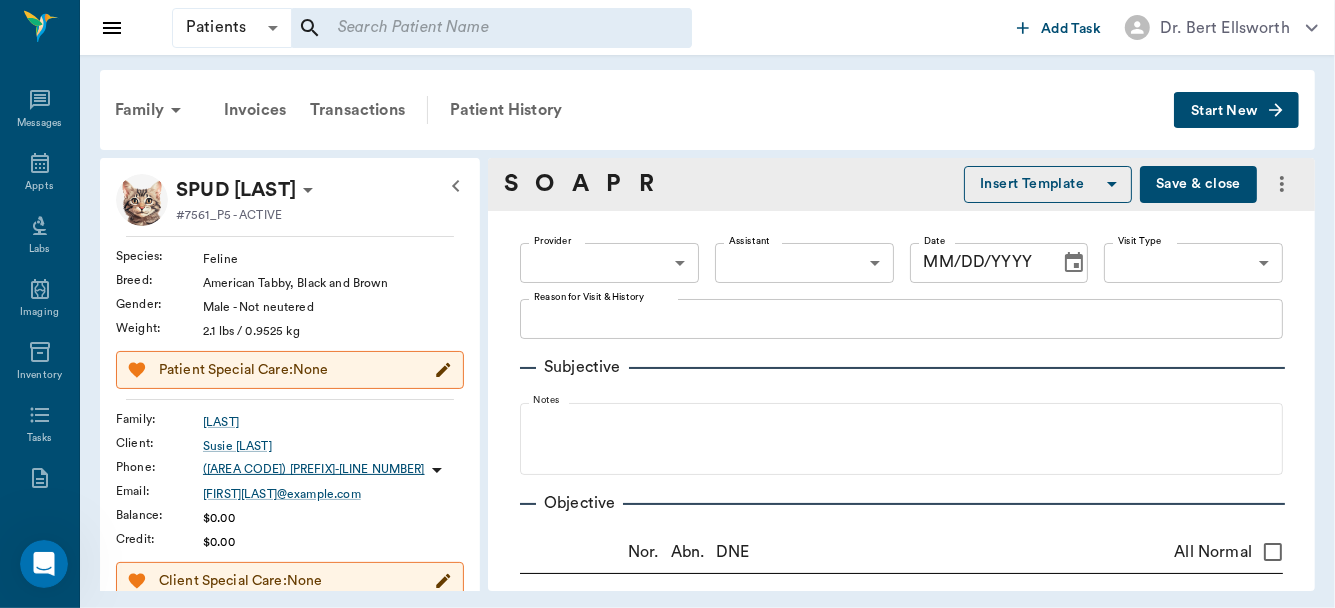 type on "63ec2f075fda476ae8351a4d" 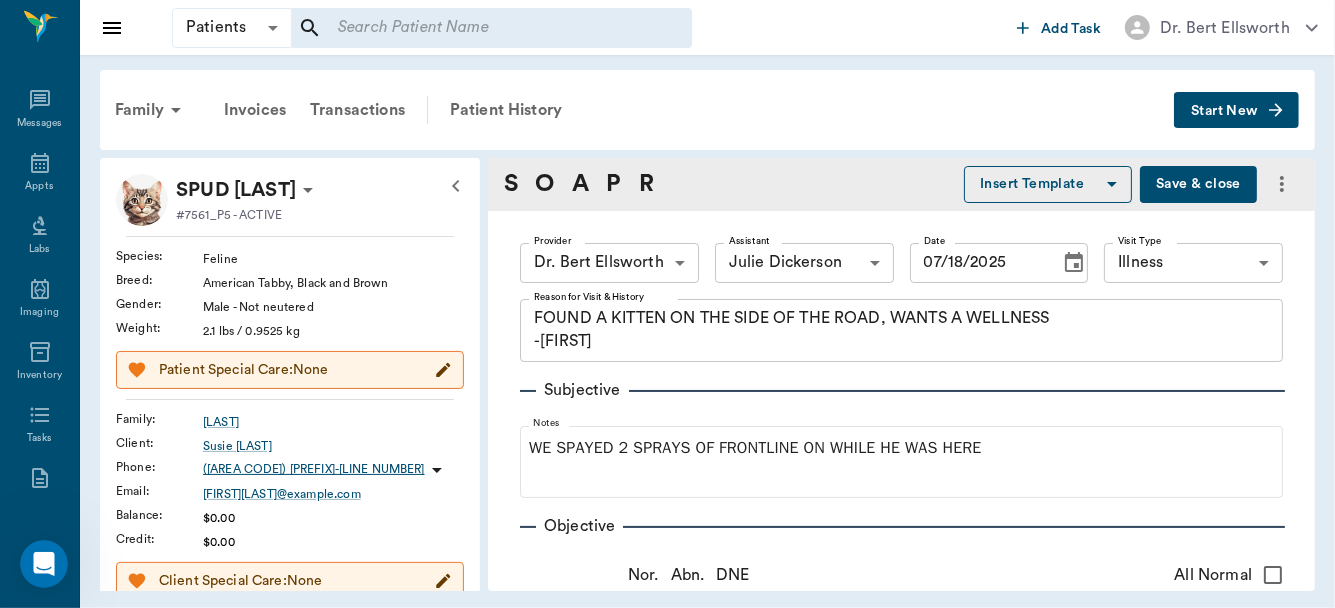 type on "07/18/2025" 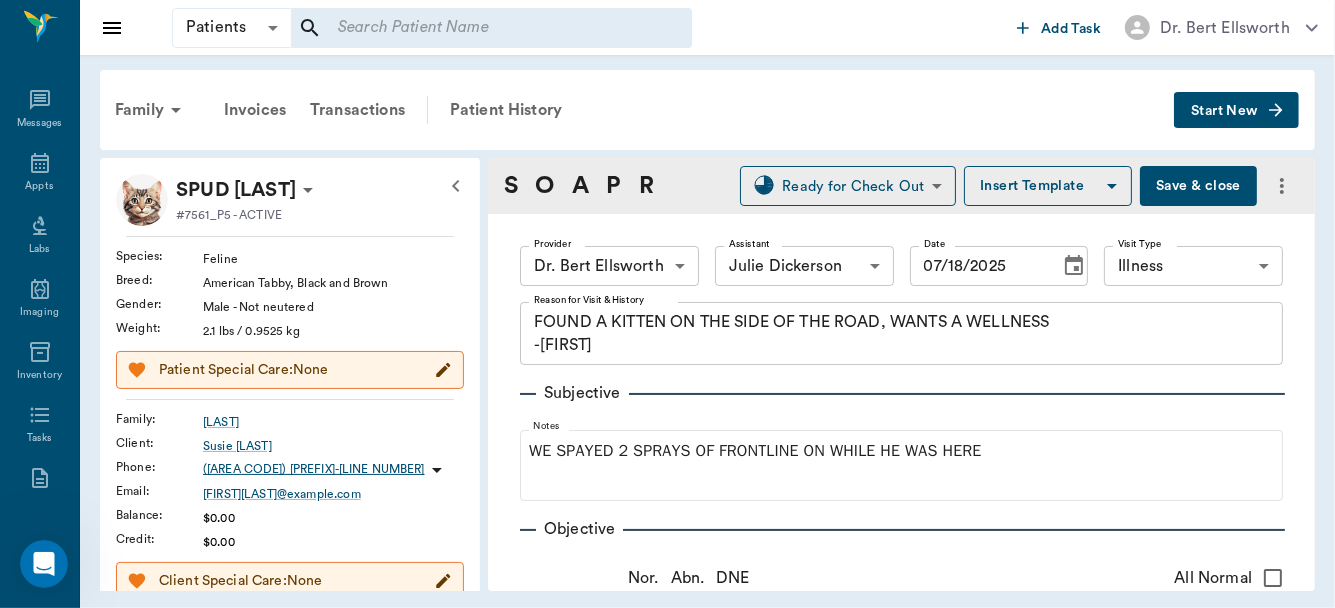 scroll, scrollTop: 57, scrollLeft: 0, axis: vertical 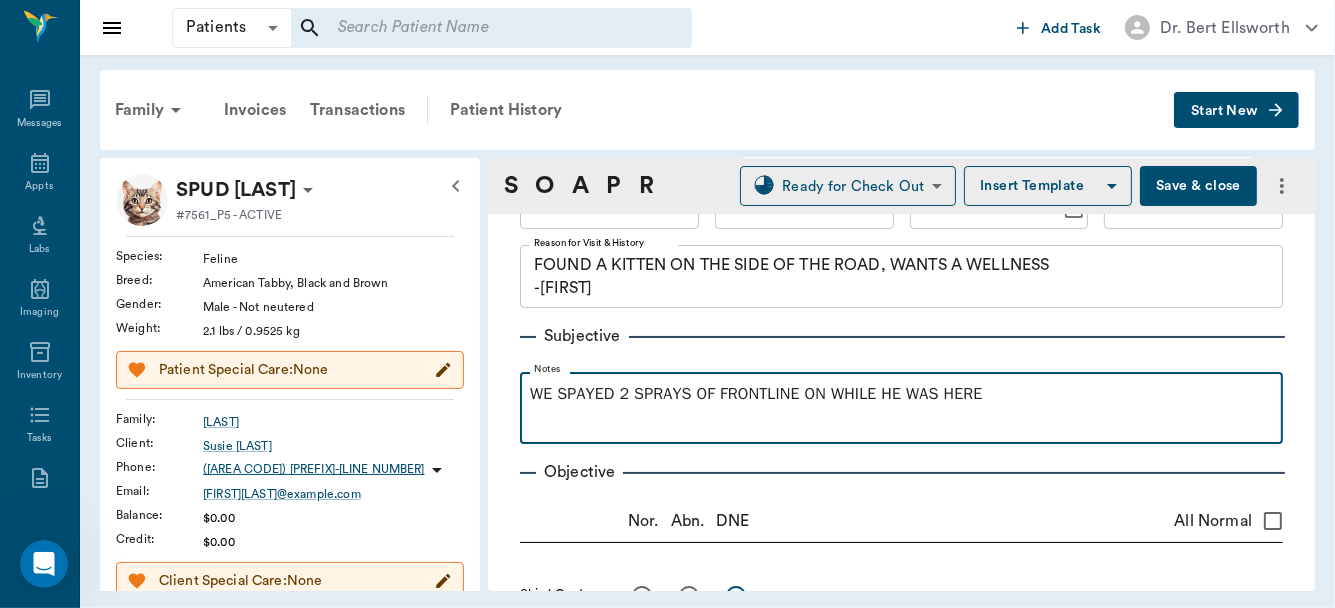 click on "WE SPAYED 2 SPRAYS OF FRONTLINE ON WHILE HE WAS HERE" at bounding box center [901, 394] 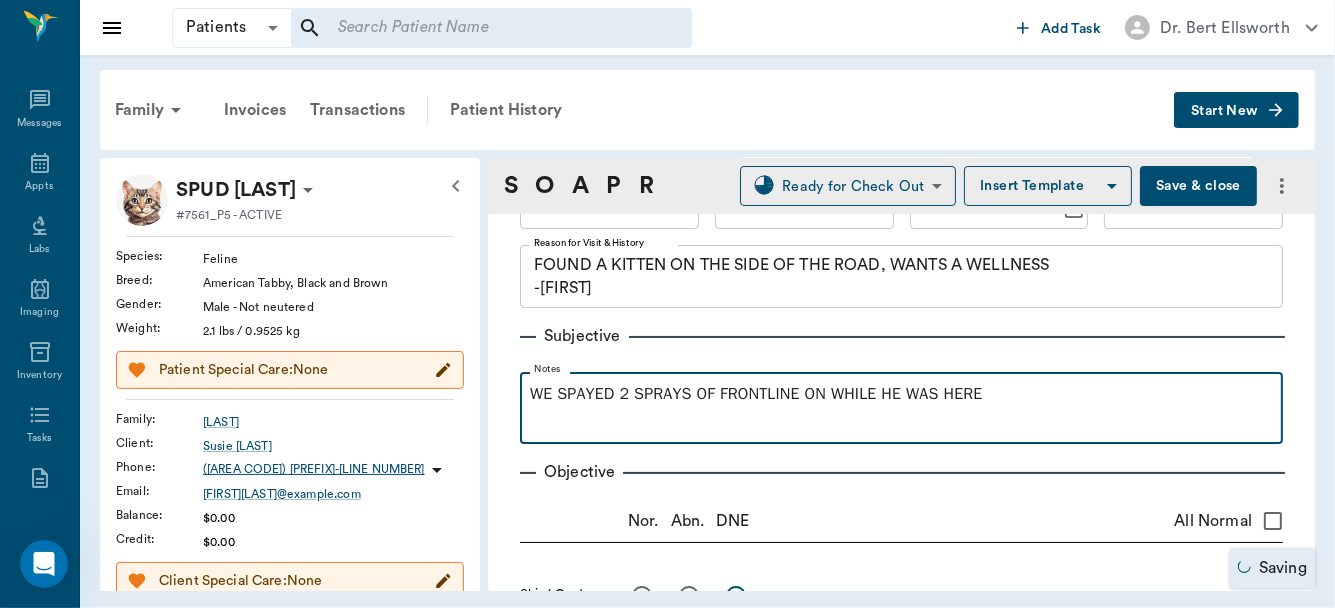 type 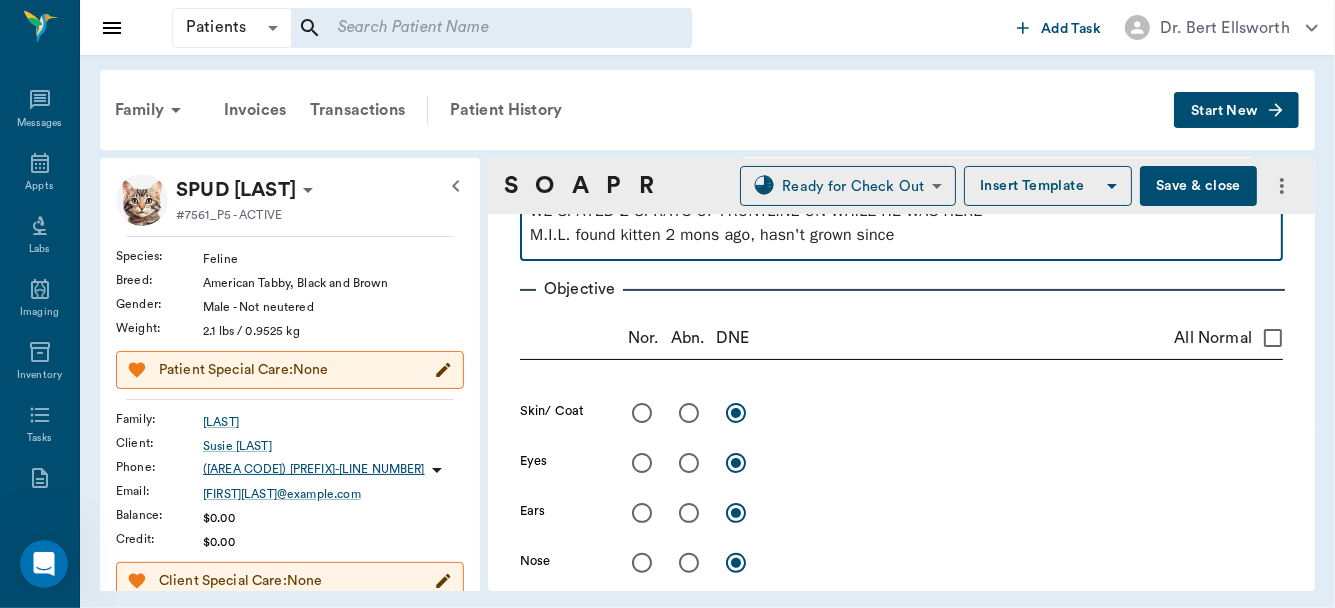 scroll, scrollTop: 235, scrollLeft: 0, axis: vertical 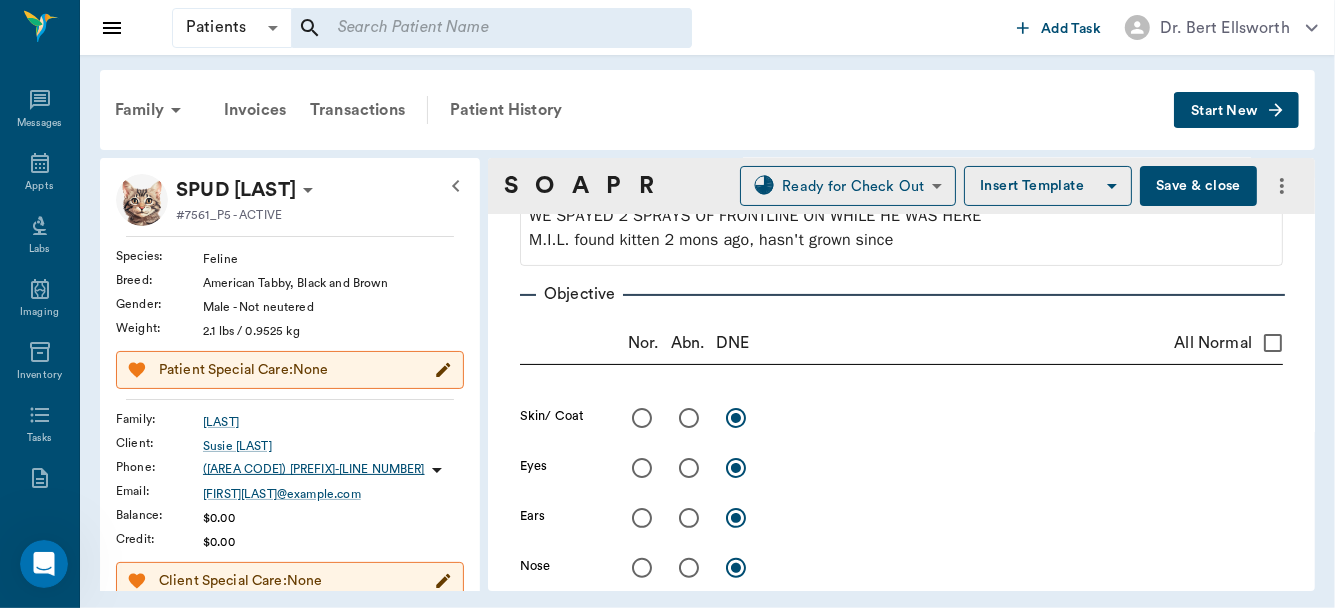 click at bounding box center [689, 418] 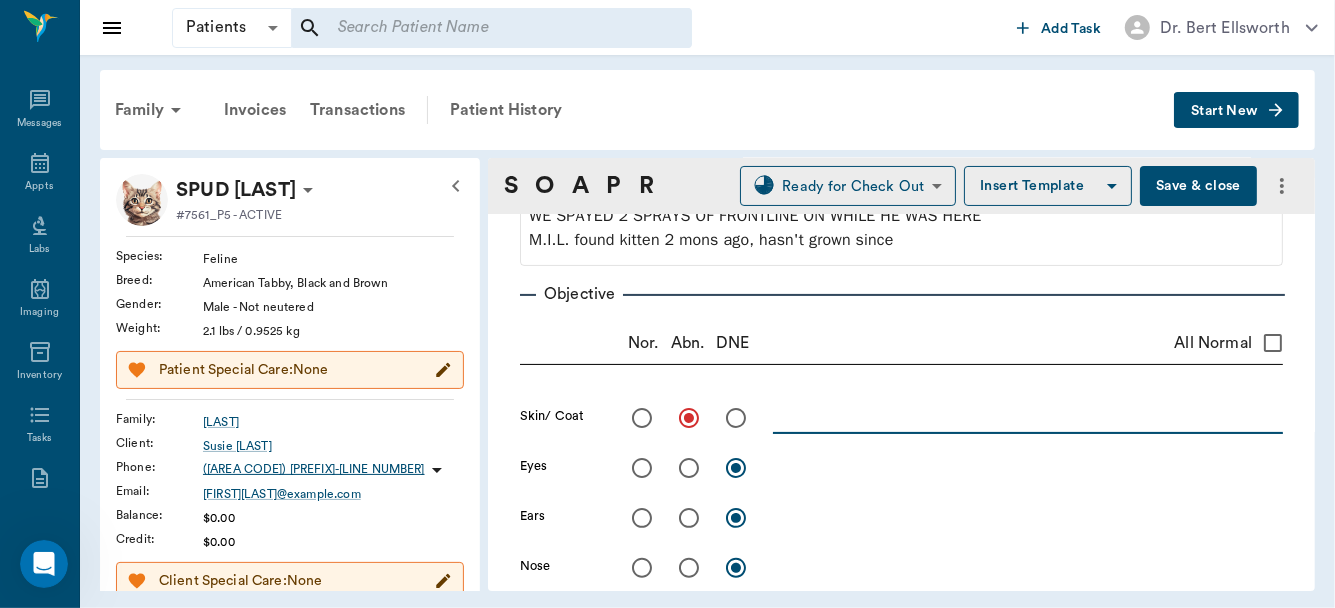 click at bounding box center [1028, 417] 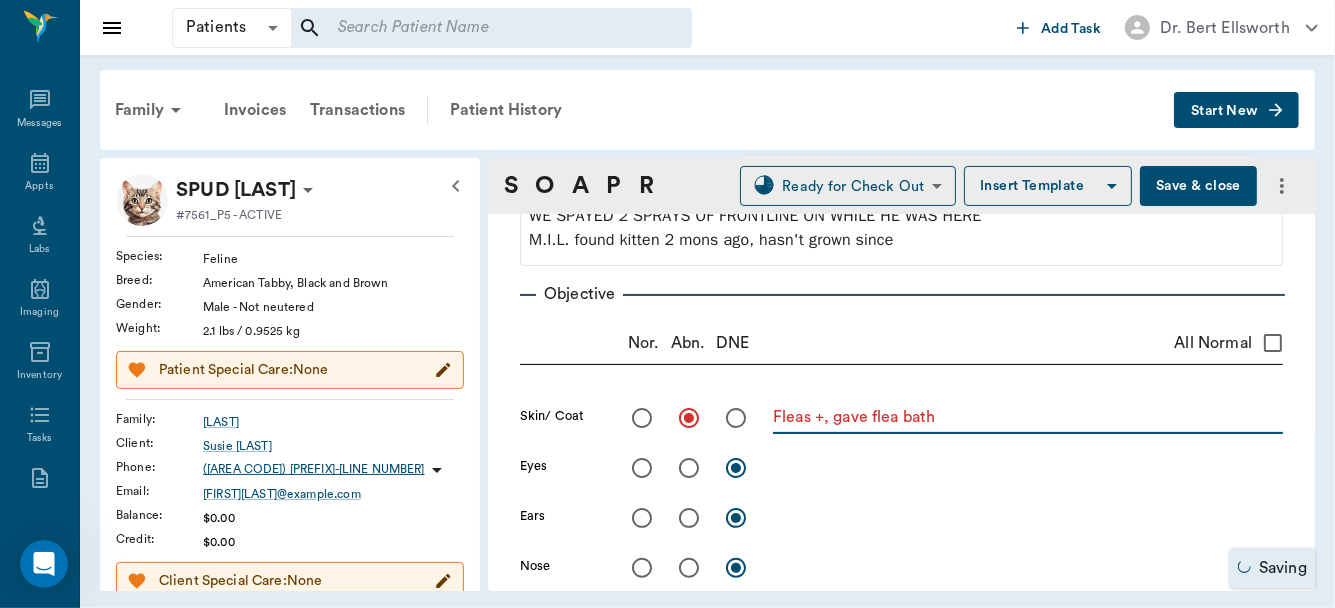 type on "Fleas +, gave flea bath" 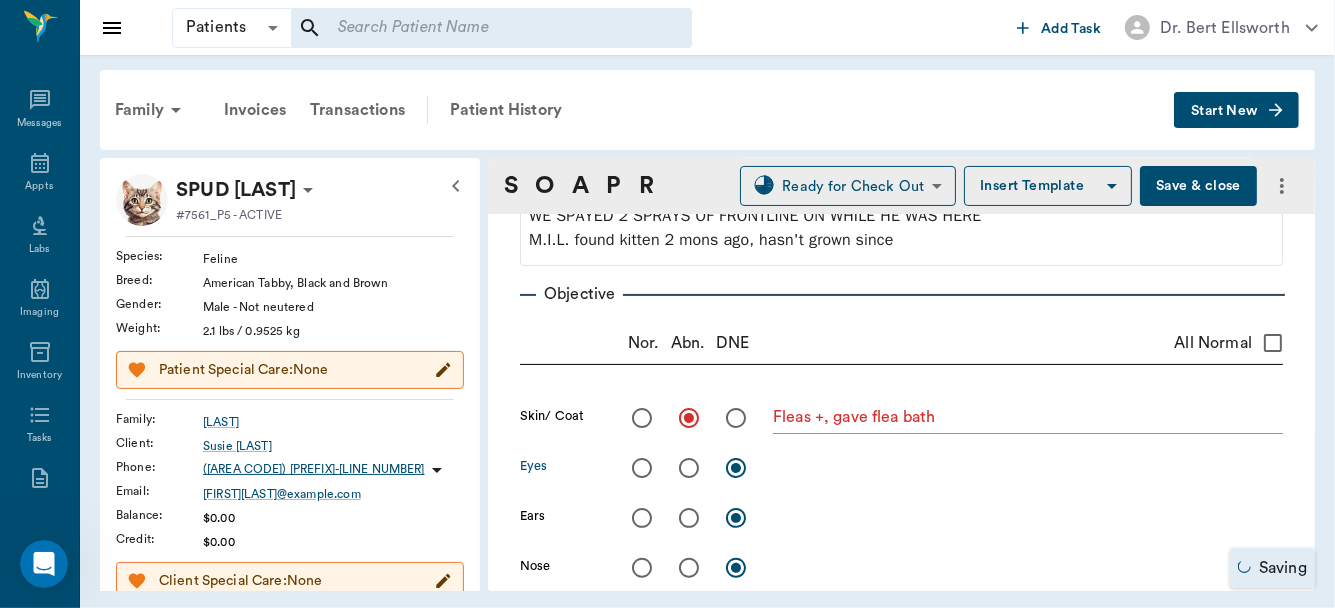 click at bounding box center (642, 468) 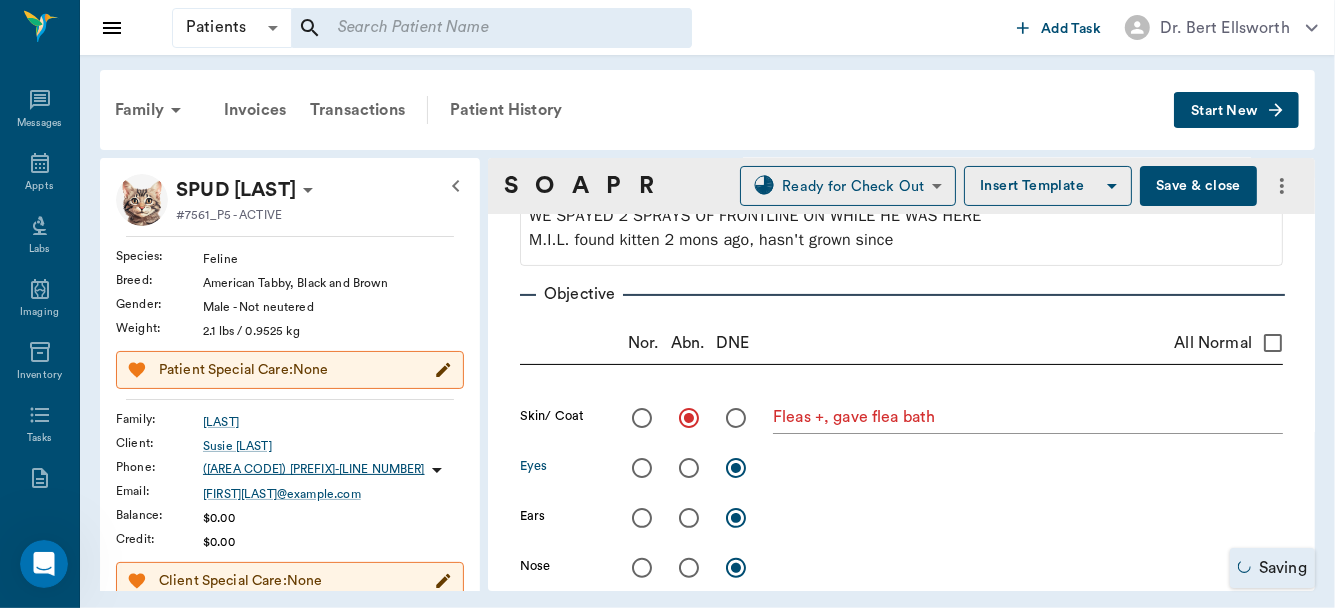 radio on "true" 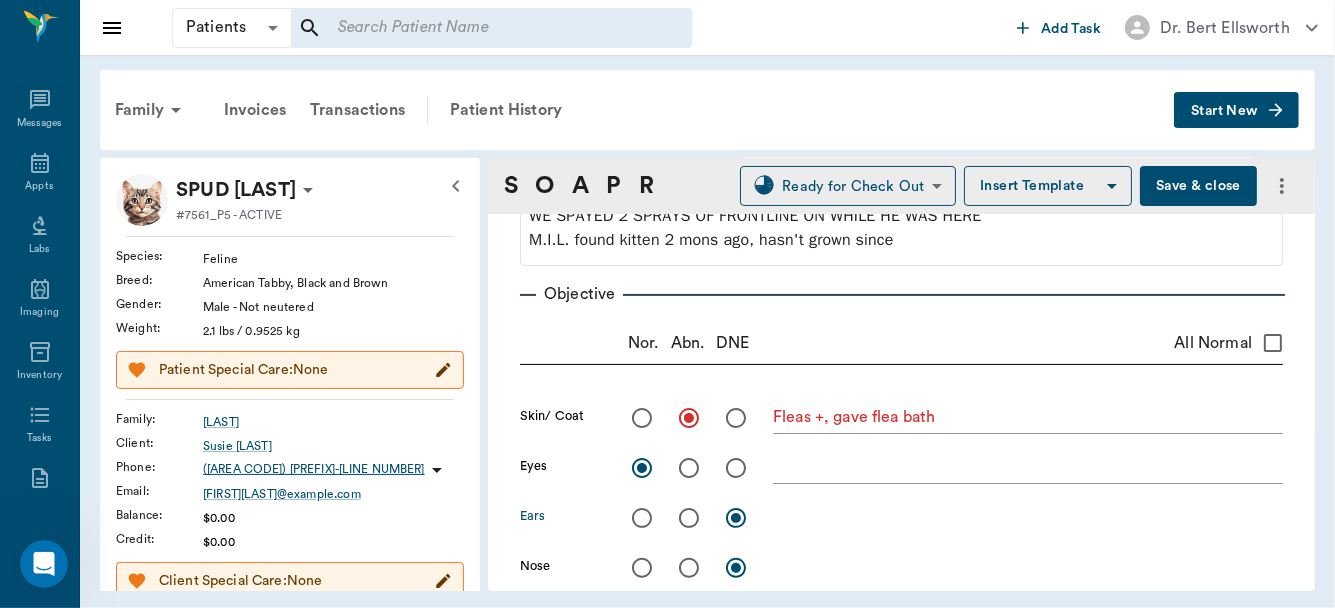 click at bounding box center [642, 518] 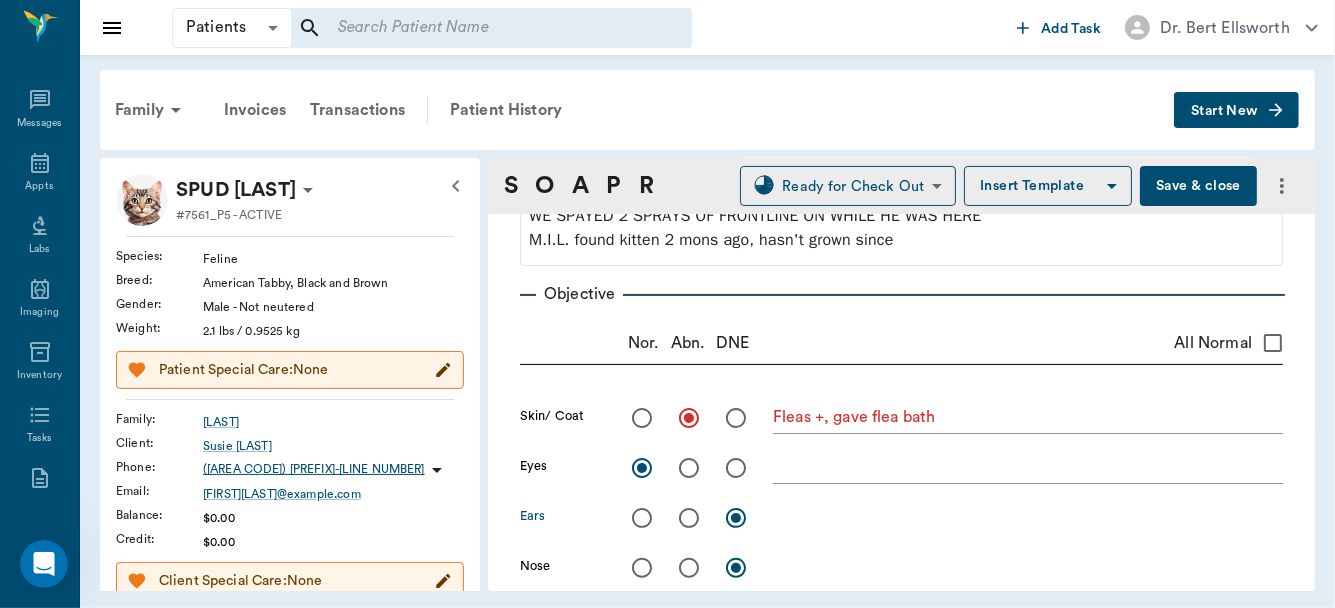radio on "true" 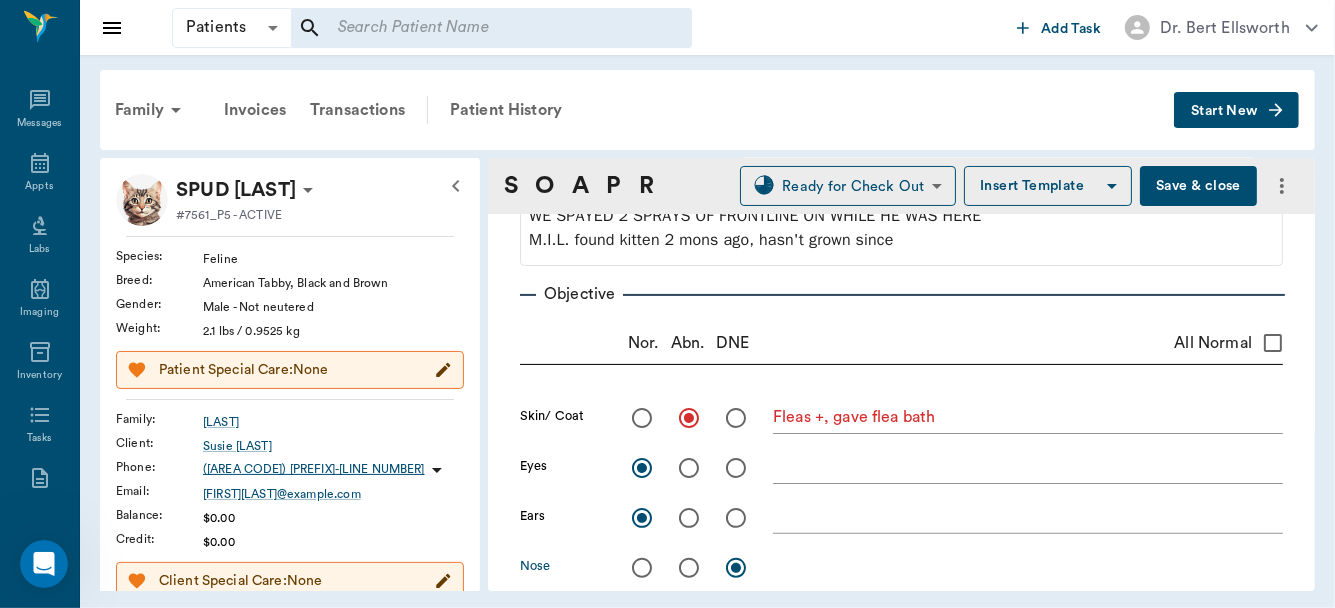 click at bounding box center (642, 568) 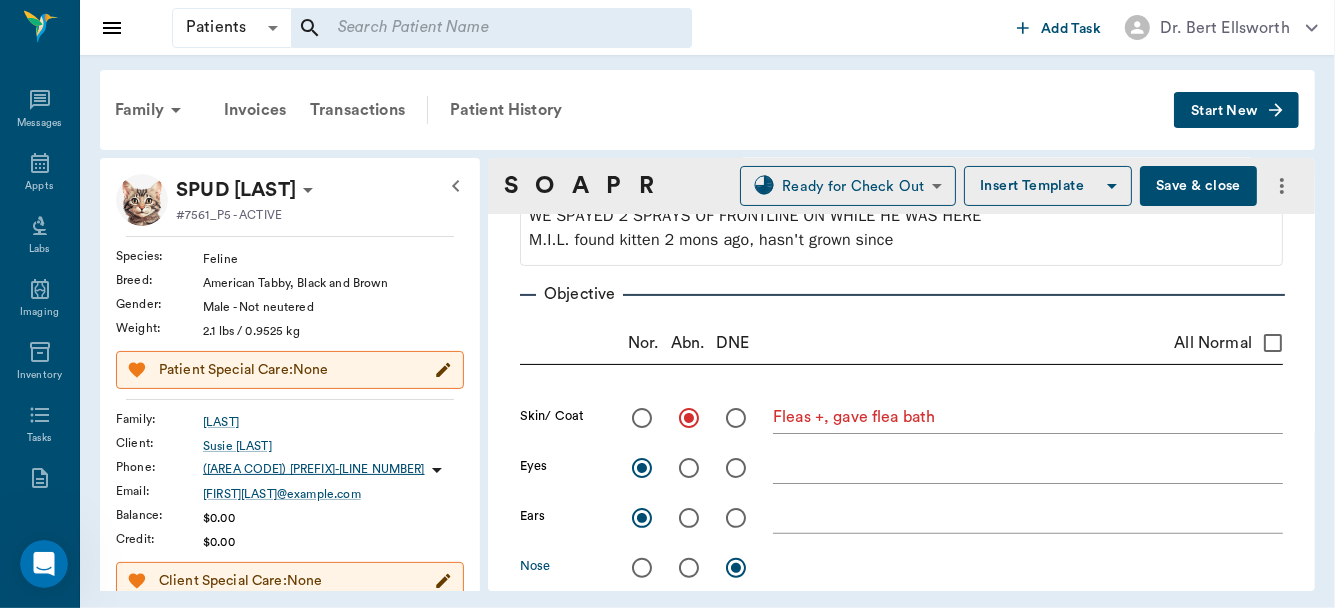 radio on "true" 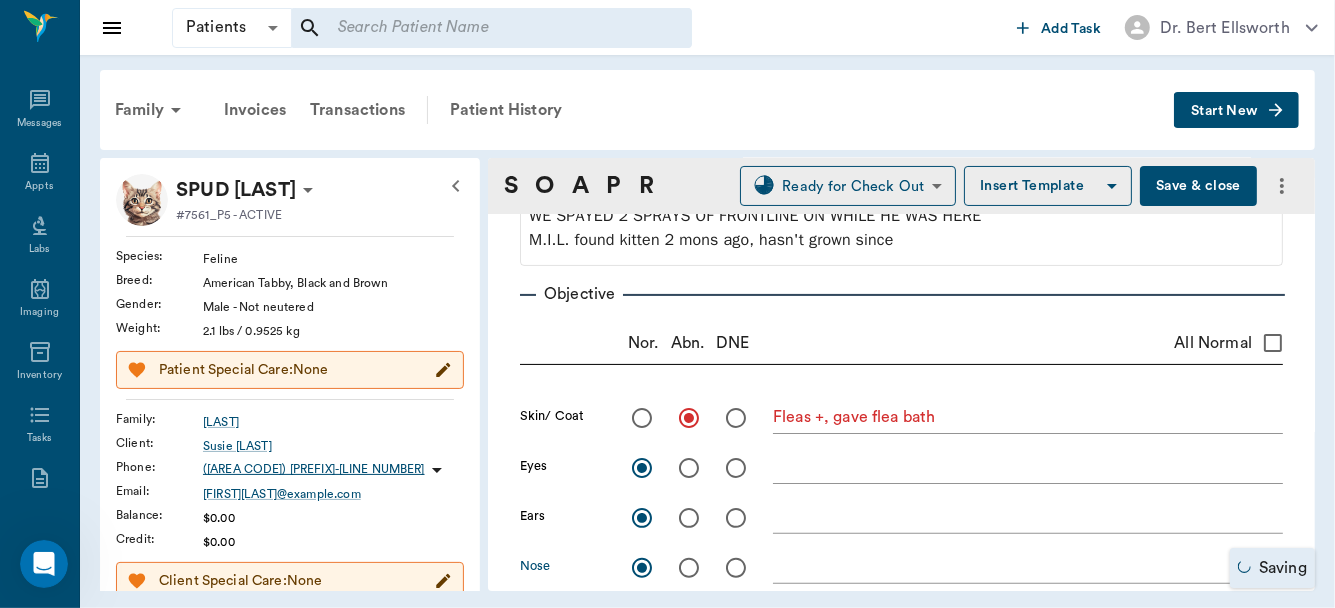scroll, scrollTop: 460, scrollLeft: 0, axis: vertical 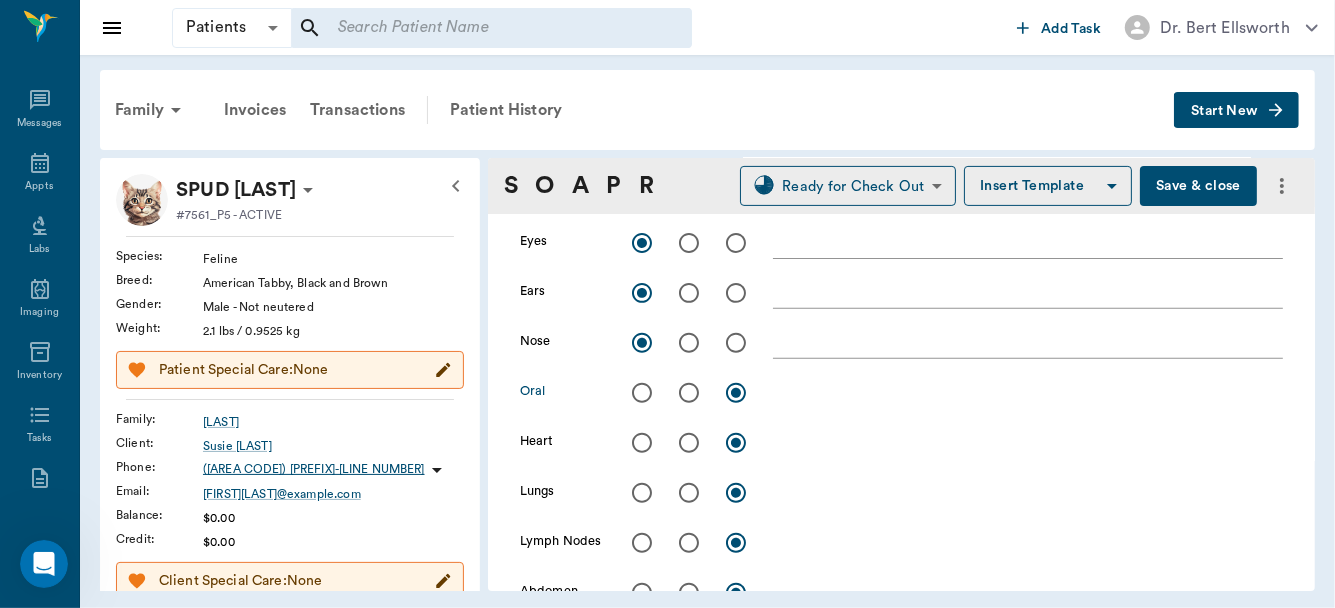 click at bounding box center [689, 393] 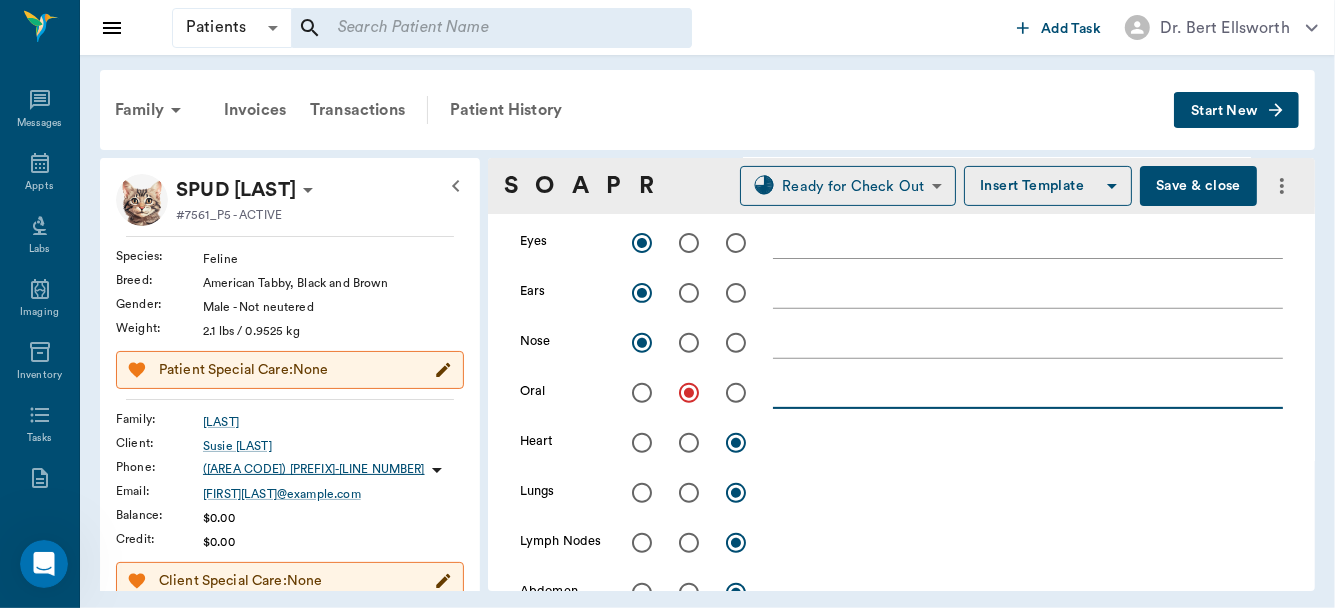 click at bounding box center [1028, 392] 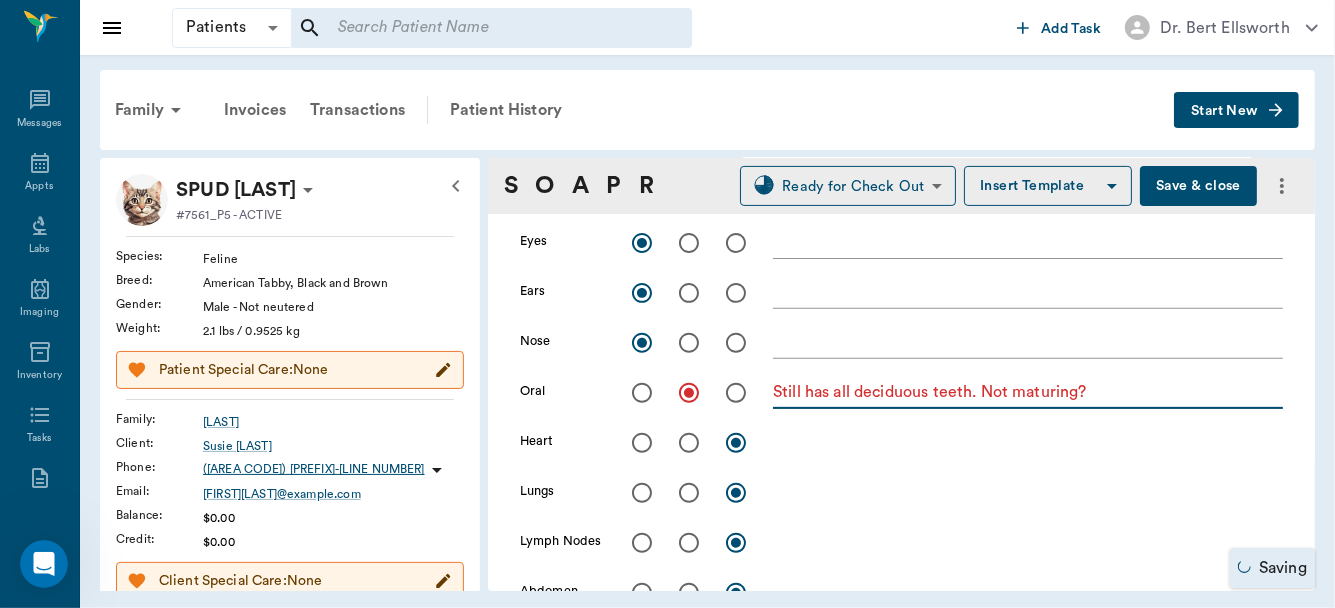 type on "Still has all deciduous teeth. Not maturing?" 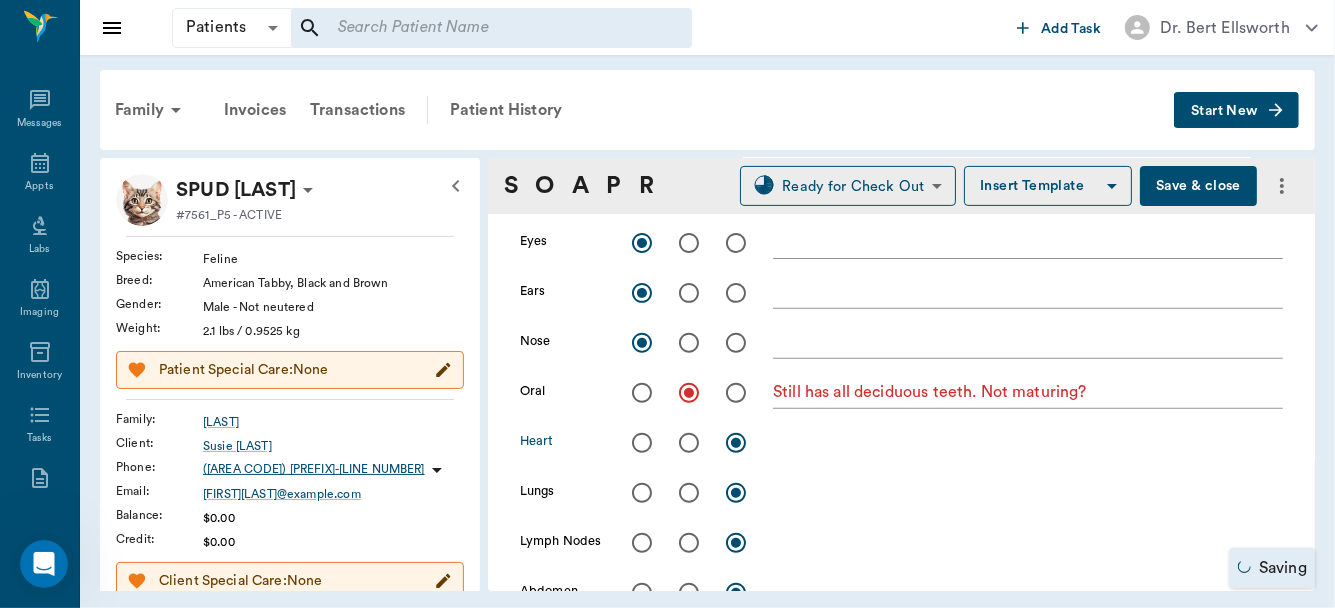 click at bounding box center [642, 443] 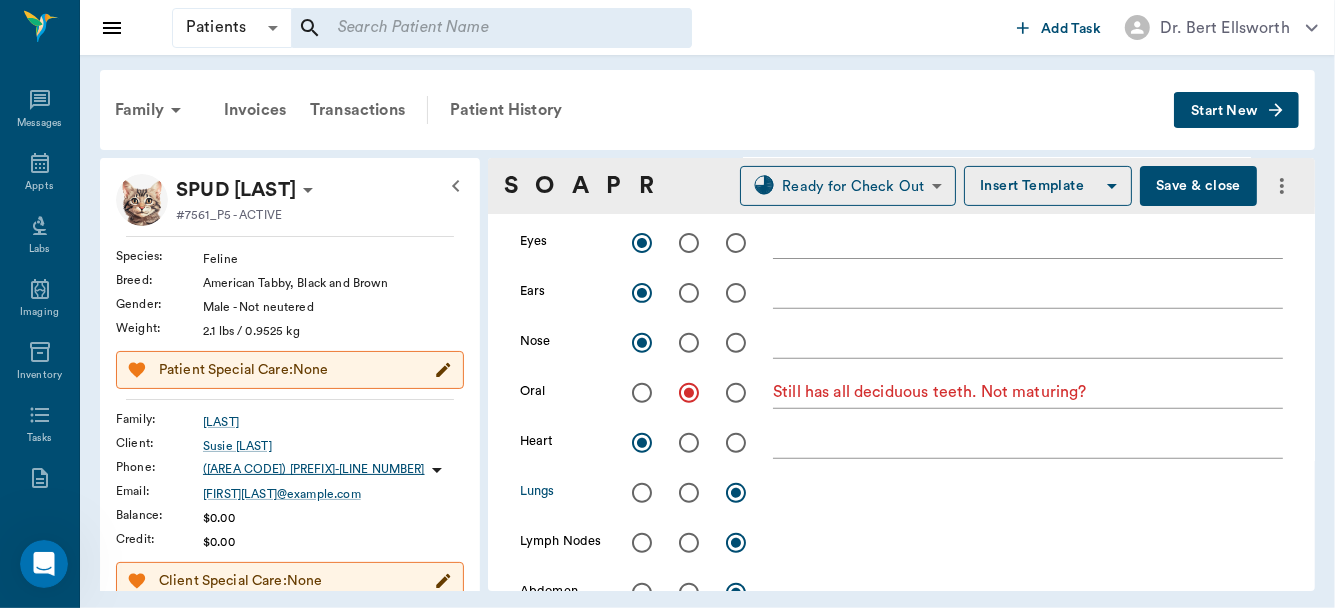 click at bounding box center (642, 493) 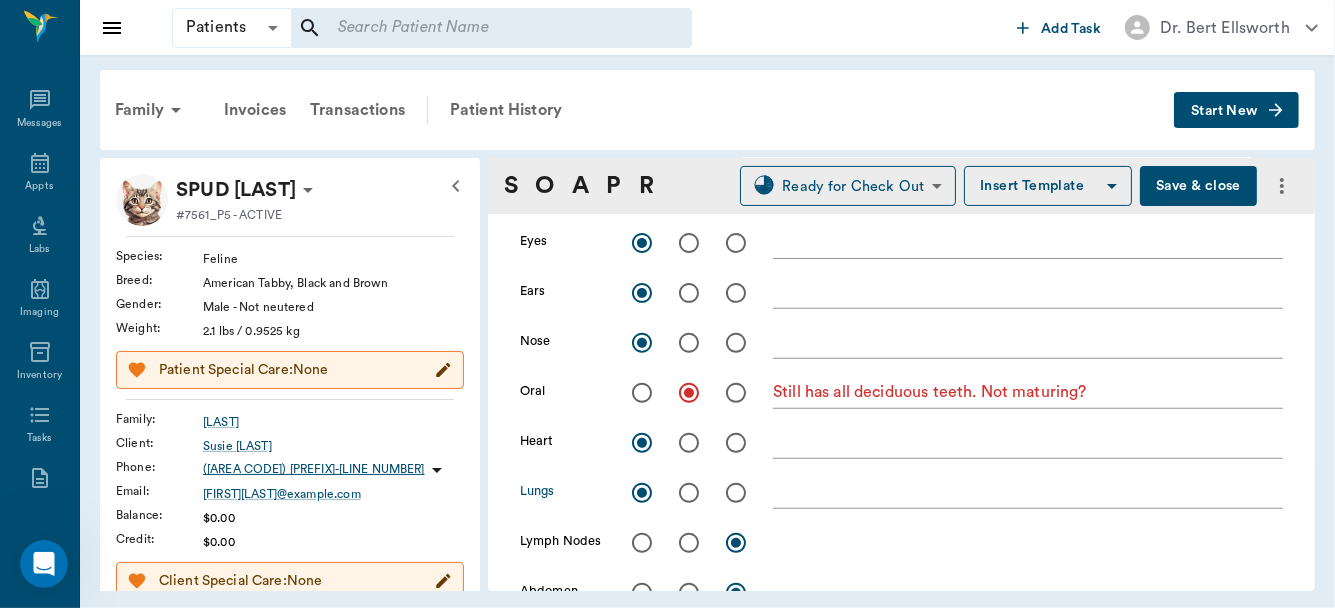 click at bounding box center (642, 543) 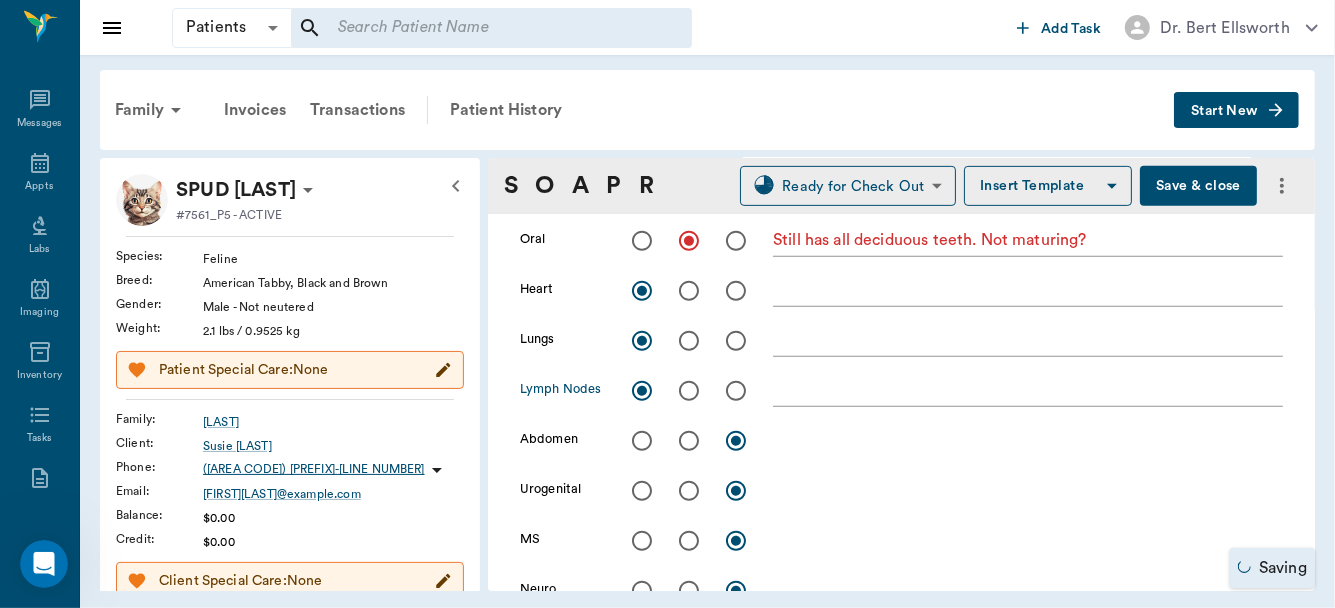 scroll, scrollTop: 643, scrollLeft: 0, axis: vertical 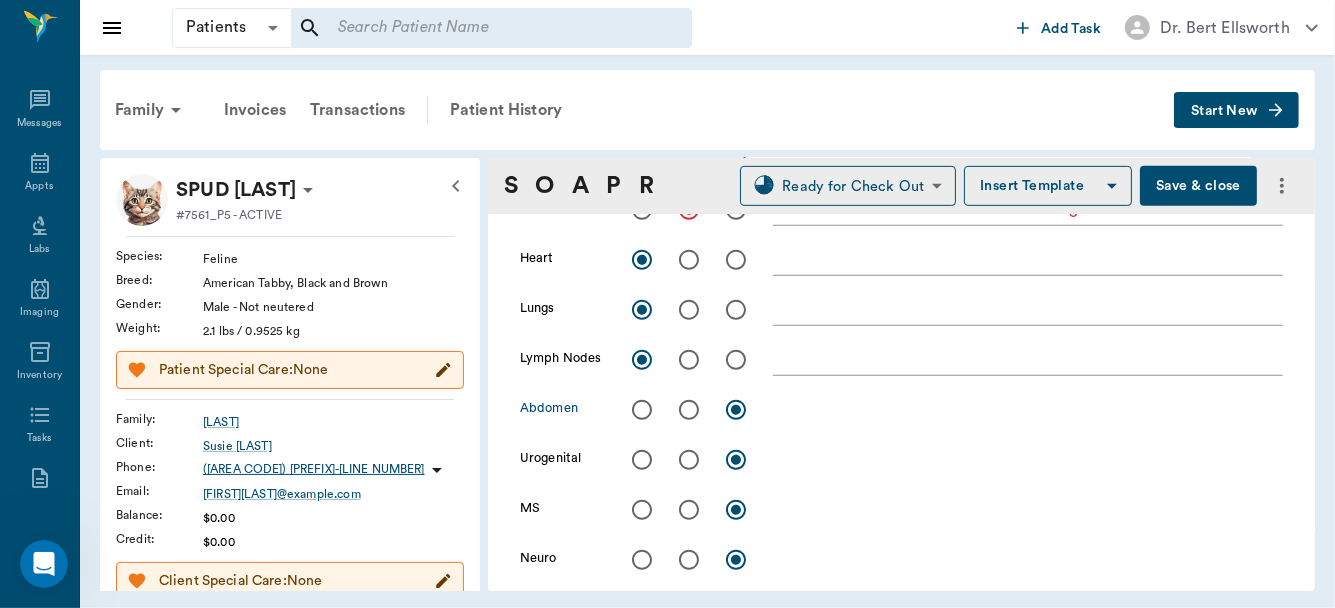 click at bounding box center [689, 410] 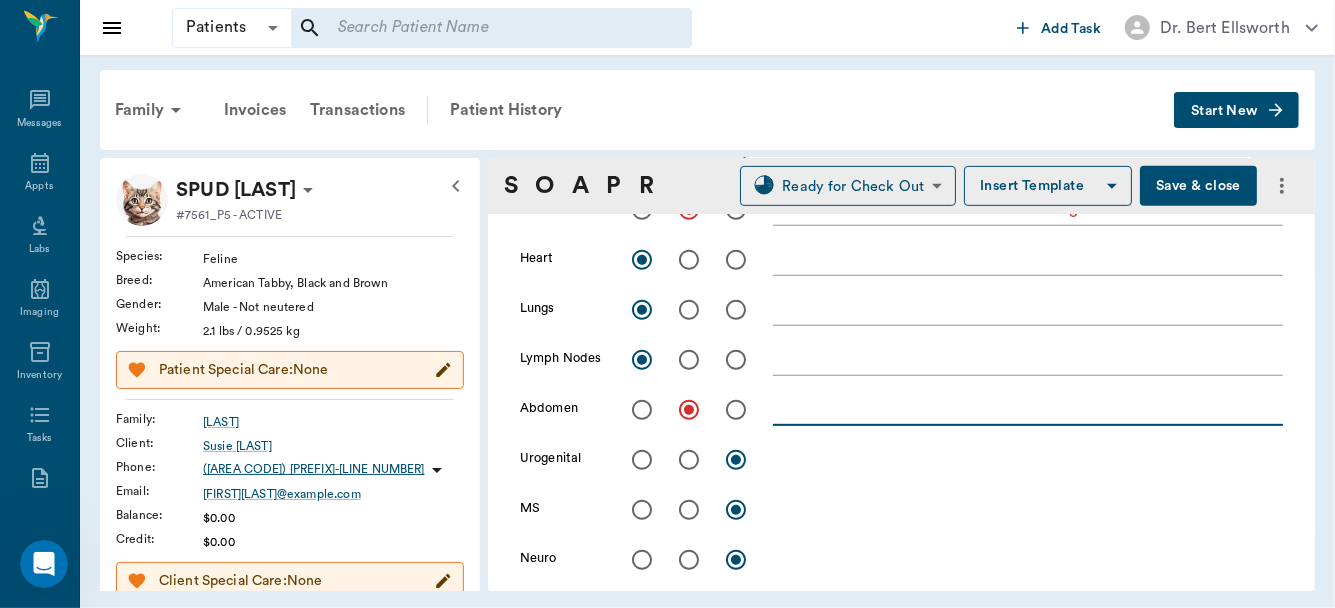 click at bounding box center [1028, 409] 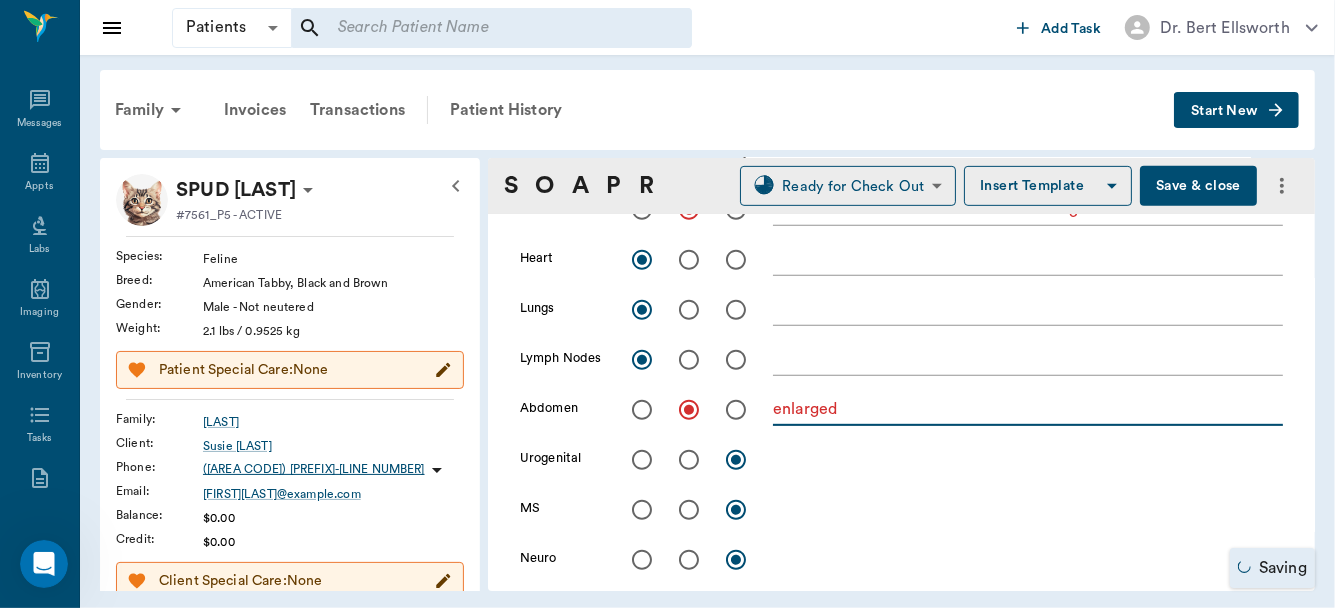 type on "enlarged" 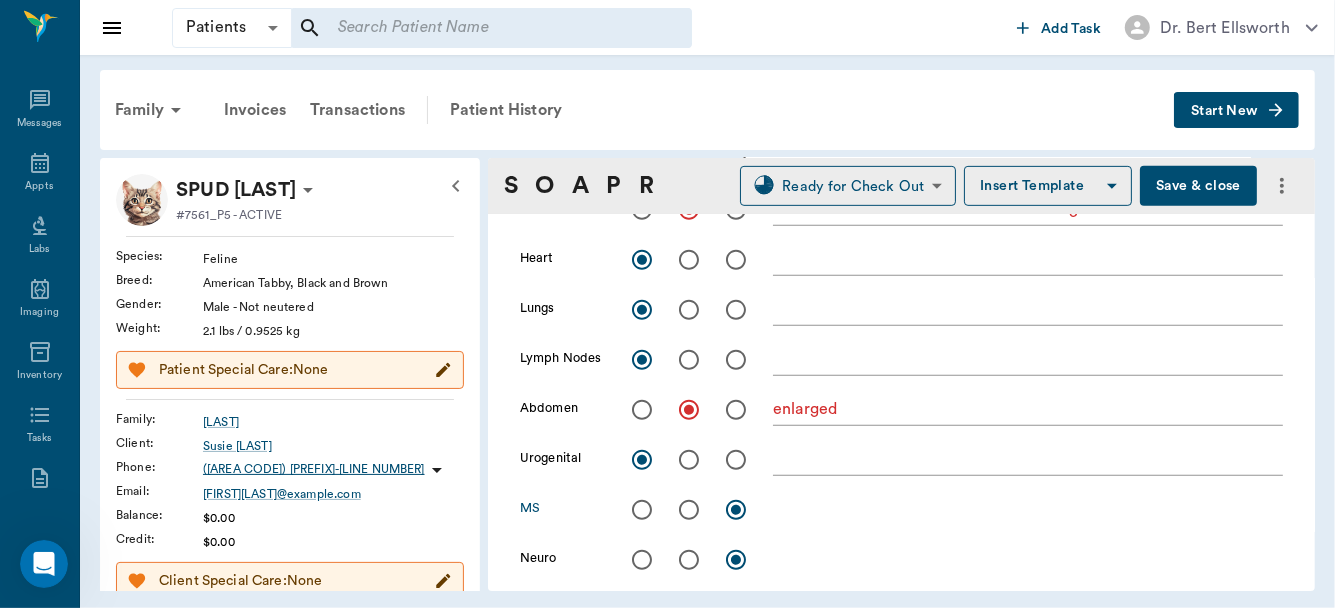click at bounding box center [642, 510] 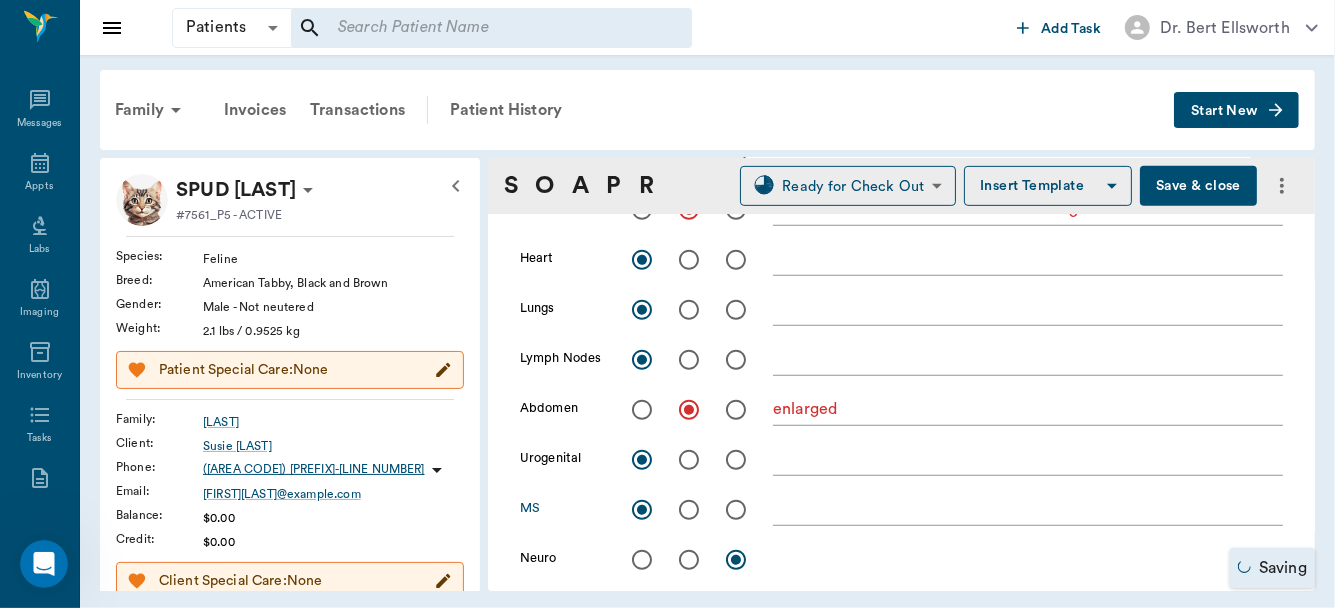 click at bounding box center [642, 560] 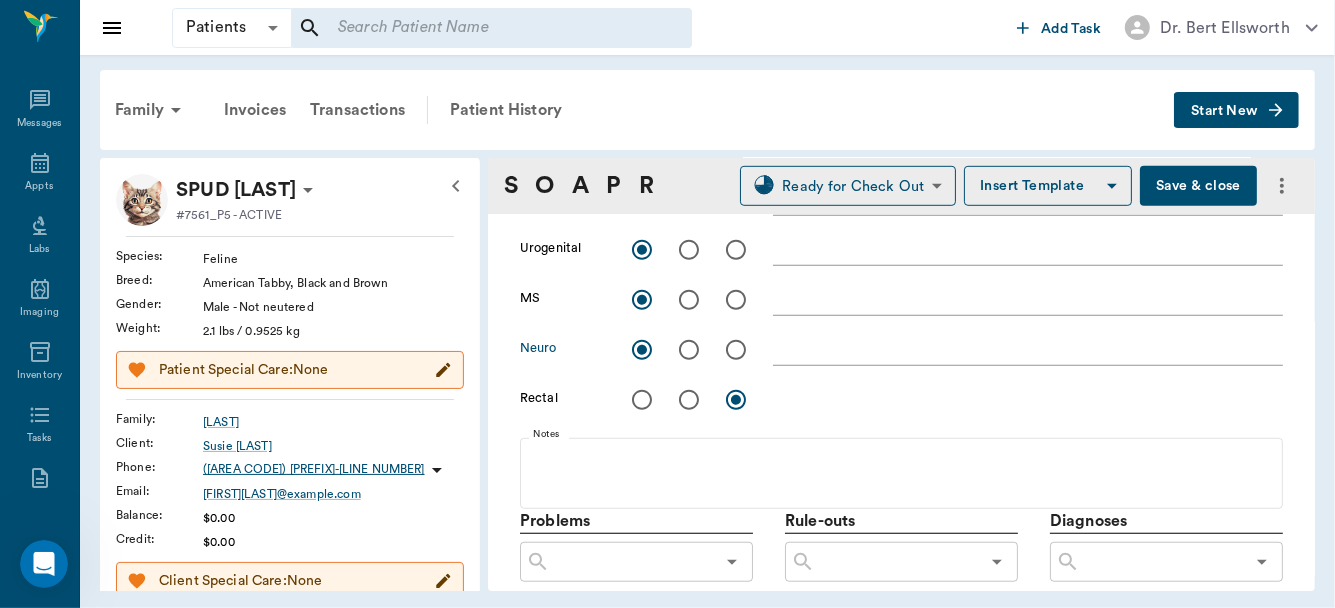 scroll, scrollTop: 858, scrollLeft: 0, axis: vertical 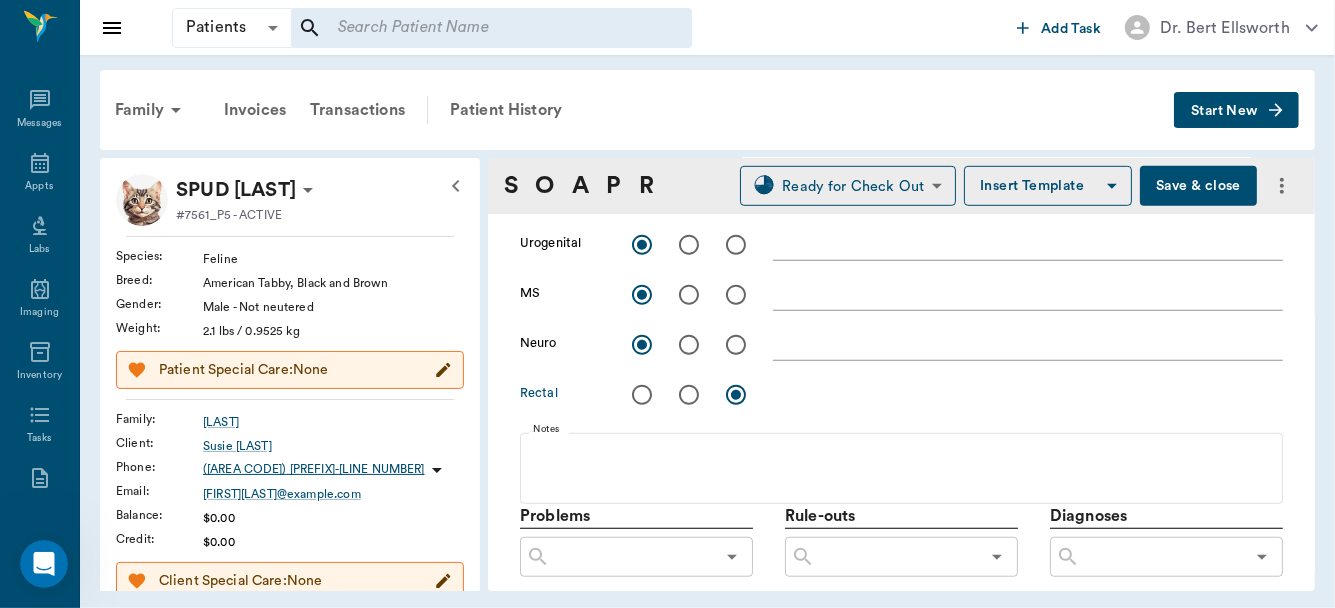 click at bounding box center [689, 395] 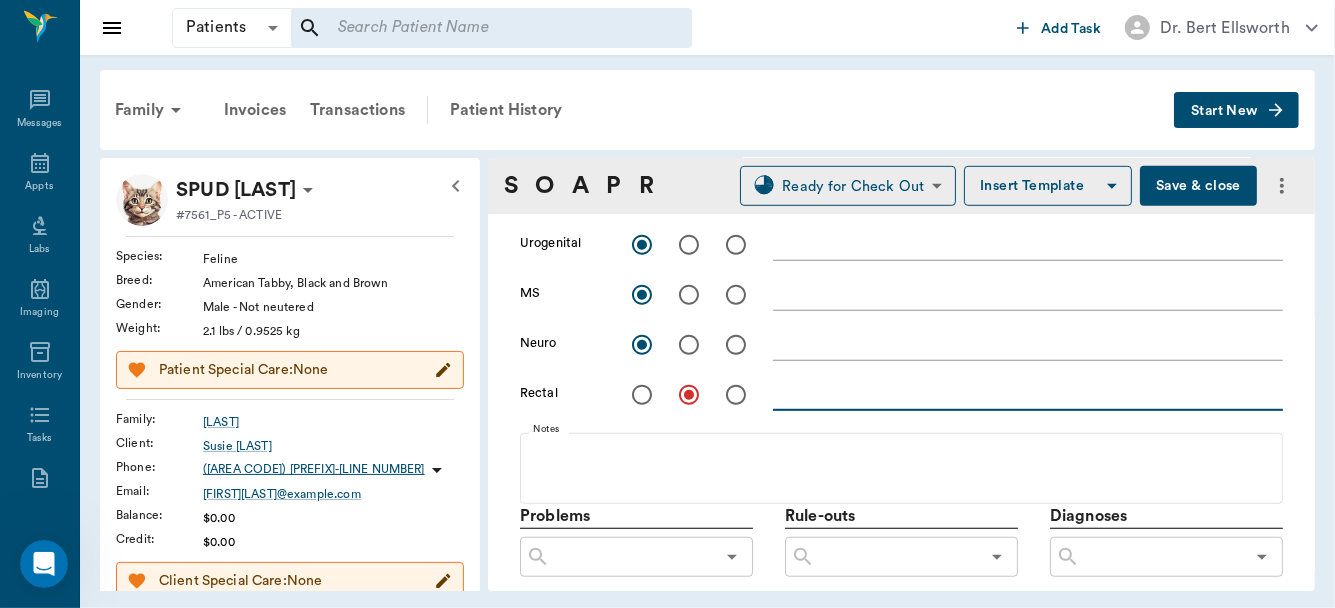 click at bounding box center (1028, 394) 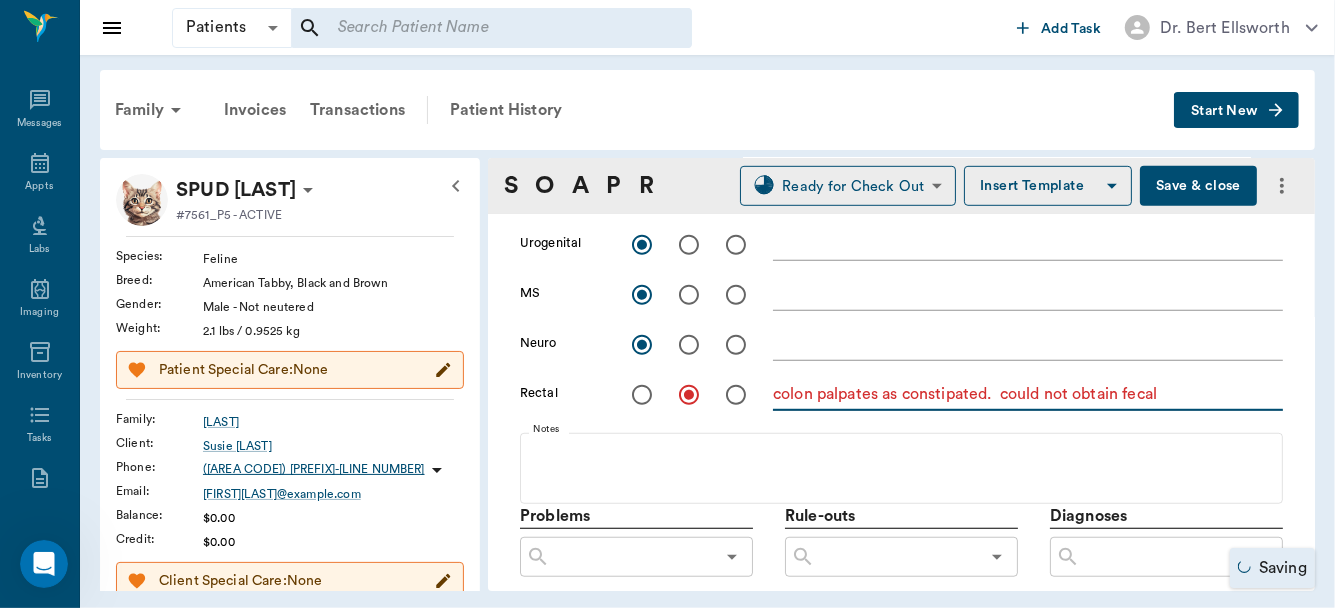 type on "colon palpates as constipated.  could not obtain fecal" 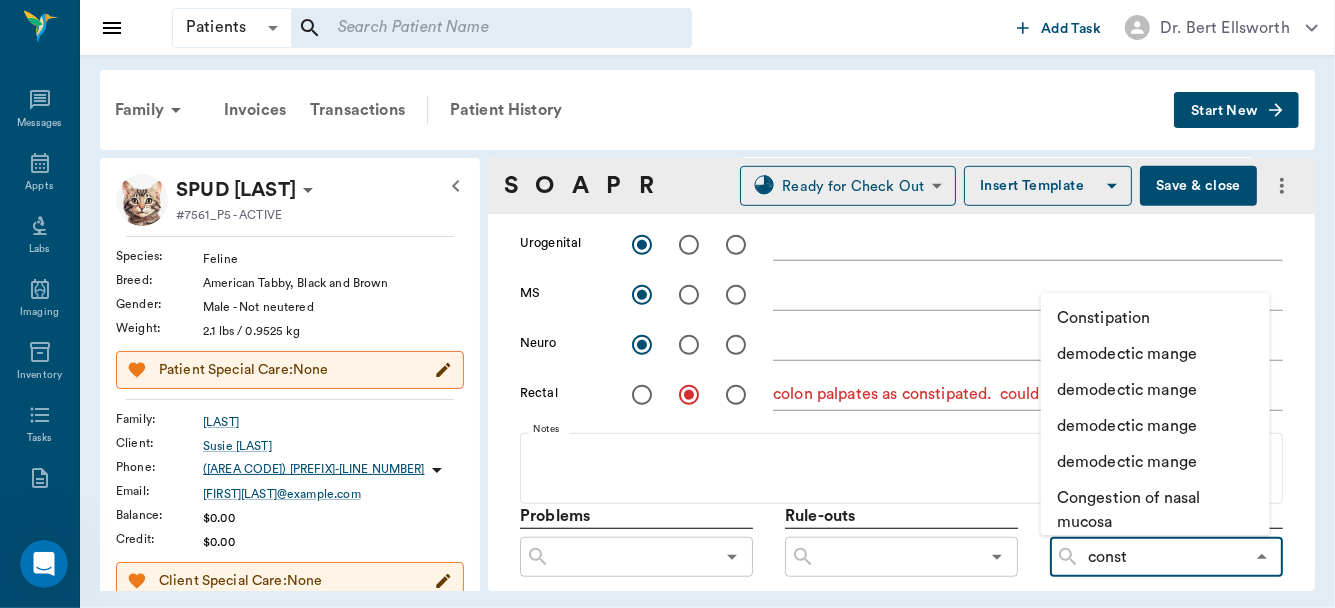 type on "consti" 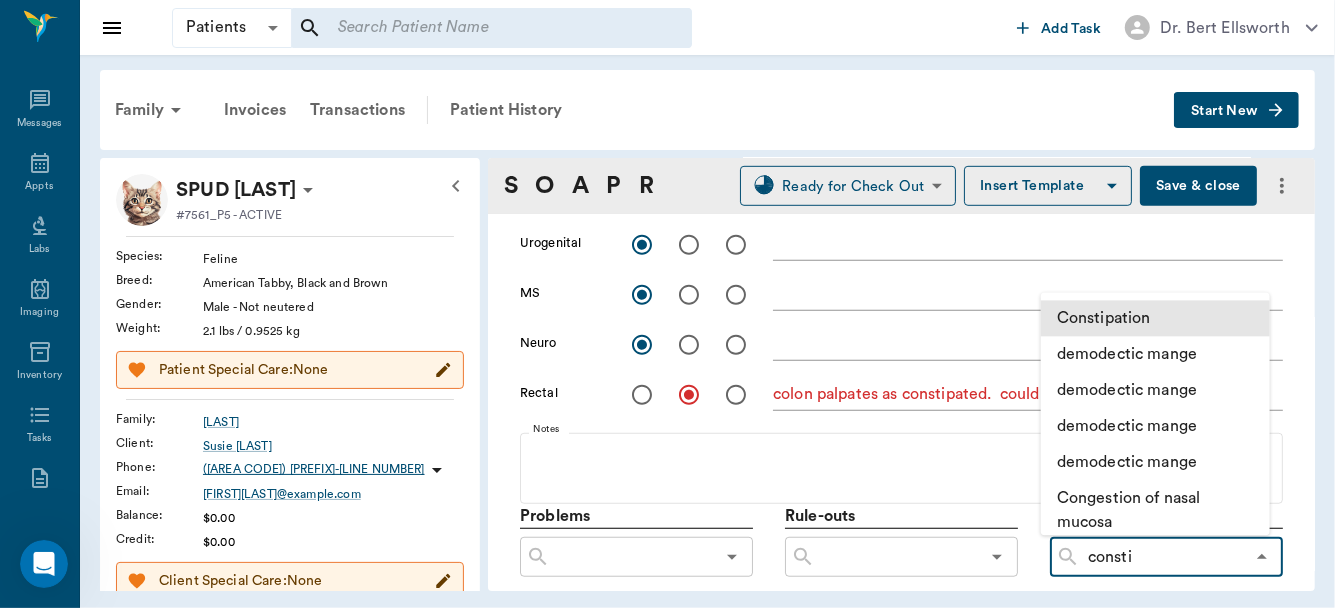 click on "Constipation" at bounding box center [1155, 318] 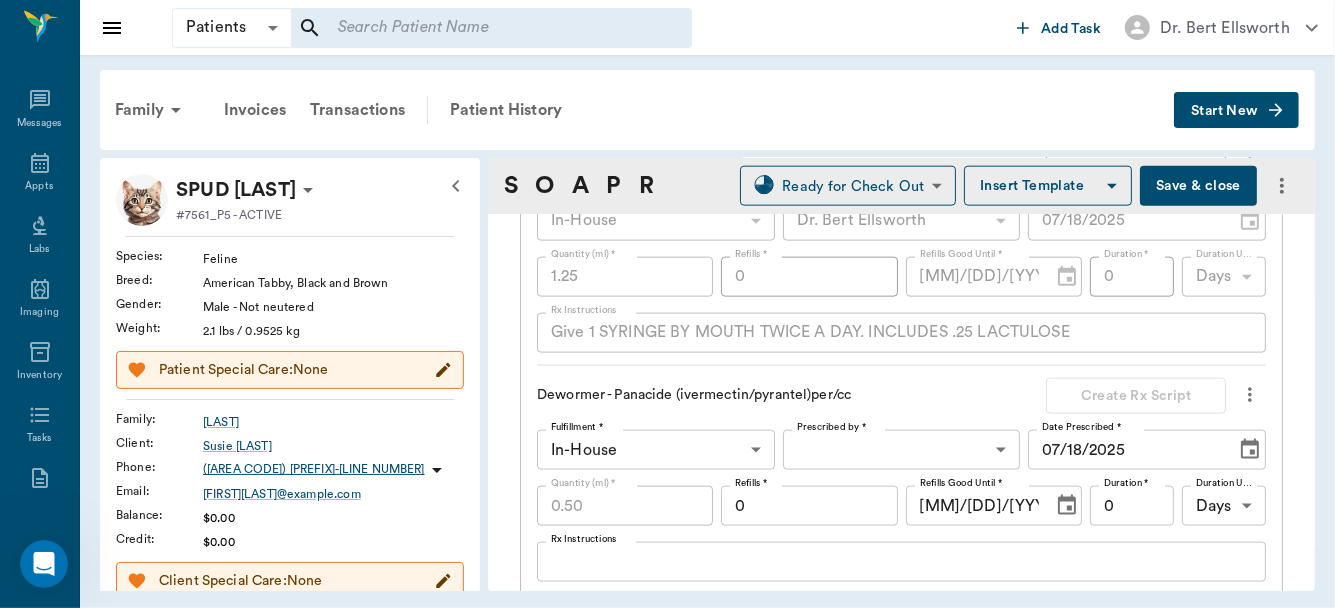 scroll, scrollTop: 1611, scrollLeft: 0, axis: vertical 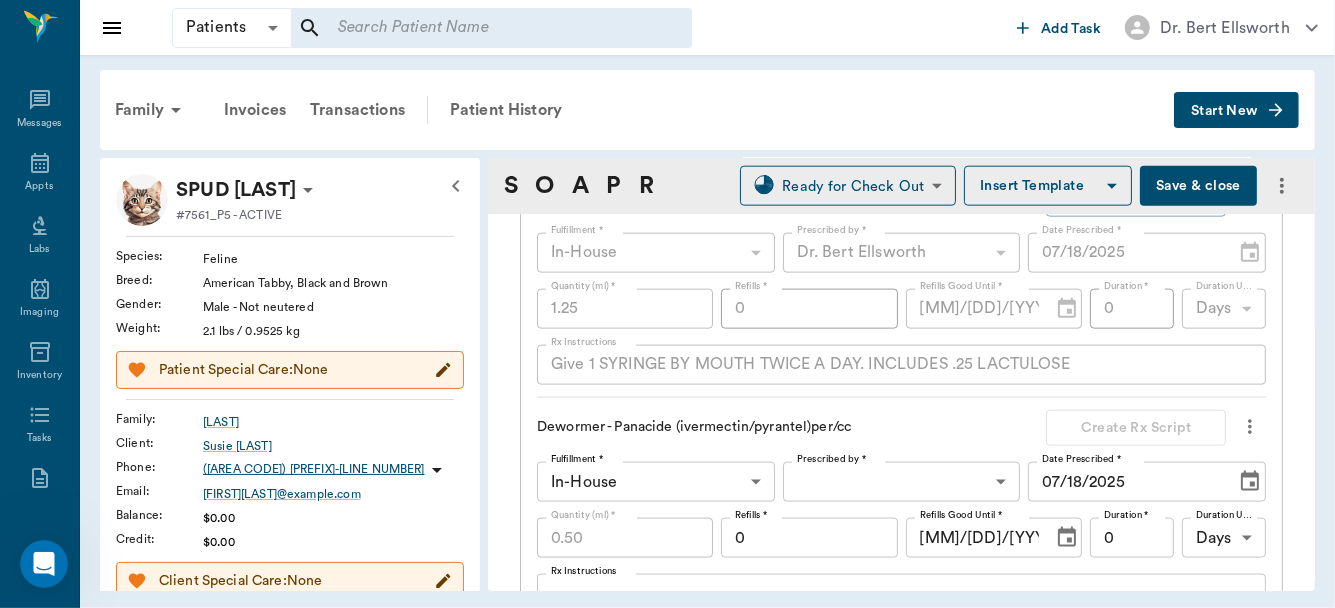 click on "Save & close" at bounding box center [1198, 186] 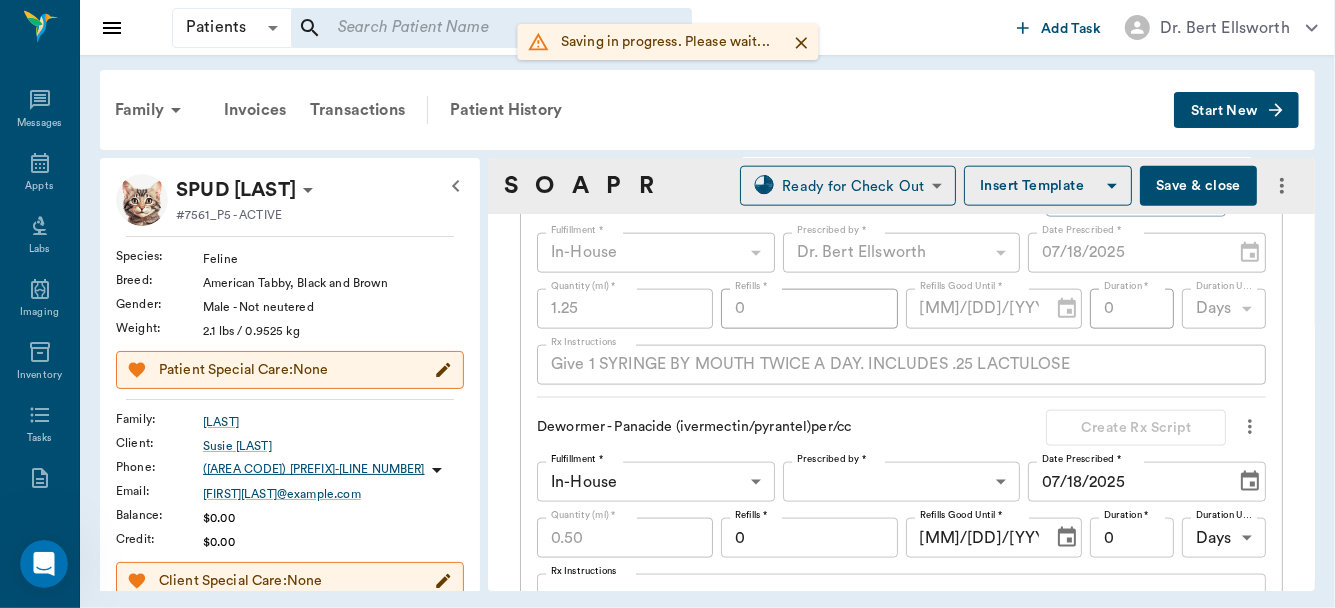 click on "Save & close" at bounding box center [1198, 186] 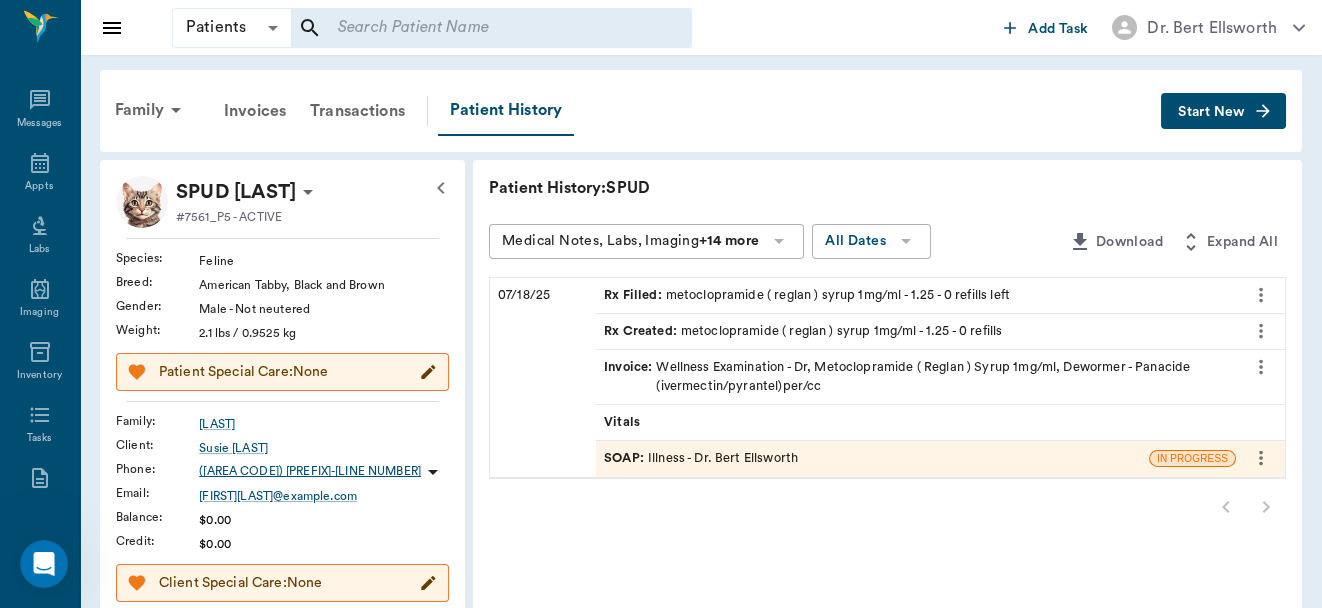 click 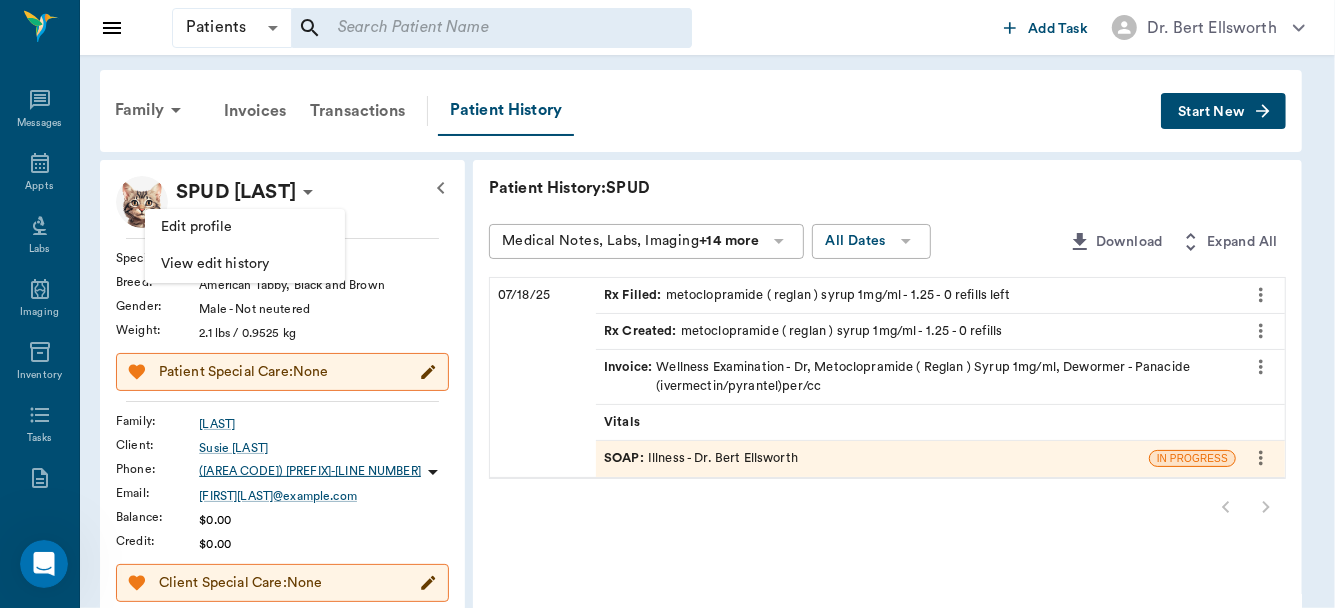 click on "Edit profile" at bounding box center (245, 227) 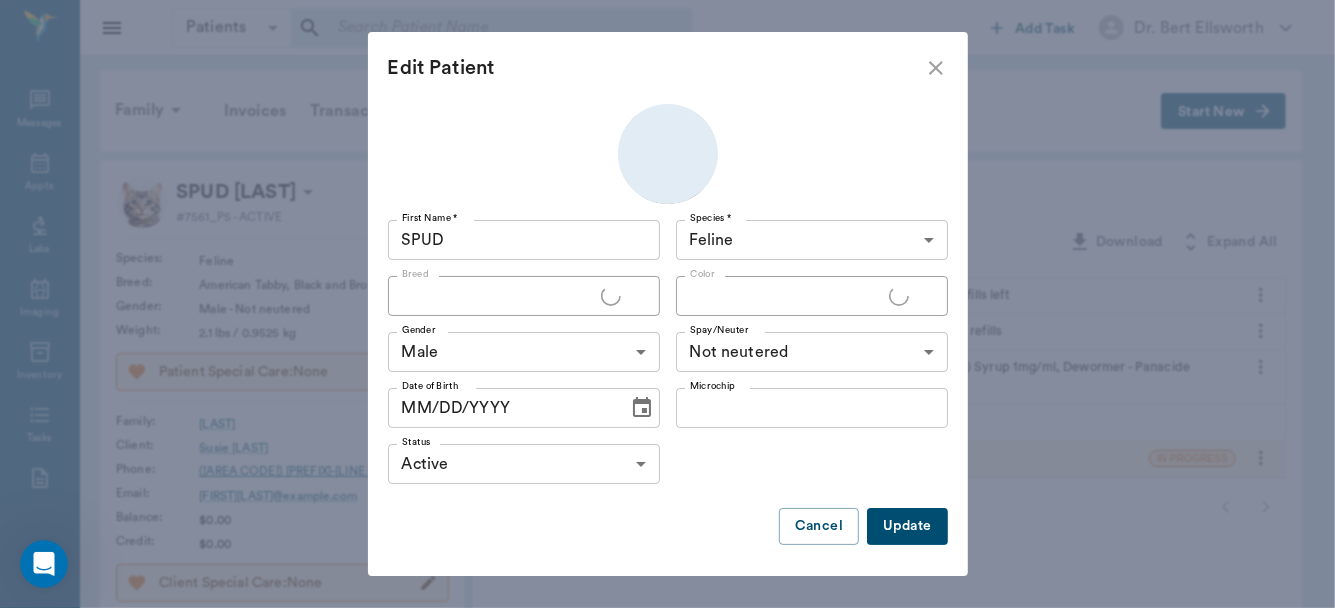 type on "American Tabby" 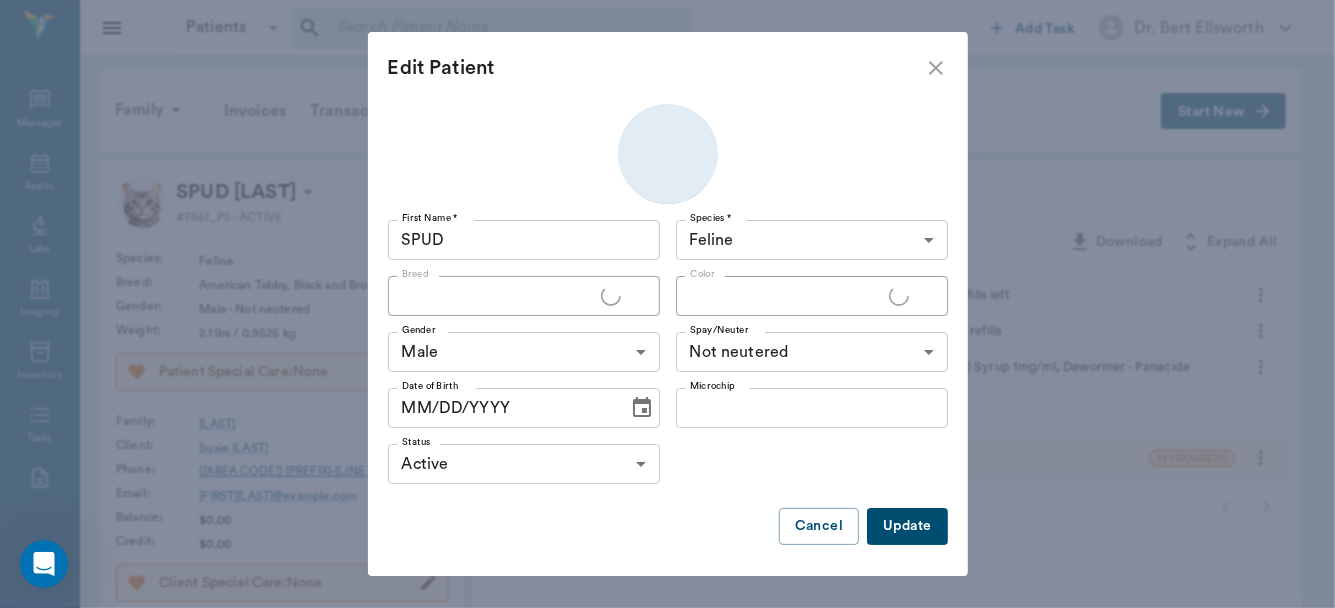 type on "Black and Brown" 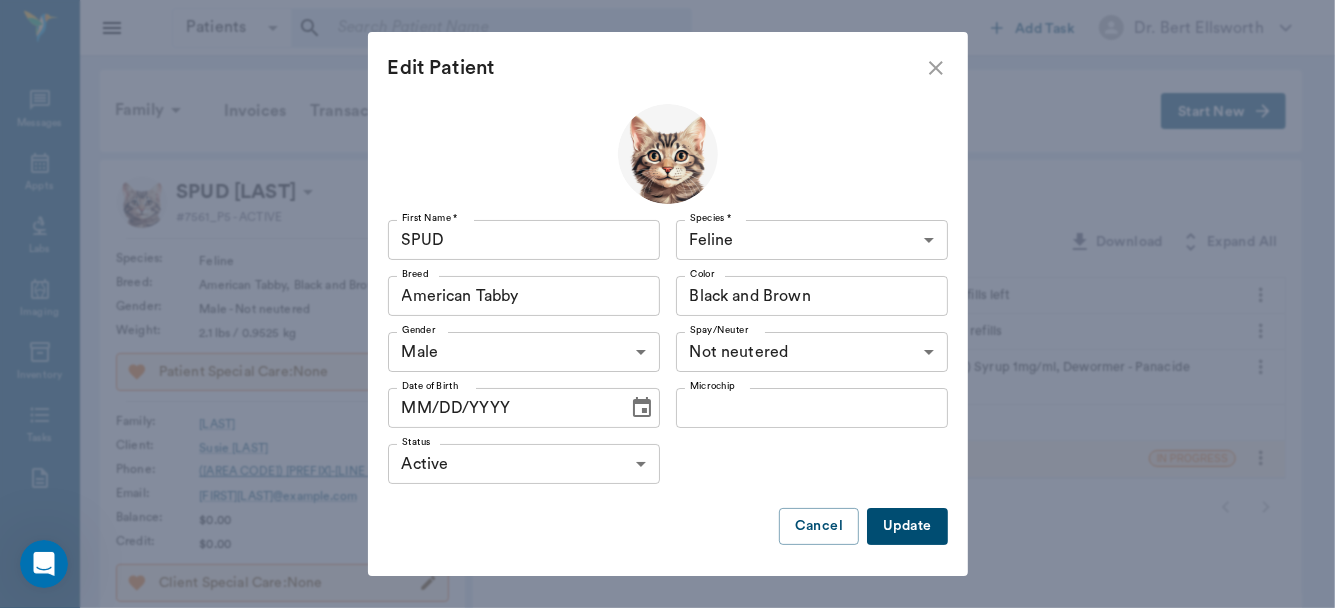 click 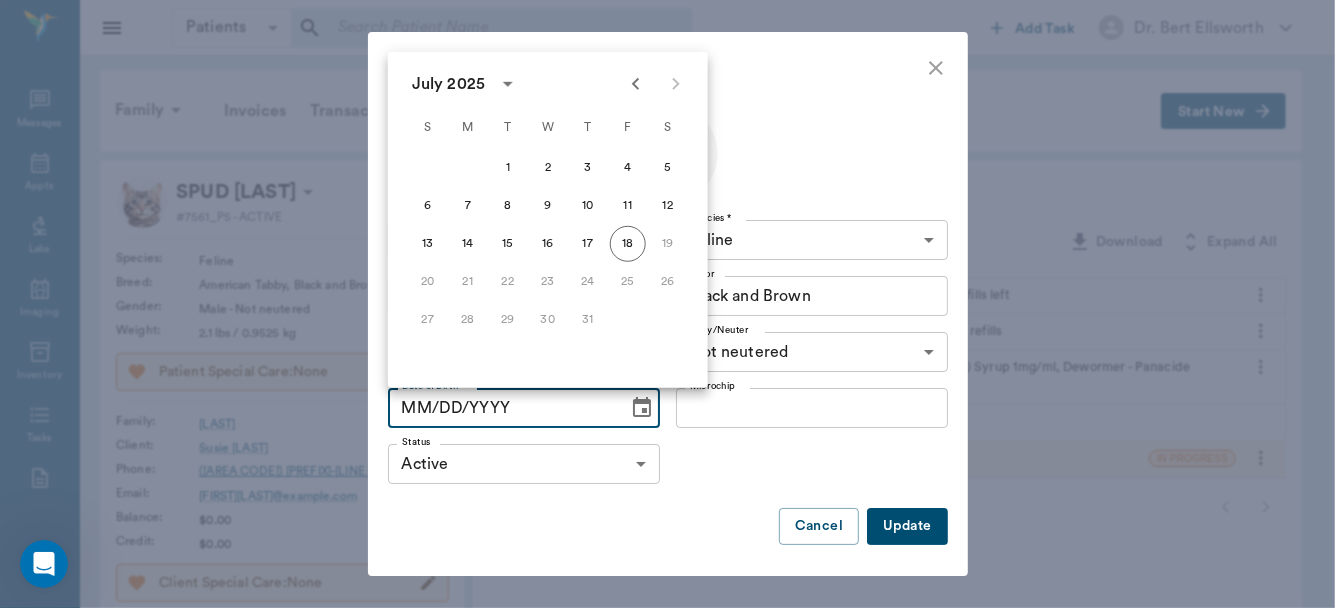 click 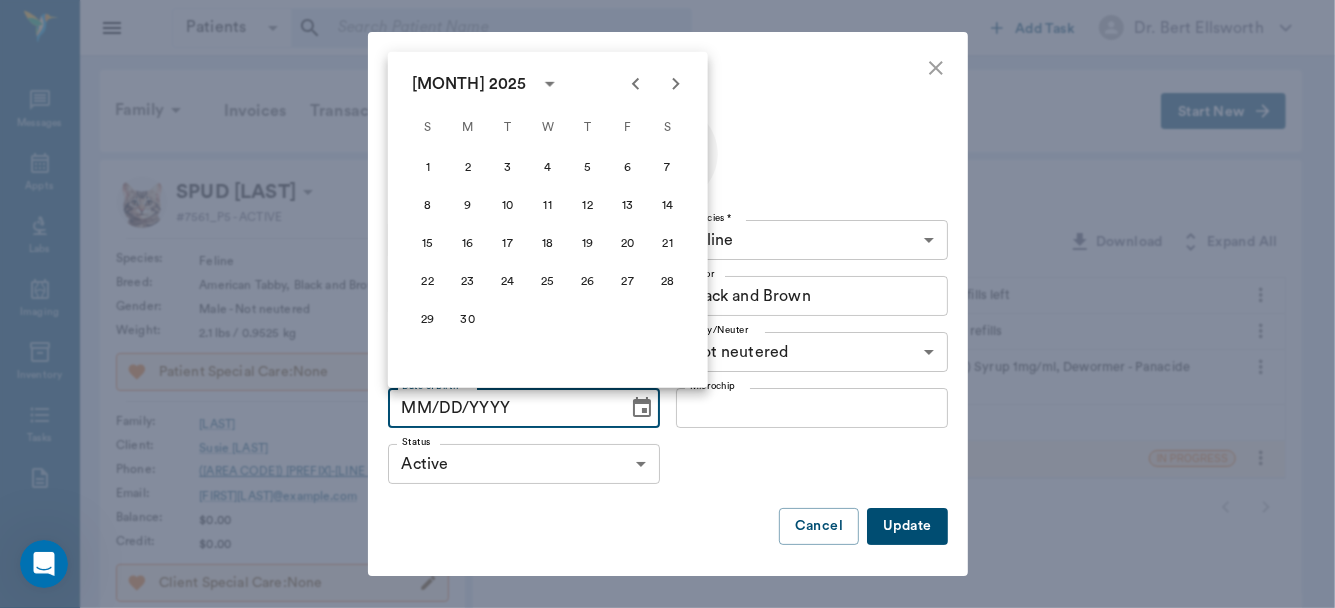 click 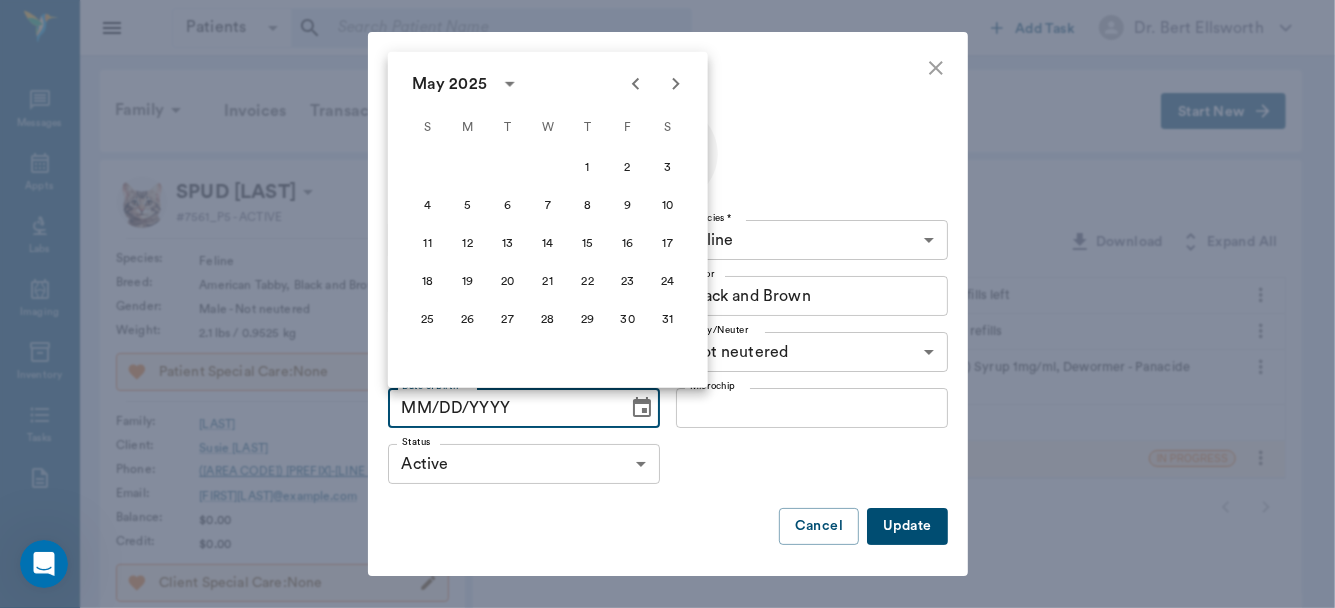 click 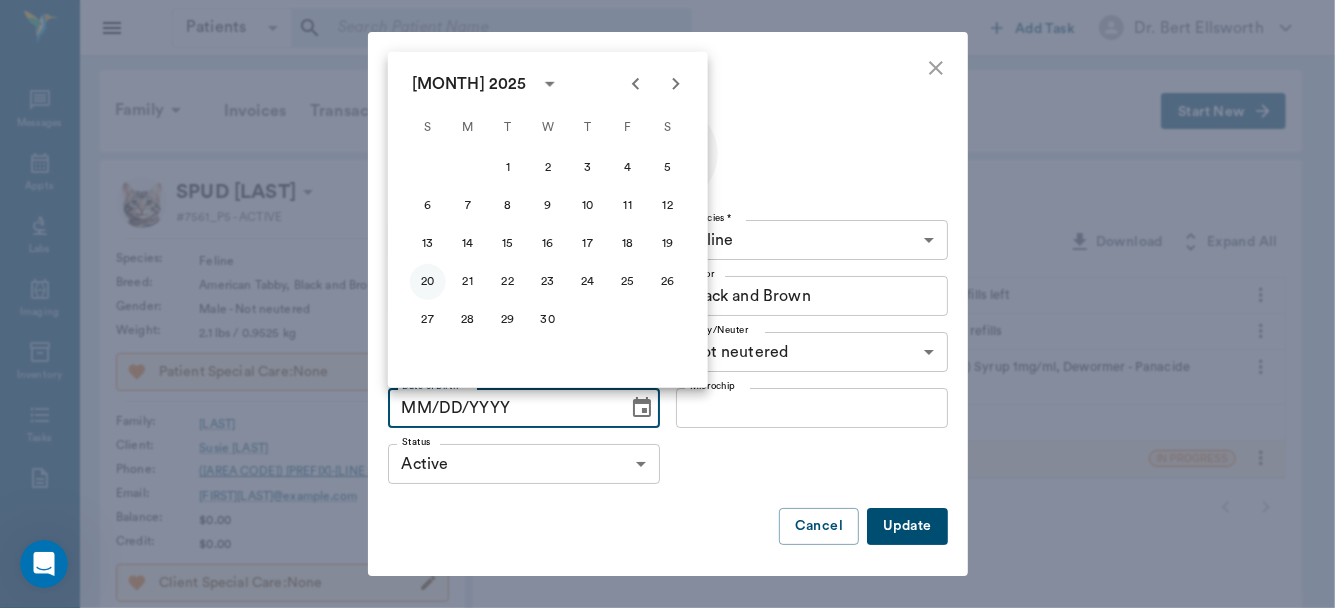 click on "20" at bounding box center (428, 282) 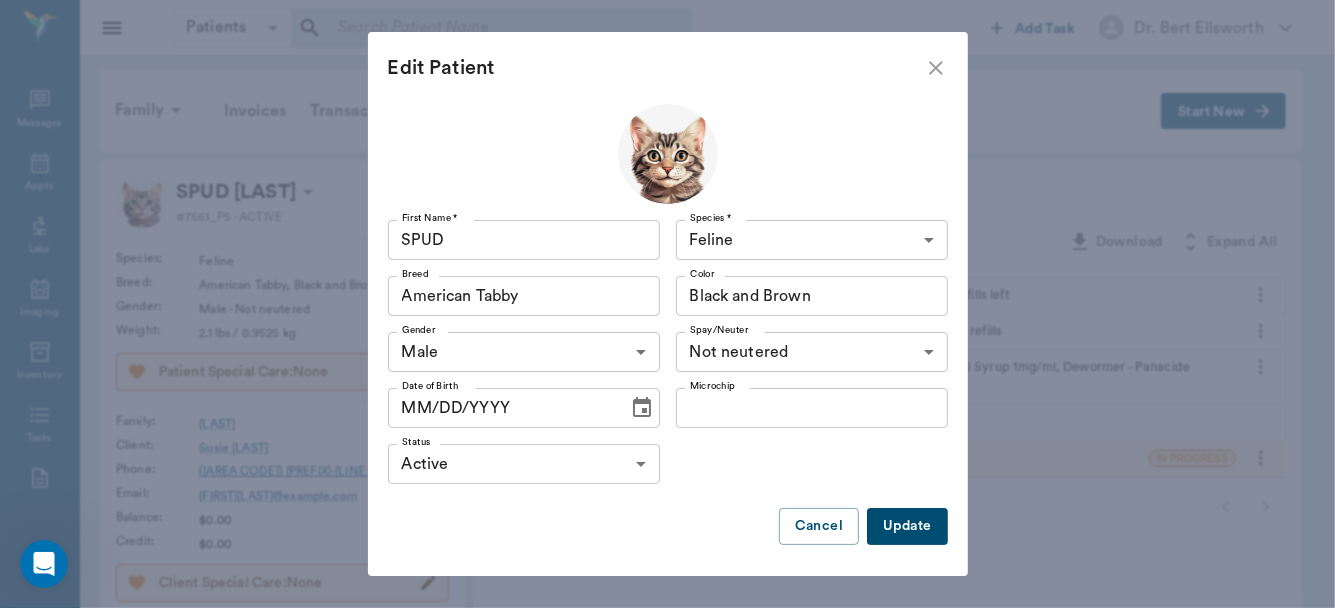 type on "[MM]/[DD]/[YYYY]" 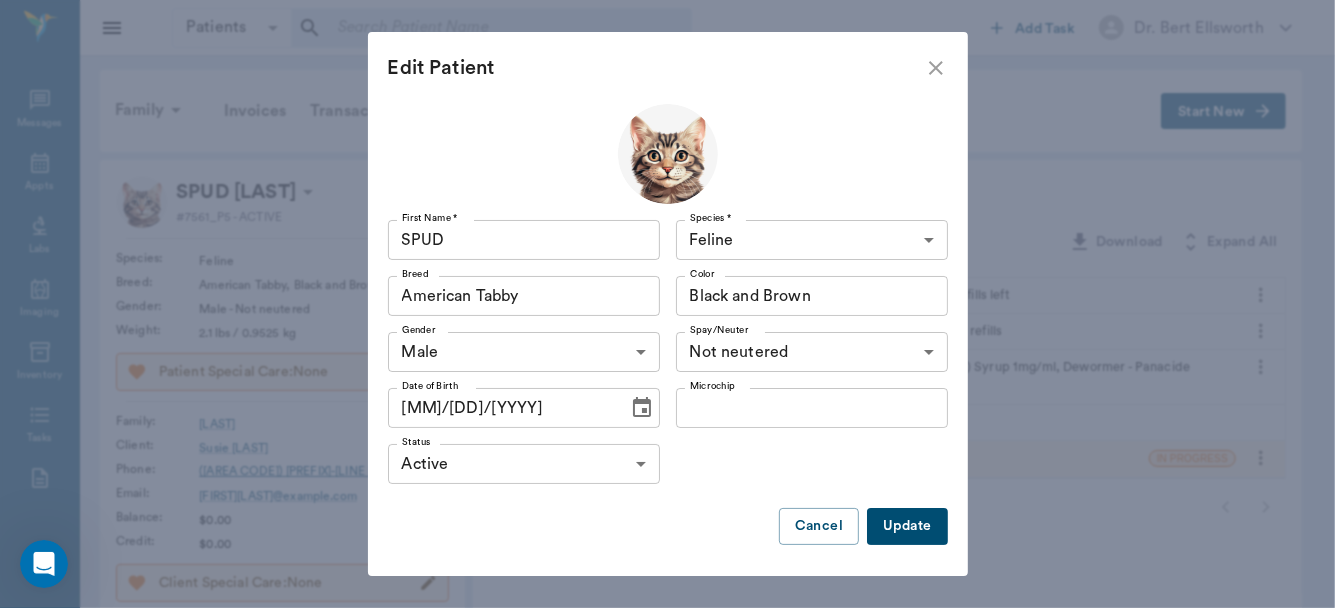 click on "Update" at bounding box center (907, 526) 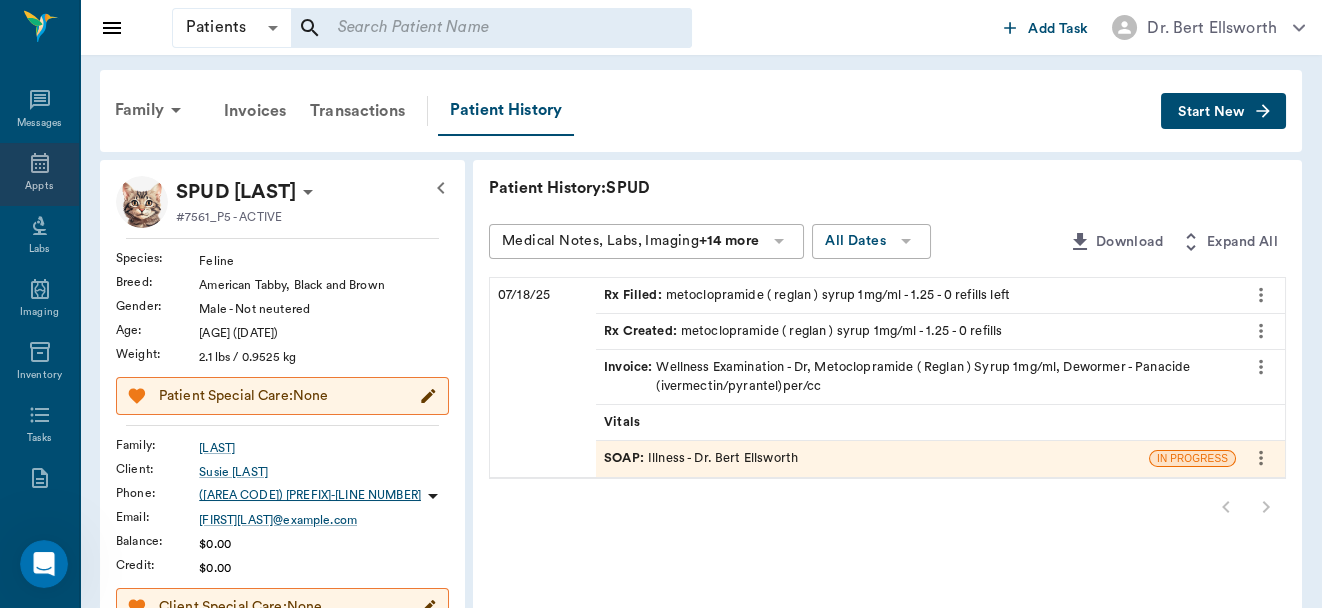 click on "Appts" at bounding box center [39, 174] 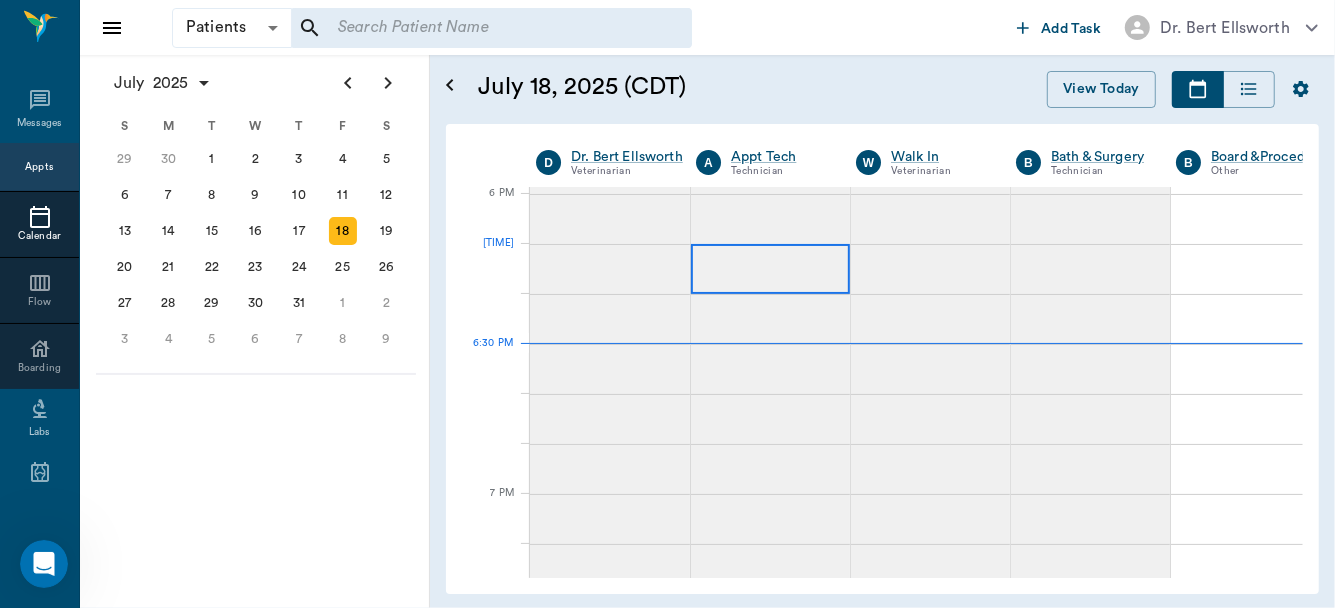 scroll, scrollTop: 3001, scrollLeft: 0, axis: vertical 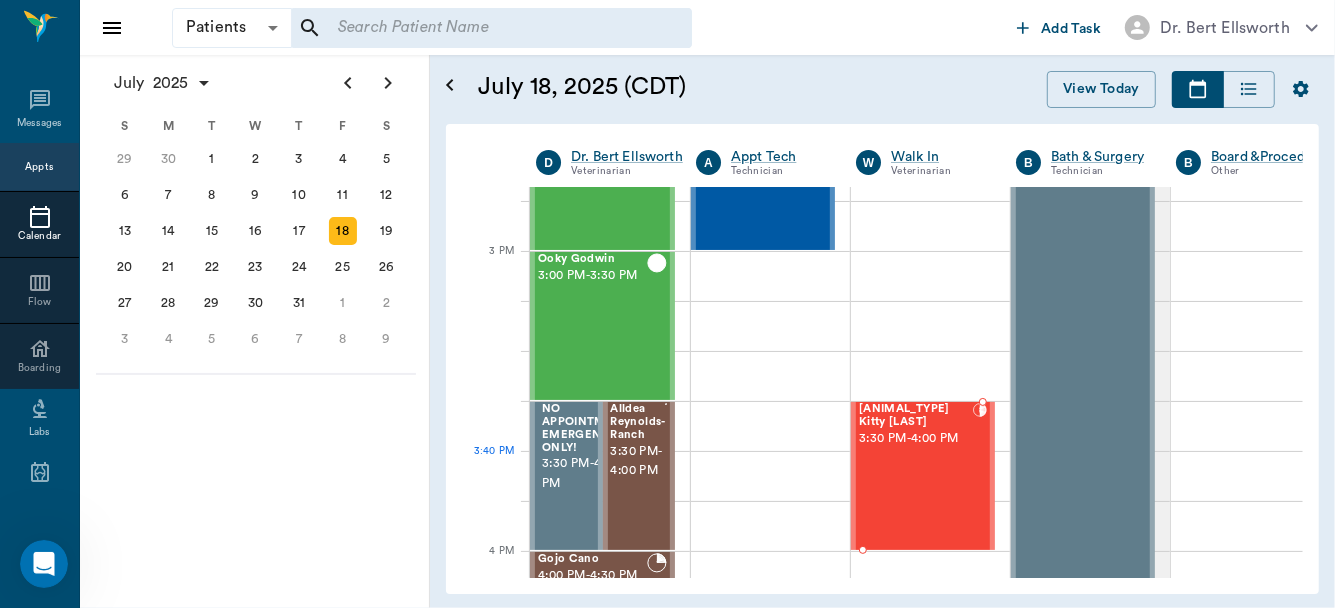 click on "Baby Kitty [LAST] [TIME]  -  [TIME]" at bounding box center [916, 476] 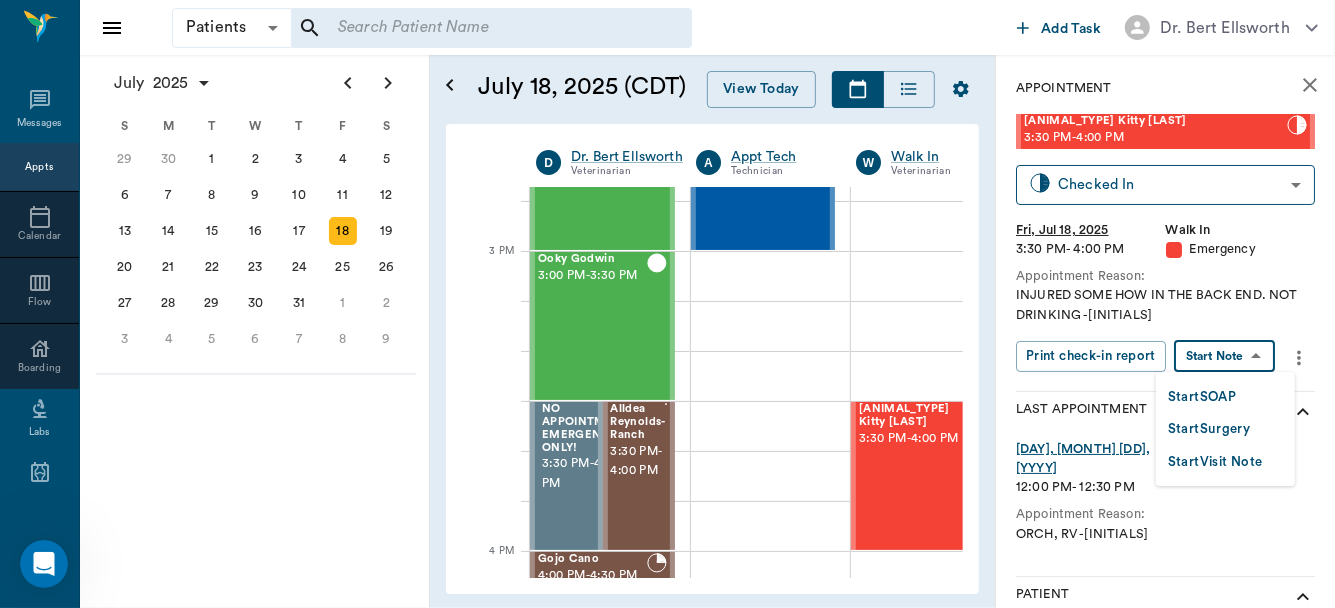 click on "Patients Patients ​ ​ Add Task Dr. Bert Ellsworth Nectar Messages Appts Calendar Flow Boarding Labs Imaging Inventory Tasks Forms Staff Reports Lookup Settings July 2025 S M T W T F S Jun 1 2 3 4 5 6 7 8 9 10 11 12 13 14 15 16 17 18 19 20 21 22 23 24 25 26 27 28 29 30 Jul 1 2 3 4 5 6 7 8 9 10 11 12 S M T W T F S 29 30 Jul 1 2 3 4 5 6 7 8 9 10 11 12 13 14 15 16 17 18 19 20 21 22 23 24 25 26 27 28 29 30 31 Aug 1 2 3 4 5 6 7 8 9 S M T W T F S 27 28 29 30 31 Aug 1 2 3 4 5 6 7 8 9 10 11 12 13 14 15 16 17 18 19 20 21 22 23 24 25 26 27 28 29 30 31 Sep 1 2 3 4 5 6 July 18, 2025 (CDT) View Today July 2025 Today 18 Fri Jul 2025 D Dr. Bert Ellsworth Veterinarian A Appt Tech Technician W Walk In Veterinarian B Bath & Surgery Technician B Board &Procedures Other D Dr. Kindall Jones Veterinarian 8 AM 9 AM 10 AM 11 AM 12 PM 1 PM 2 PM 3 PM 4 PM 5 PM 6 PM 7 PM 8 PM 6:30 PM 3:40 PM Gun Side Darlin' Nelson 8:00 AM - 8:30 AM Fatima Nelson 8:00 AM - 8:30 AM J Lo Nelson 8:00 AM - 8:30 AM Candy Girl Nelson 8:30 AM -" at bounding box center [667, 304] 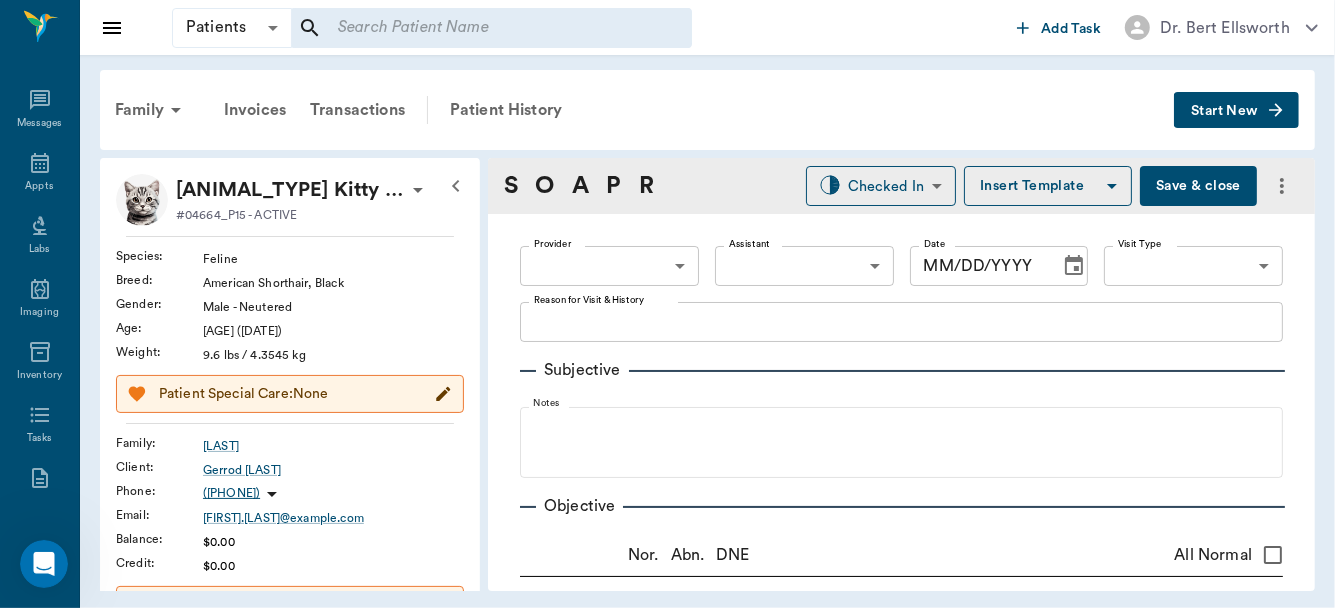 type on "63ee68728bdb516679580557" 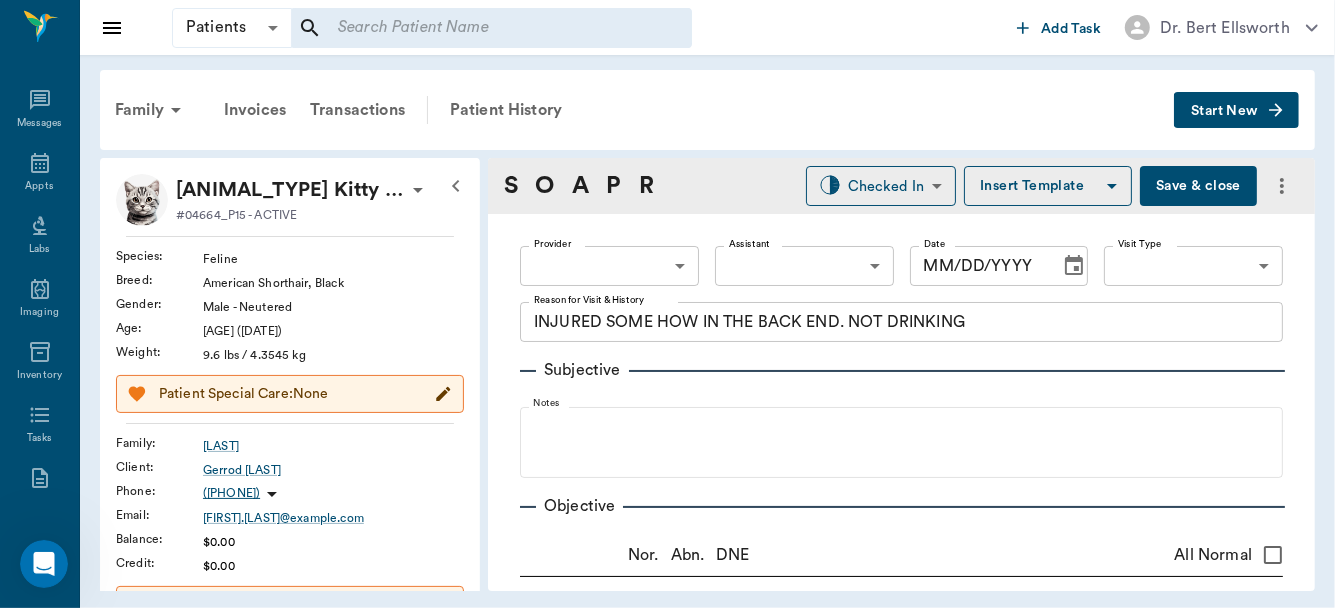 type on "07/18/2025" 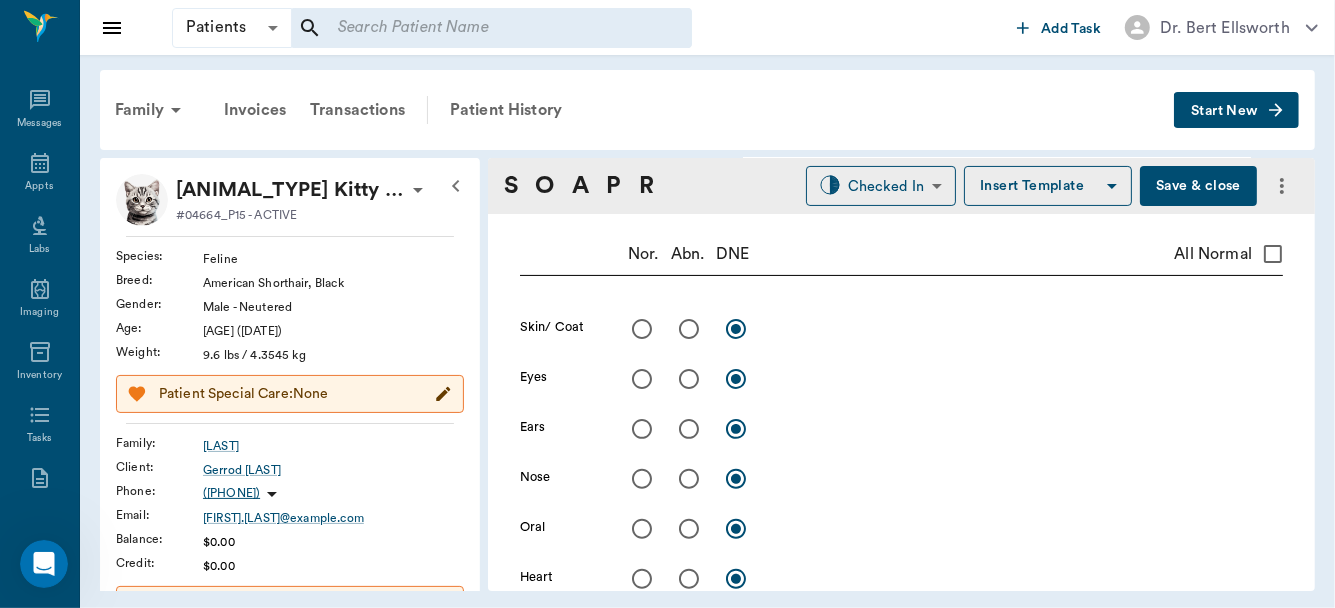 scroll, scrollTop: 0, scrollLeft: 0, axis: both 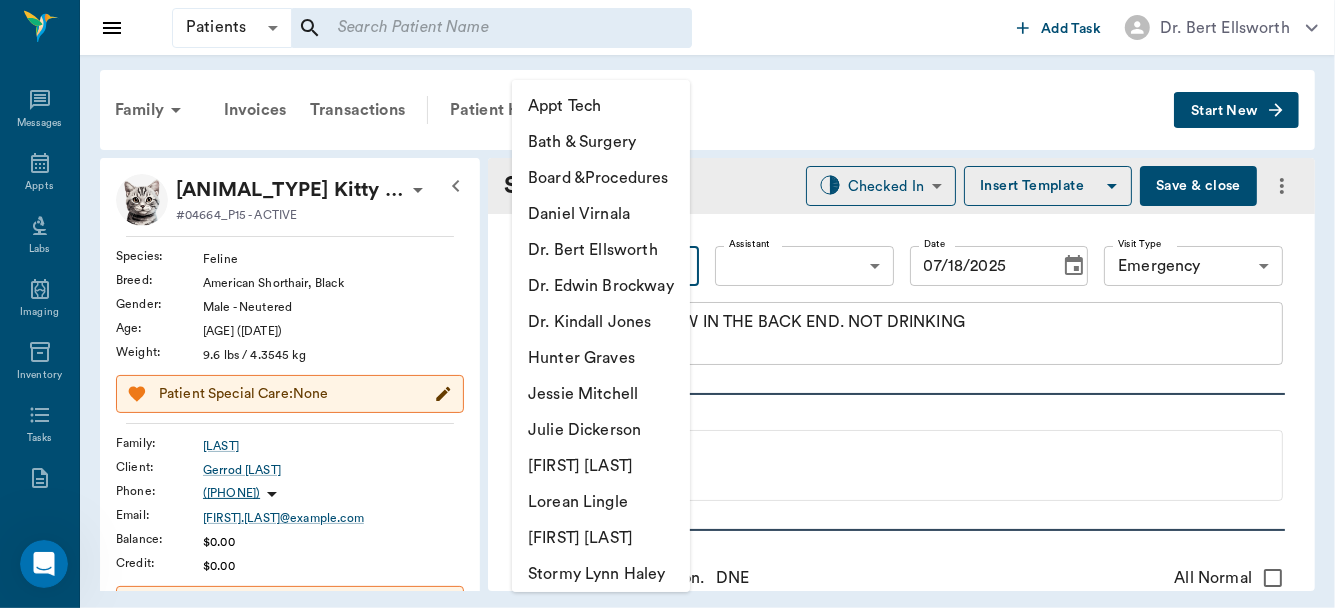click on "Patients Patients ​ ​ Add Task Dr. Bert Ellsworth Nectar Messages Appts Labs Imaging Inventory Tasks Forms Staff Reports Lookup Settings Family Invoices Transactions Patient History Start New Baby Kitty Oliver #04664_P15    -    ACTIVE   Species : Feline Breed : American Shorthair, Black Gender : Male - Neutered Age : [AGE] yr [AGE] mo ([MM]/[DD]/[YYYY]) Weight : 9.6 lbs / 4.3545 kg Patient Special Care:  None Family : Oliver Client : Gerrod [LAST] Phone : ([AREA CODE]) [PREFIX]-[LINE NUMBER] Email : ALLISON.OLIVER79@gmail.com Balance : $0.00 Credit : $0.00 Client Special Care:  None Patient Vitals Weight BCS HR Temp Resp BP Dia Pain Perio Score ( lb ) Date 02/05/24 1PM 0 3 6 9 12 Ongoing diagnosis Current Rx Reminders Rabies Vaccination Feline 1 yr 02/03/25 Upcoming appointments Schedule Appointment S O A P R Checked In CHECKED_IN ​ Insert Template  Save& close Provider Walk In 63ee68728bdb516679580557 Provider Assistant ​ Assistant Date 07/18/2025 Date Visit Type Emergency 65d2be4f46e3a538d89b8c1c Visit Type x Subjective Notes x" at bounding box center [667, 304] 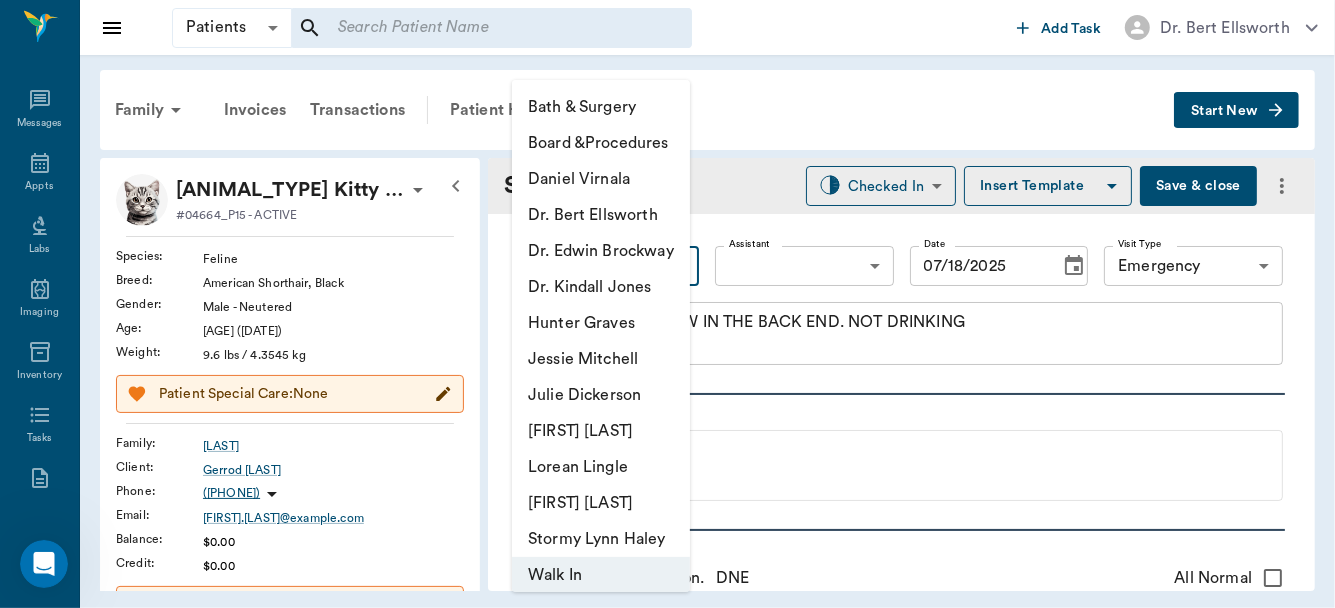 click on "Dr. Bert Ellsworth" at bounding box center [601, 215] 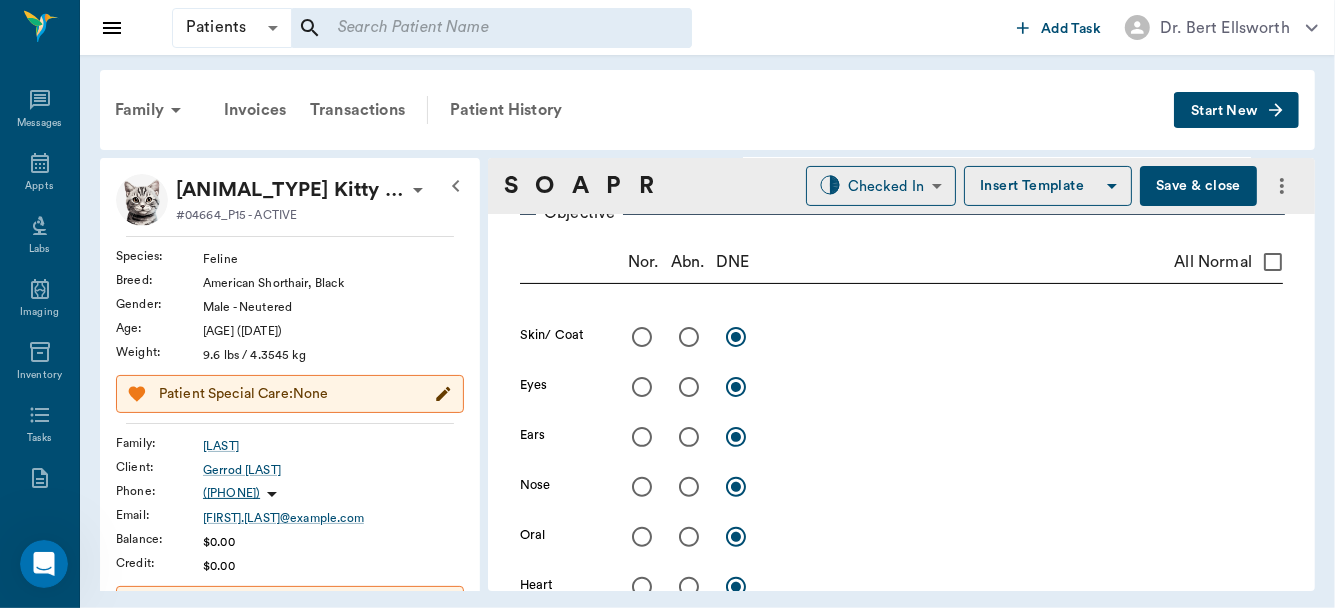 scroll, scrollTop: 344, scrollLeft: 0, axis: vertical 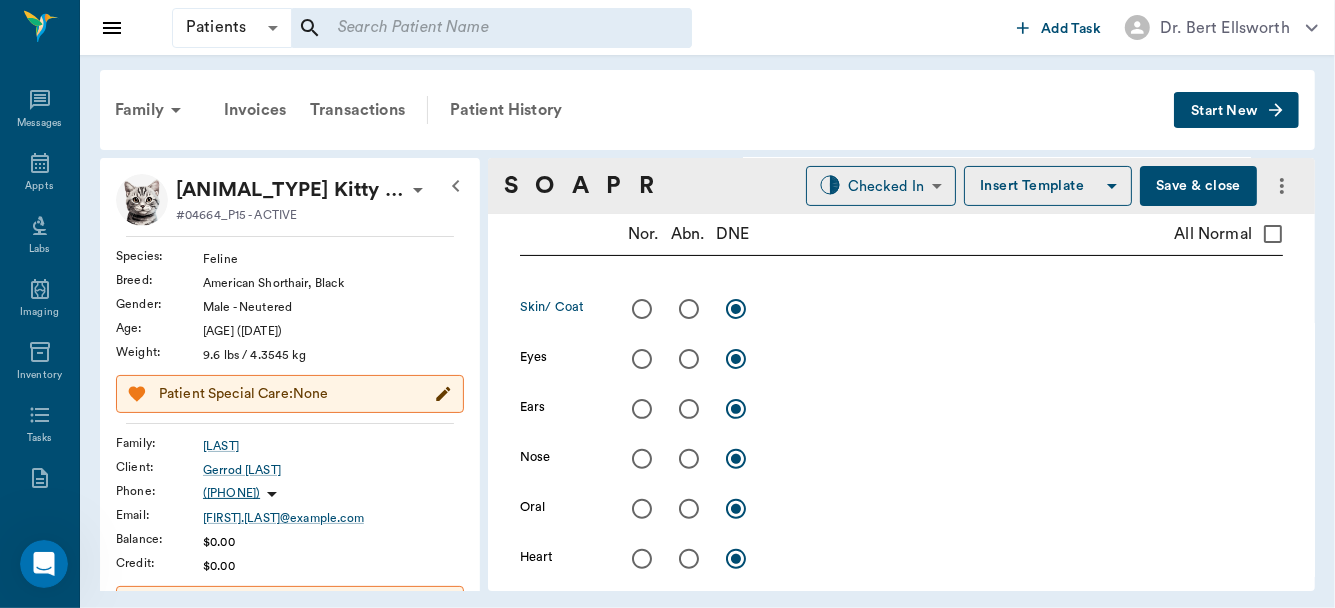 click at bounding box center [642, 309] 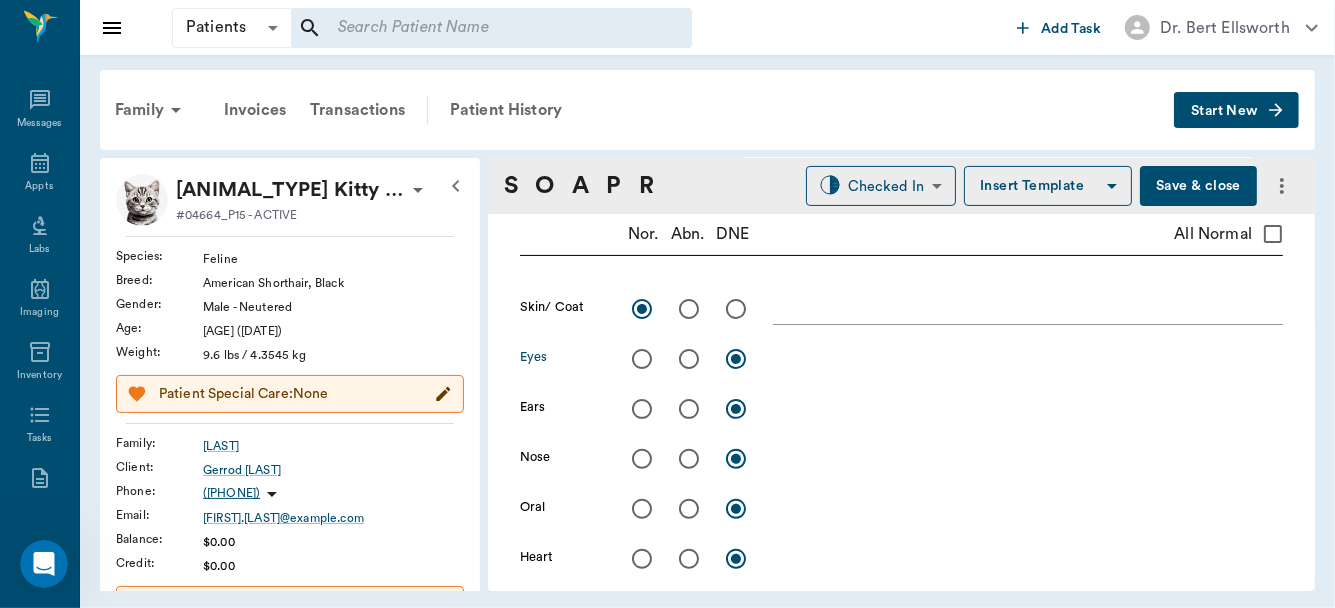 click at bounding box center (642, 359) 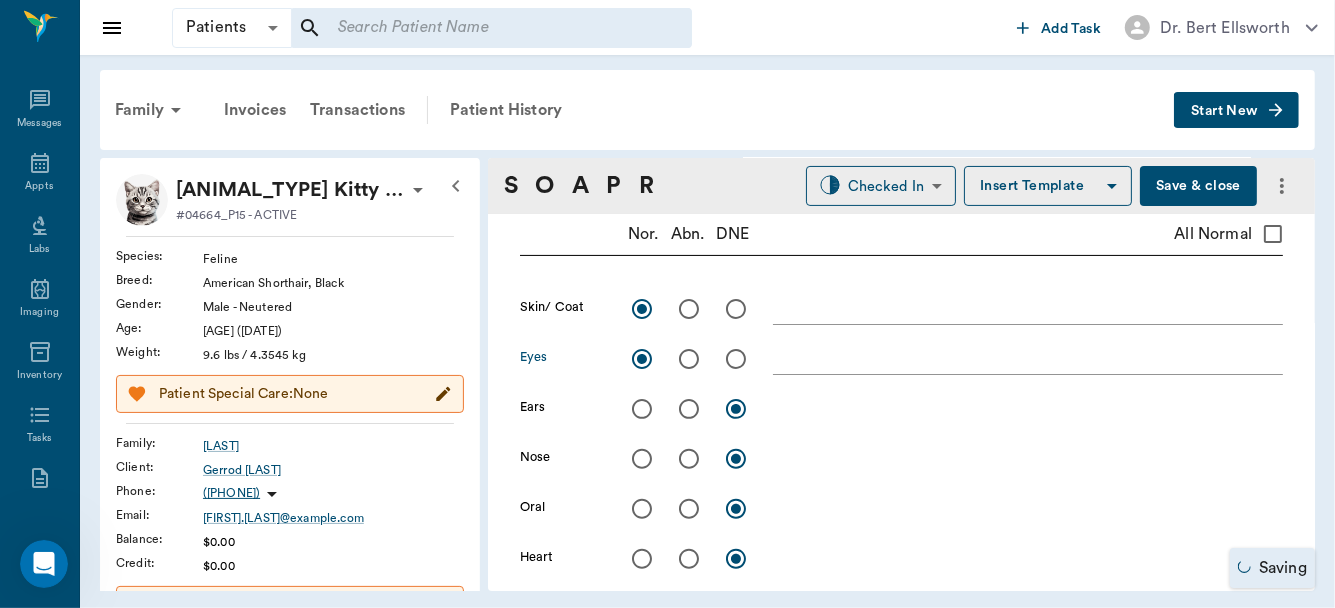 click at bounding box center [642, 409] 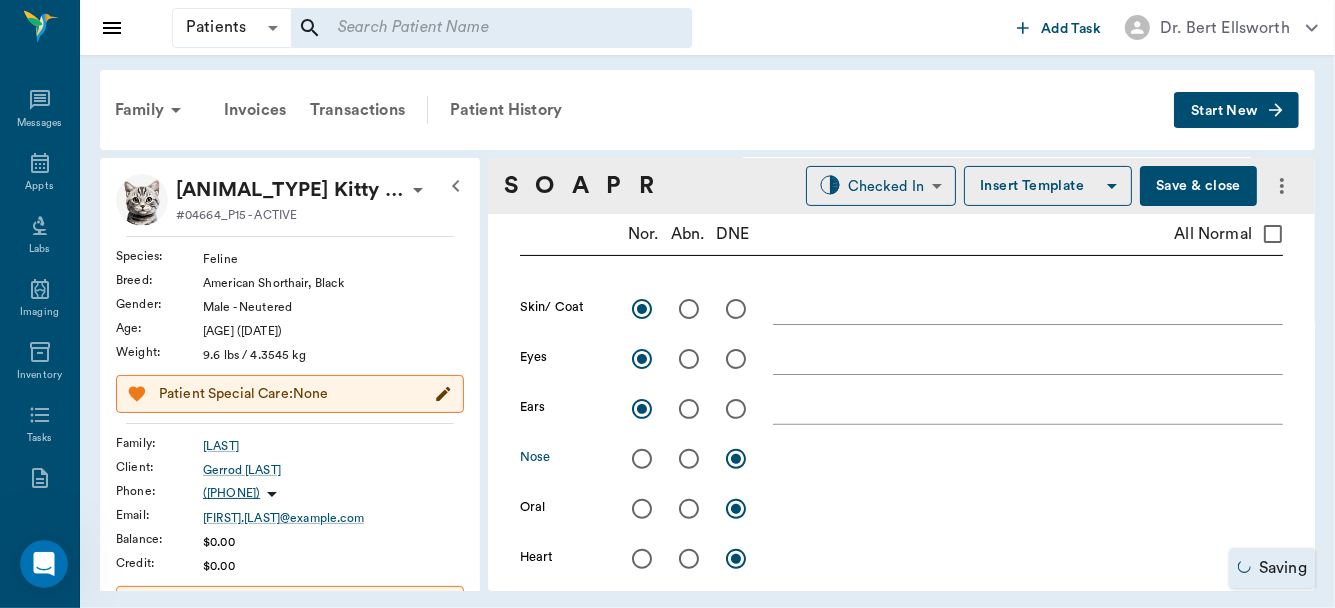 click at bounding box center [642, 459] 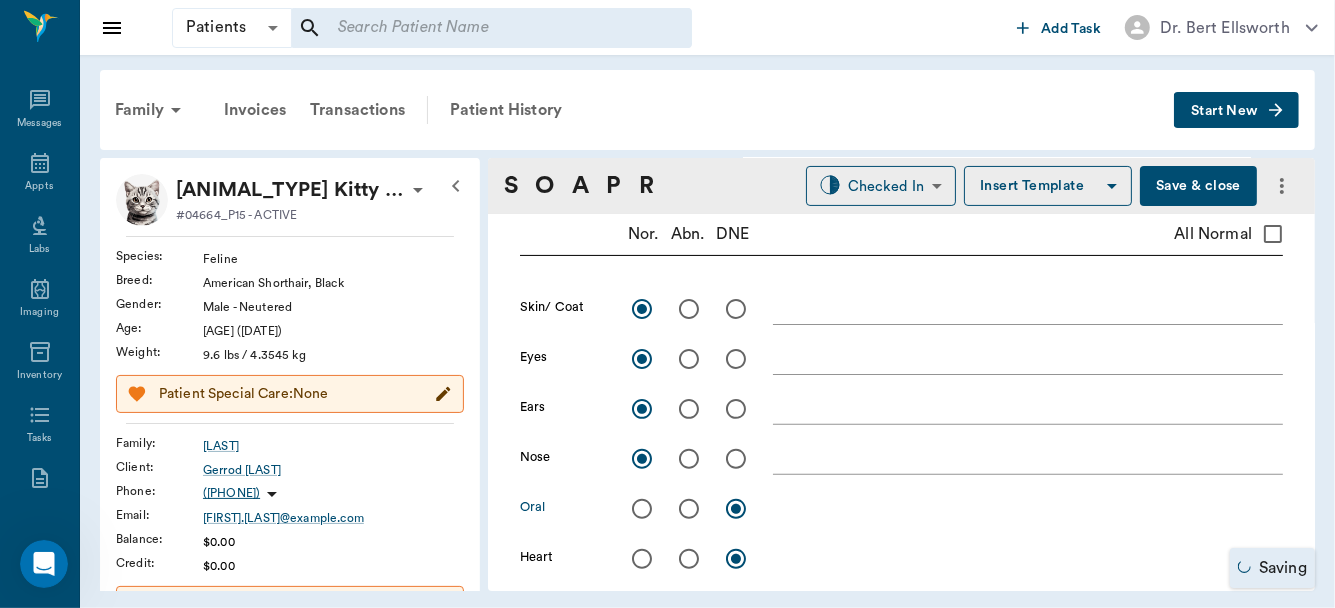 click at bounding box center (642, 509) 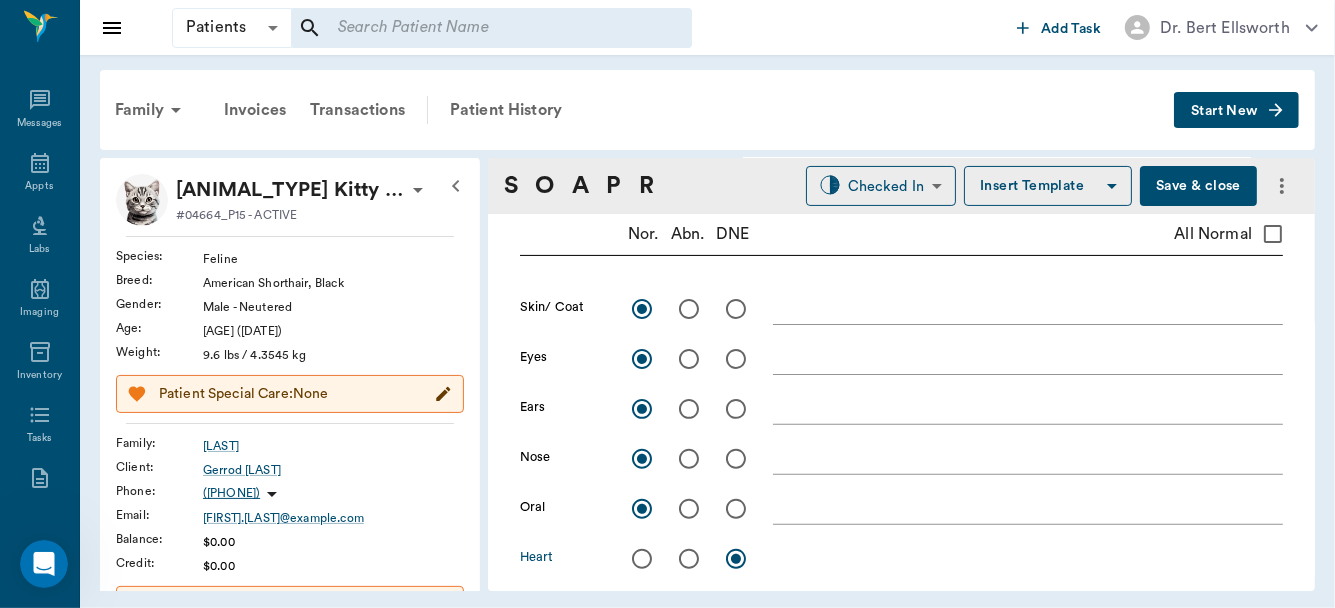click at bounding box center [642, 559] 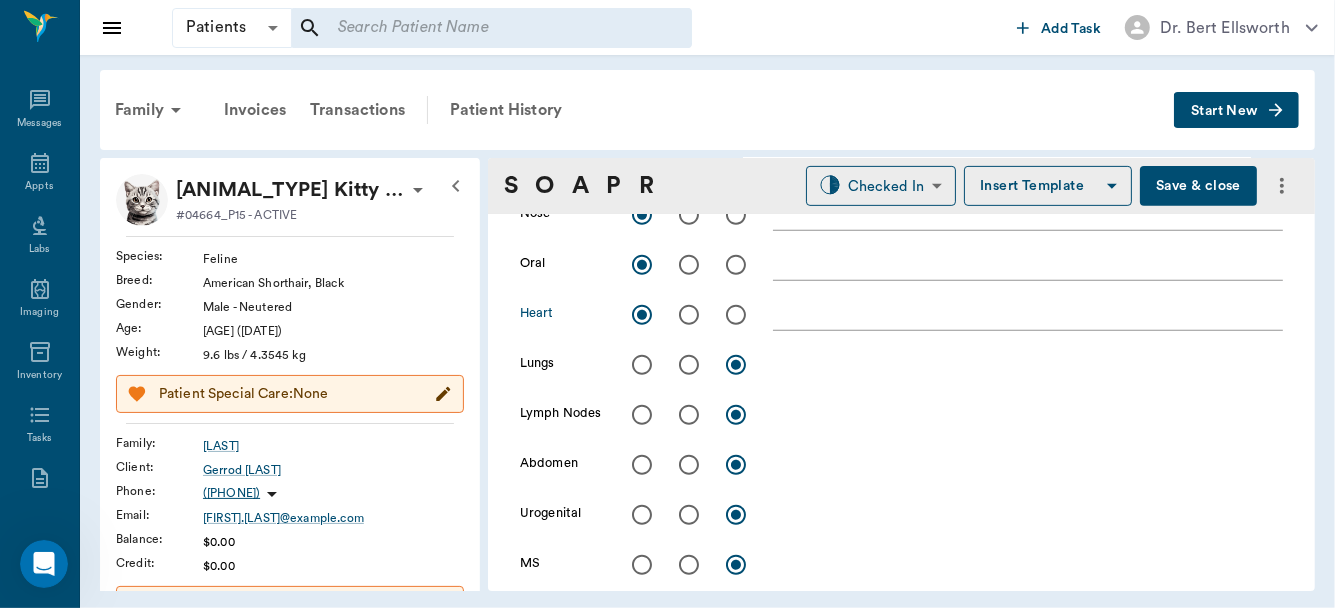 scroll, scrollTop: 597, scrollLeft: 0, axis: vertical 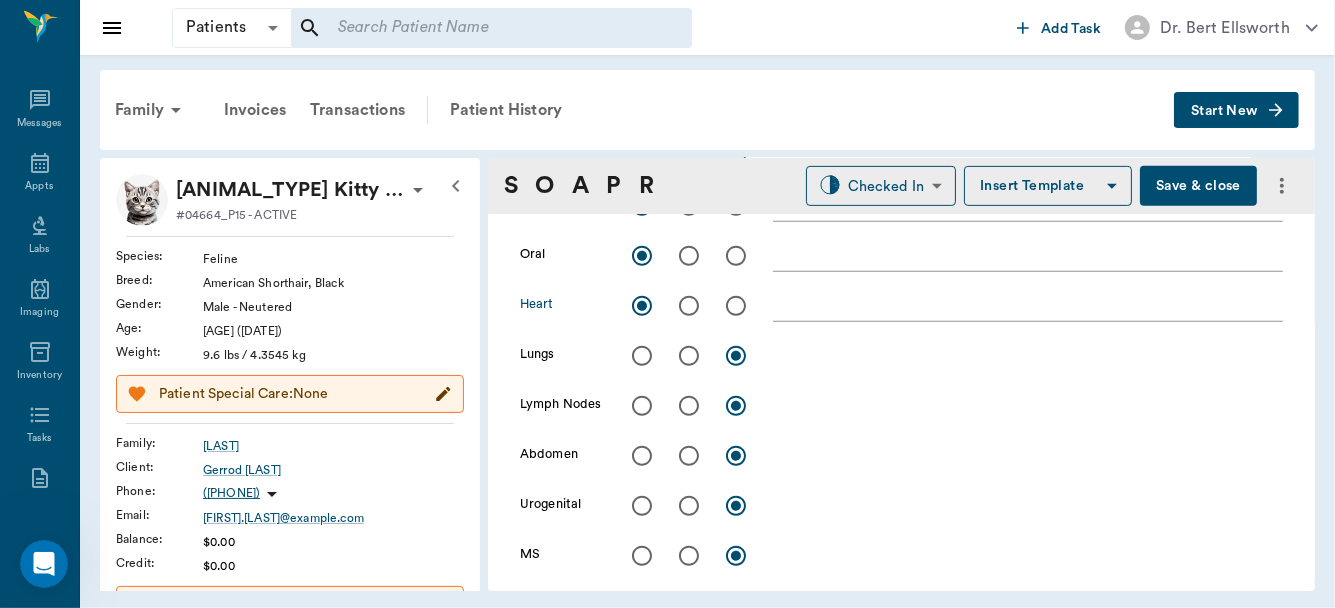 click at bounding box center (642, 356) 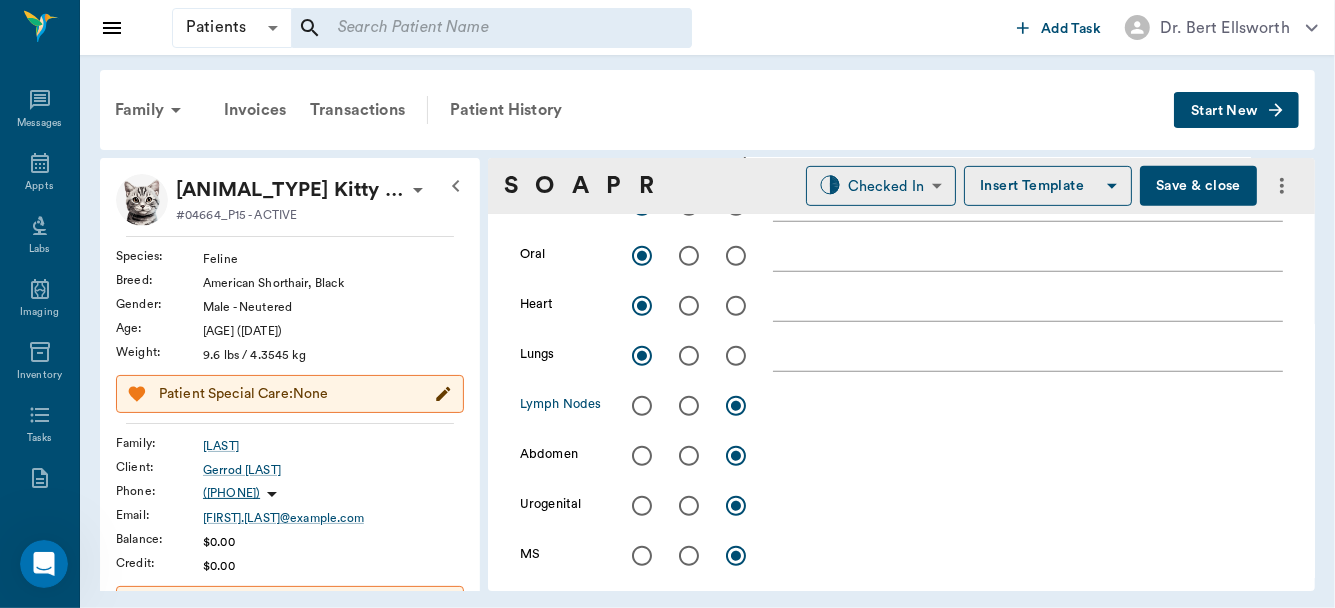 click at bounding box center [642, 406] 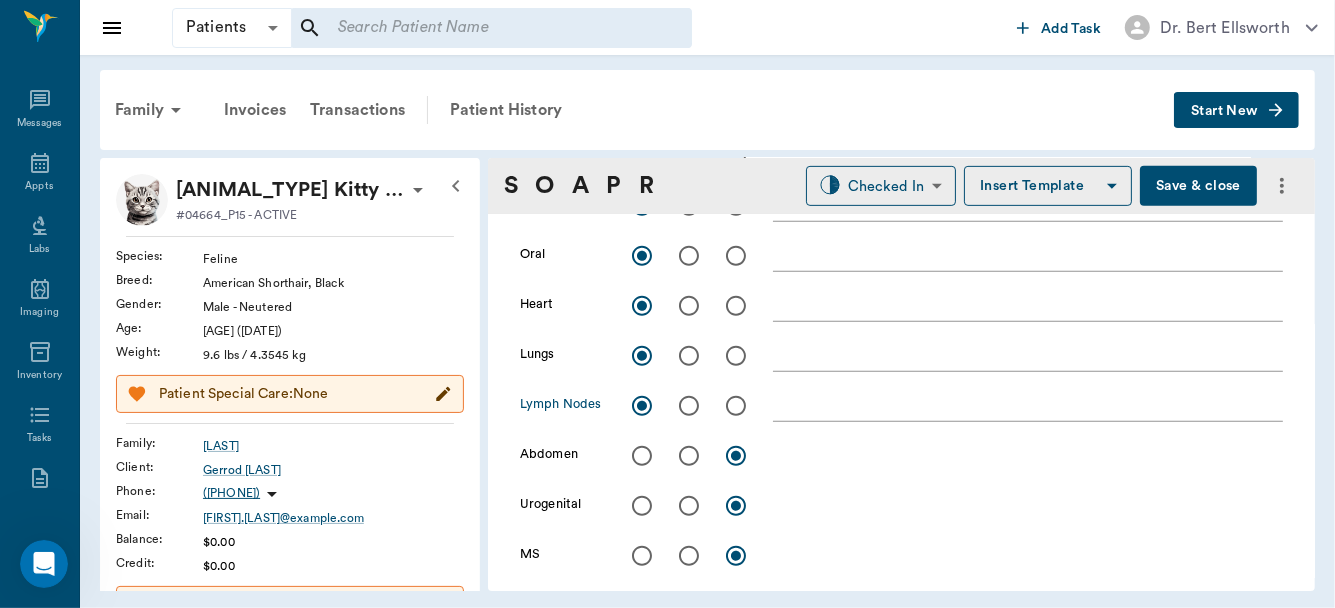 click at bounding box center (642, 456) 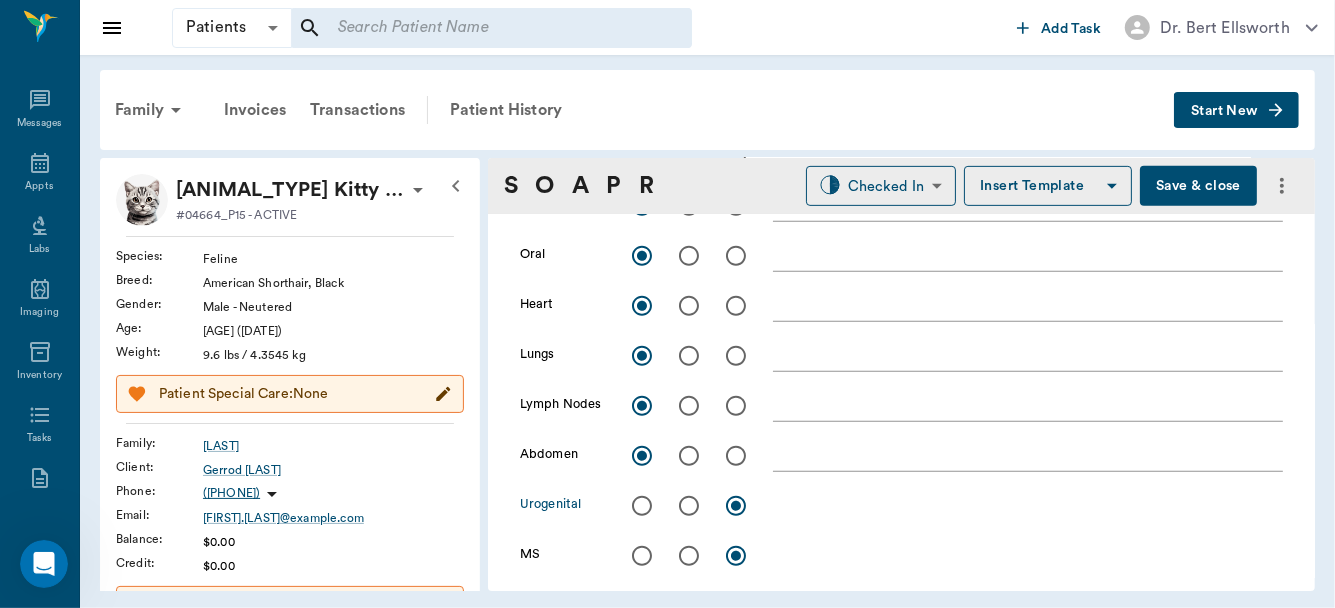 click at bounding box center (642, 506) 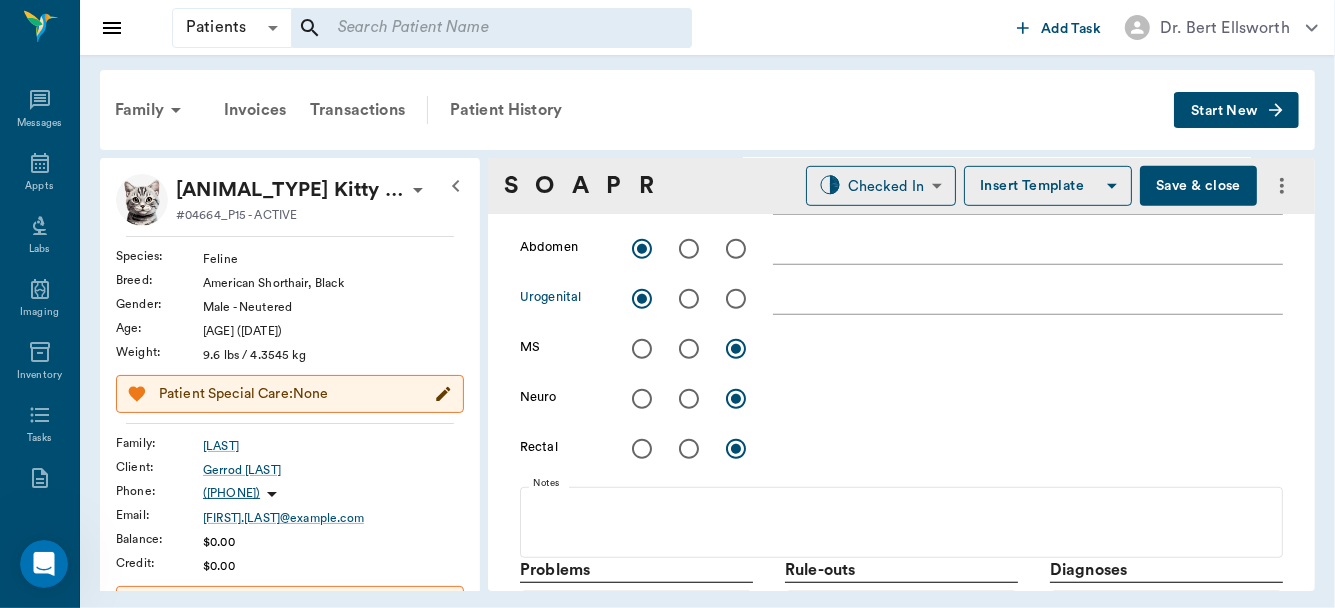 scroll, scrollTop: 816, scrollLeft: 0, axis: vertical 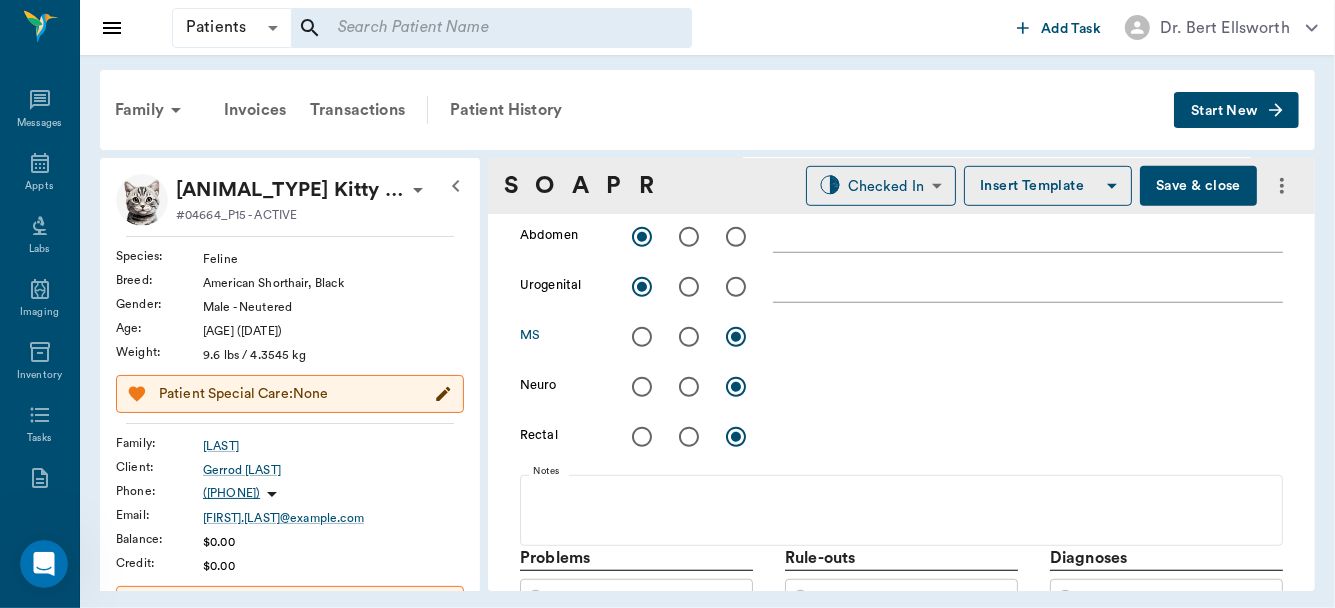 click at bounding box center [689, 337] 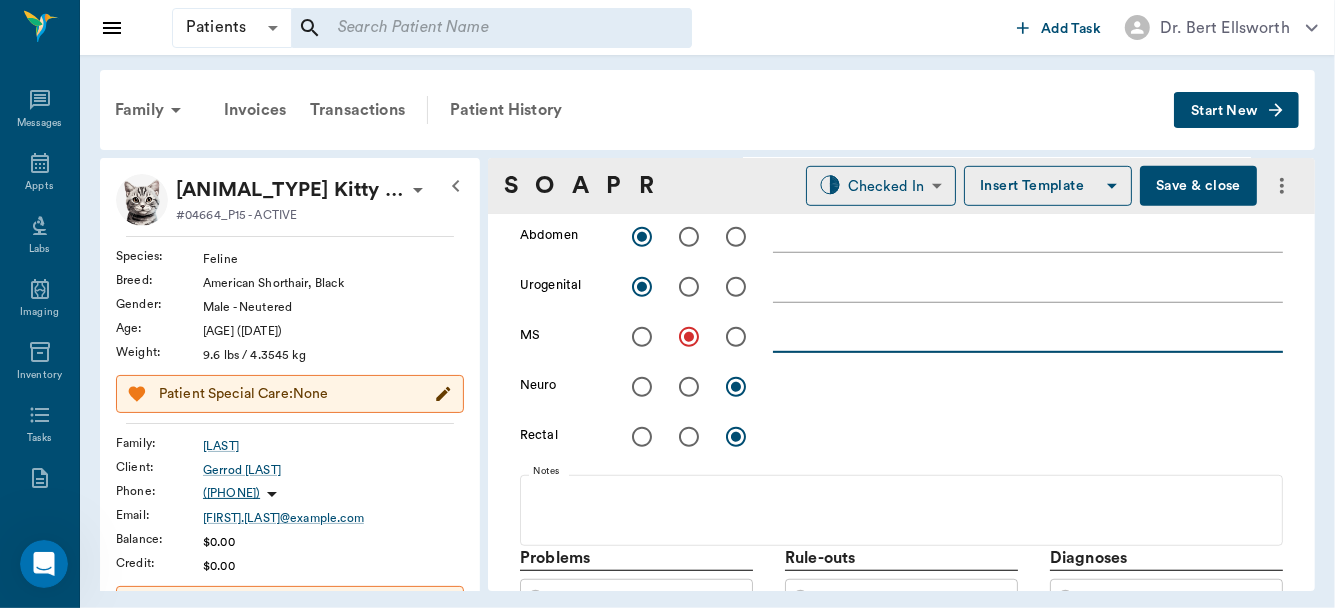 click at bounding box center [1028, 336] 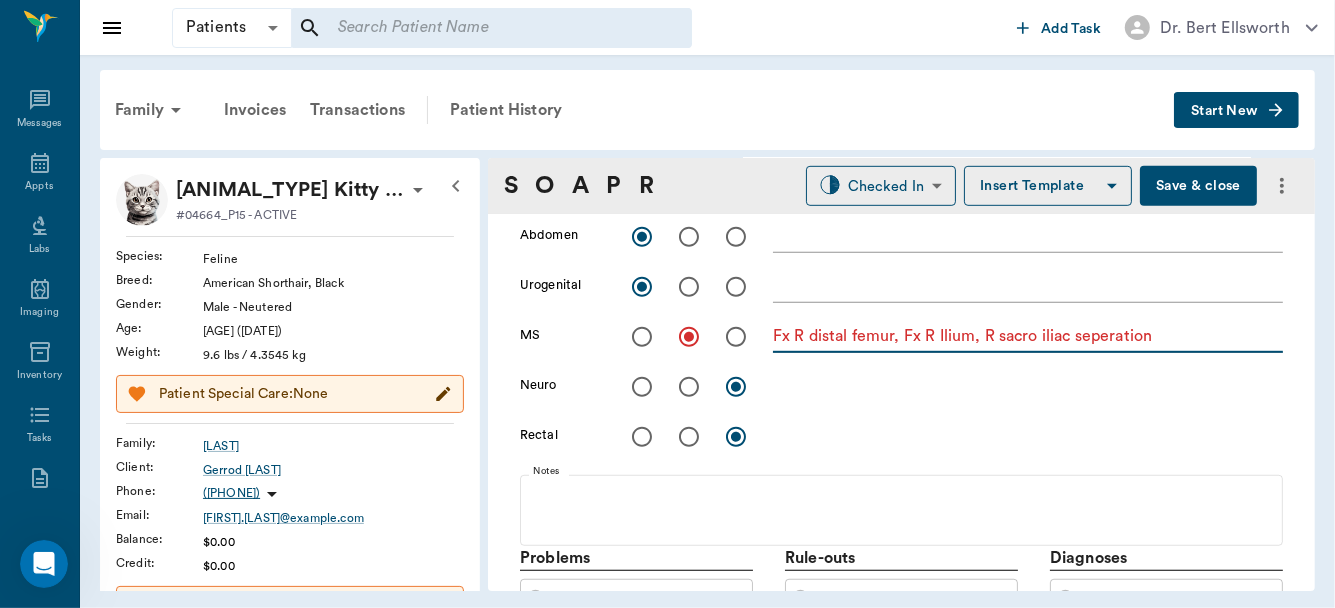 click on "Fx R distal femur, Fx R Ilium, R sacro iliac seperation" at bounding box center [1028, 336] 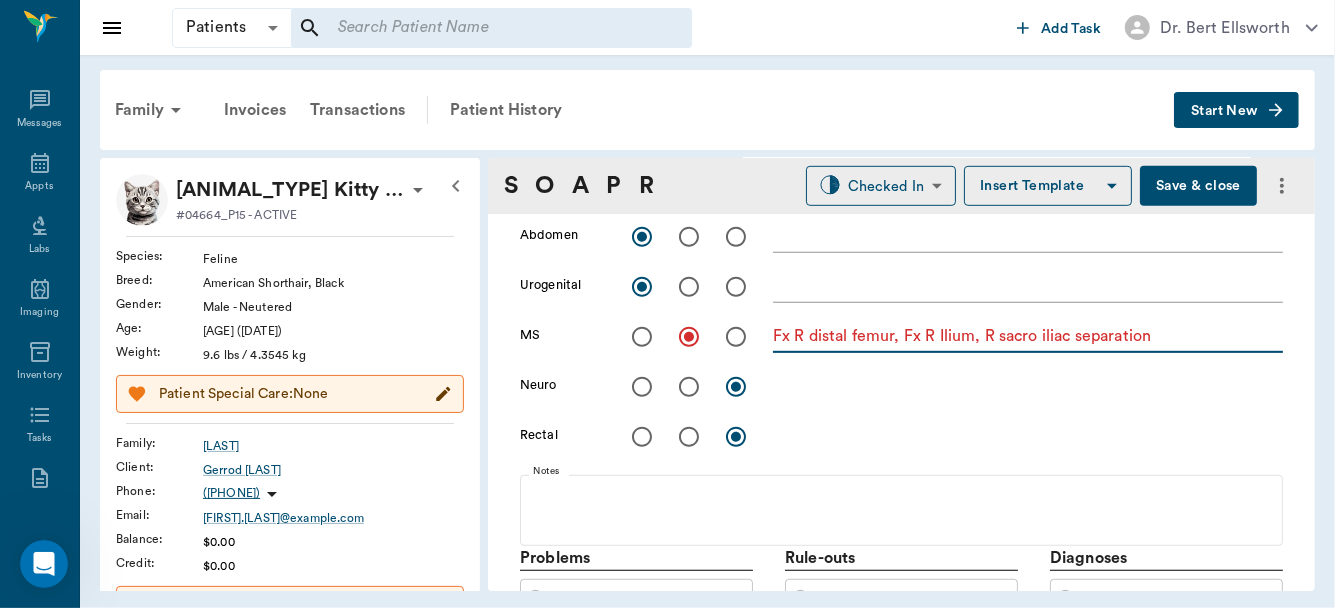 type on "Fx R distal femur, Fx R Ilium, R sacro iliac separation" 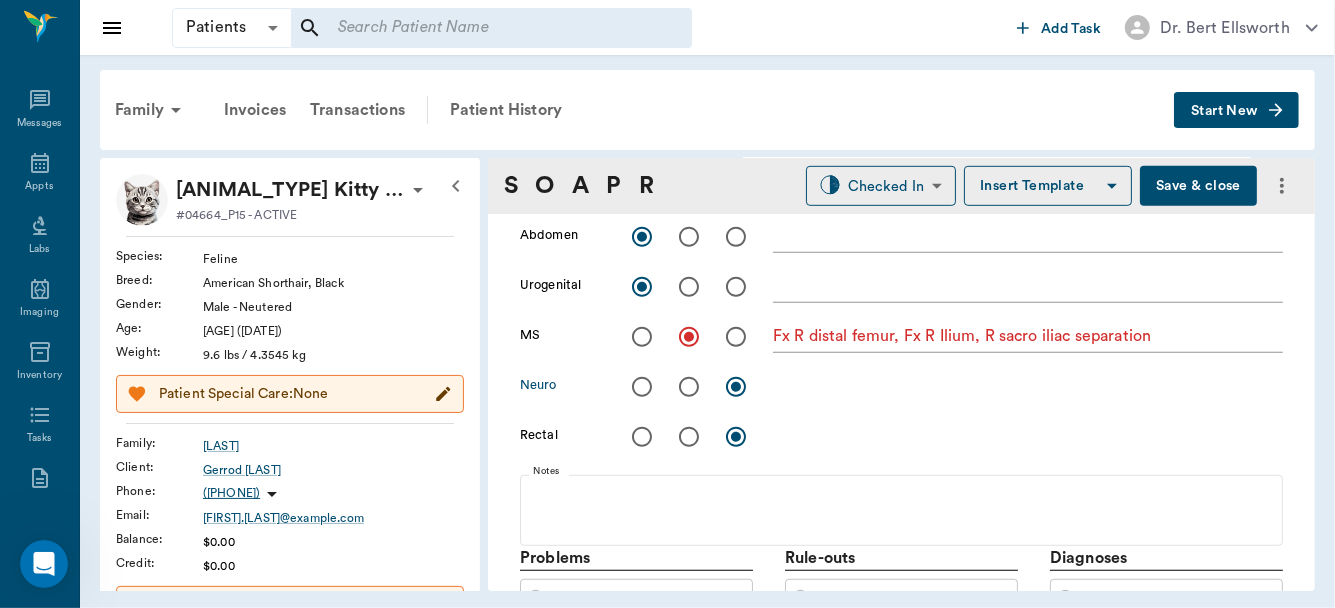 click at bounding box center (642, 387) 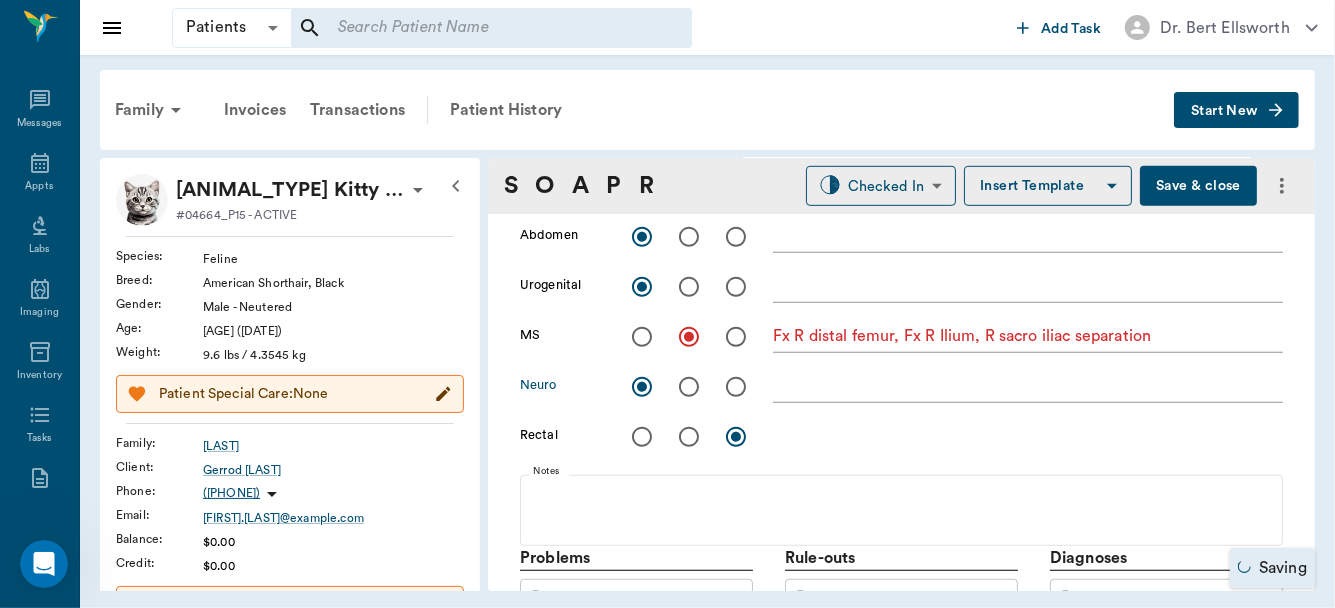 click at bounding box center [1028, 386] 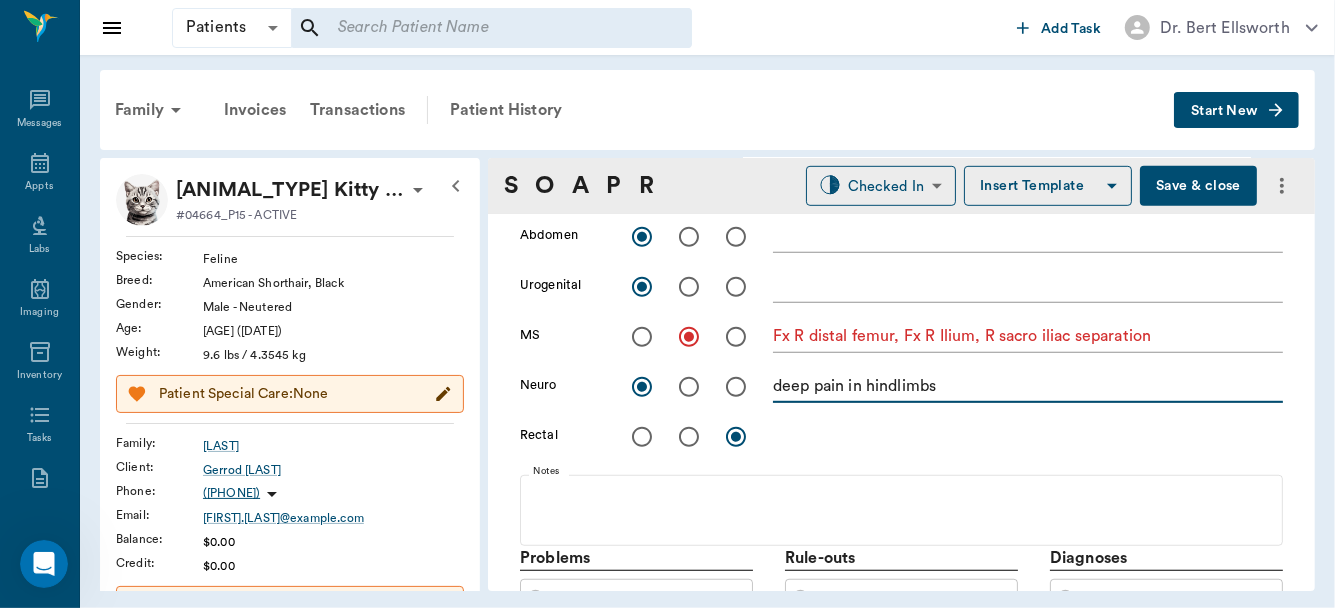 type on "deep pain in hindlimbs" 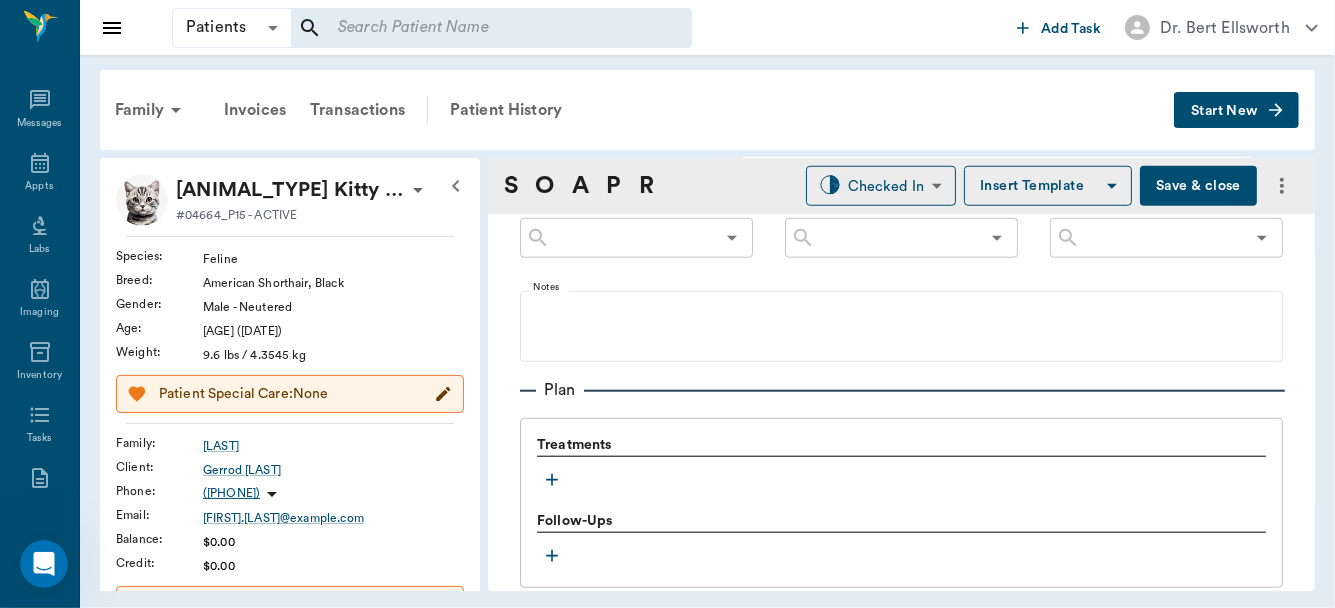 scroll, scrollTop: 1049, scrollLeft: 0, axis: vertical 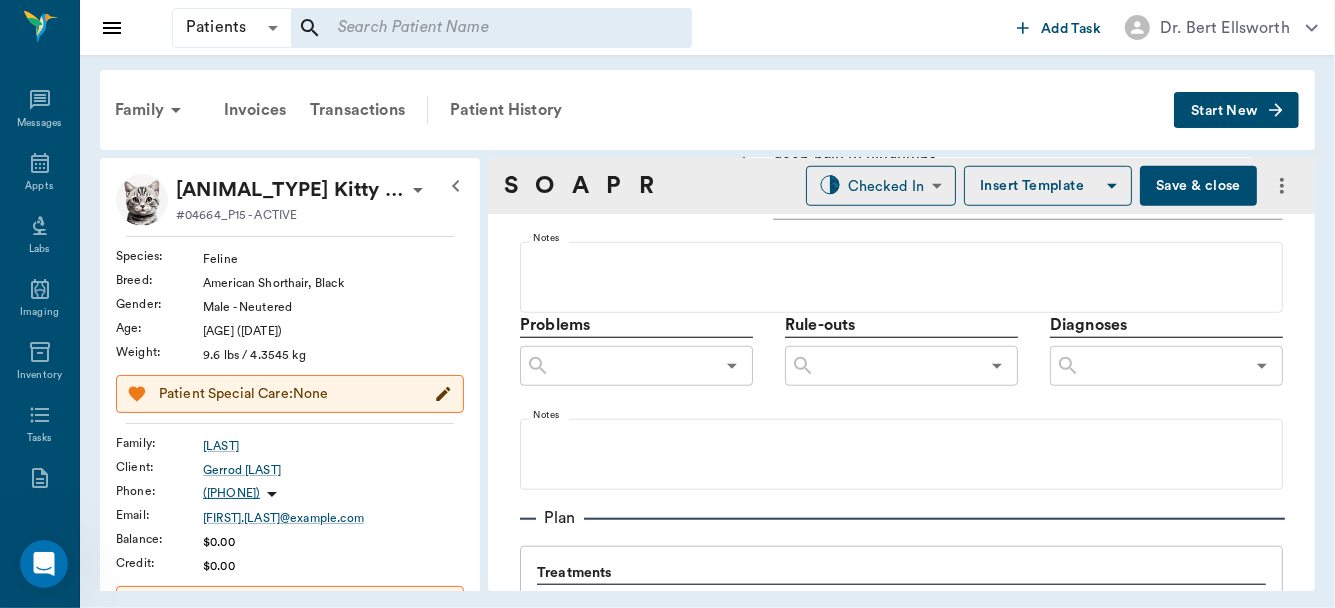 click at bounding box center (1162, 366) 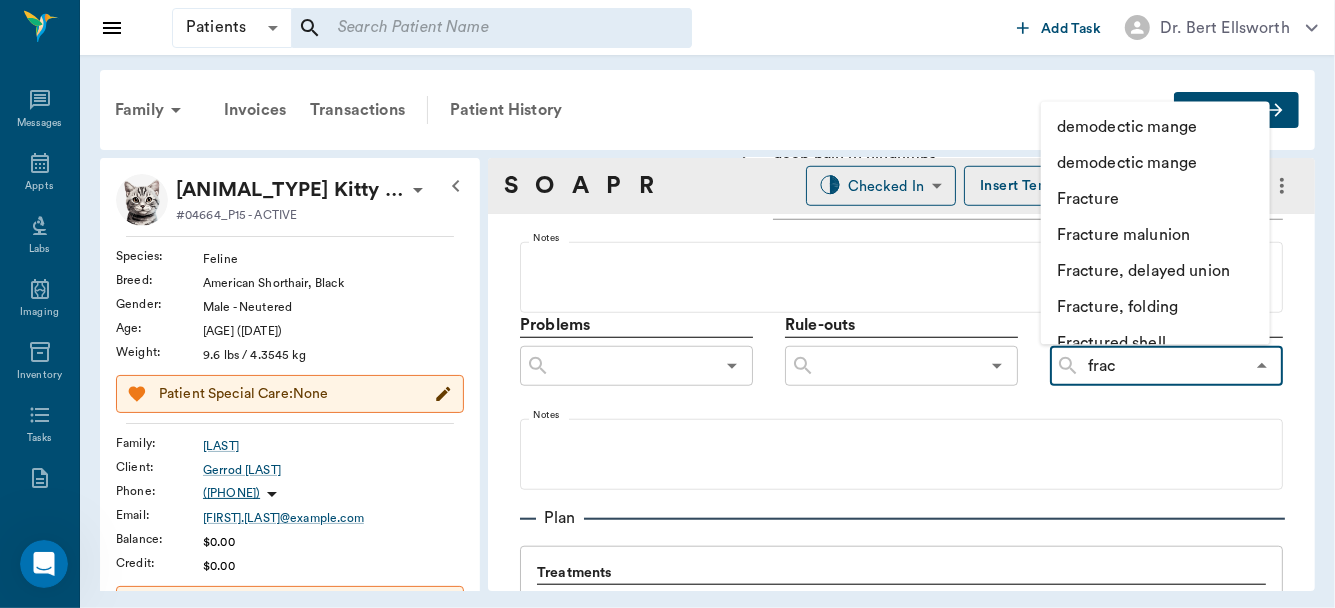 type on "fract" 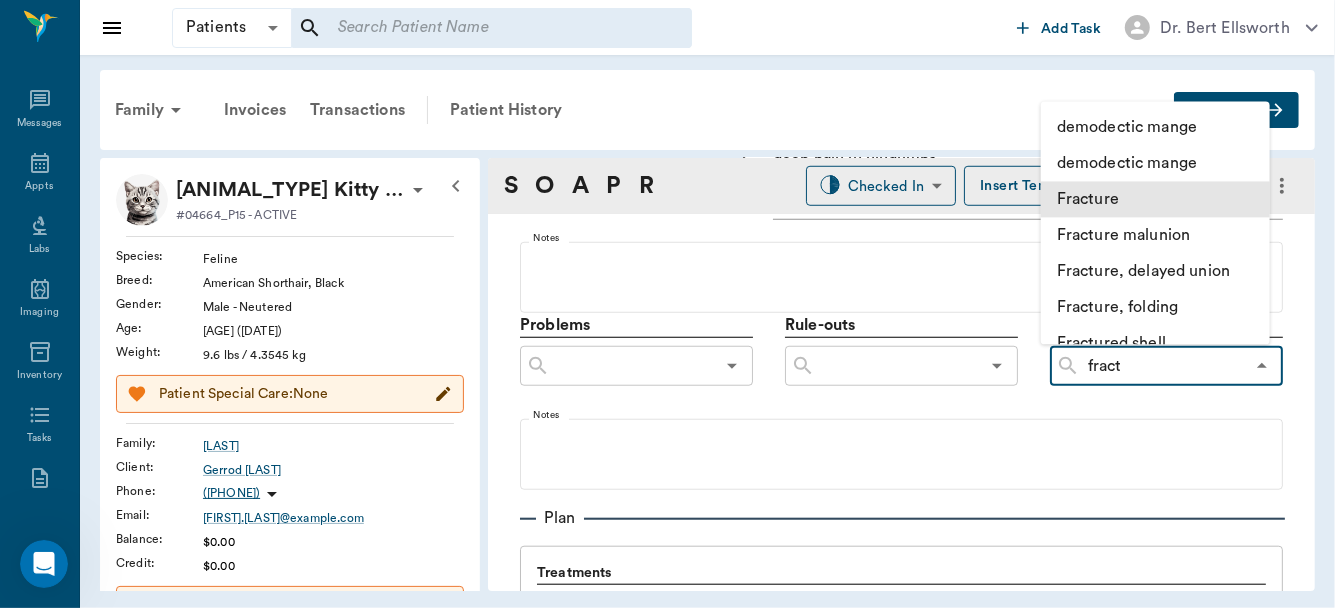 click on "Fracture" at bounding box center (1155, 199) 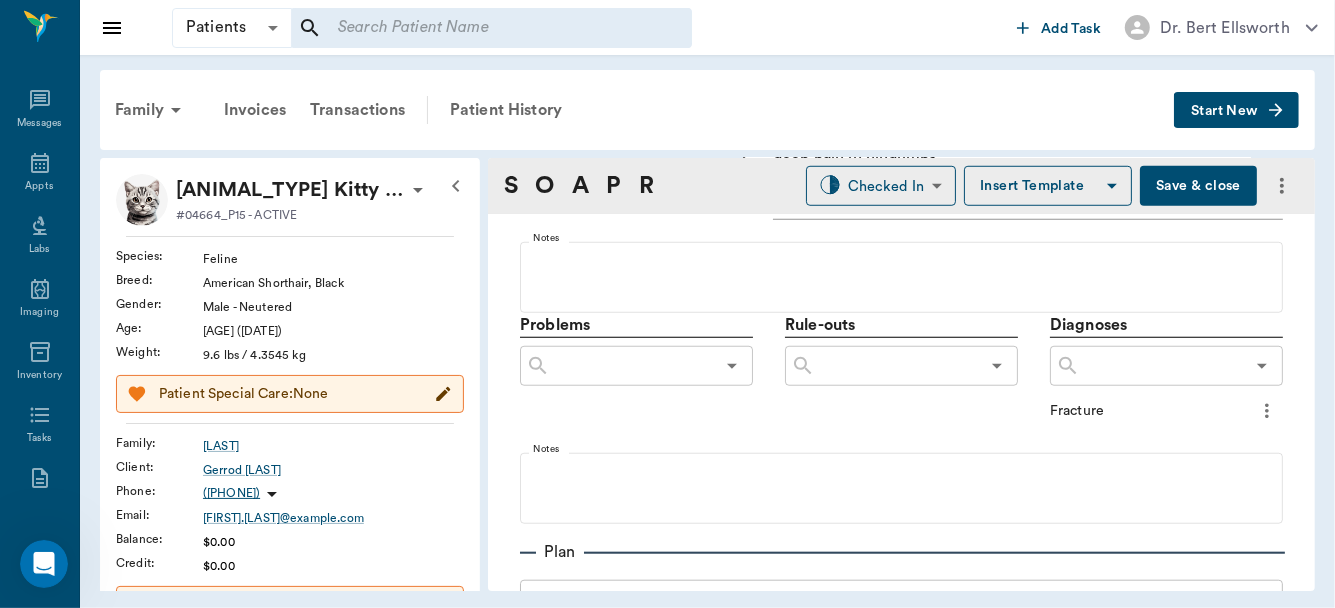 scroll, scrollTop: 1203, scrollLeft: 0, axis: vertical 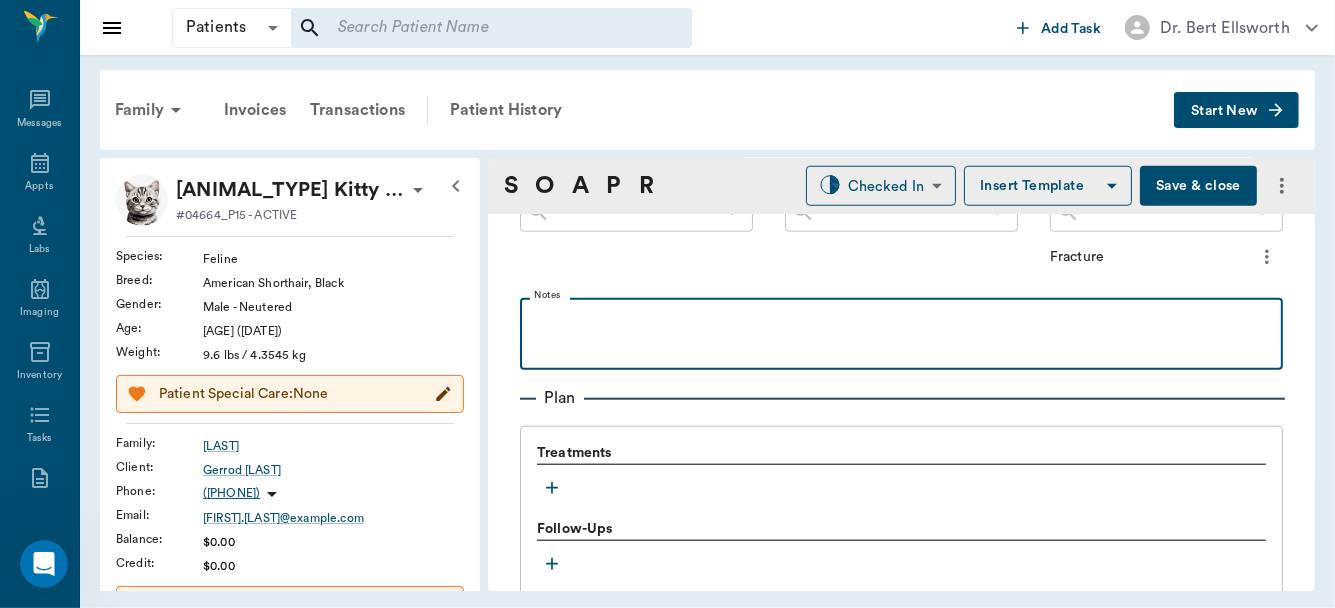 click at bounding box center (901, 320) 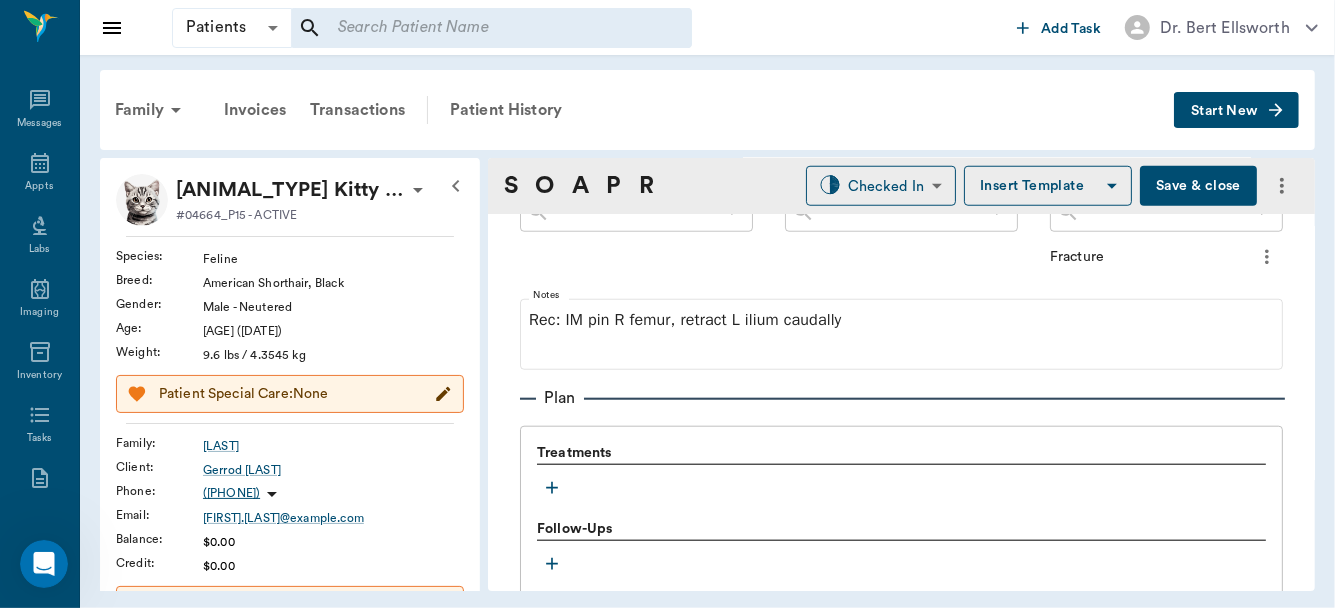 click 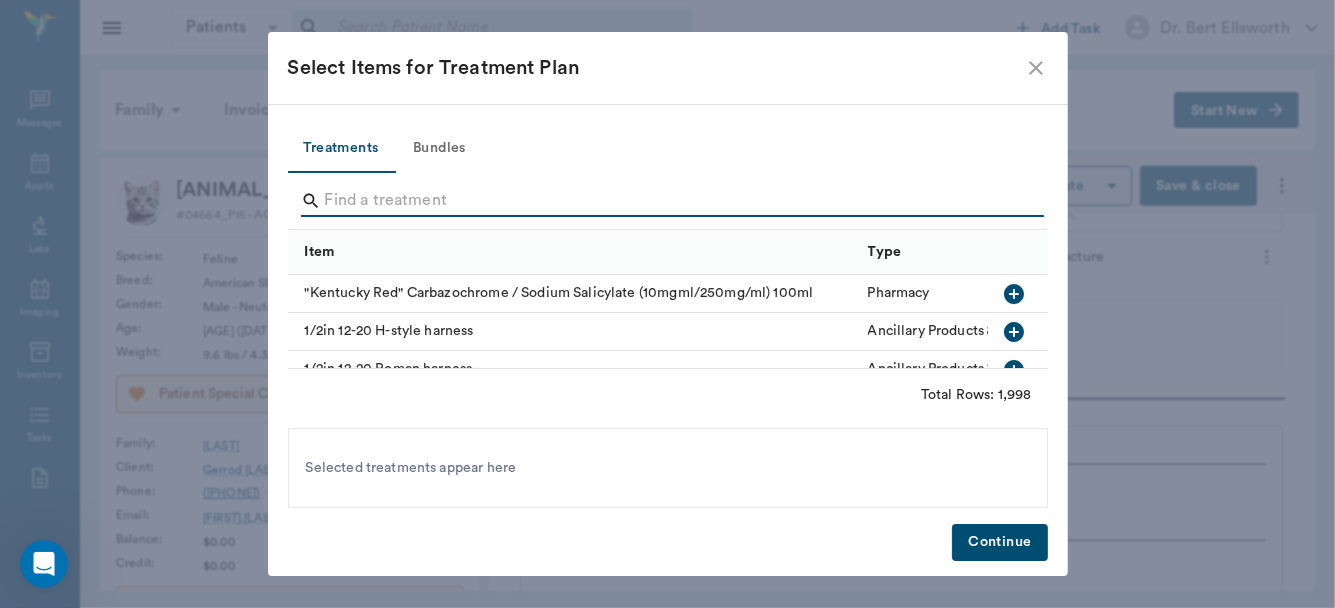 click at bounding box center (669, 201) 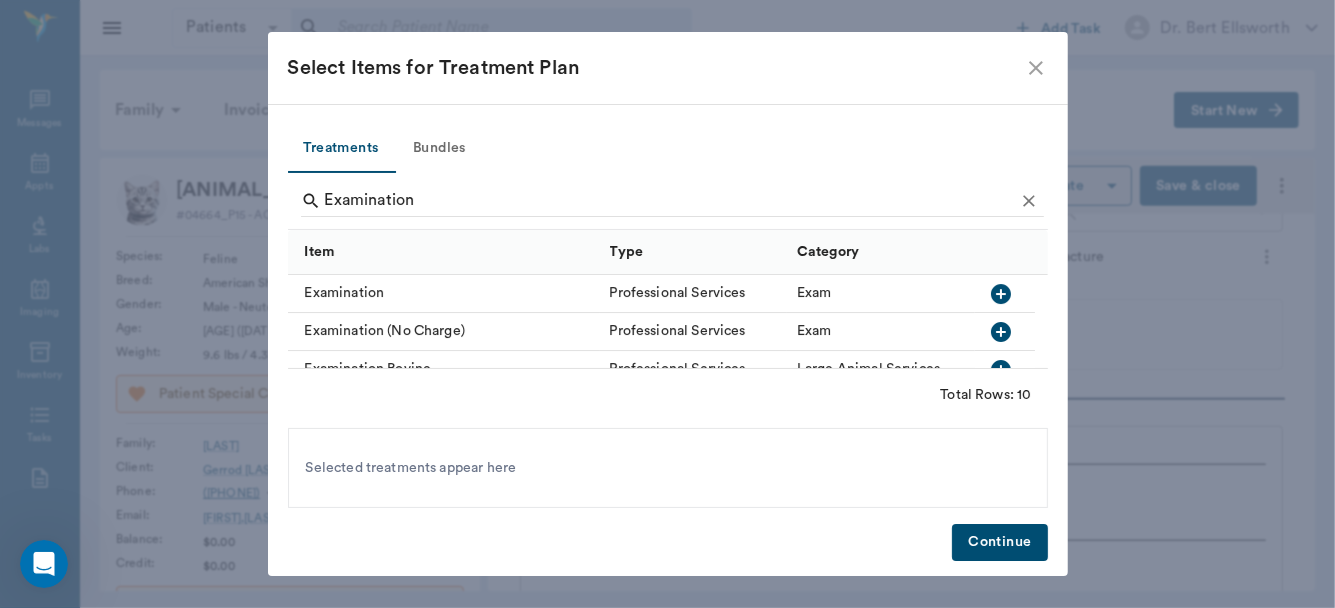 click 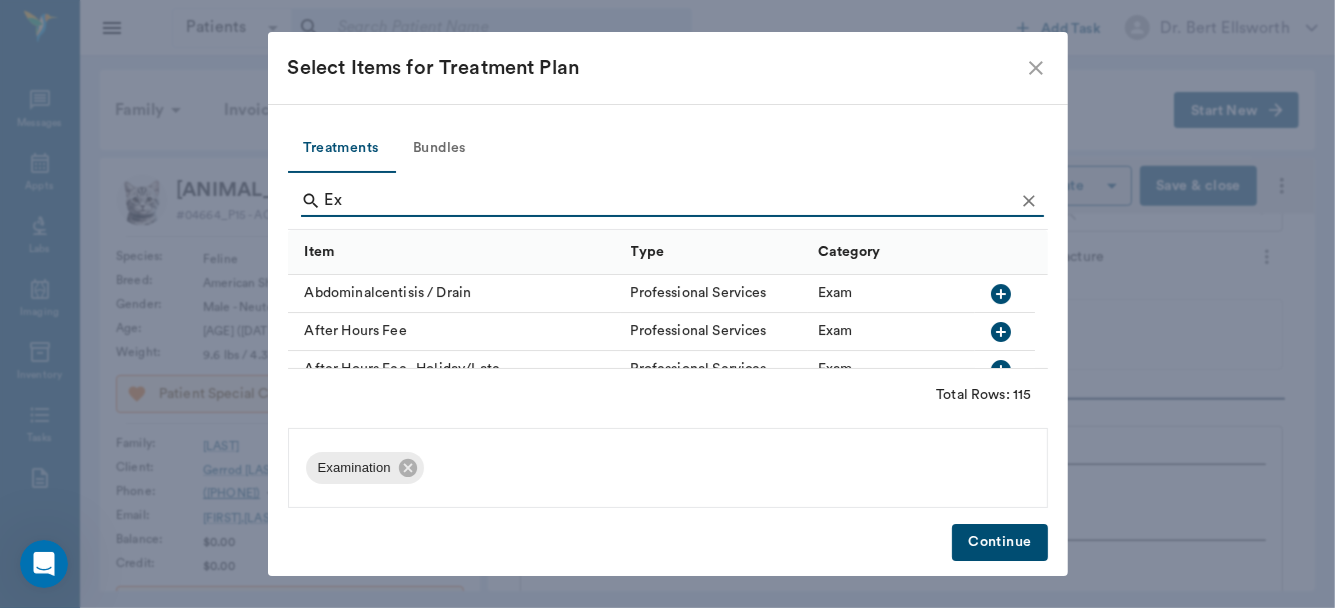 type on "E" 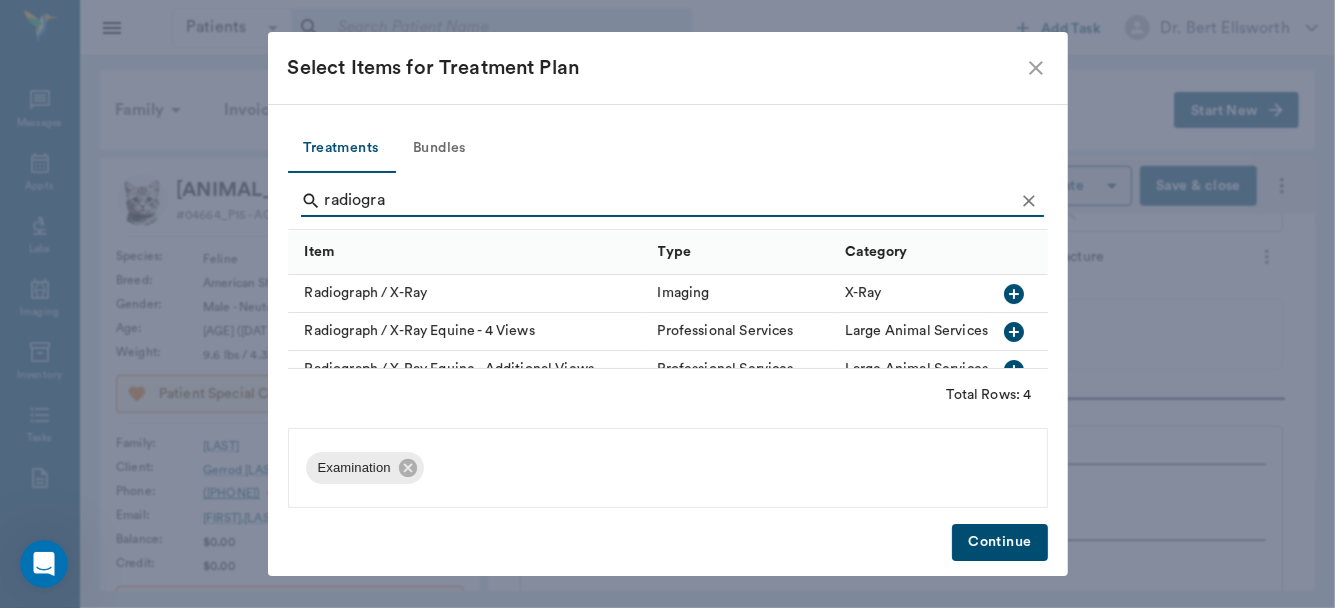 click 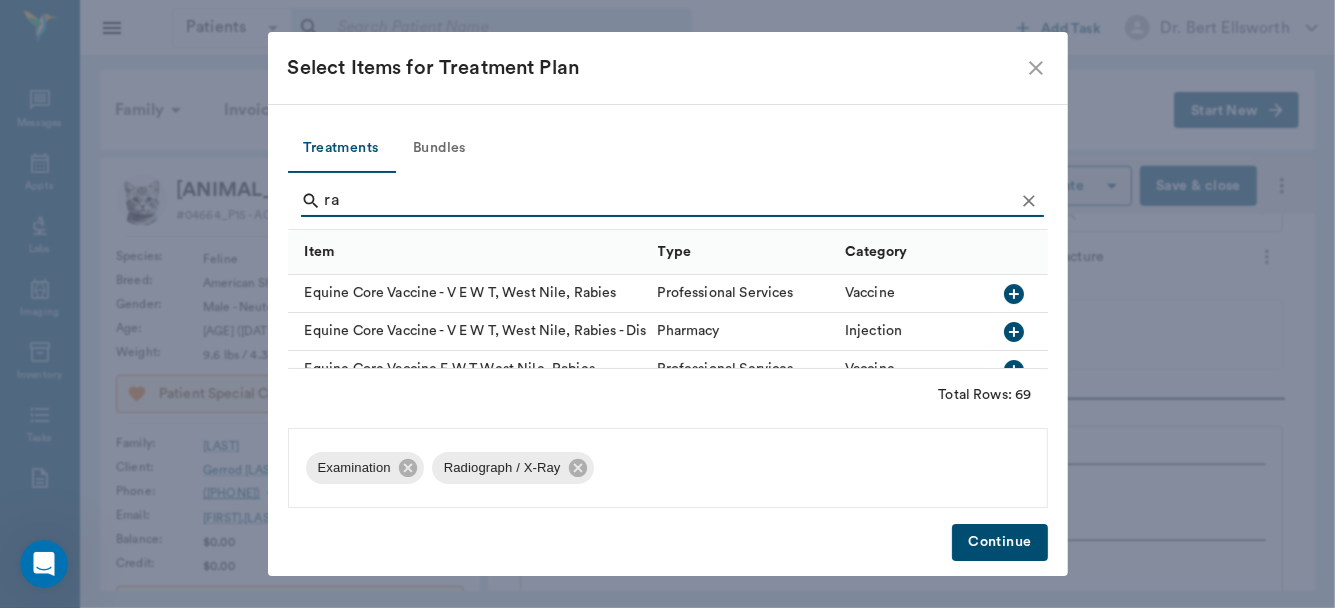 type on "r" 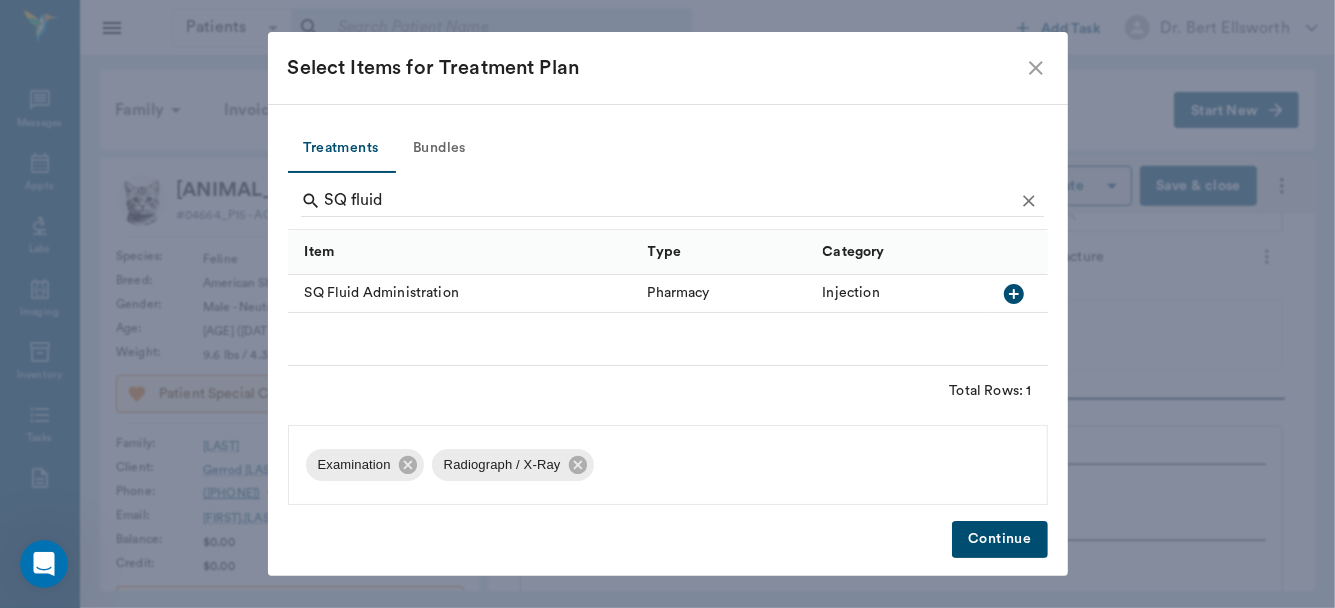 click 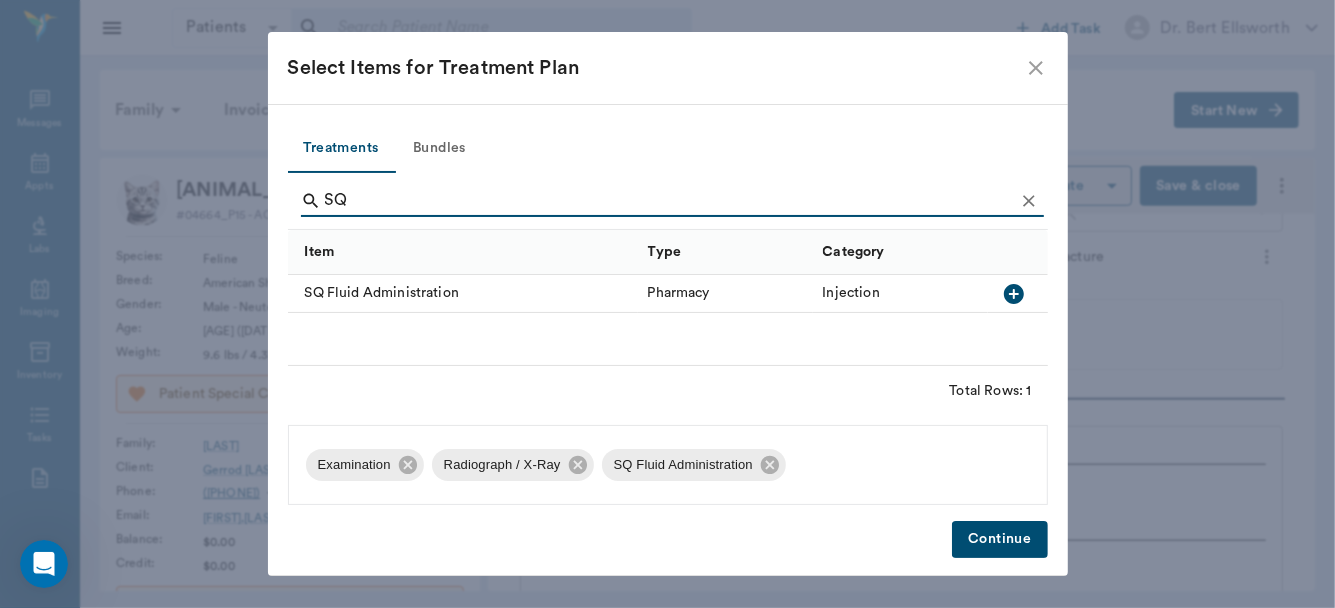 type on "S" 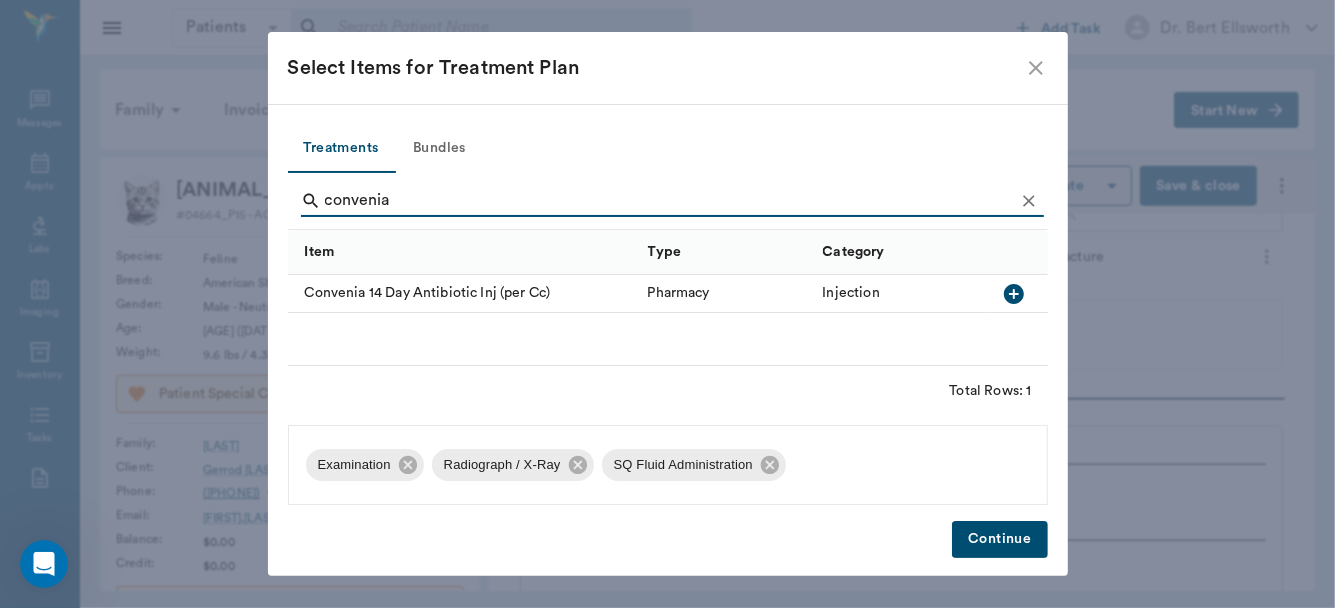 type on "convenia" 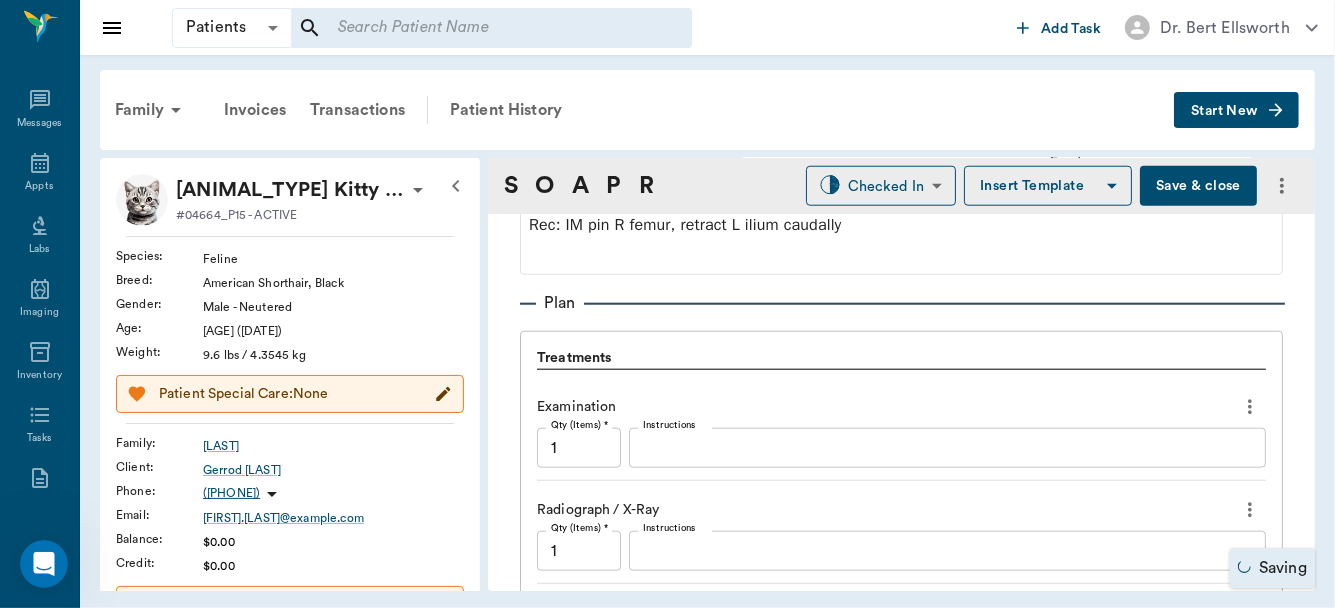 scroll, scrollTop: 1523, scrollLeft: 0, axis: vertical 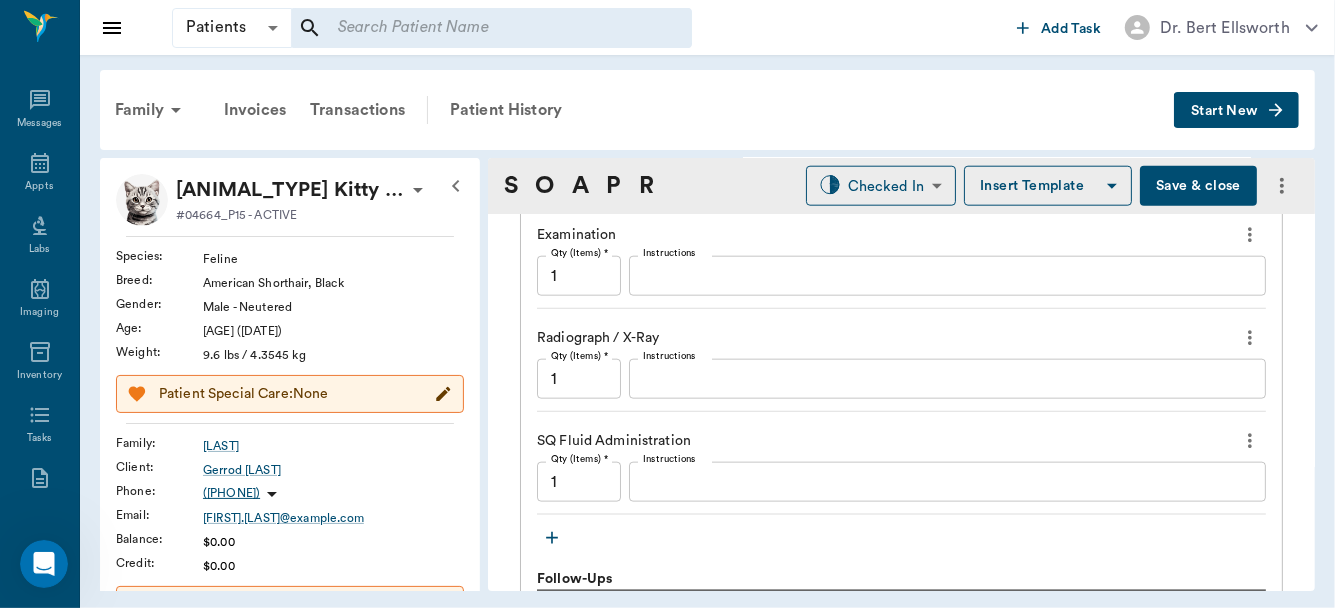 click 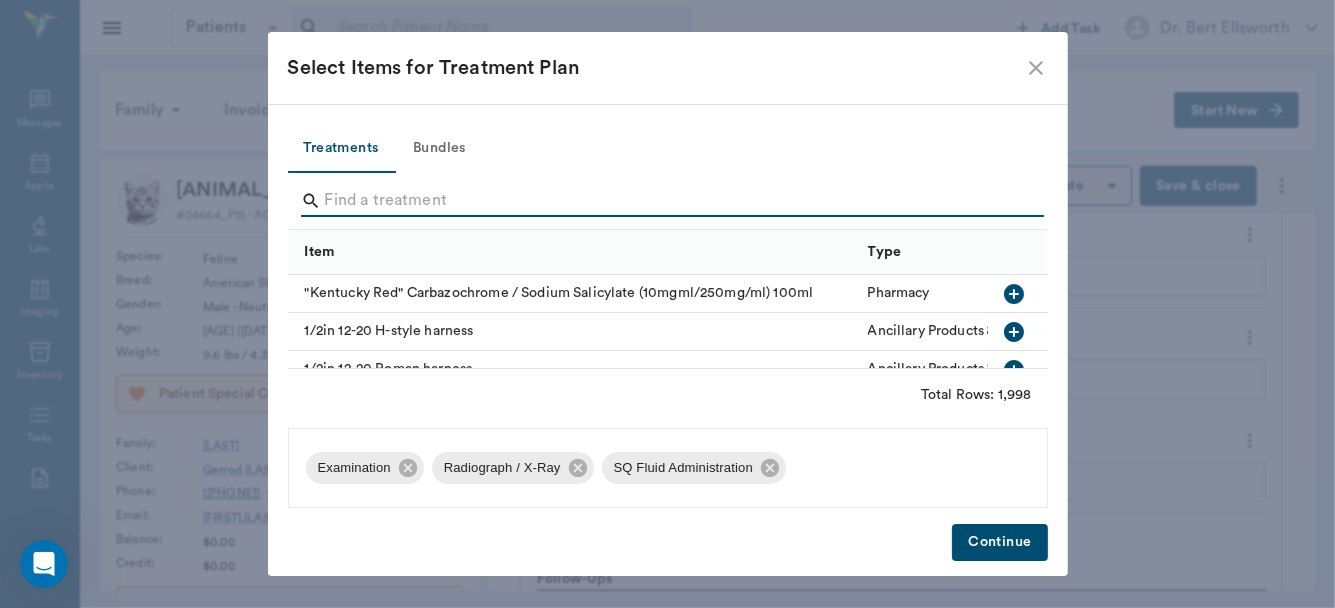 click at bounding box center (669, 201) 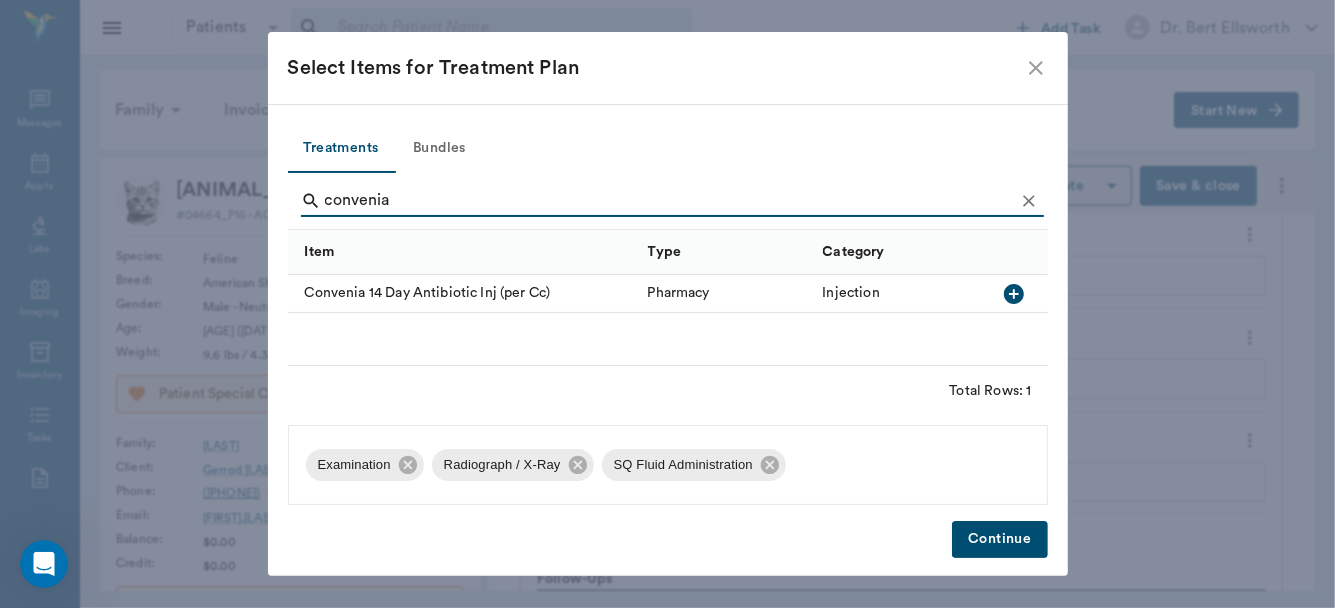 type on "convenia" 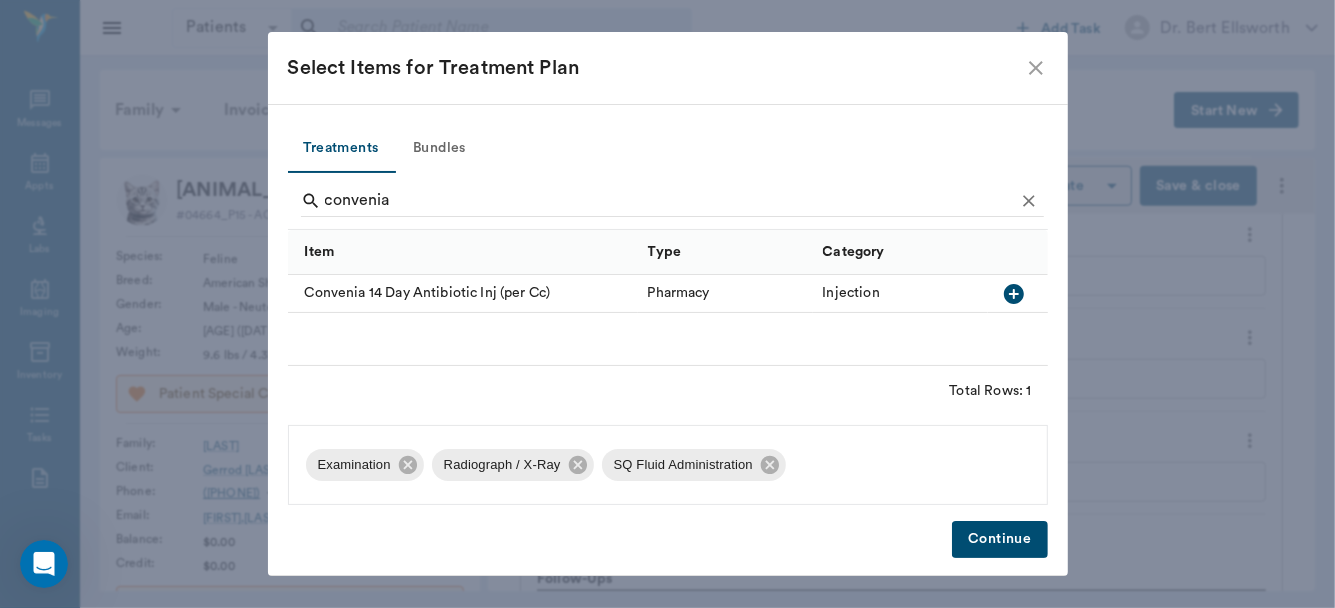 click 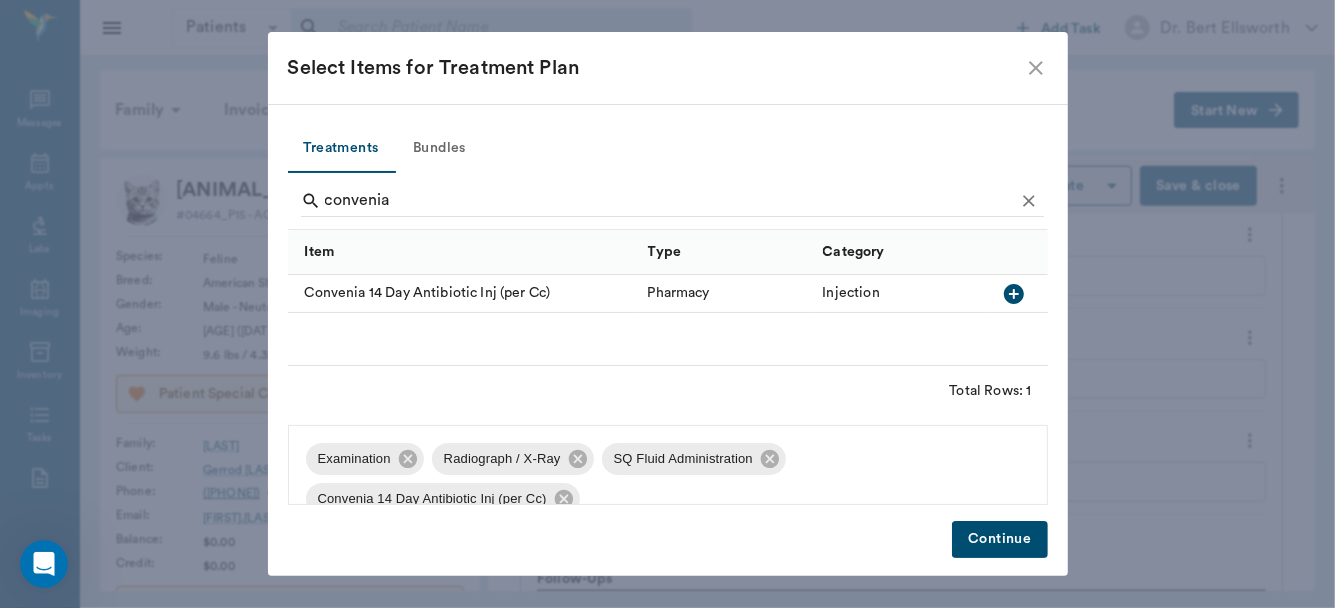 click on "Continue" at bounding box center [999, 539] 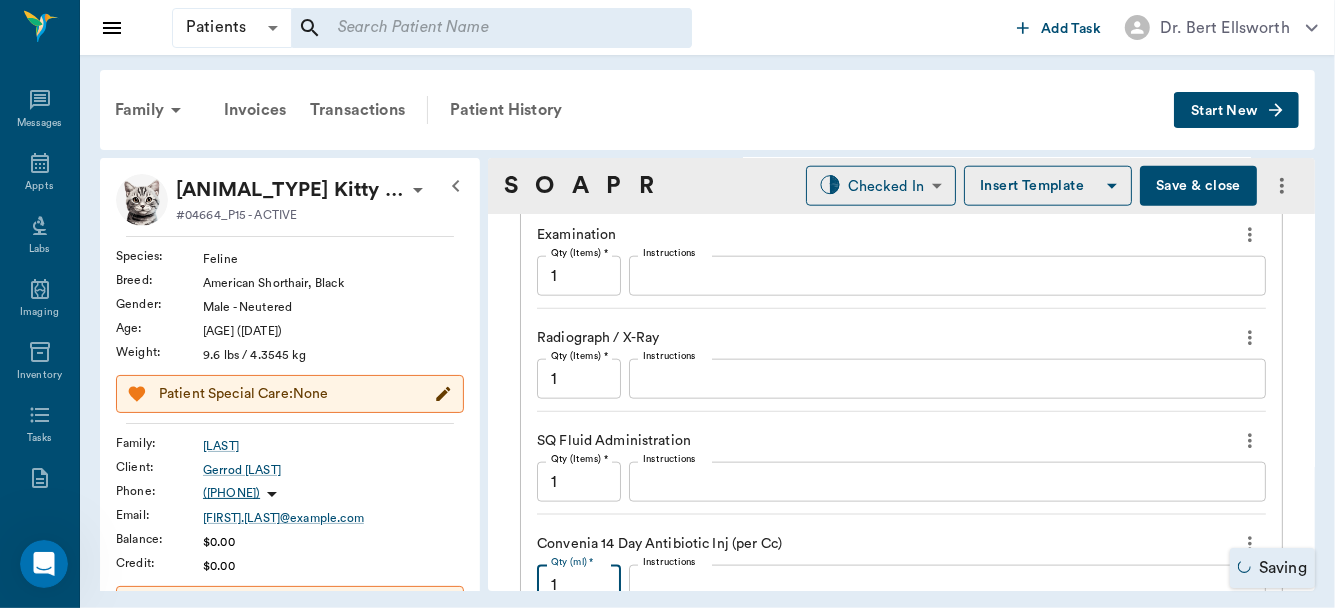 click on "1" at bounding box center (579, 585) 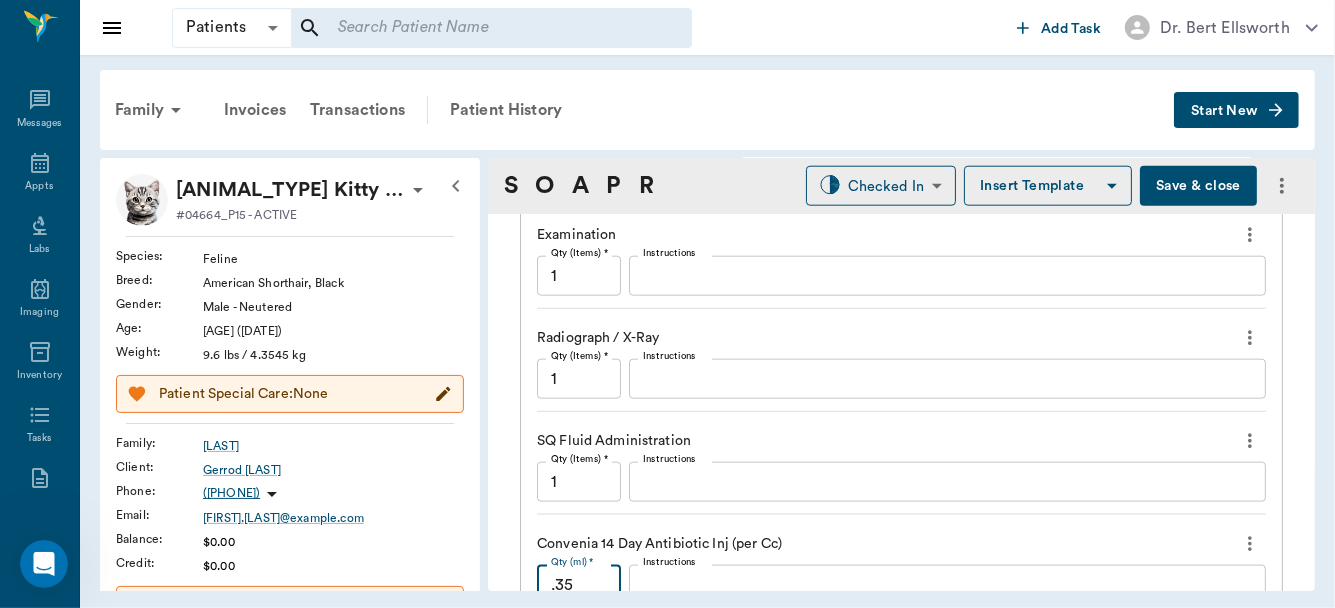 type on ".35" 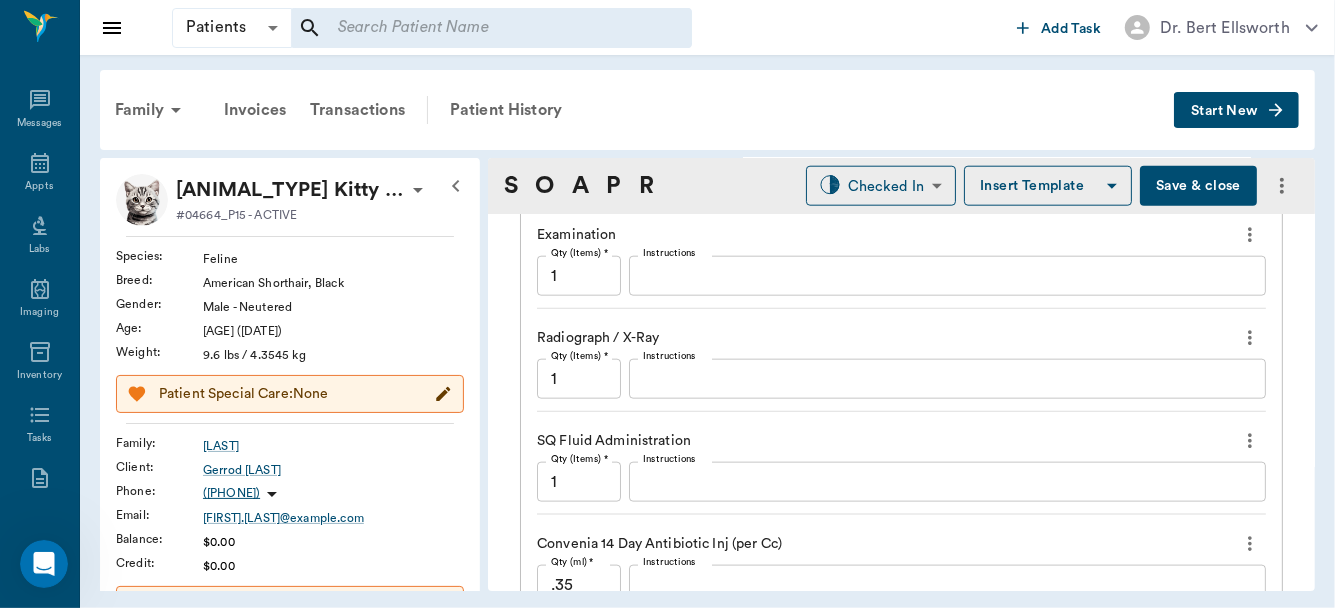 click on "Save & close" at bounding box center [1198, 186] 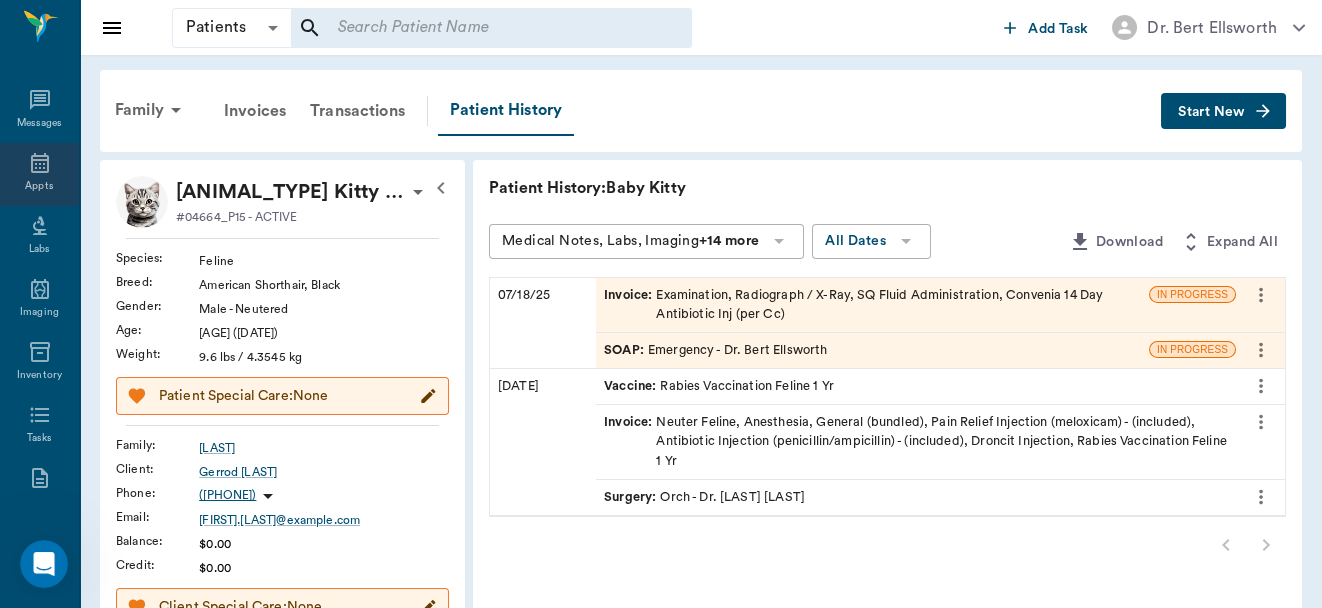 click 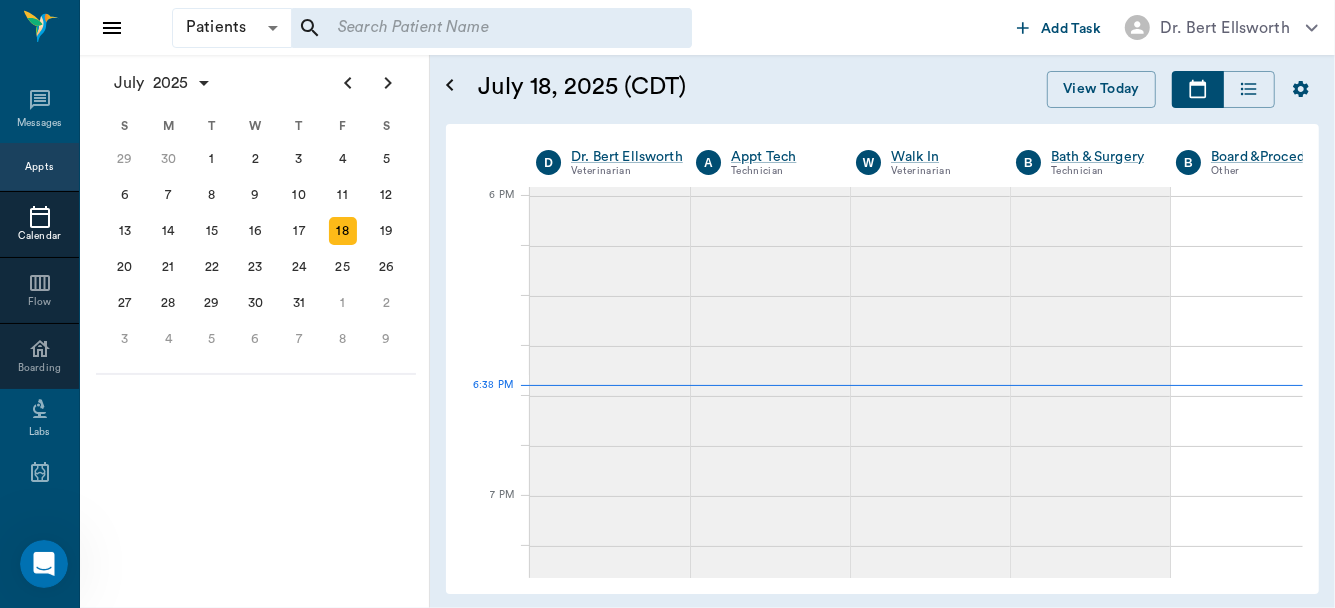scroll, scrollTop: 2999, scrollLeft: 0, axis: vertical 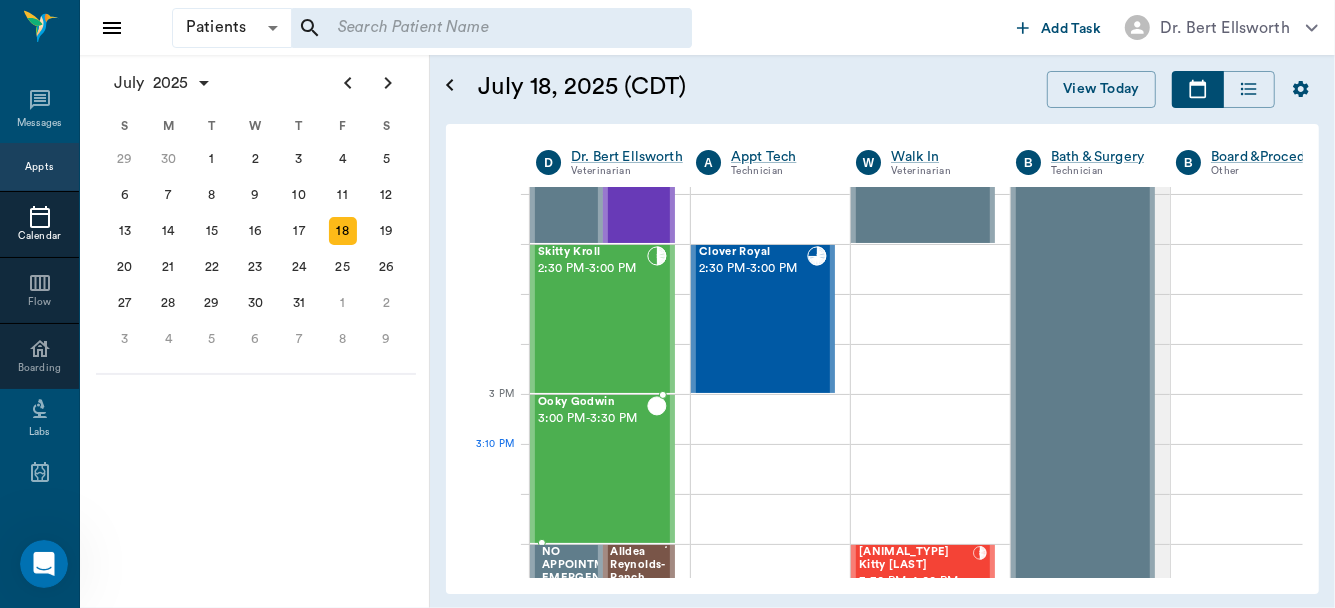 click on "[FIRST] [LAST] [TIME] - [TIME]" at bounding box center (592, 469) 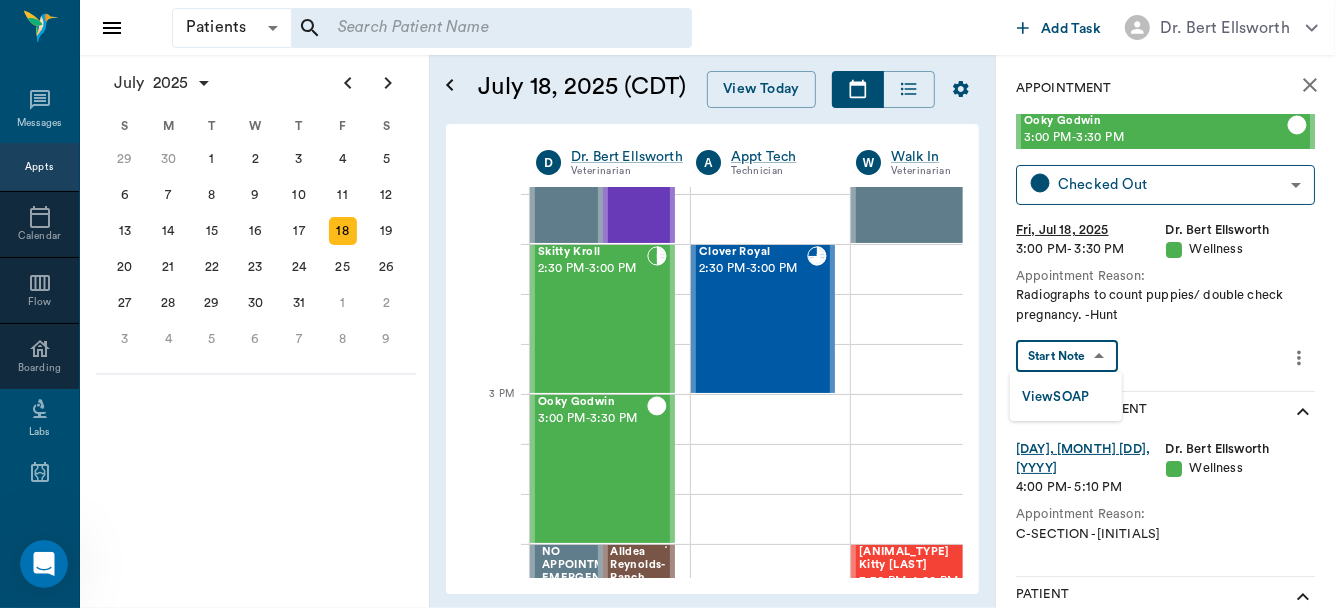 click on "Patients Patients ​ ​ Add Task Dr. Bert Ellsworth Nectar Messages Appts Calendar Flow Boarding Labs Imaging Inventory Tasks Forms Staff Reports Lookup Settings July 2025 S M T W T F S Jun 1 2 3 4 5 6 7 8 9 10 11 12 13 14 15 16 17 18 19 20 21 22 23 24 25 26 27 28 29 30 Jul 1 2 3 4 5 6 7 8 9 10 11 12 S M T W T F S 29 30 Jul 1 2 3 4 5 6 7 8 9 10 11 12 13 14 15 16 17 18 19 20 21 22 23 24 25 26 27 28 29 30 31 Aug 1 2 3 4 5 6 7 8 9 S M T W T F S 27 28 29 30 31 Aug 1 2 3 4 5 6 7 8 9 10 11 12 13 14 15 16 17 18 19 20 21 22 23 24 25 26 27 28 29 30 31 Sep 1 2 3 4 5 6 July 18, 2025 (CDT) View Today July 2025 Today 18 Fri Jul 2025 D Dr. Bert Ellsworth Veterinarian A Appt Tech Technician W Walk In Veterinarian B Bath & Surgery Technician B Board &Procedures Other D Dr. Kindall Jones Veterinarian 8 AM 9 AM 10 AM 11 AM 12 PM 1 PM 2 PM 3 PM 4 PM 5 PM 6 PM 7 PM 8 PM 6:38 PM 2:50 PM Gun Side Darlin' Nelson 8:00 AM  -  8:30 AM Fatima Nelson 8:00 AM  -  8:30 AM J Lo Nelson 8:00 AM  -  8:30 AM Candy Girl Nelson 8:30 AM  -   -" at bounding box center (667, 304) 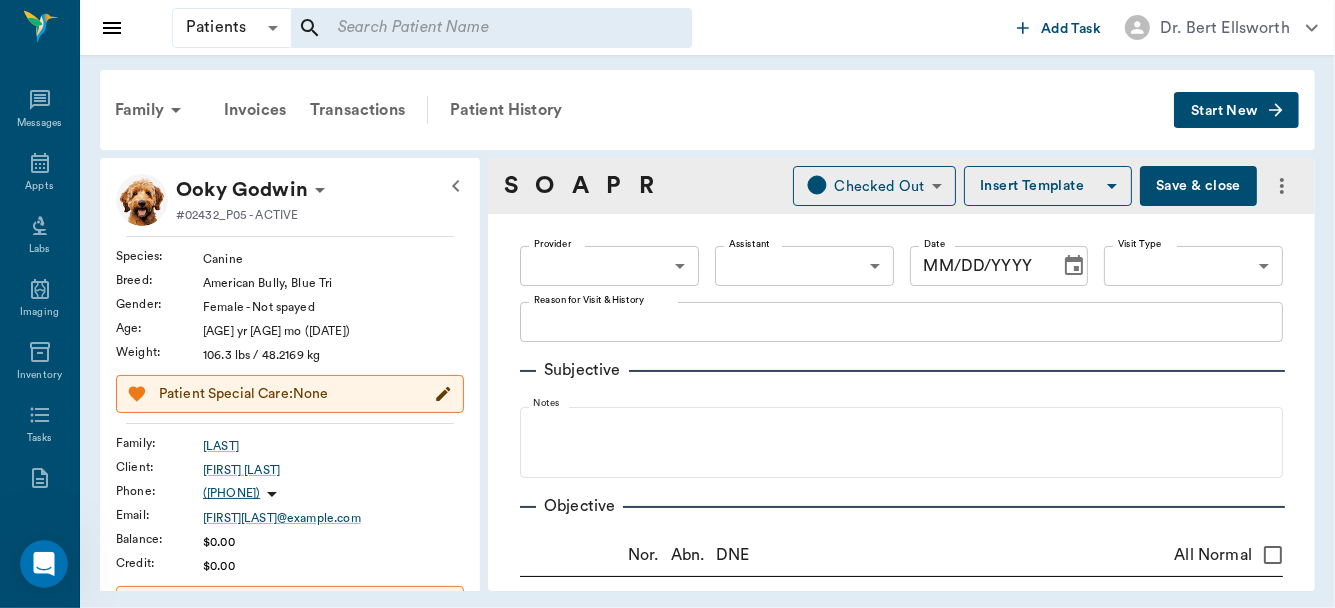 type on "63ec2f075fda476ae8351a4d" 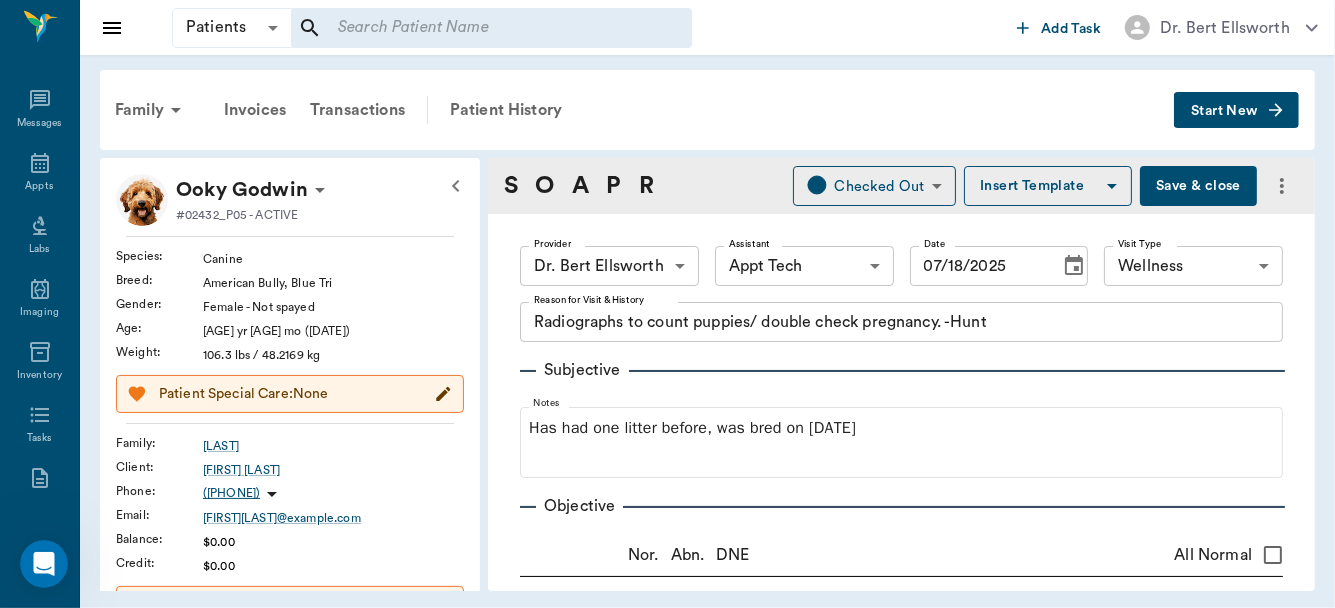type on "07/18/2025" 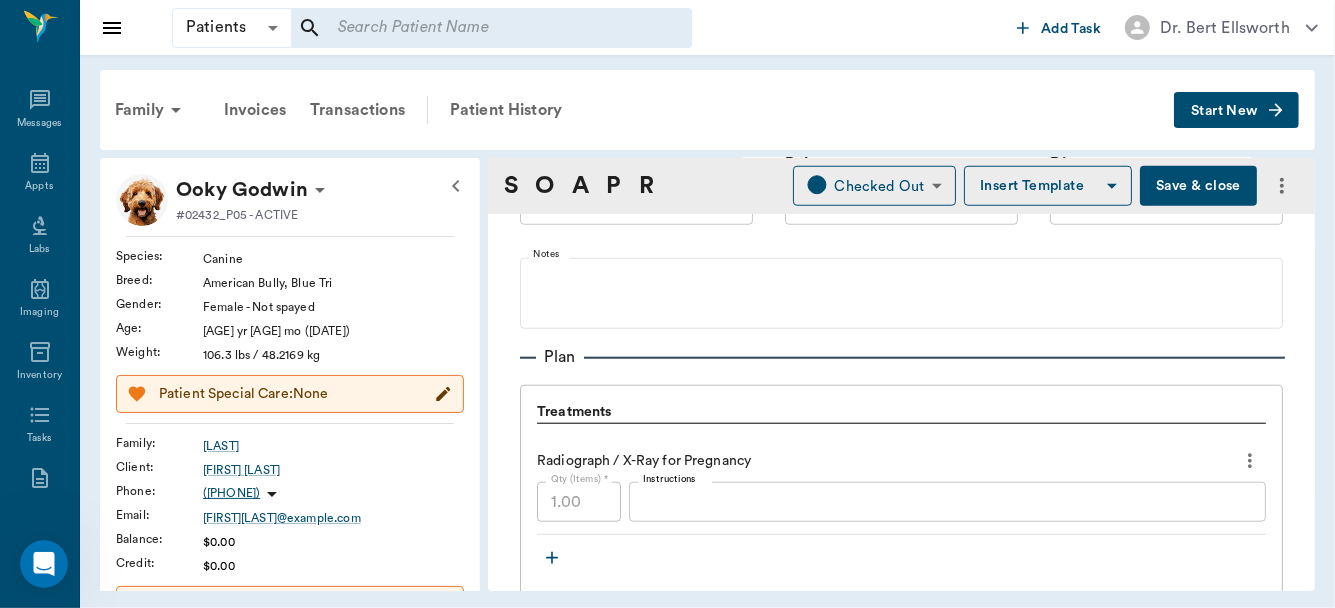 scroll, scrollTop: 1195, scrollLeft: 0, axis: vertical 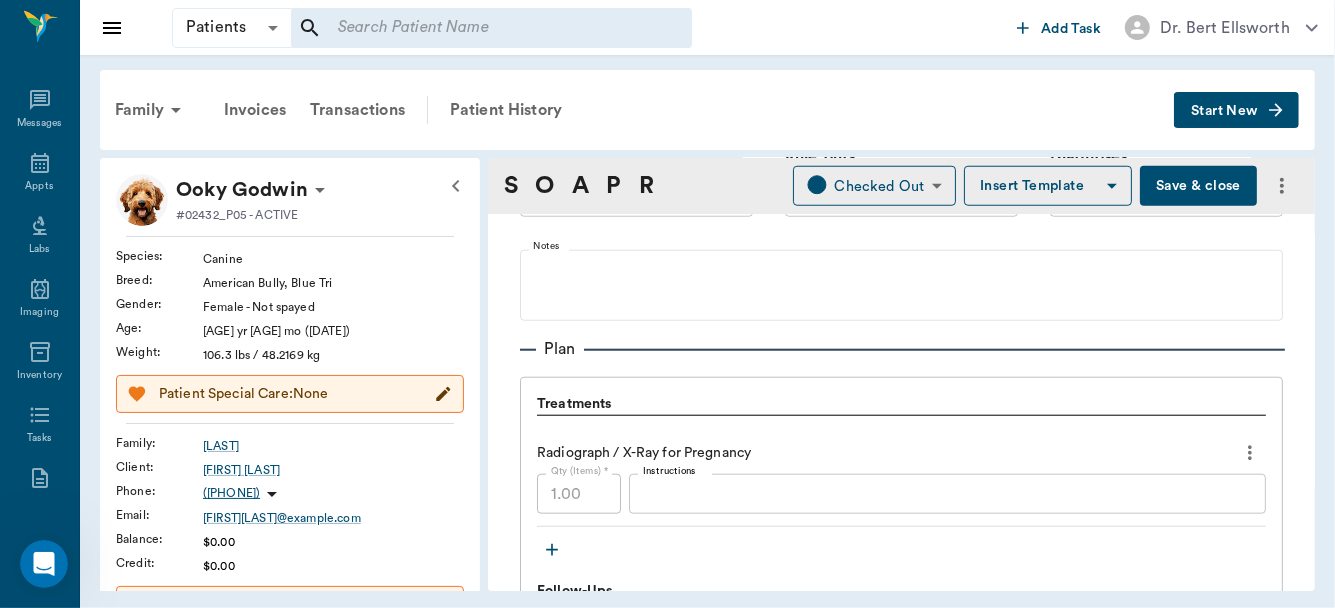 click on "x Instructions" at bounding box center (947, 494) 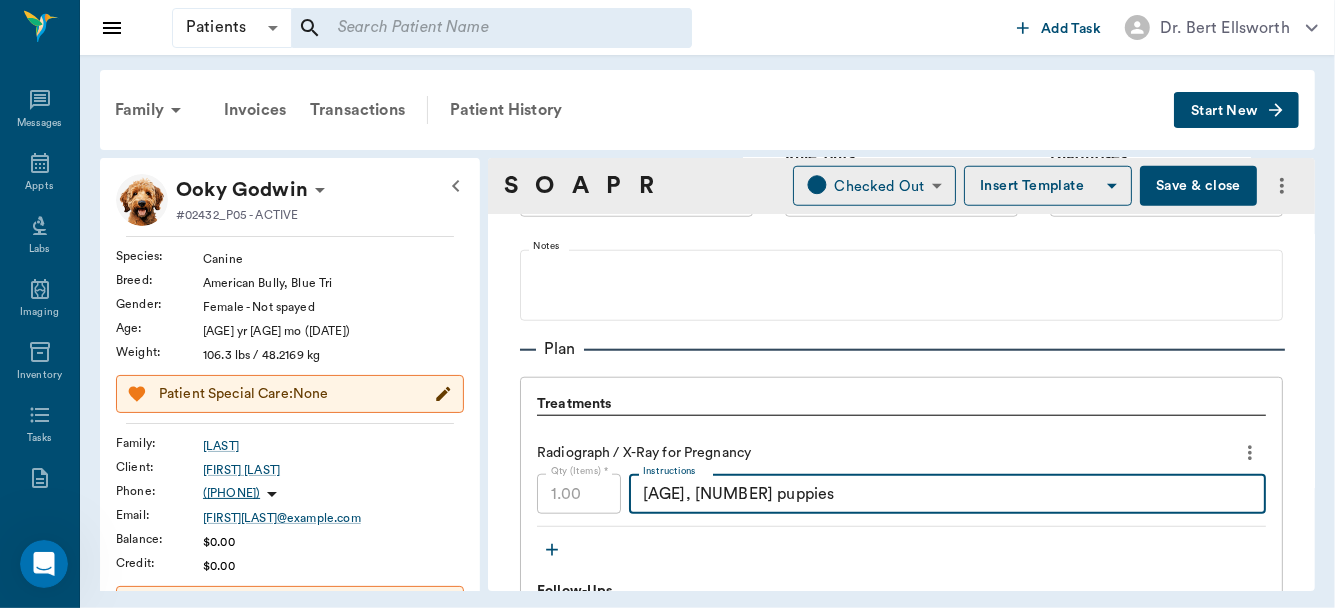 type on "[AGE], [NUMBER] puppies" 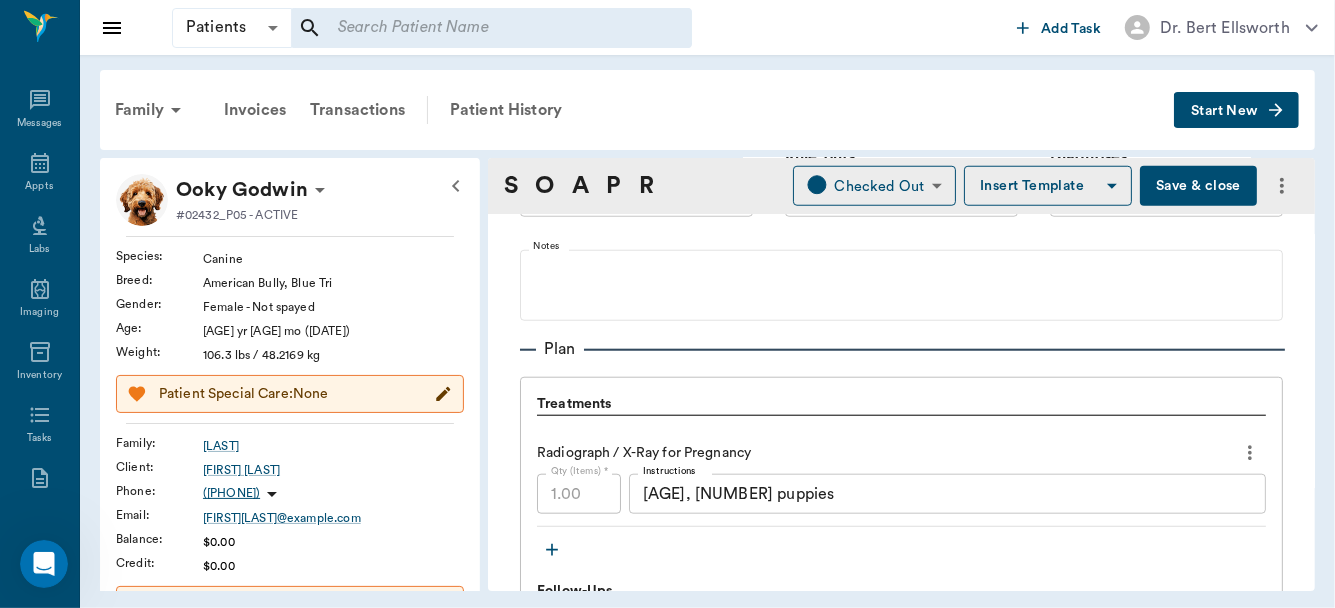 click on "Save & close" at bounding box center [1198, 186] 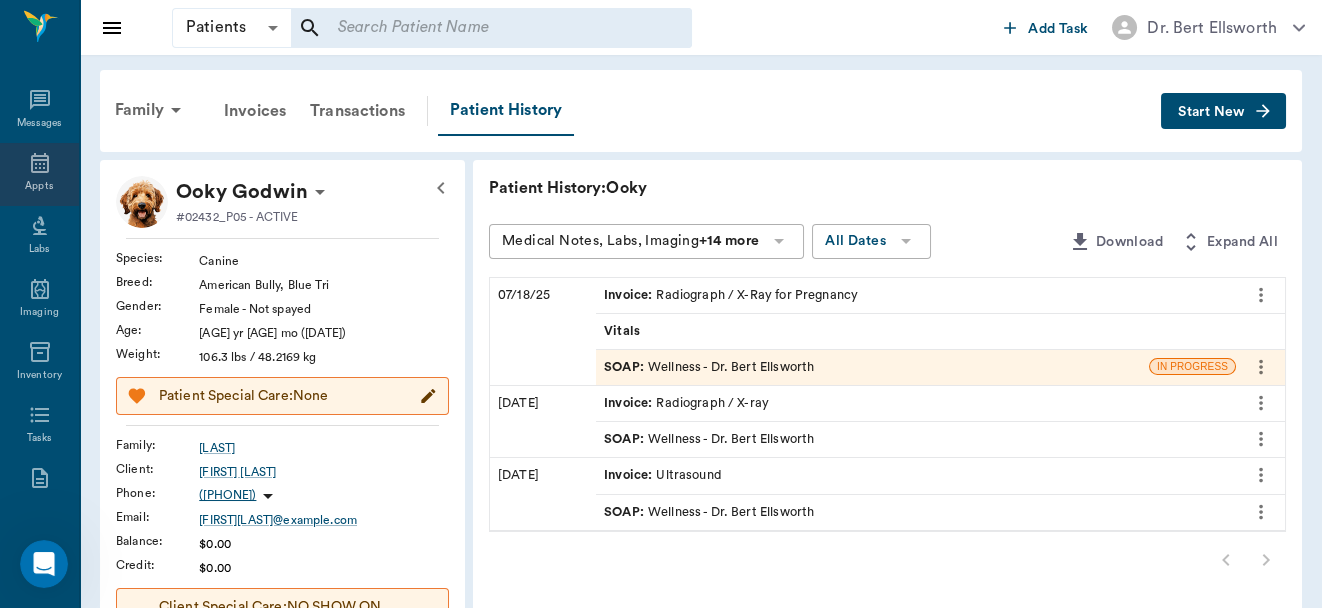 click 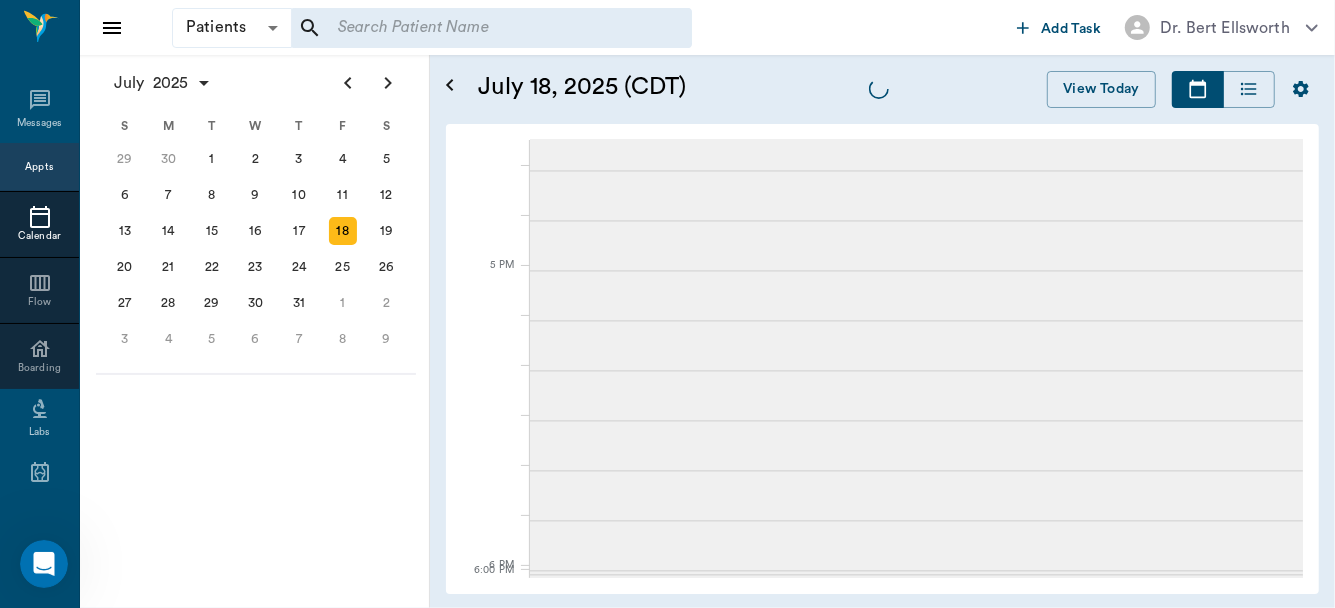 scroll, scrollTop: 2582, scrollLeft: 0, axis: vertical 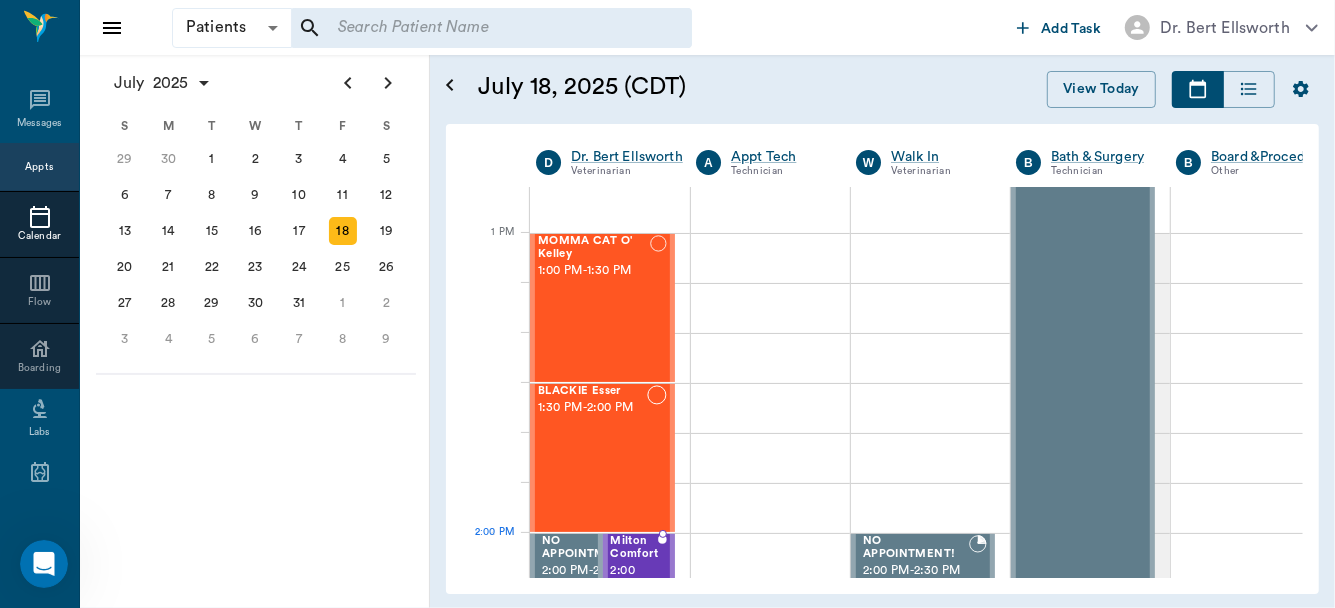 click on "2:00 PM  -  2:30 PM" at bounding box center [635, 591] 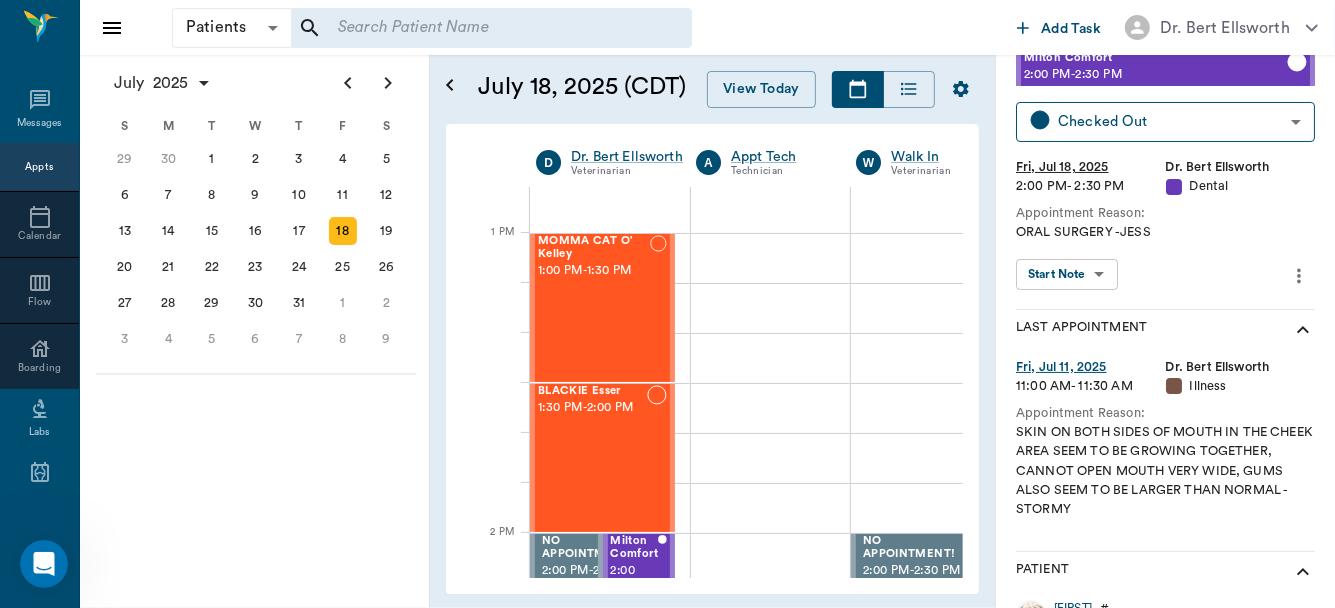 scroll, scrollTop: 93, scrollLeft: 0, axis: vertical 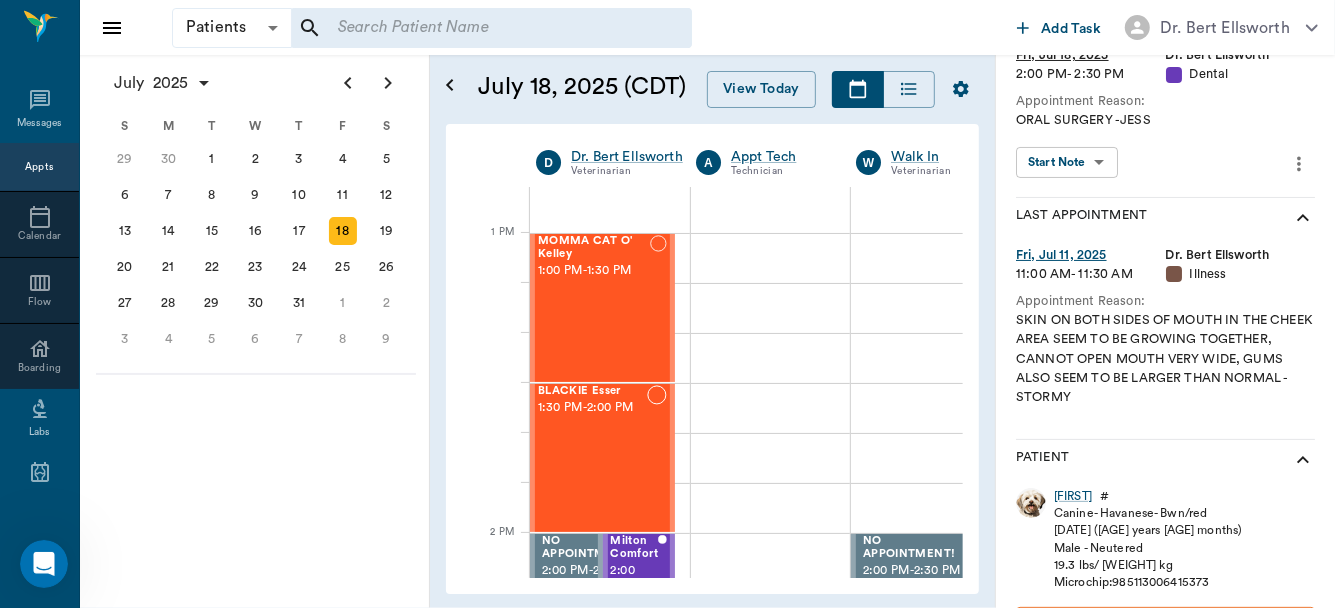 click on "Patients Patients ​ ​ Add Task Dr. Bert Ellsworth Nectar Messages Appts Calendar Flow Boarding Labs Imaging Inventory Tasks Forms Staff Reports Lookup Settings July 2025 S M T W T F S Jun 1 2 3 4 5 6 7 8 9 10 11 12 13 14 15 16 17 18 19 20 21 22 23 24 25 26 27 28 29 30 Jul 1 2 3 4 5 6 7 8 9 10 11 12 S M T W T F S 29 30 Jul 1 2 3 4 5 6 7 8 9 10 11 12 13 14 15 16 17 18 19 20 21 22 23 24 25 26 27 28 29 30 31 Aug 1 2 3 4 5 6 7 8 9 S M T W T F S 27 28 29 30 31 Aug 1 2 3 4 5 6 7 8 9 10 11 12 13 14 15 16 17 18 19 20 21 22 23 24 25 26 27 28 29 30 31 Sep 1 2 3 4 5 6 July 18, 2025 (CDT) View Today July 2025 Today 18 Fri Jul 2025 D Dr. Bert Ellsworth Veterinarian A Appt Tech Technician W Walk In Veterinarian B Bath & Surgery Technician B Board &Procedures Other D Dr. Kindall Jones Veterinarian 8 AM 9 AM 10 AM 11 AM 12 PM 1 PM 2 PM 3 PM 4 PM 5 PM 6 PM 7 PM 8 PM 6:40 PM 1:40 PM Gun Side Darlin' Nelson 8:00 AM - 8:30 AM Fatima Nelson 8:00 AM - 8:30 AM J Lo Nelson 8:00 AM - 8:30 AM Candy Girl Nelson 8:30 AM -" at bounding box center (667, 304) 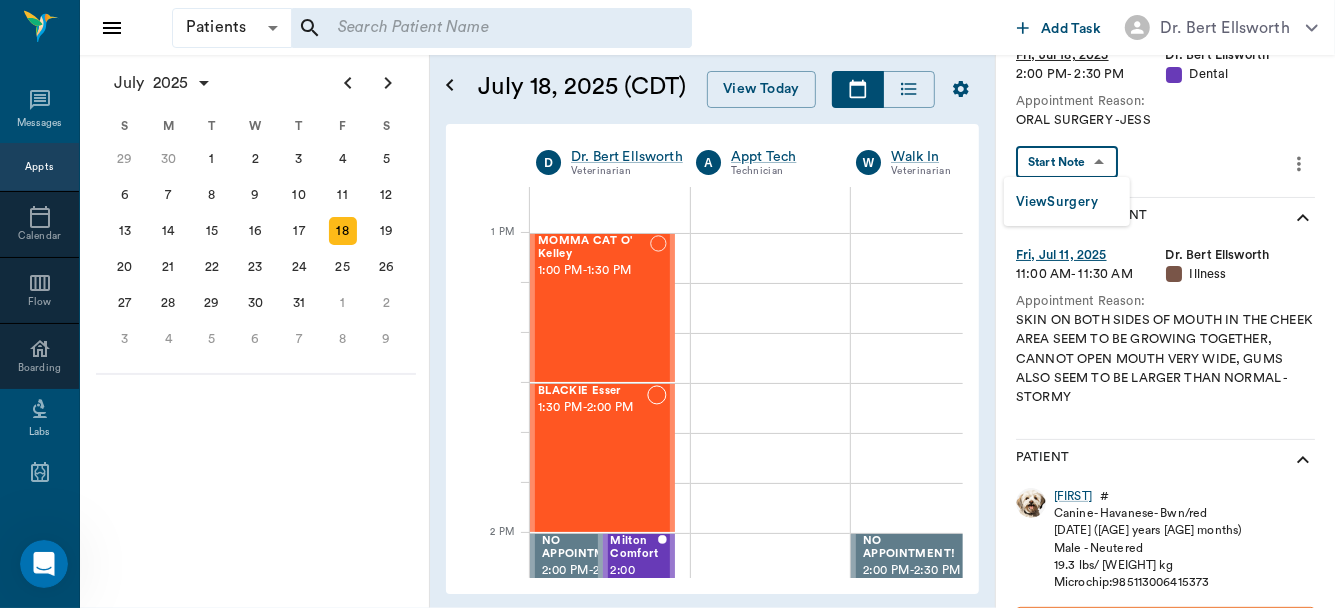 click on "View  Surgery" at bounding box center [1057, 202] 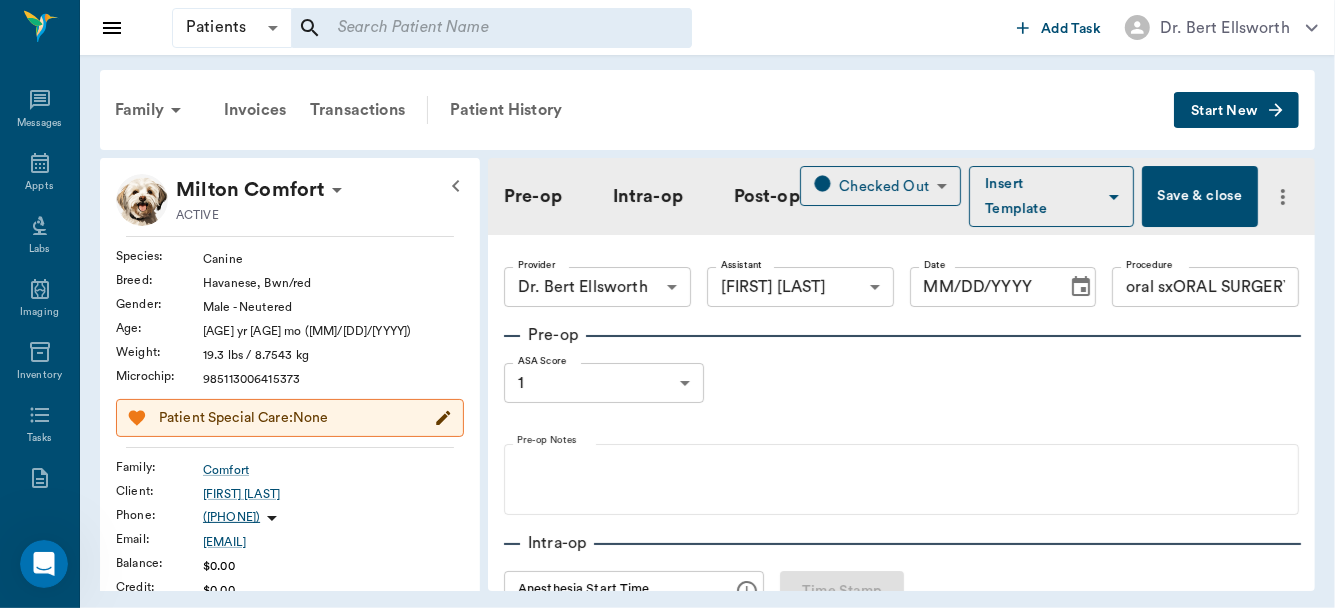 type on "63ec2f075fda476ae8351a4d" 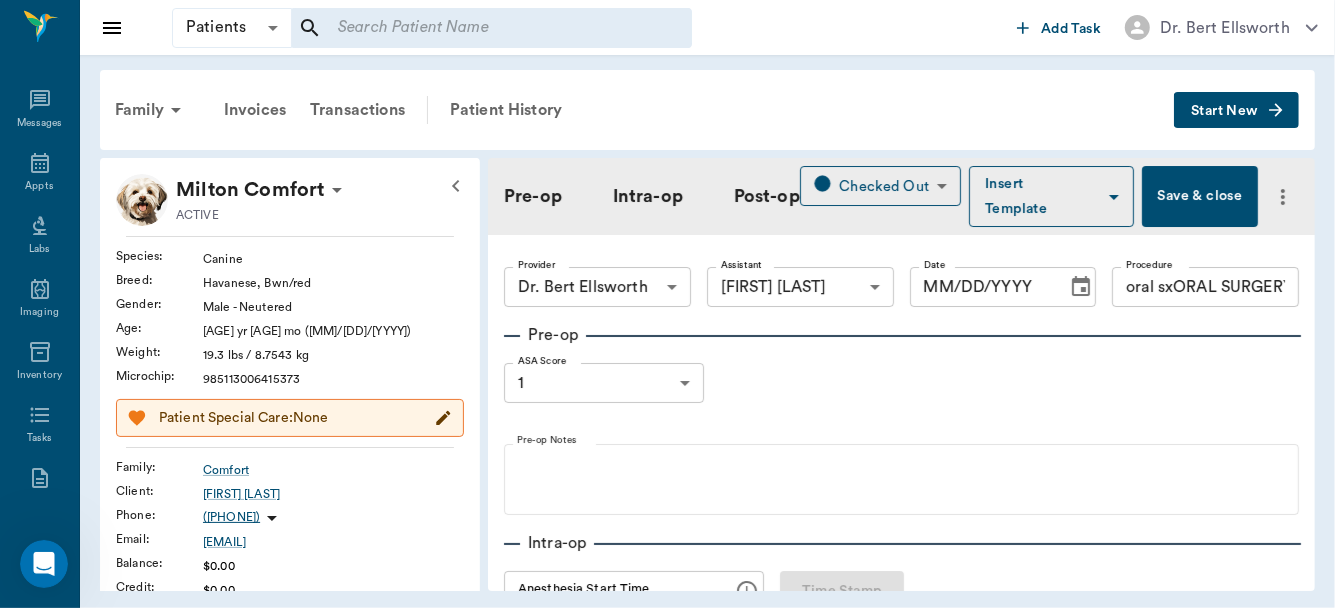 type on "6740bf97de10e07744acf1eb" 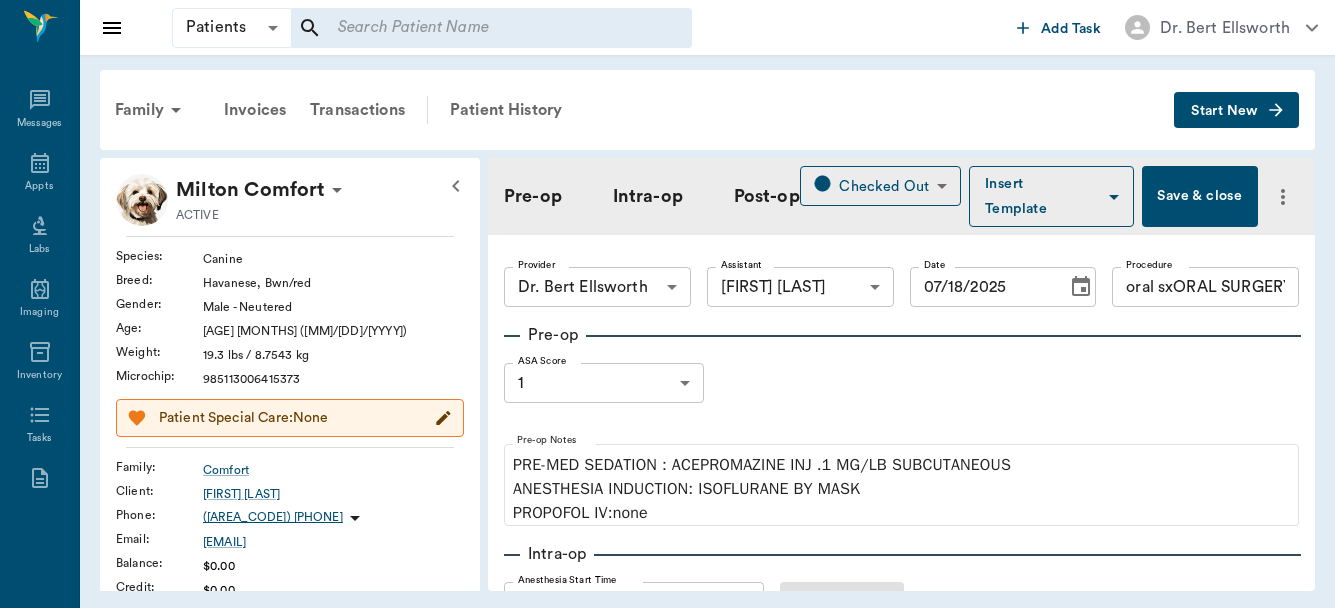 scroll, scrollTop: 0, scrollLeft: 0, axis: both 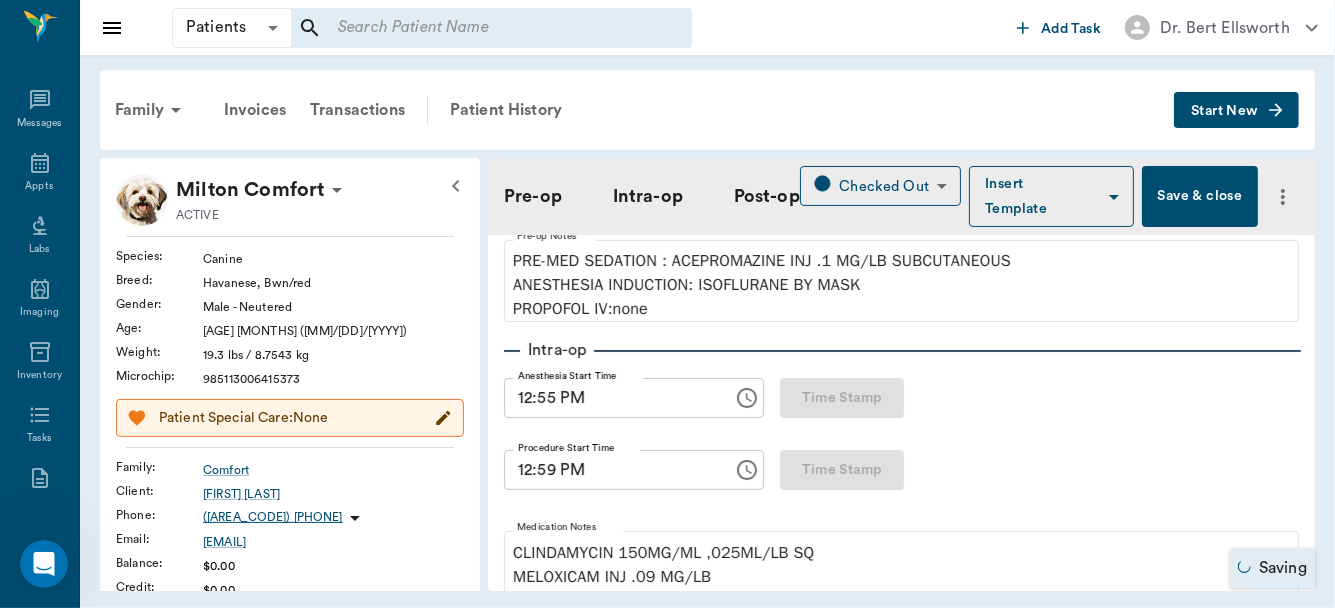 type on "oral sxORAL SURGERY" 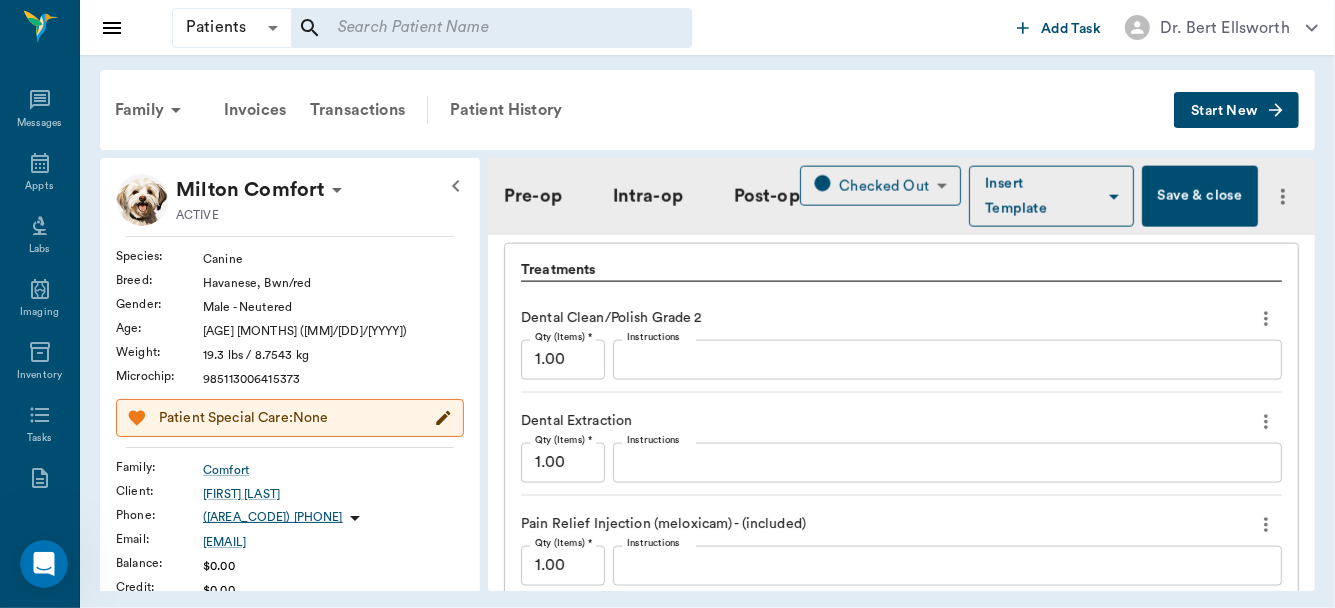 scroll, scrollTop: 1922, scrollLeft: 0, axis: vertical 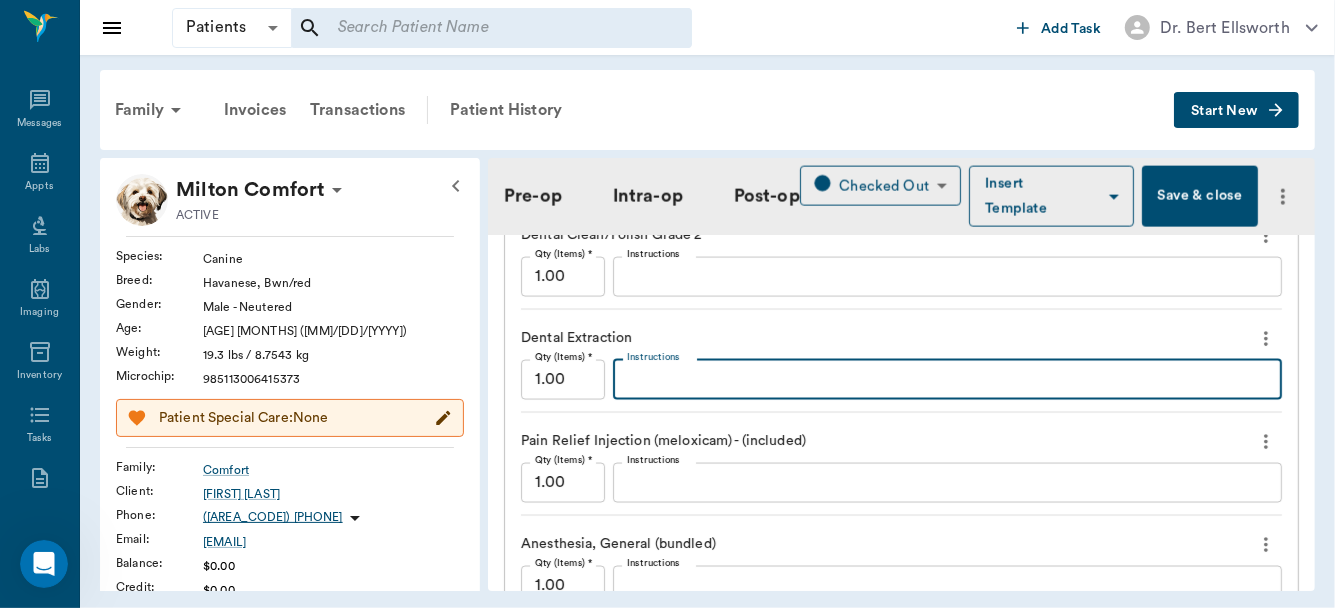 click on "Instructions" at bounding box center (947, 379) 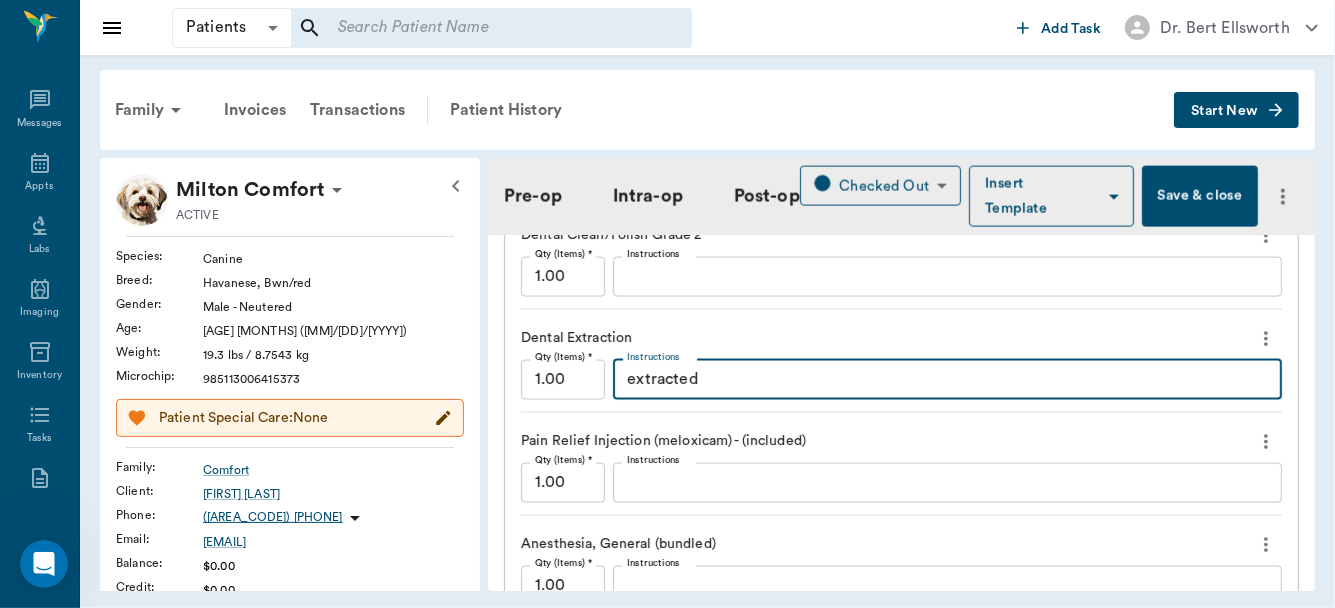 type on "extracted" 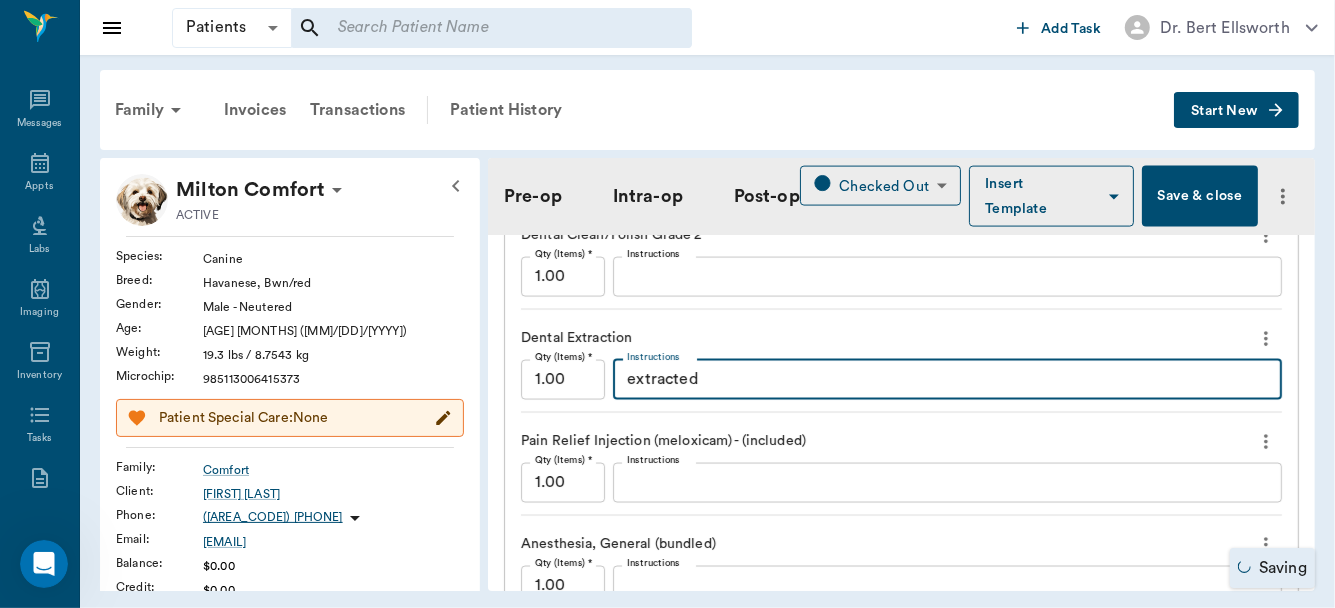 type on "oral sxORAL SURGERY" 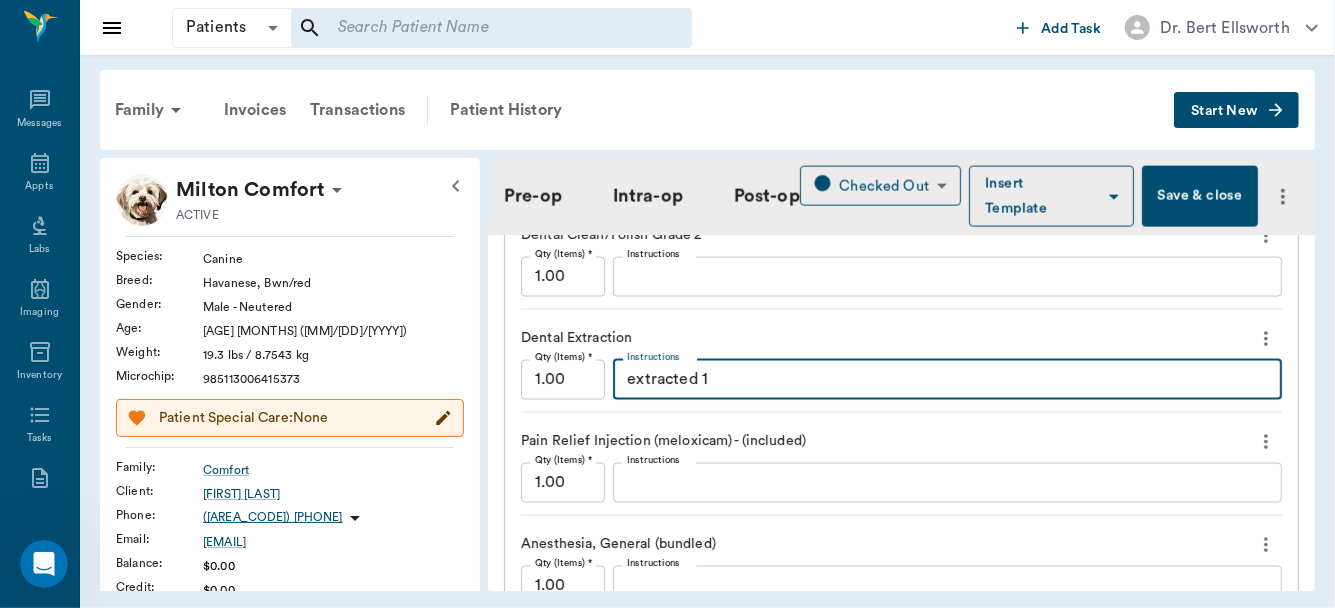 type on "extracted 10" 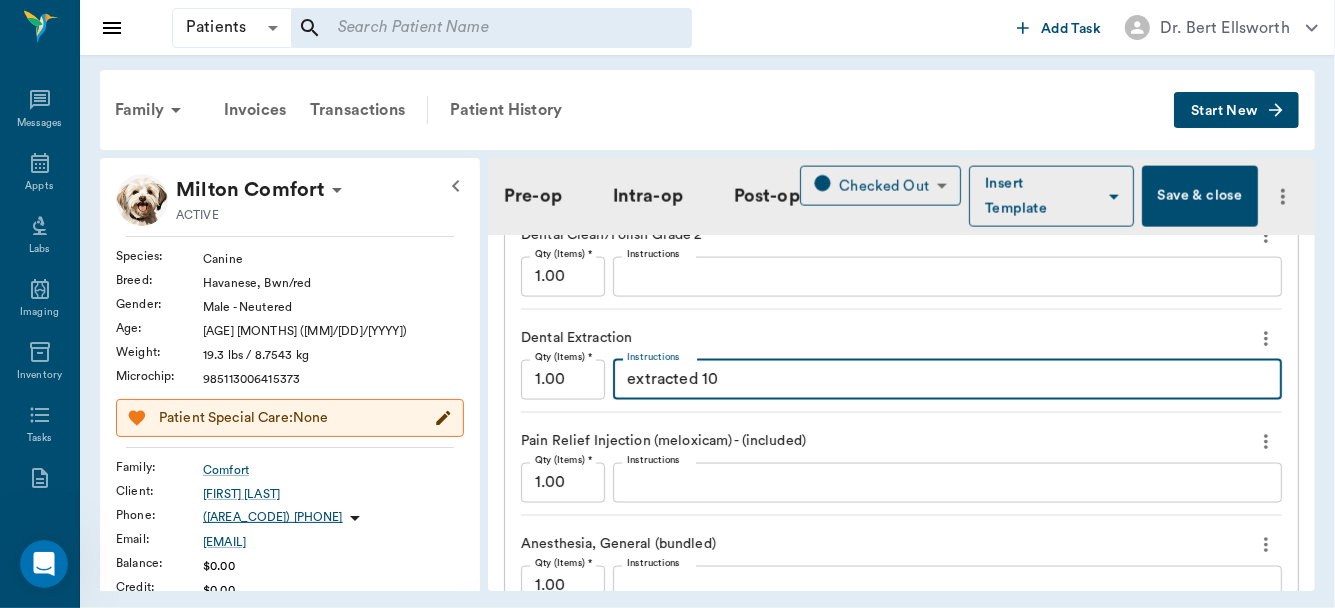 type on "oral sxORAL SURGERY" 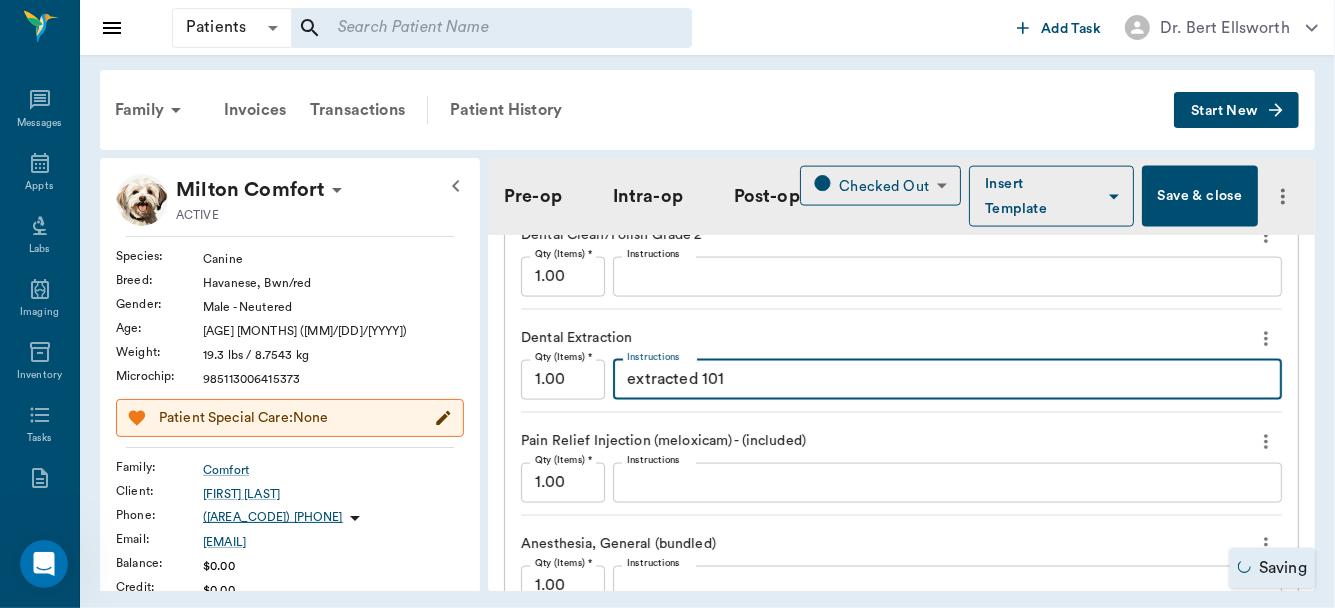 type on "oral sxORAL SURGERY" 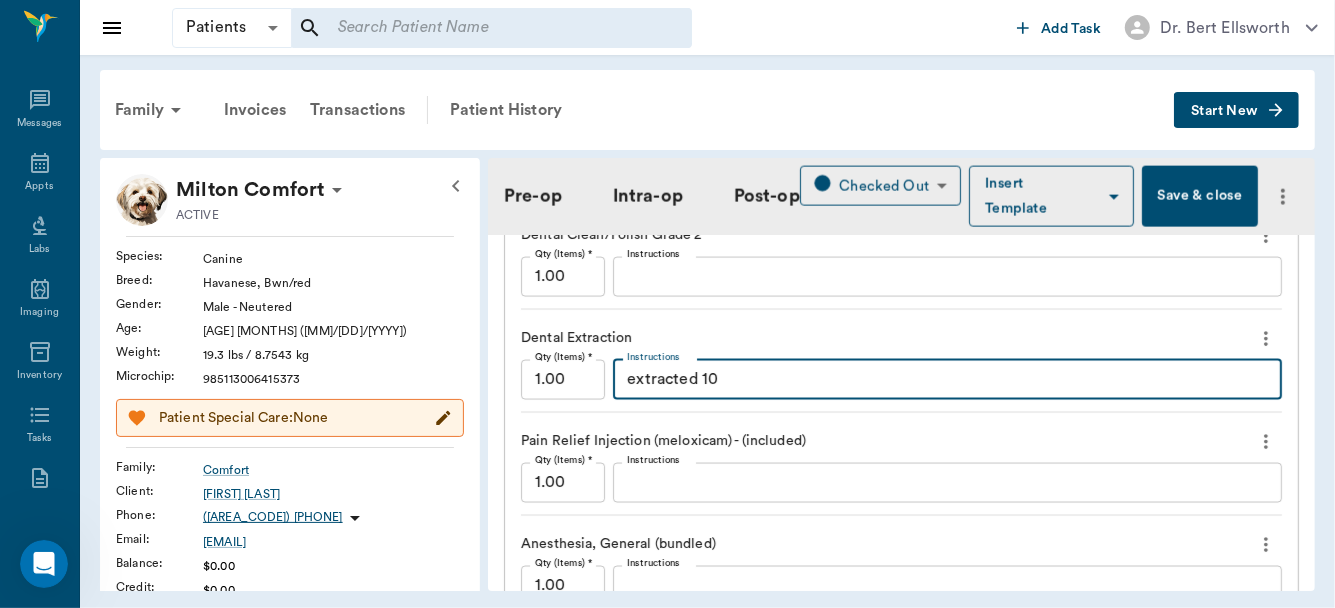 type on "oral sxORAL SURGERY" 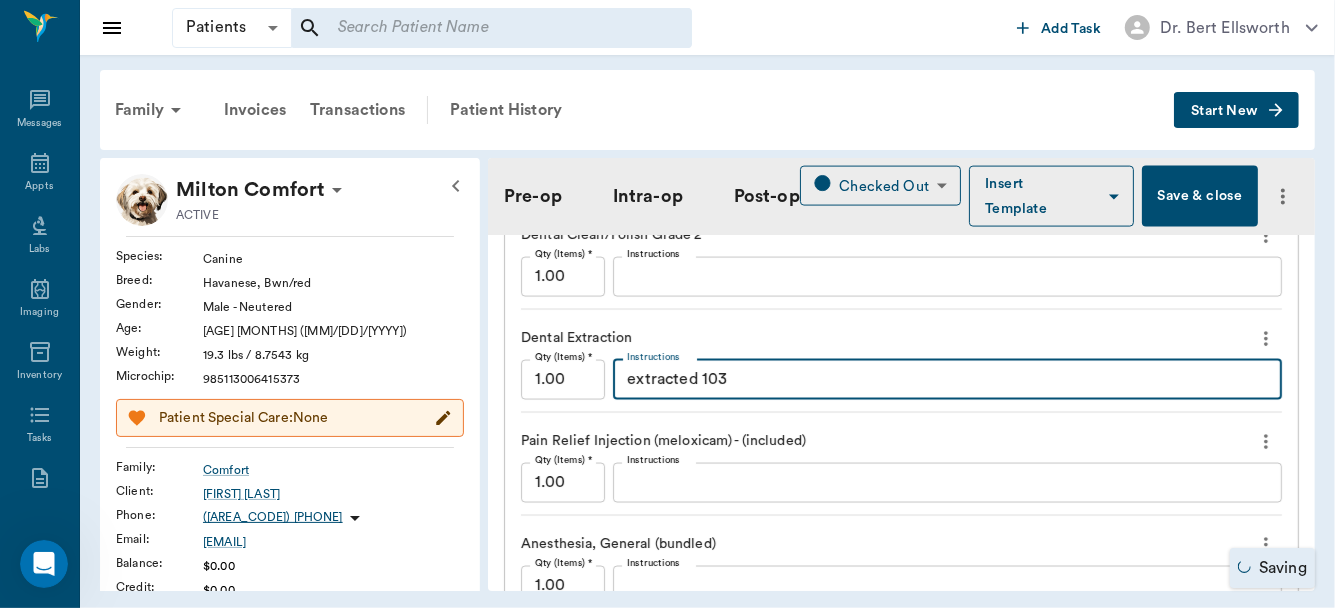 type on "oral sxORAL SURGERY" 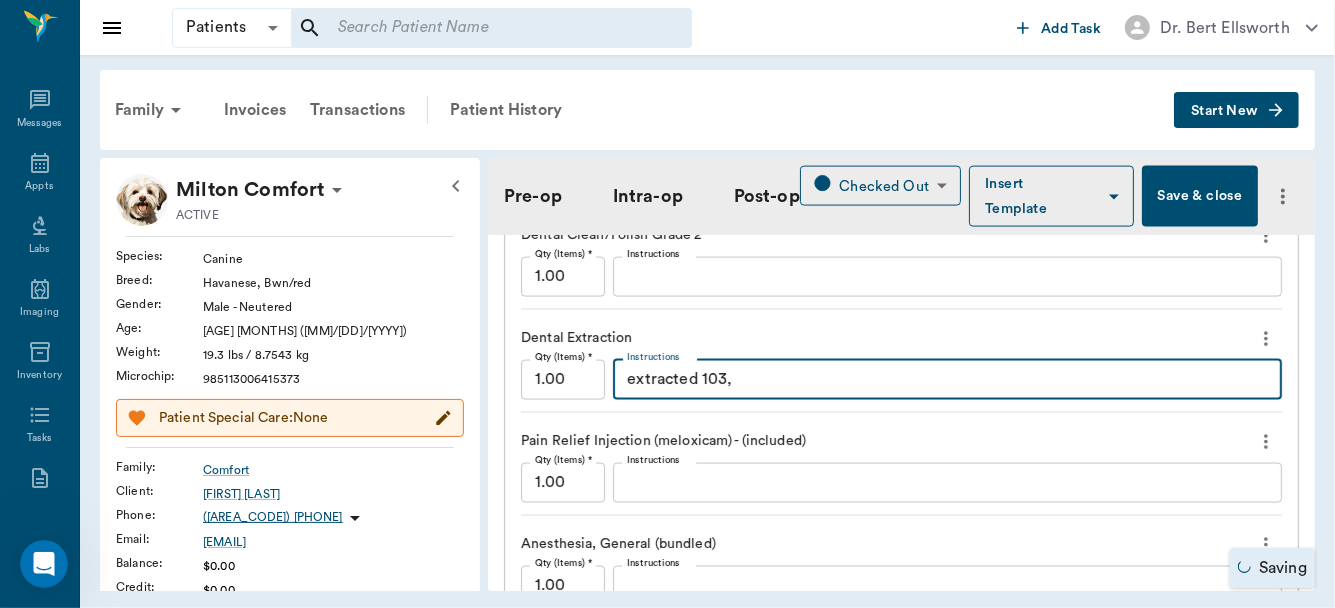 type on "oral sxORAL SURGERY" 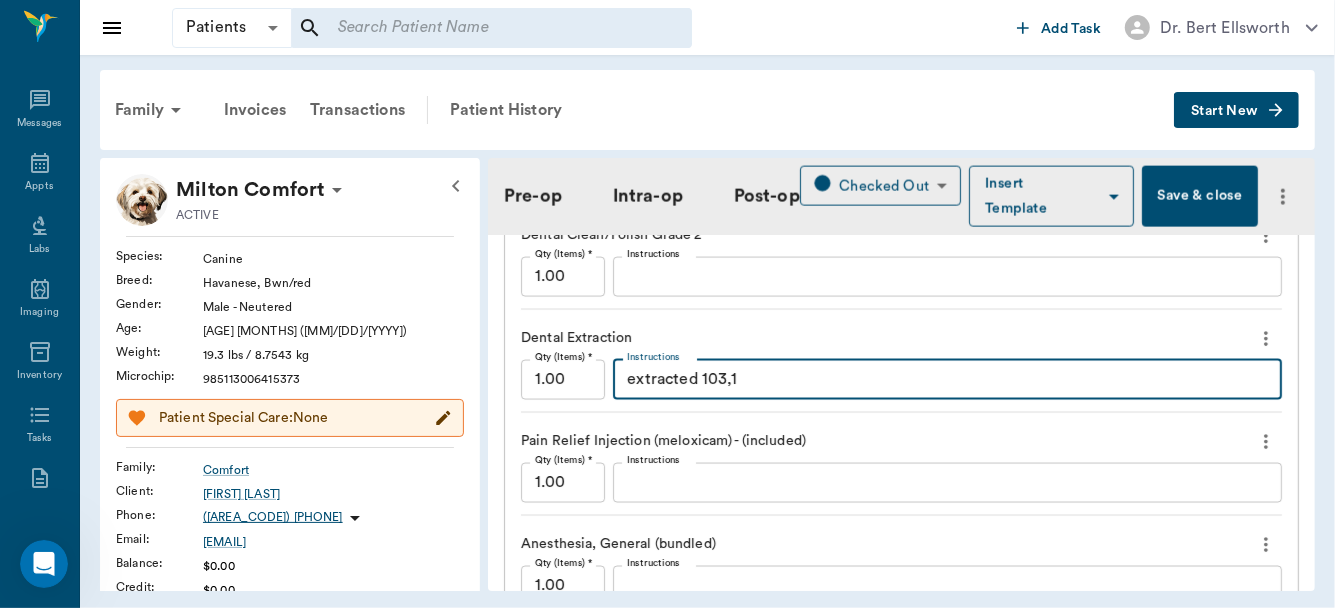 type on "extracted 103,10" 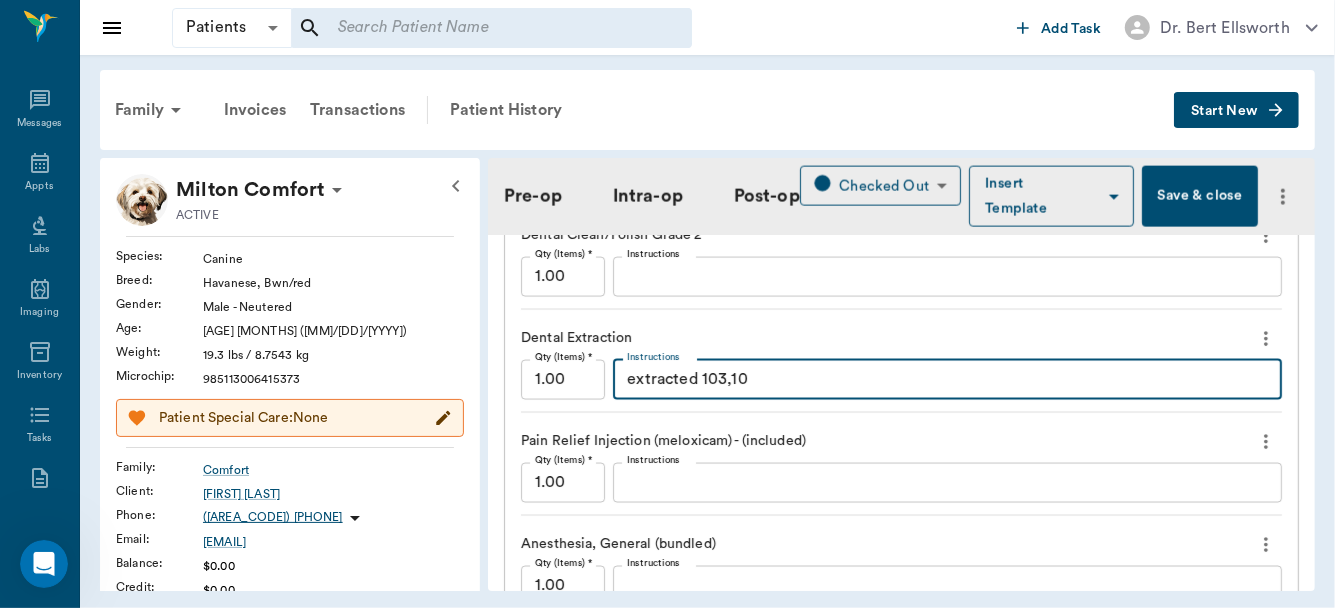 type on "oral sxORAL SURGERY" 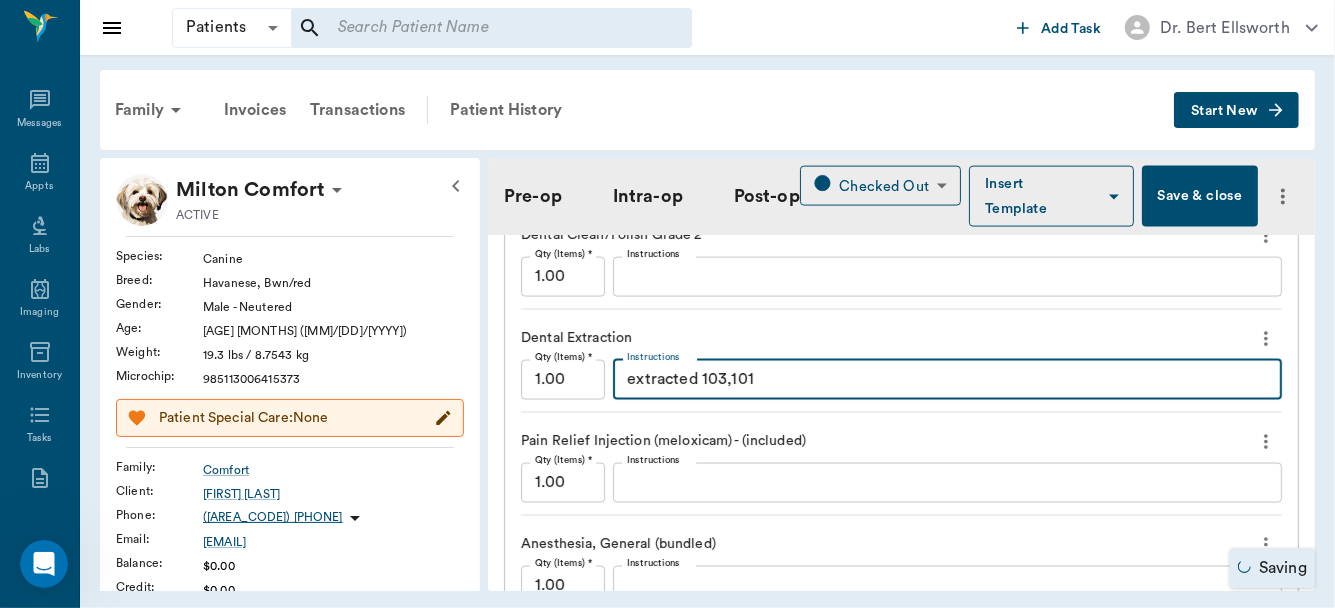 type on "oral sxORAL SURGERY" 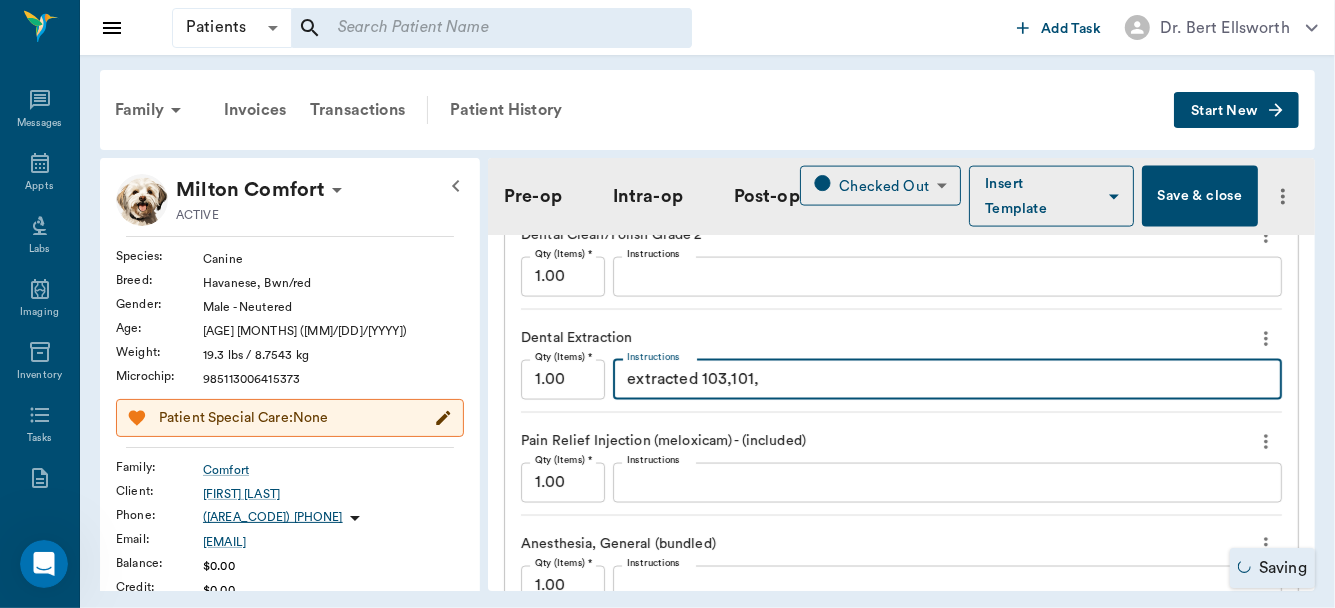 type on "oral sxORAL SURGERY" 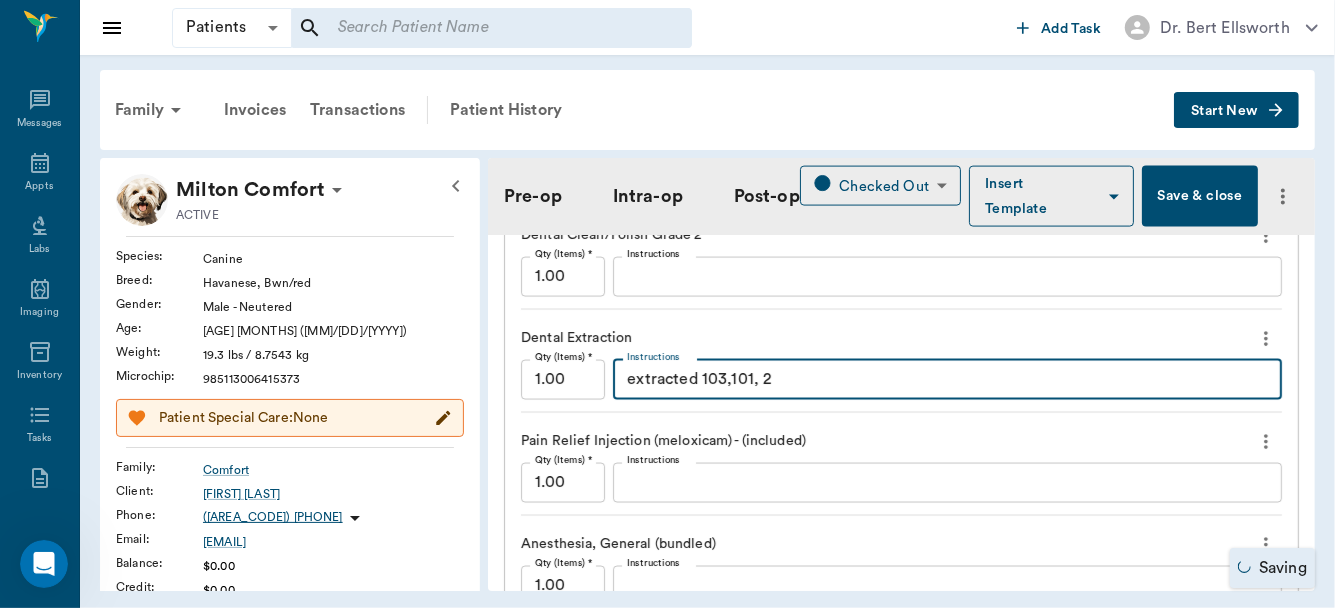type on "oral sxORAL SURGERY" 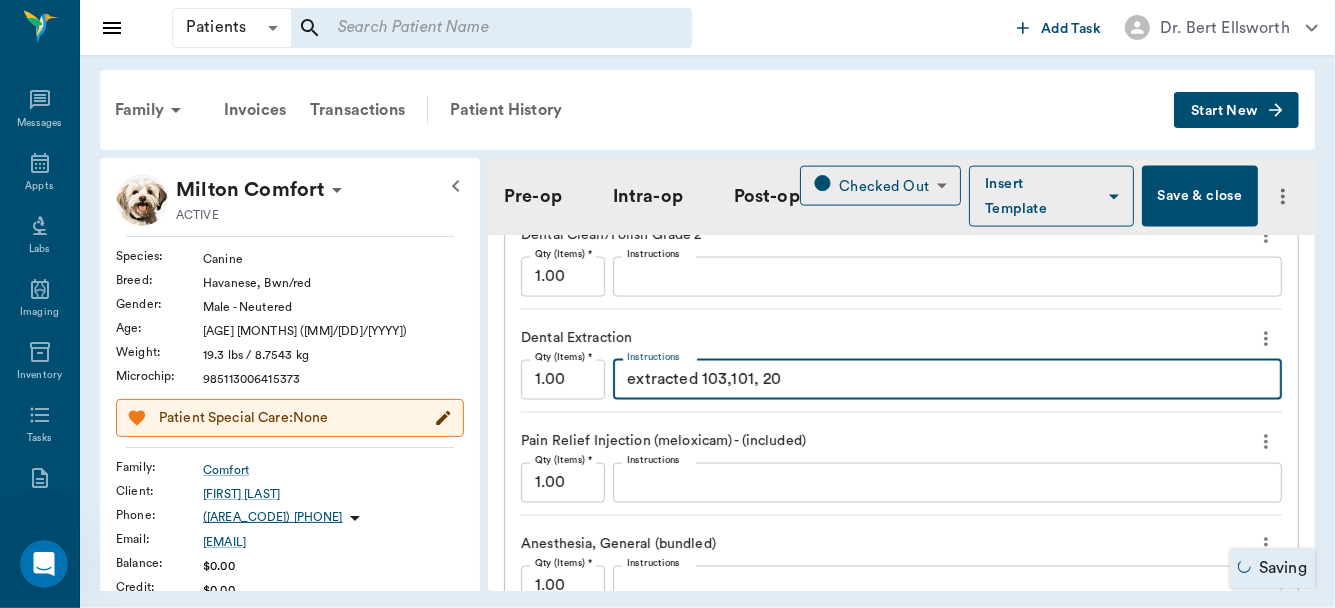 type on "oral sxORAL SURGERY" 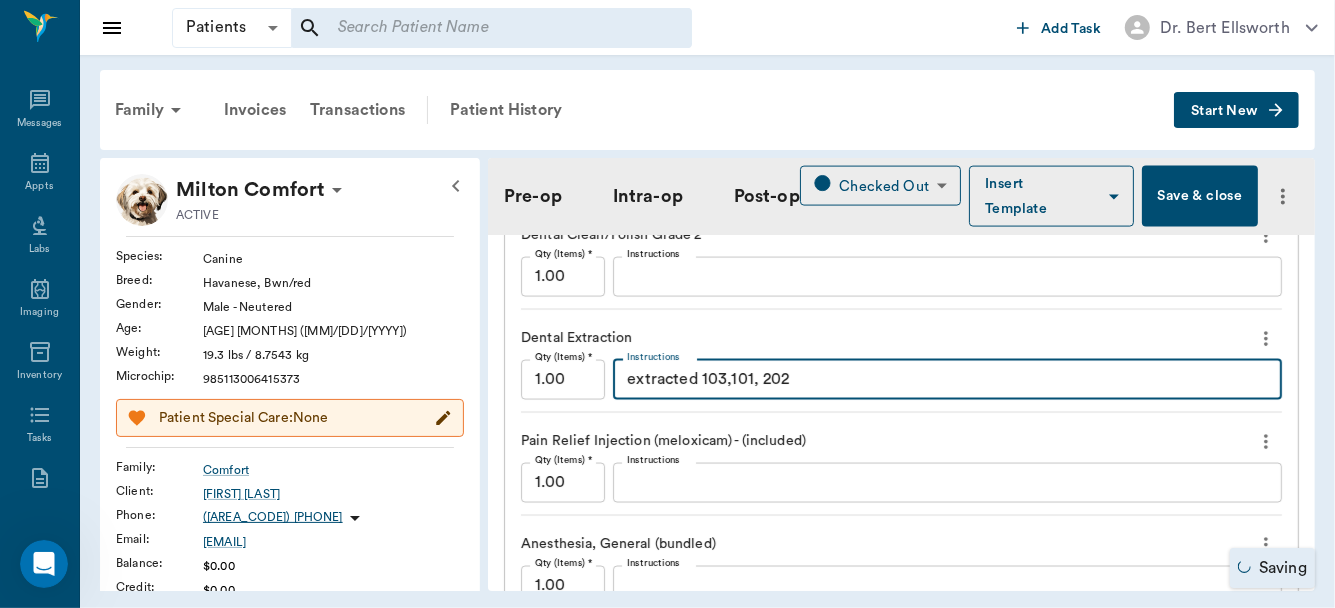 type on "oral sxORAL SURGERY" 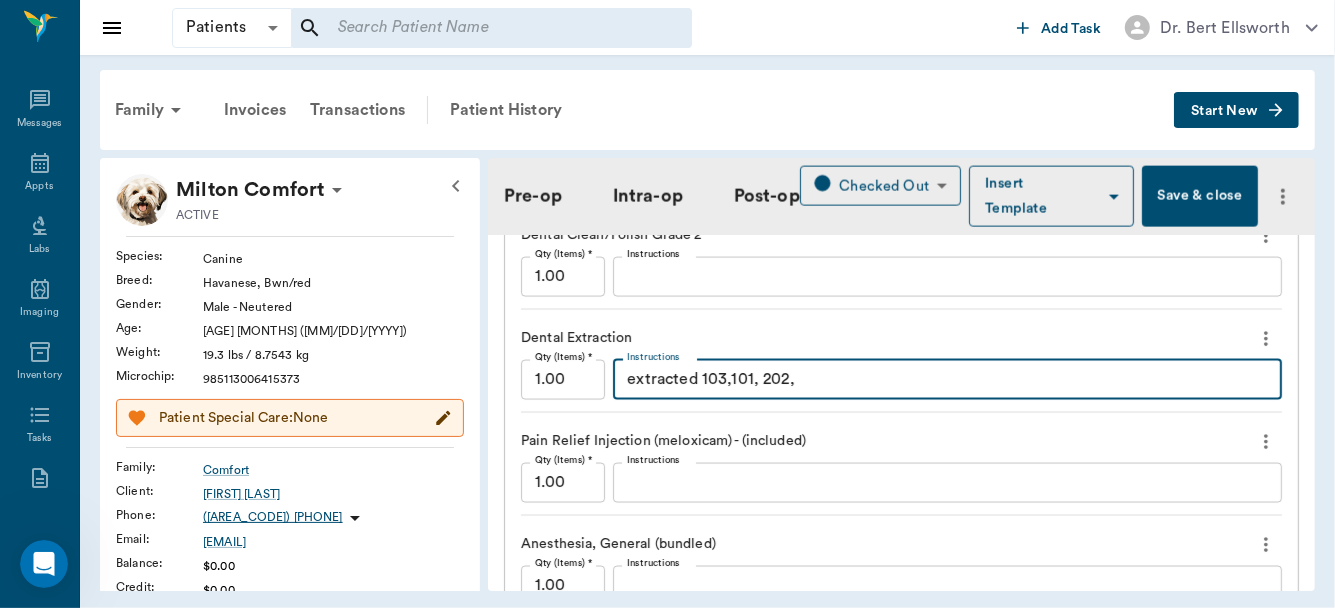 type on "oral sxORAL SURGERY" 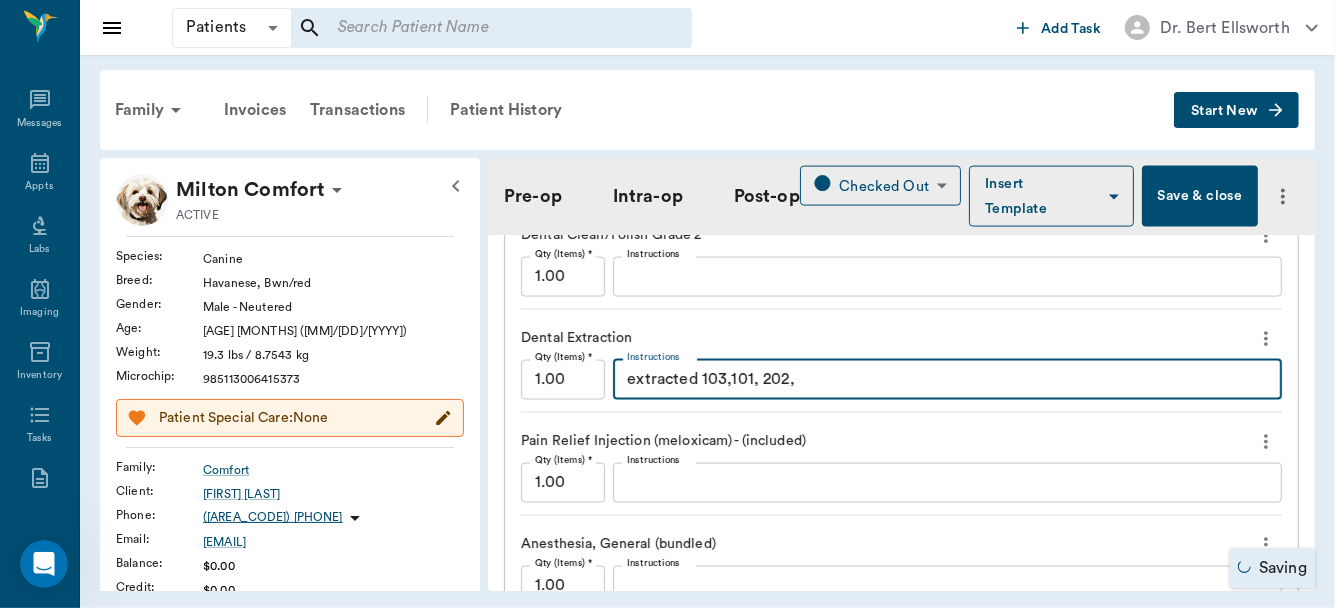 type on "oral sxORAL SURGERY" 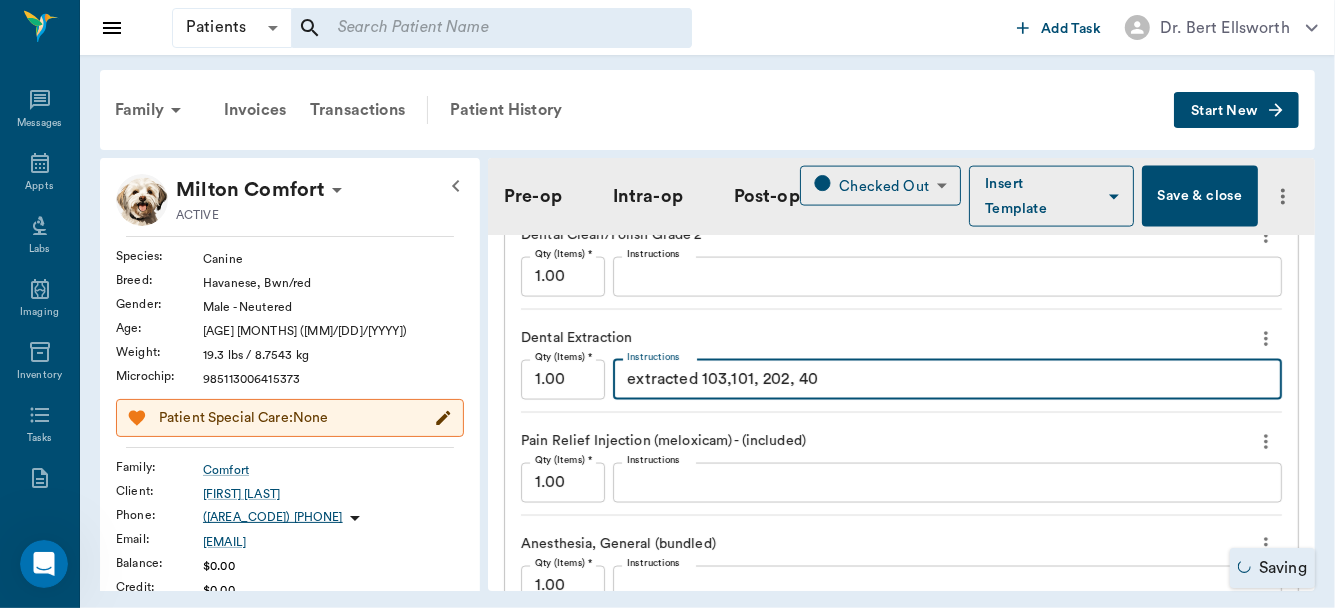 type on "extracted 103,101, 202, 404" 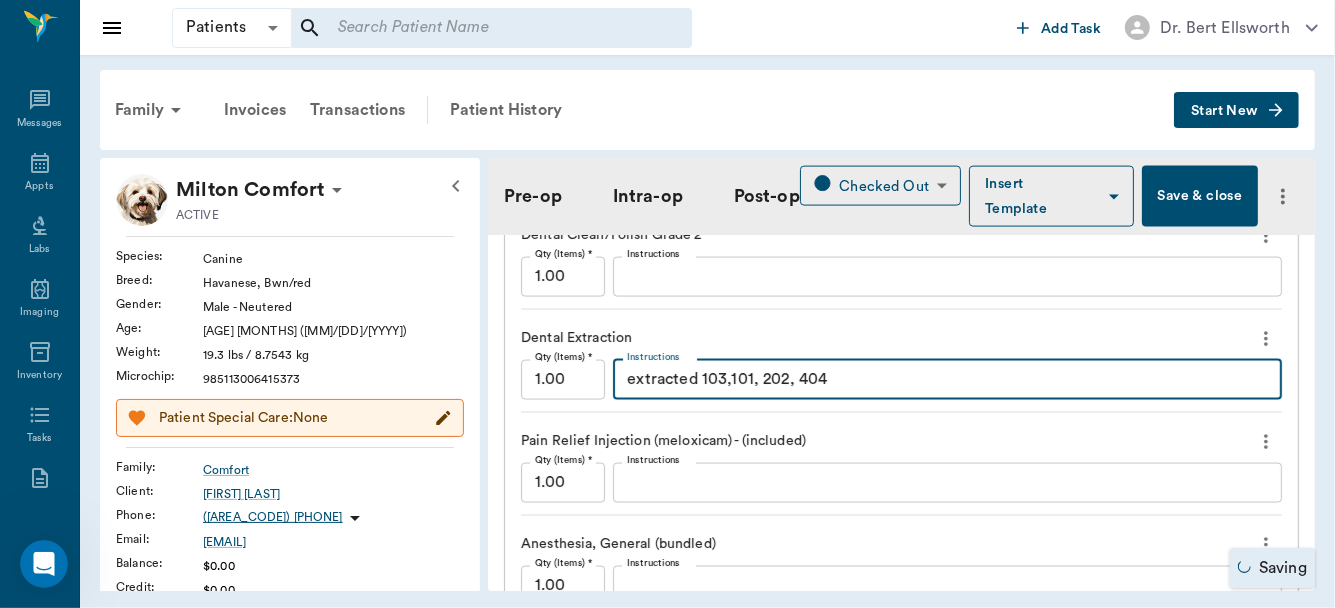 type on "oral sxORAL SURGERY" 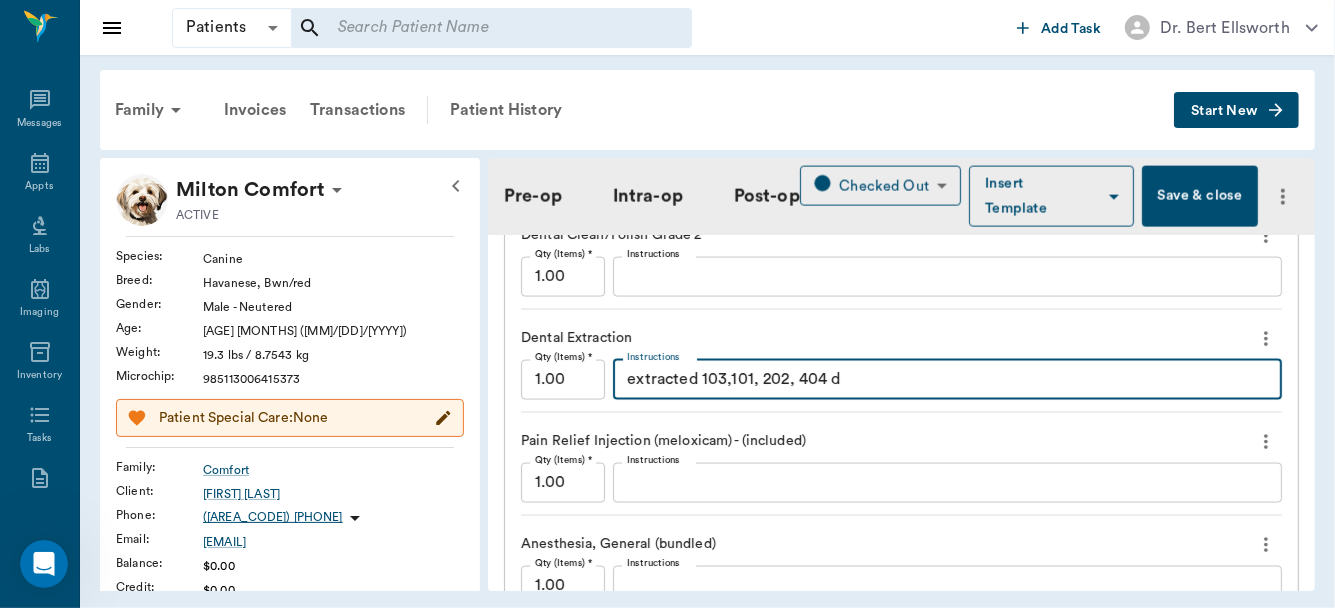 type on "extracted 103,101, 202, 404 du" 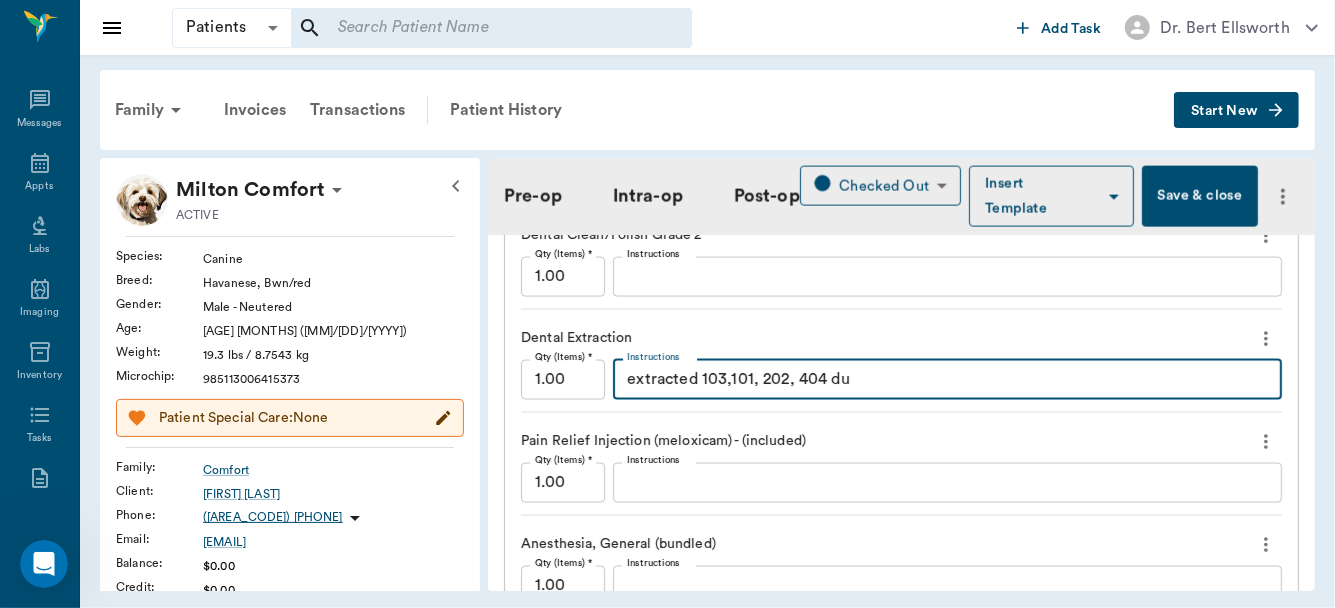 type on "oral sxORAL SURGERY" 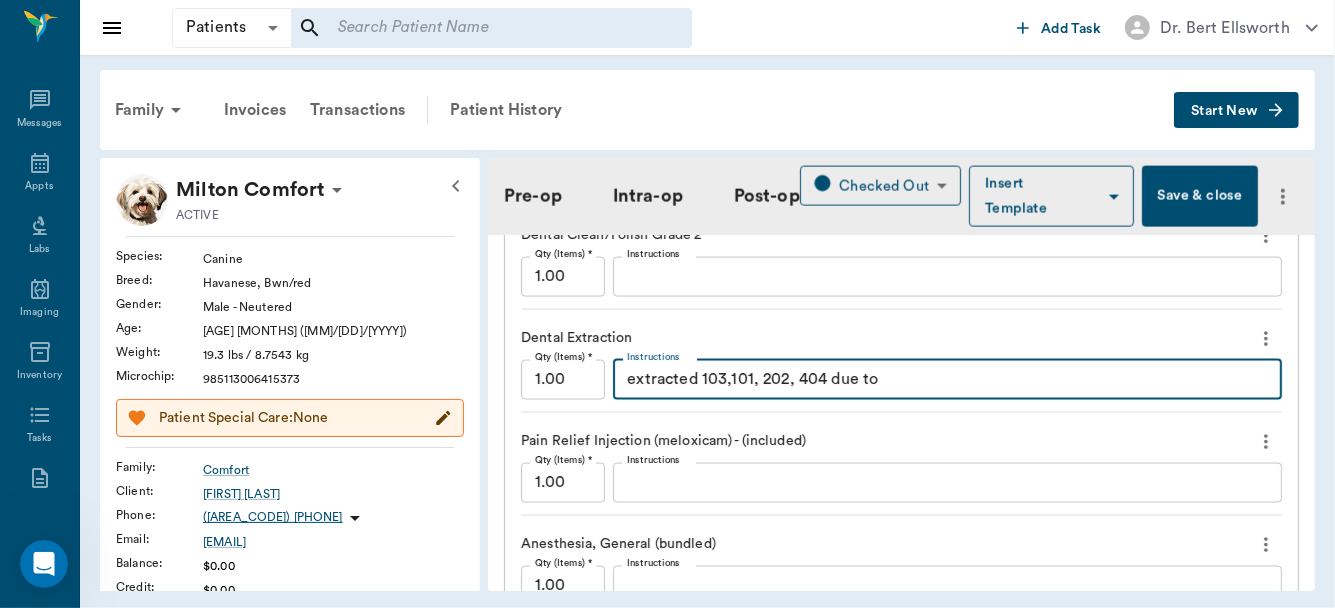 type on "extracted 103,101, 202, 404 due to" 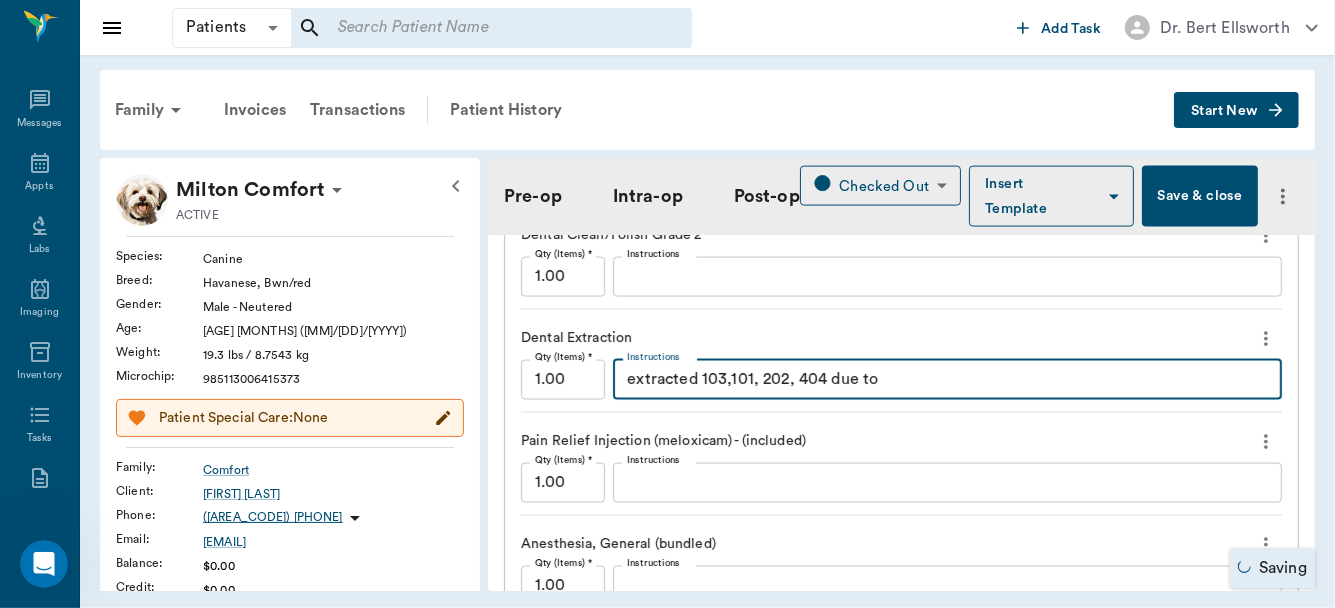 type on "oral sxORAL SURGERY" 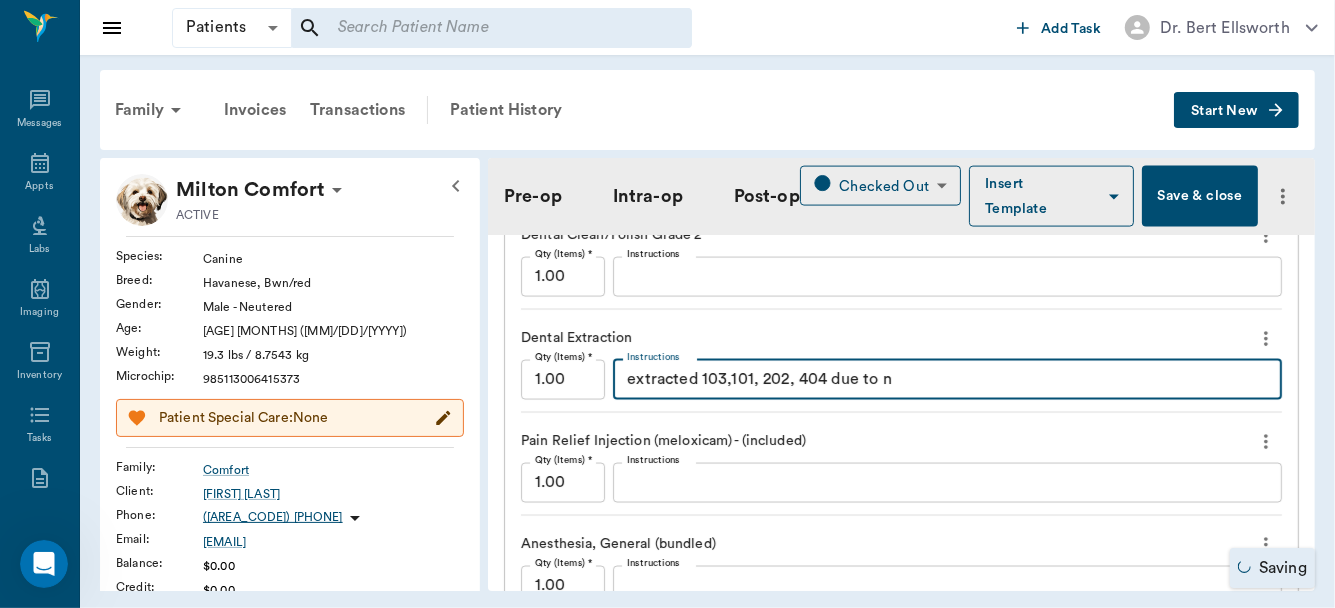 type on "extracted 103,101, 202, 404 due to ne" 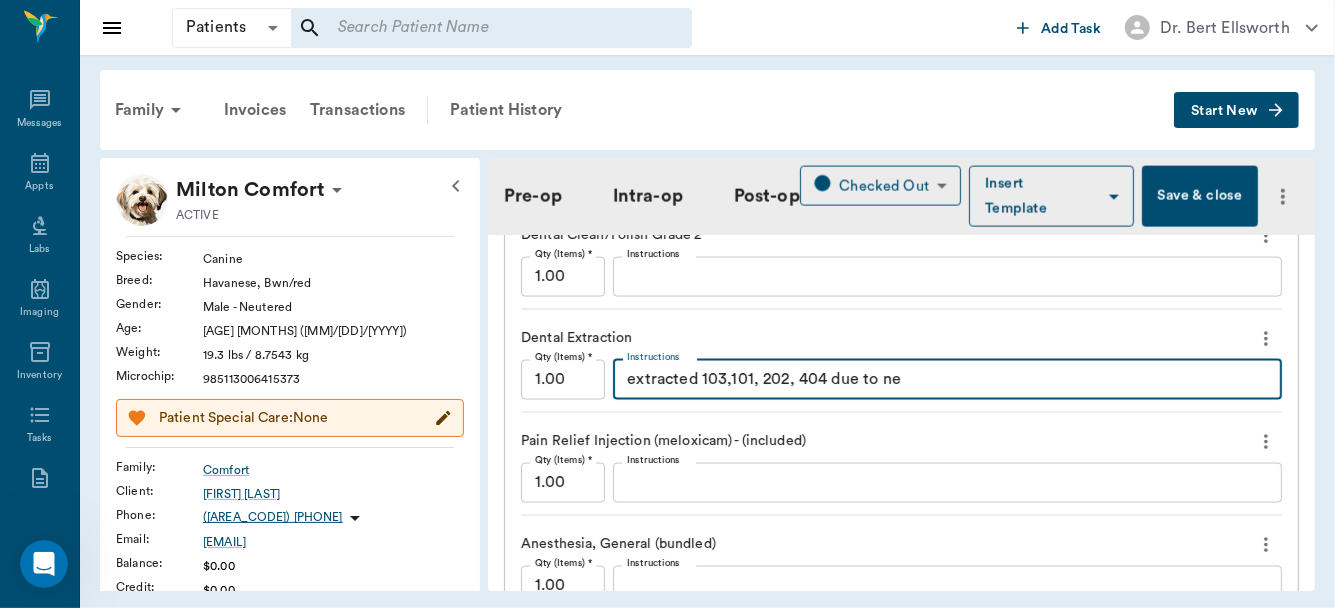 type on "oral sxORAL SURGERY" 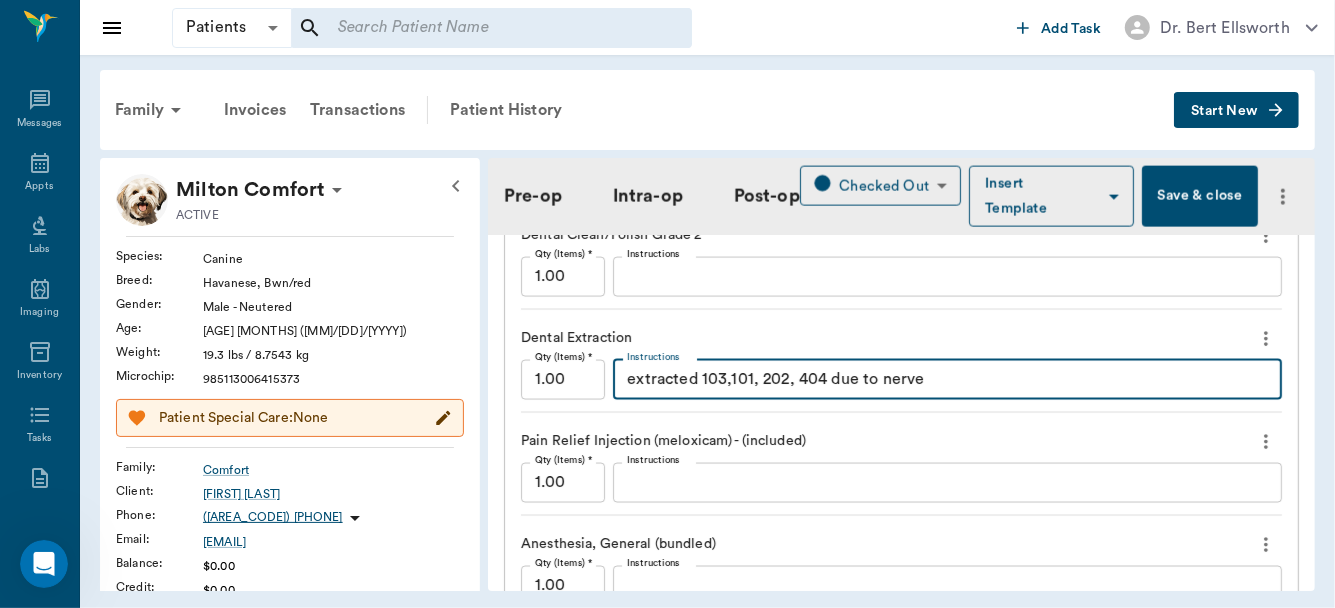 type on "extracted 103,101, 202, 404 due to nerve" 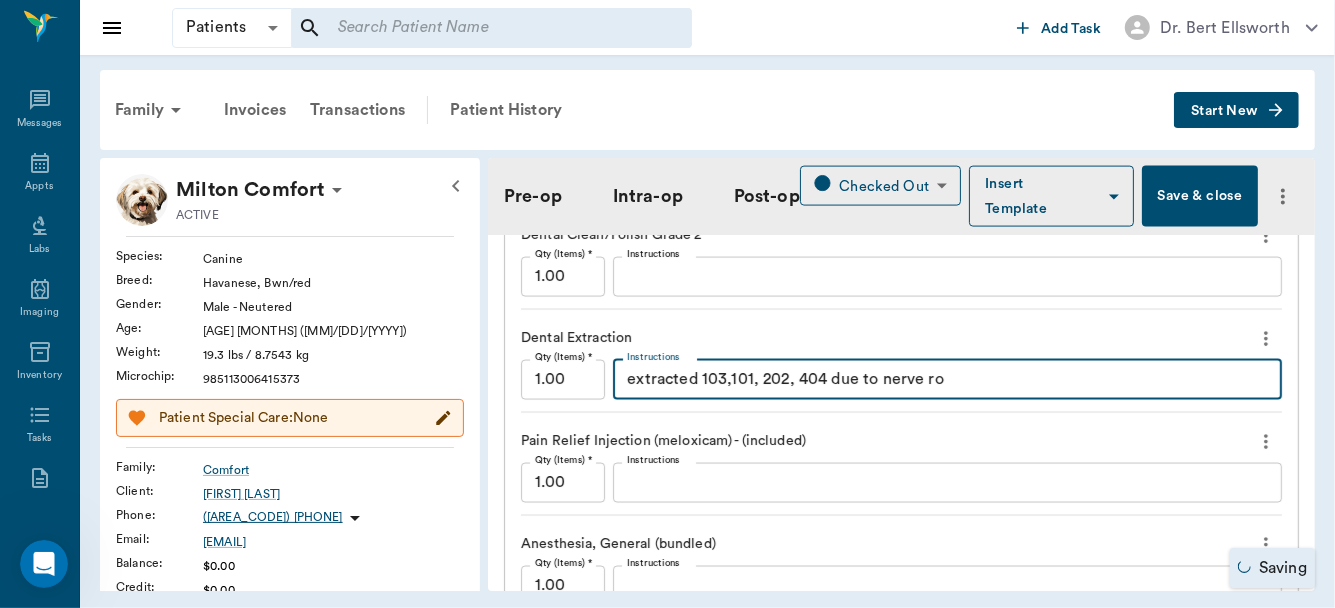 type on "extracted 103,101, 202, 404 due to nerve roo" 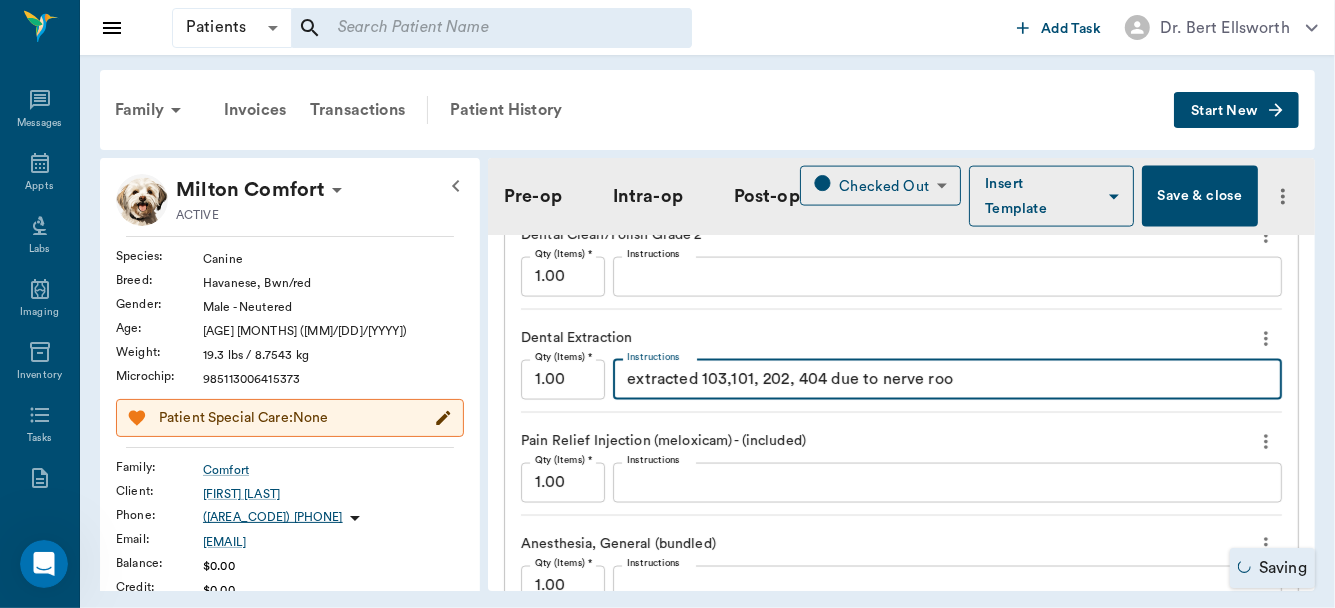 type on "oral sxORAL SURGERY" 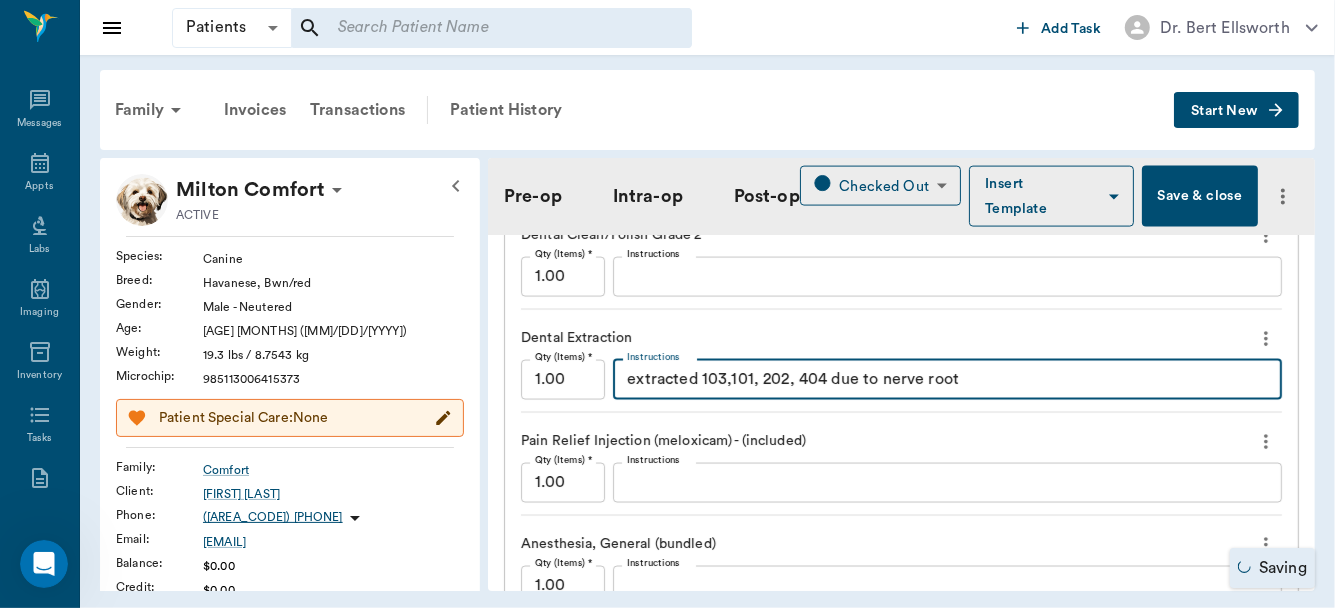 type on "extracted 103,101, 202, 404 due to nerve root" 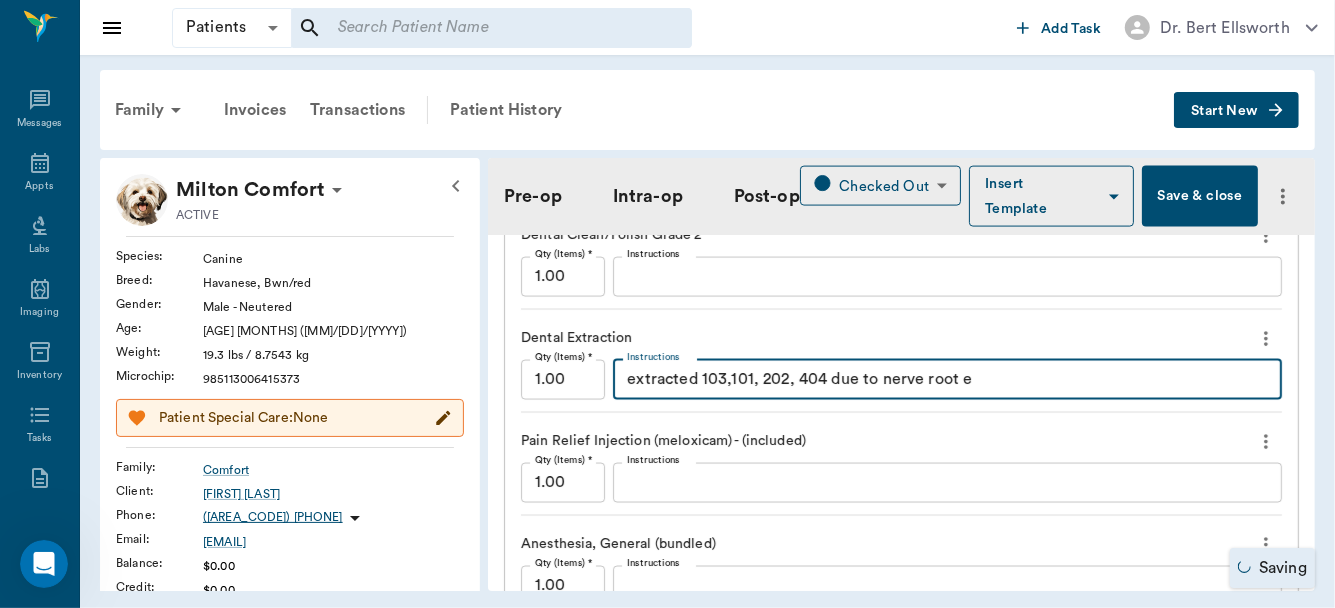 type on "extracted 103,101, 202, 404 due to nerve root ex" 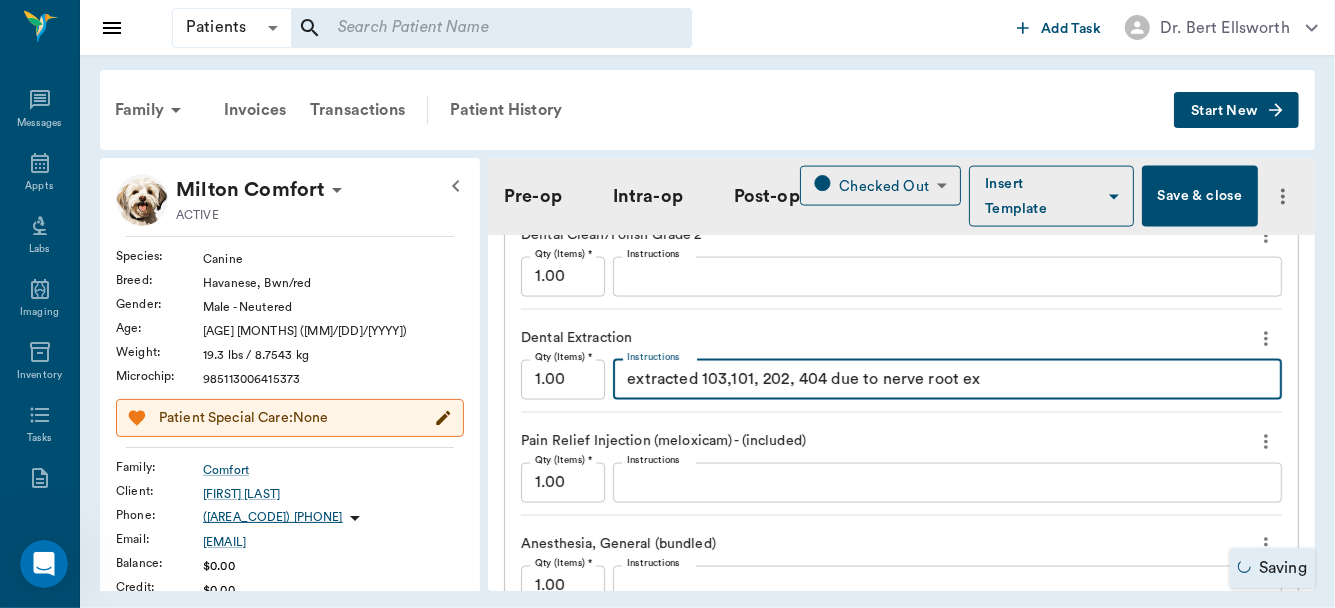 type on "oral sxORAL SURGERY" 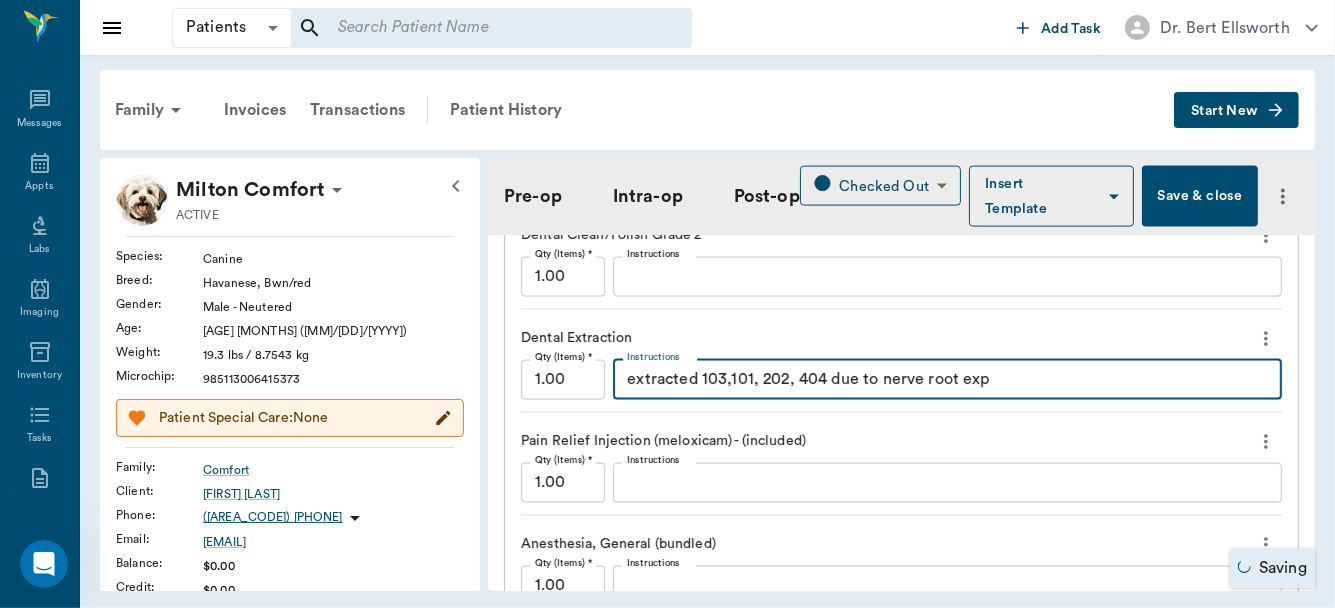 type on "oral sxORAL SURGERY" 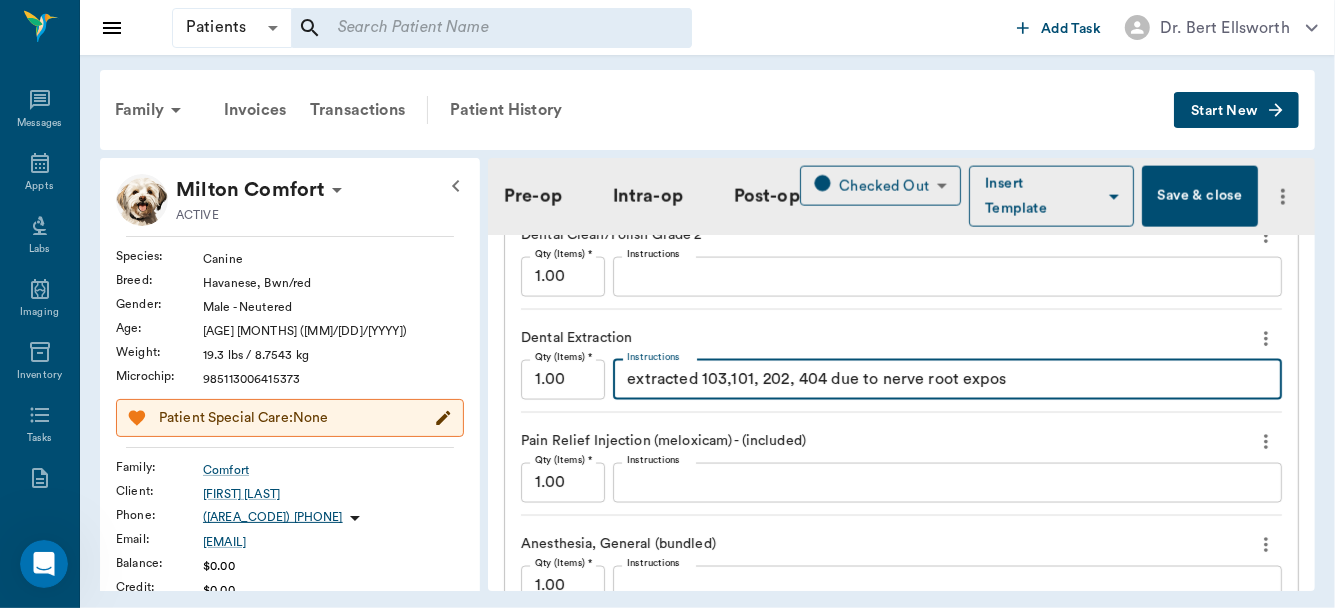 type on "extracted 103,101, 202, 404 due to nerve root exposu" 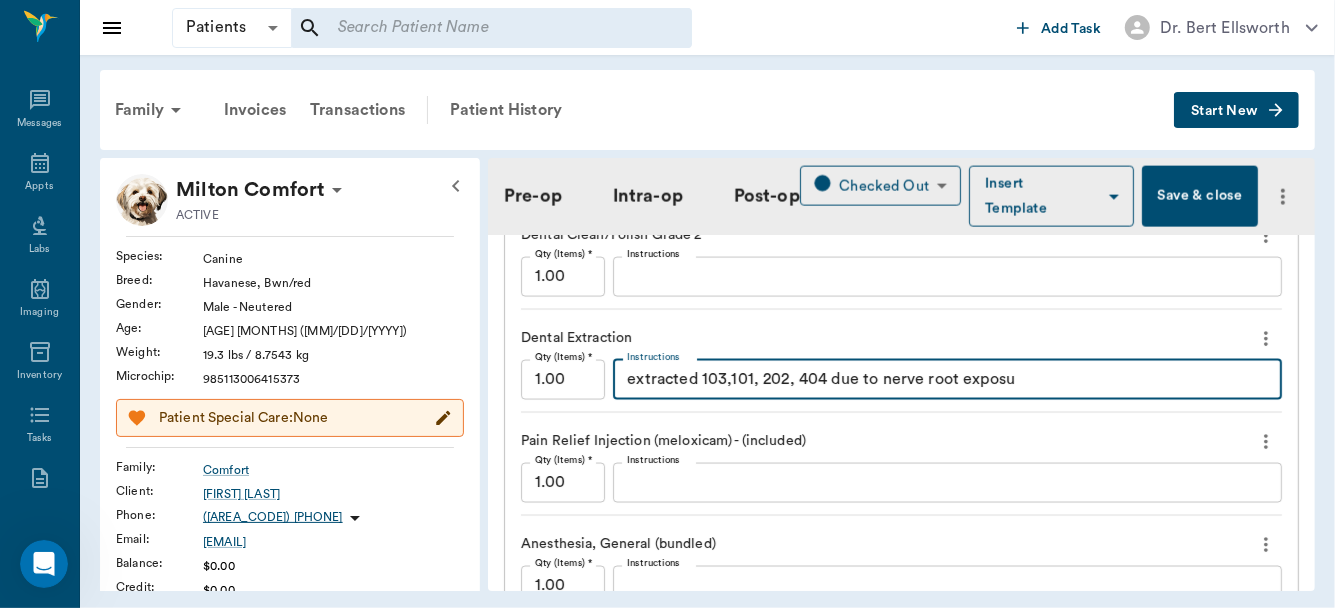 type on "oral sxORAL SURGERY" 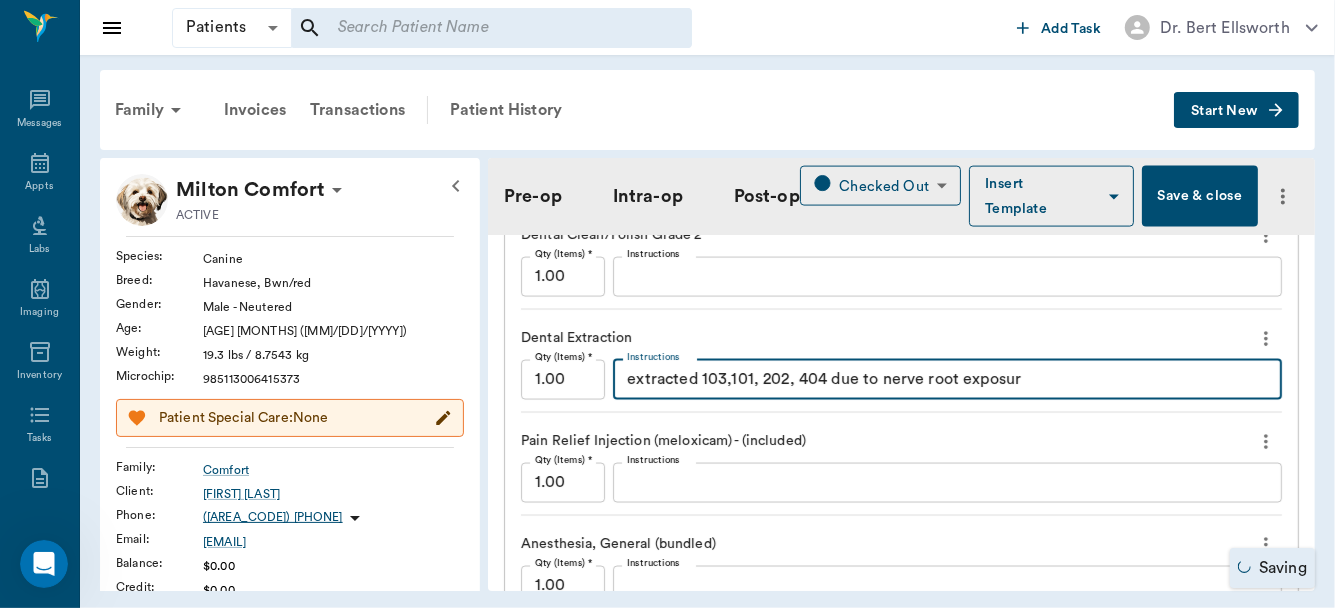 type on "extracted 103,101, 202, 404 due to nerve root exposure" 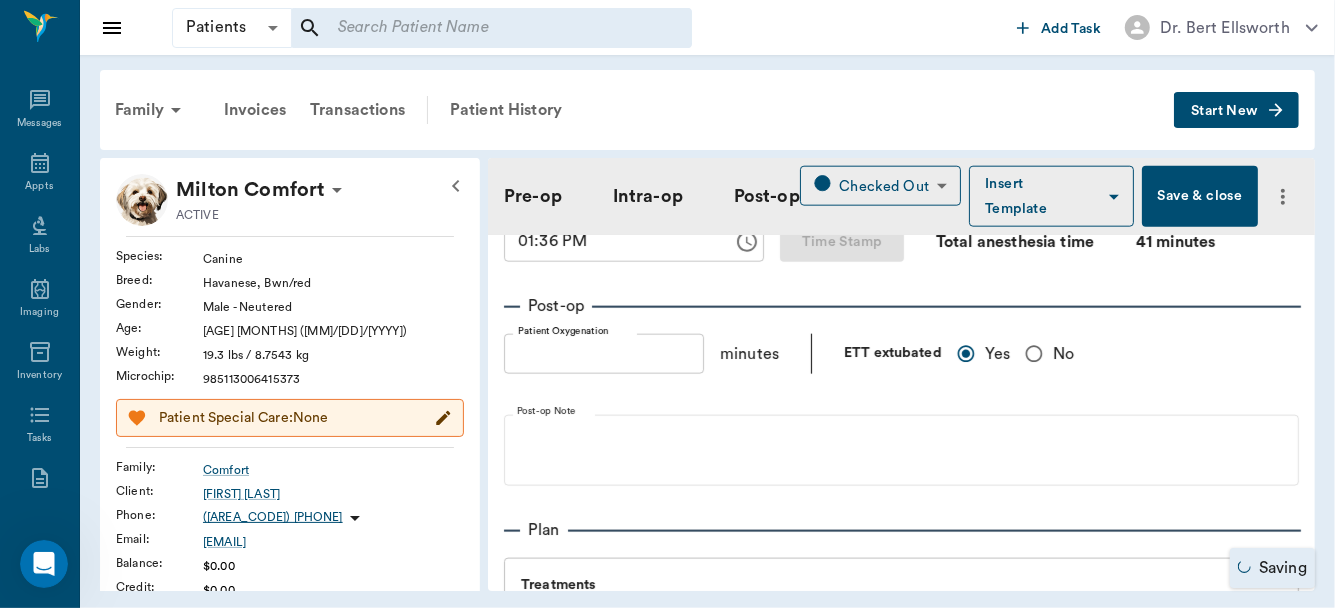 type on "oral sxORAL SURGERY" 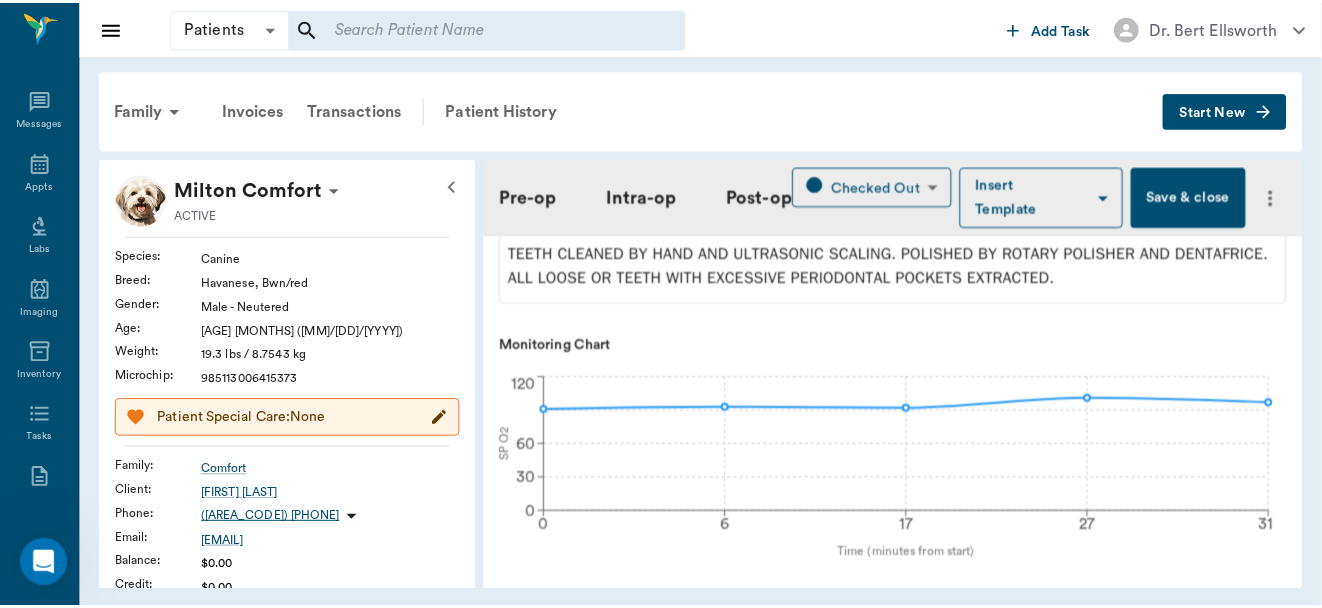 scroll, scrollTop: 267, scrollLeft: 0, axis: vertical 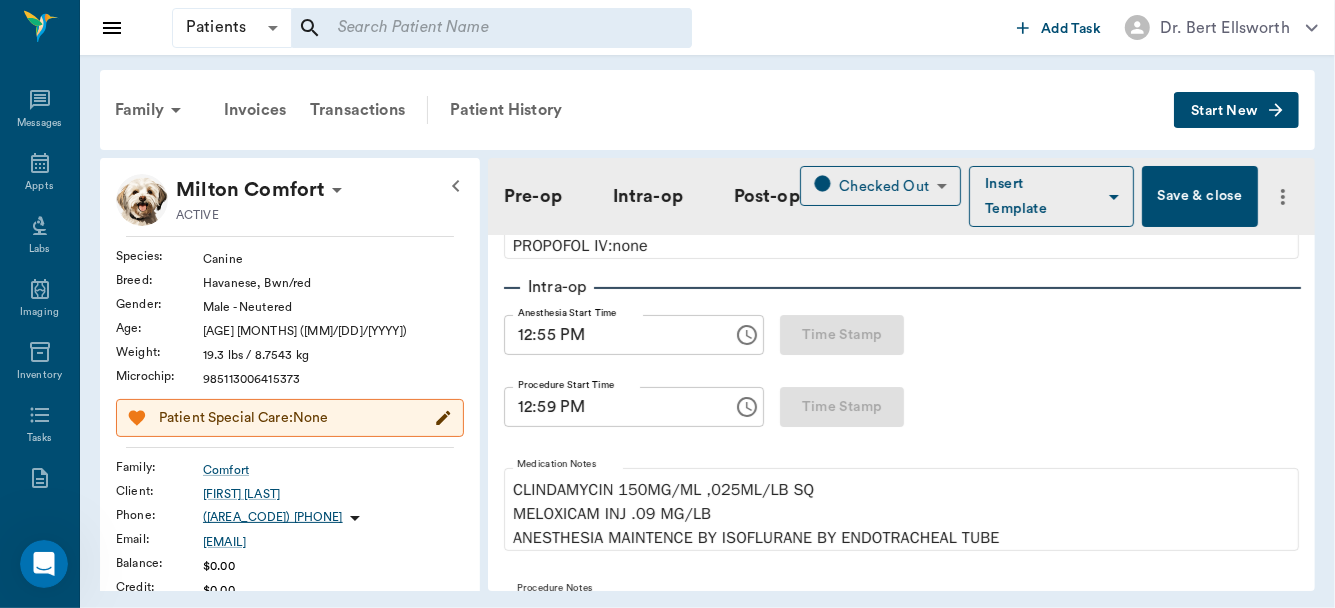 type on "extracted 103,101, 202, 404 due to nerve root exposure" 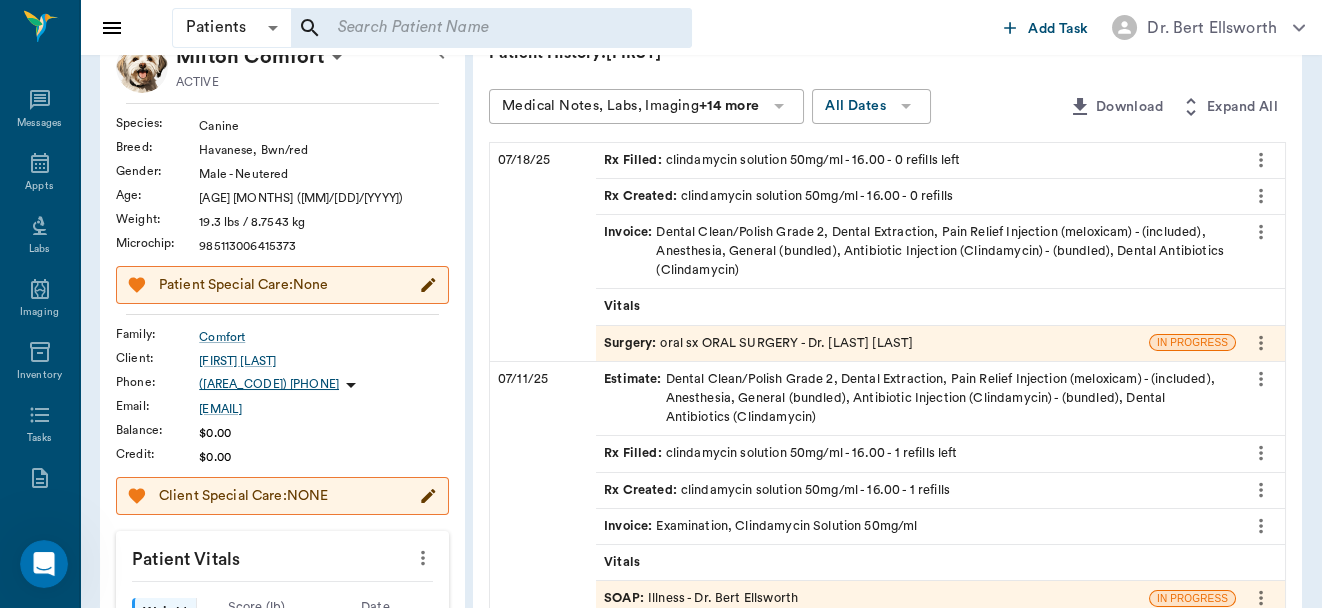 scroll, scrollTop: 25, scrollLeft: 0, axis: vertical 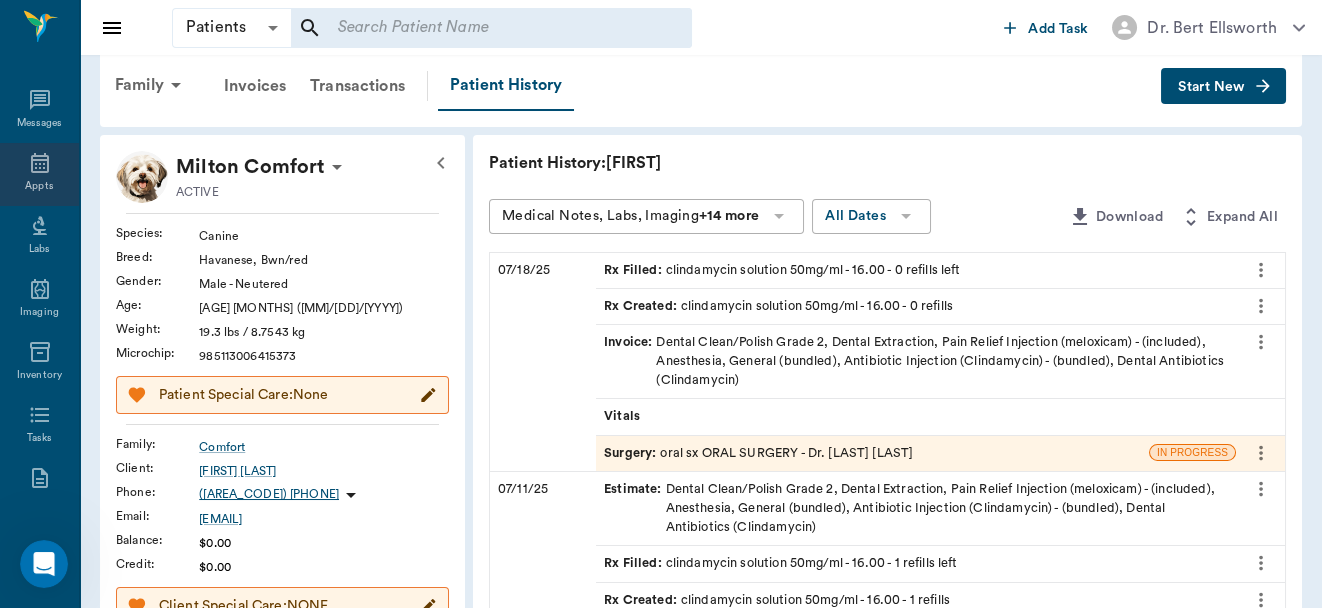 click 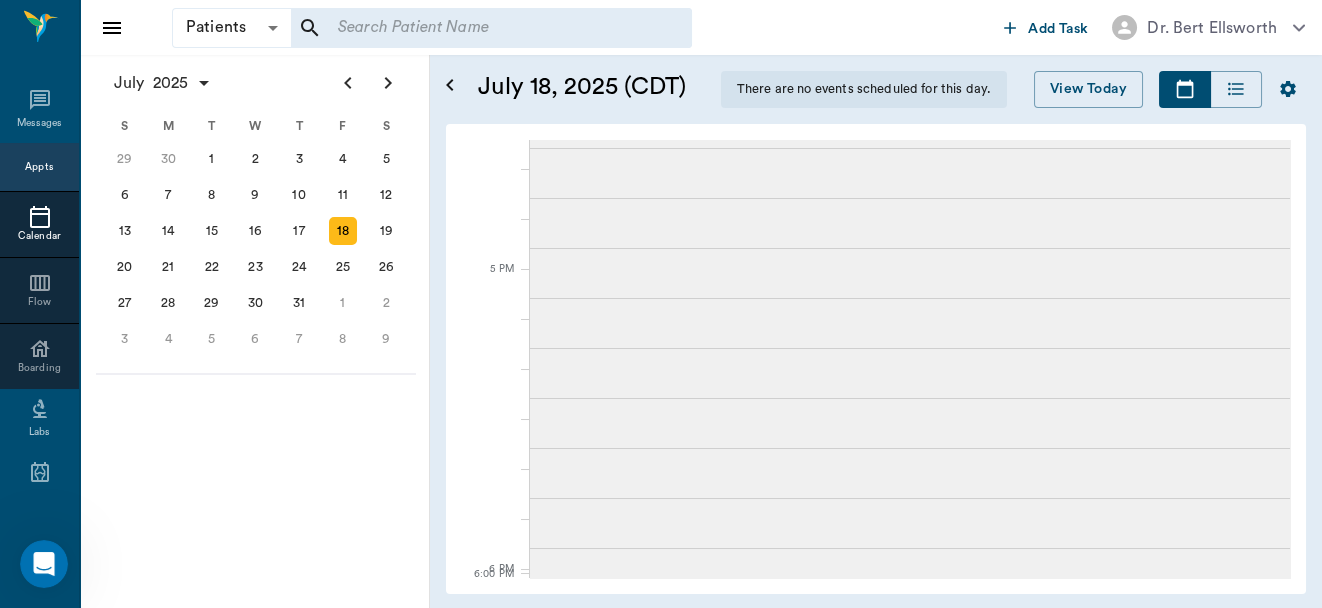 click on "Appts" at bounding box center [39, 167] 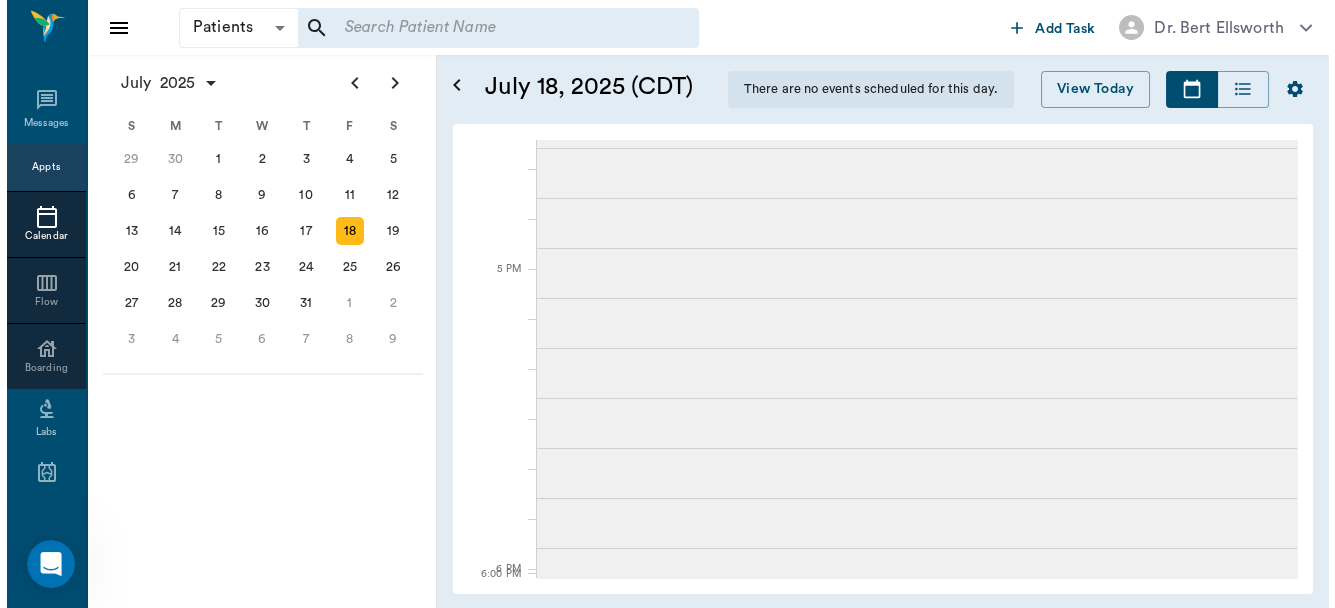 scroll, scrollTop: 0, scrollLeft: 0, axis: both 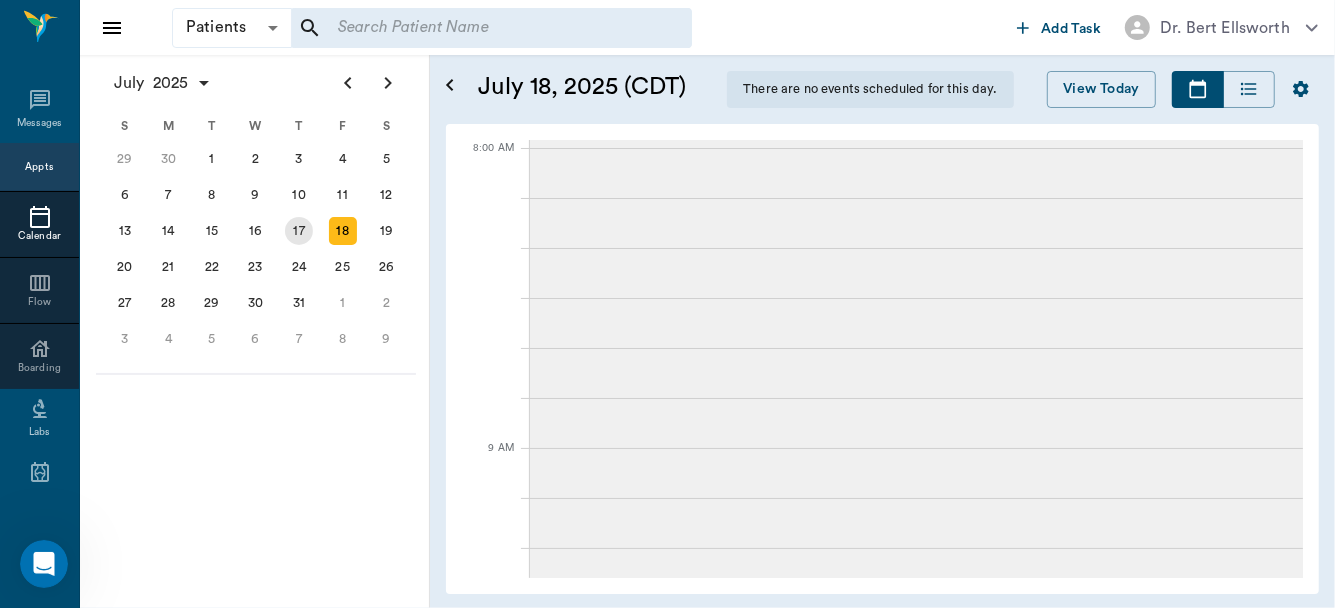 click on "17" at bounding box center [299, 231] 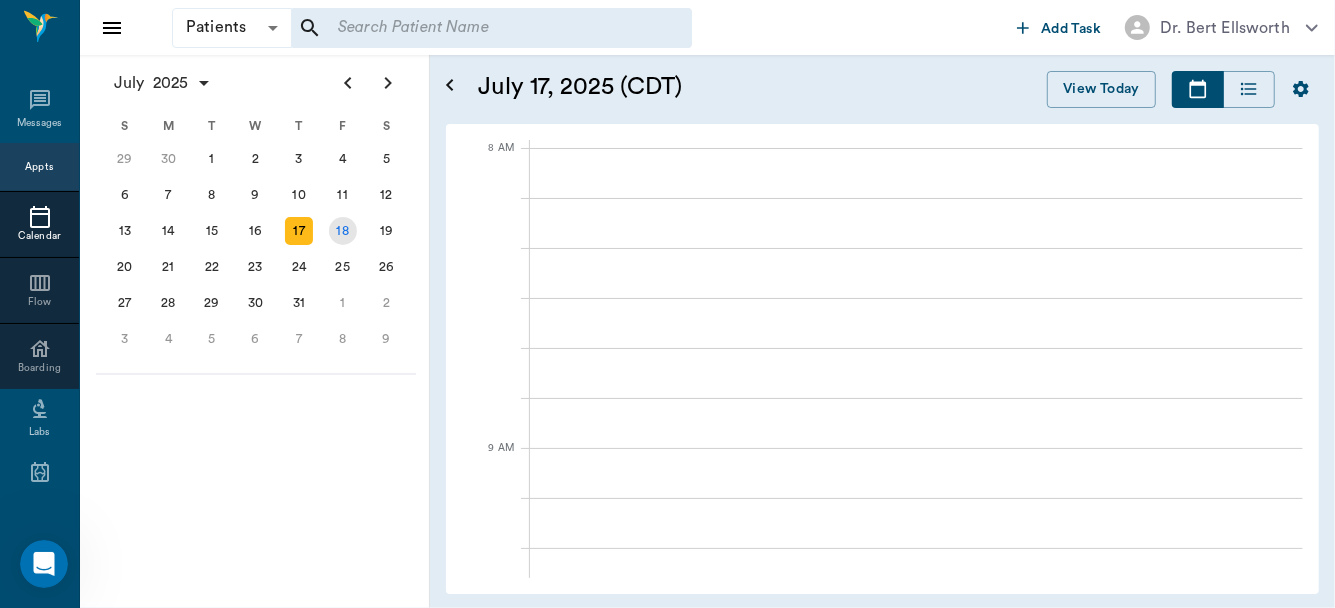 click on "18" at bounding box center (343, 231) 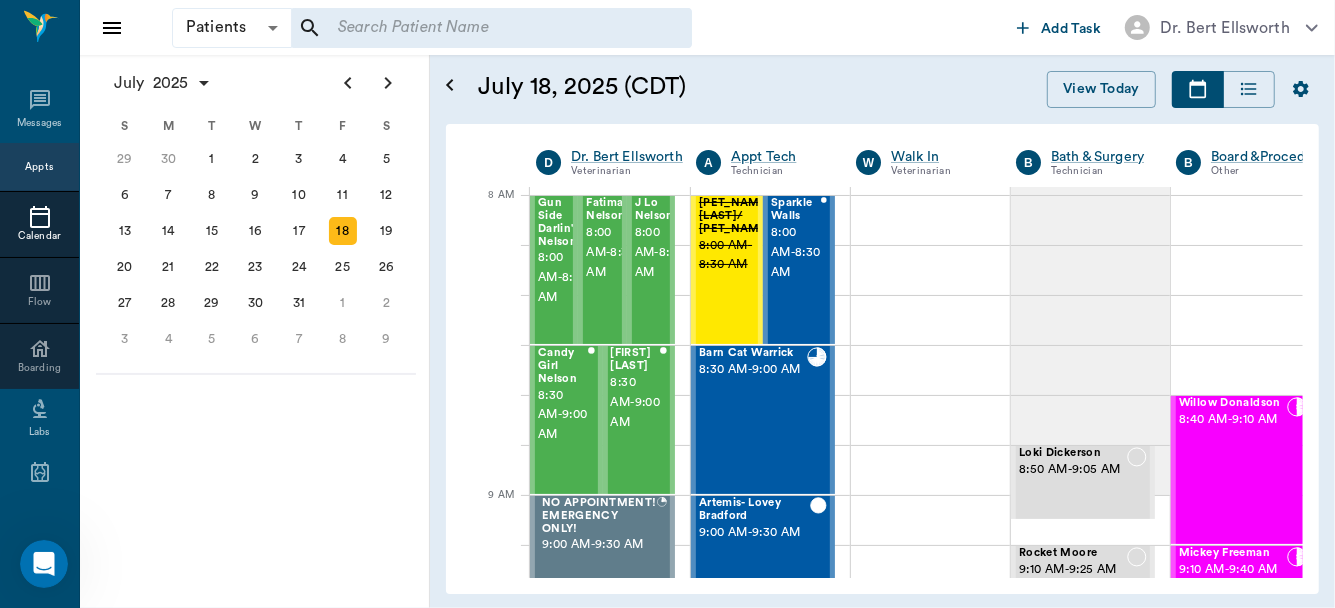 scroll, scrollTop: 0, scrollLeft: 0, axis: both 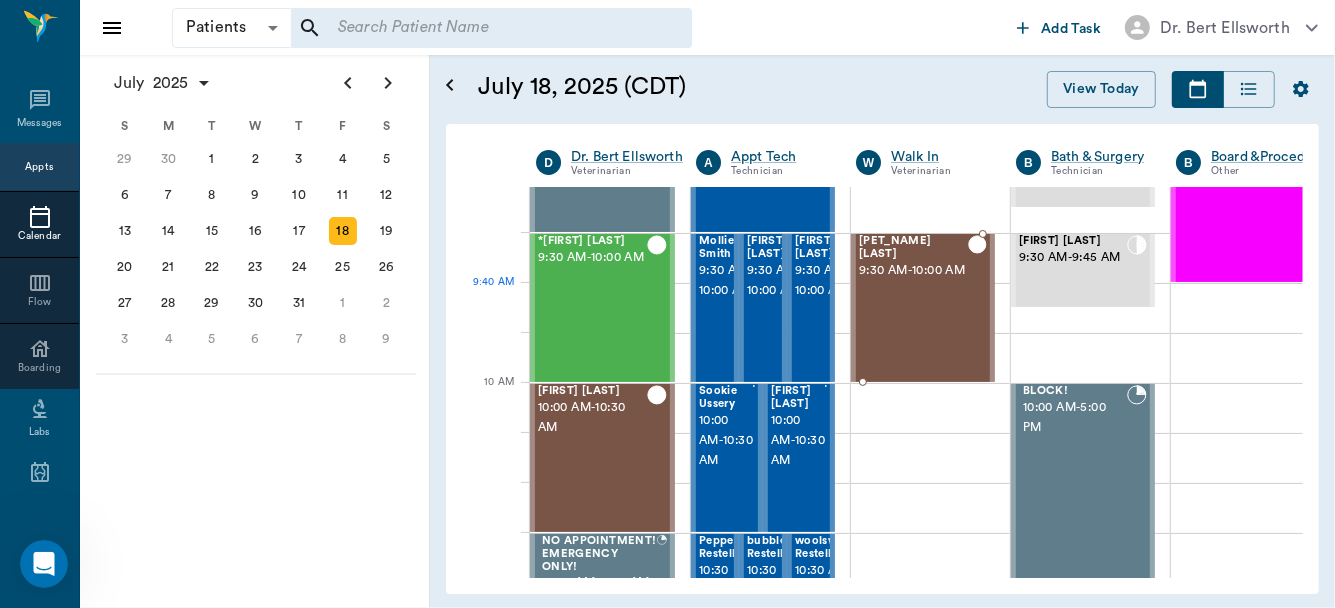 click on "Hunni Washington 9:30 AM  -  10:00 AM" at bounding box center (913, 308) 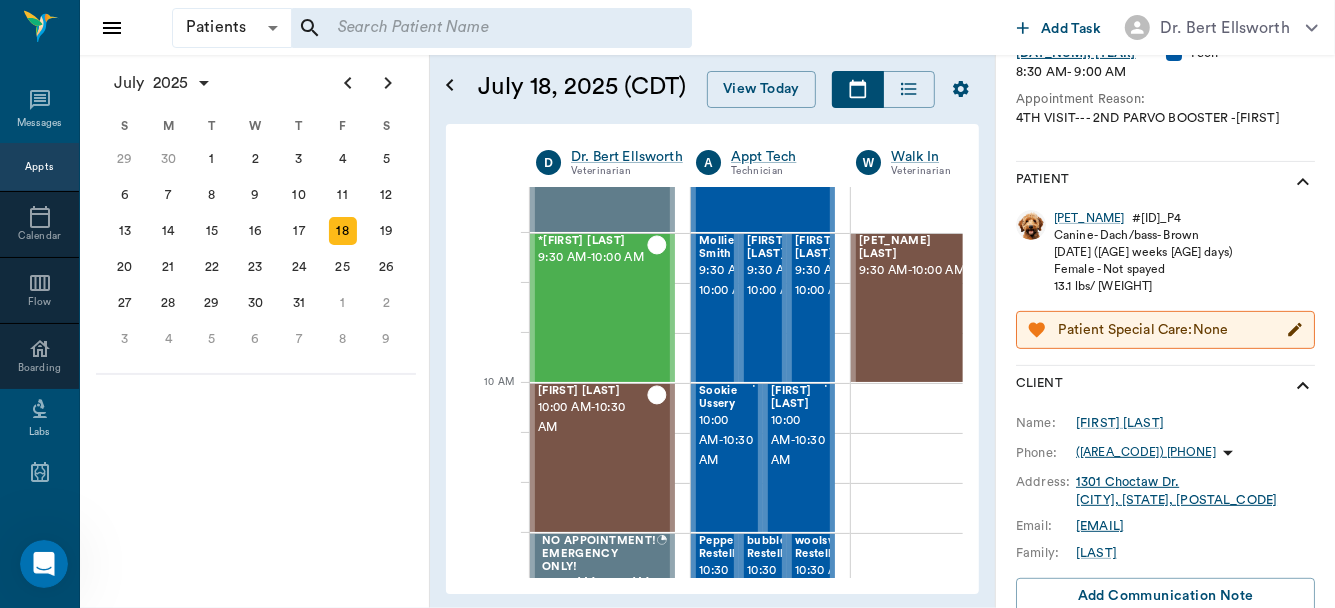 scroll, scrollTop: 404, scrollLeft: 0, axis: vertical 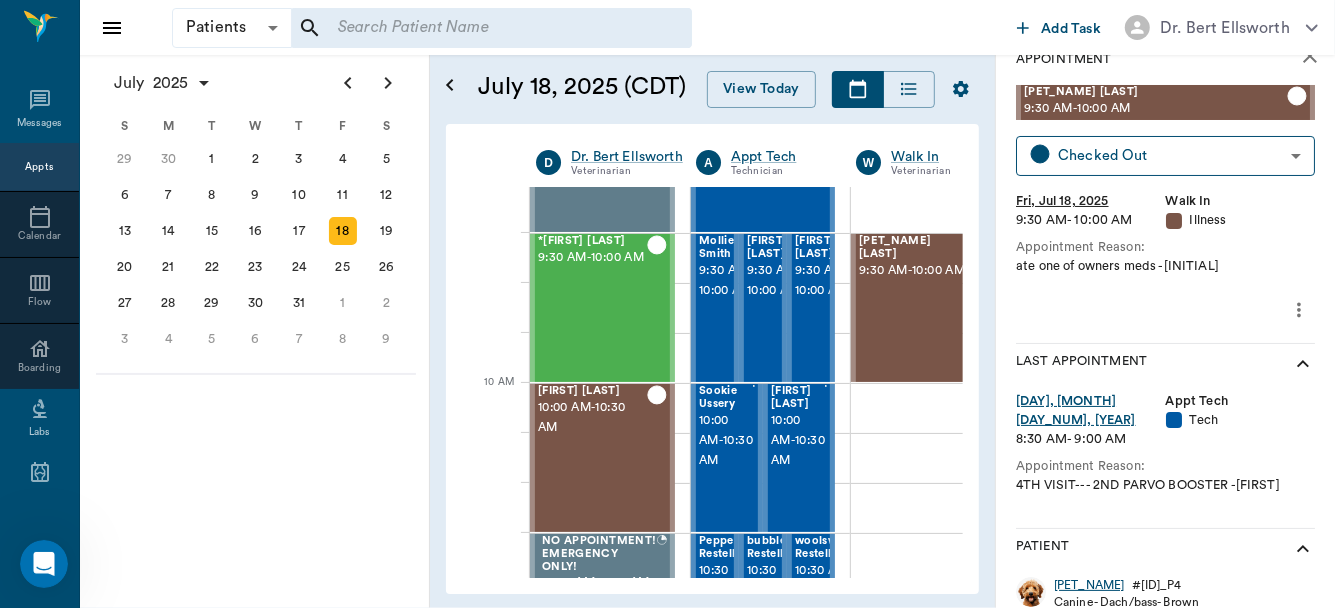 click on "Hunni" at bounding box center [1089, 585] 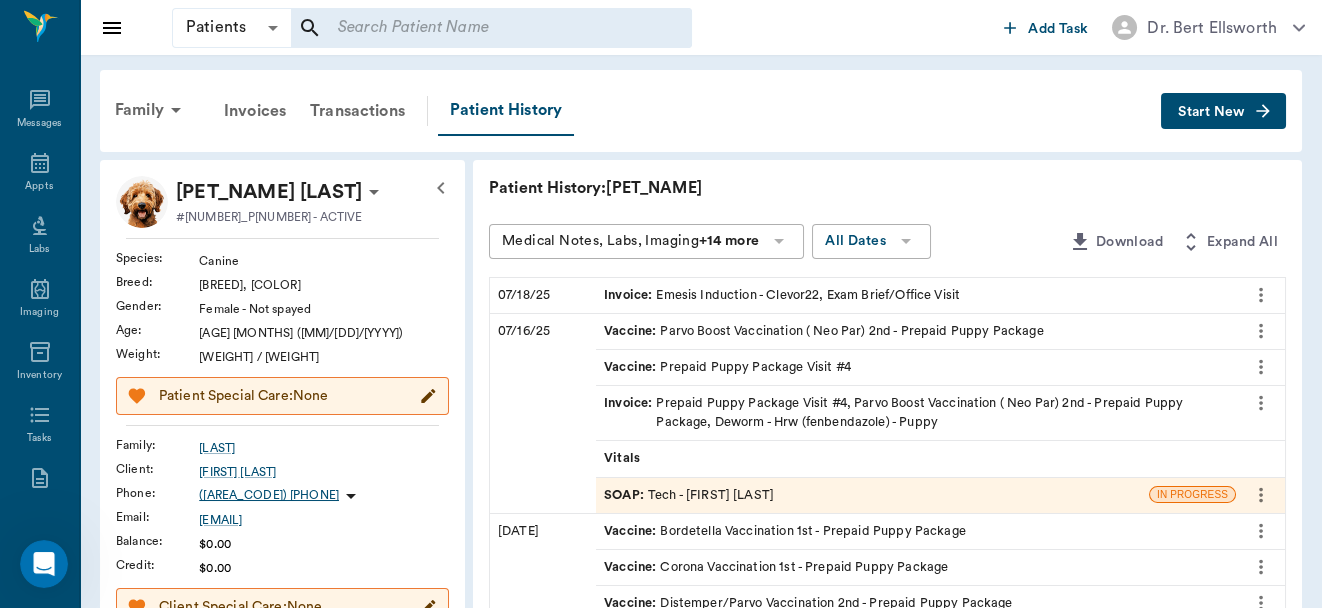 click on "SOAP : Tech - Hunter Graves" at bounding box center [689, 495] 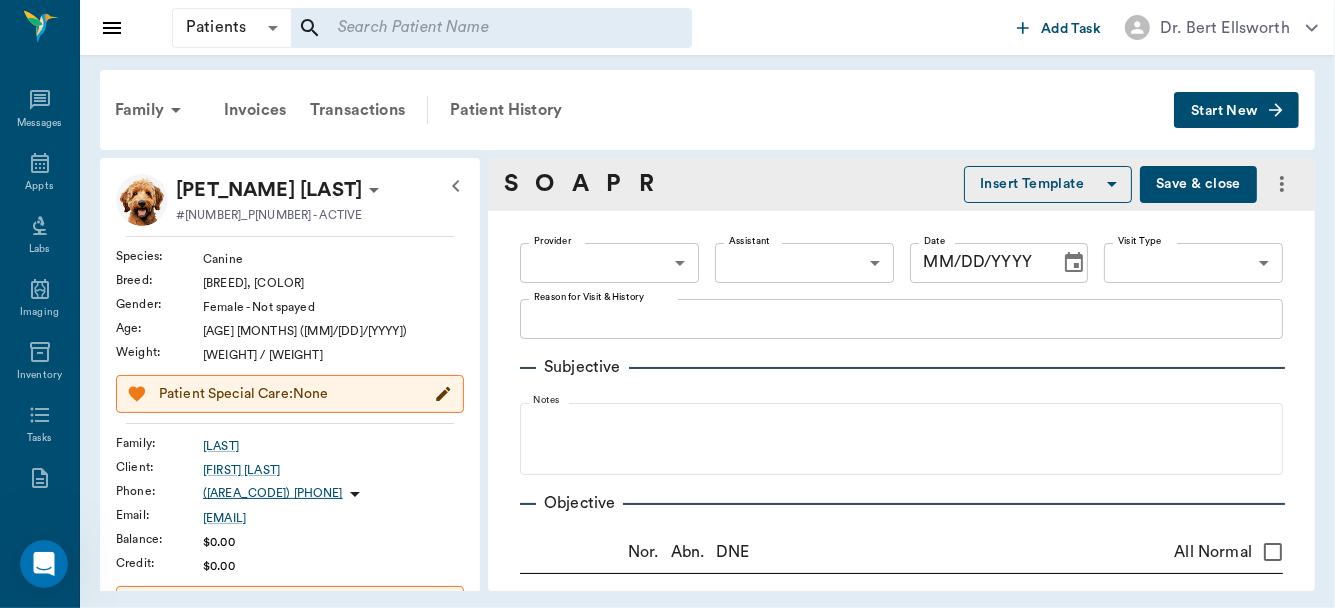 type on "682b670d8bdc6f7f8feef3db" 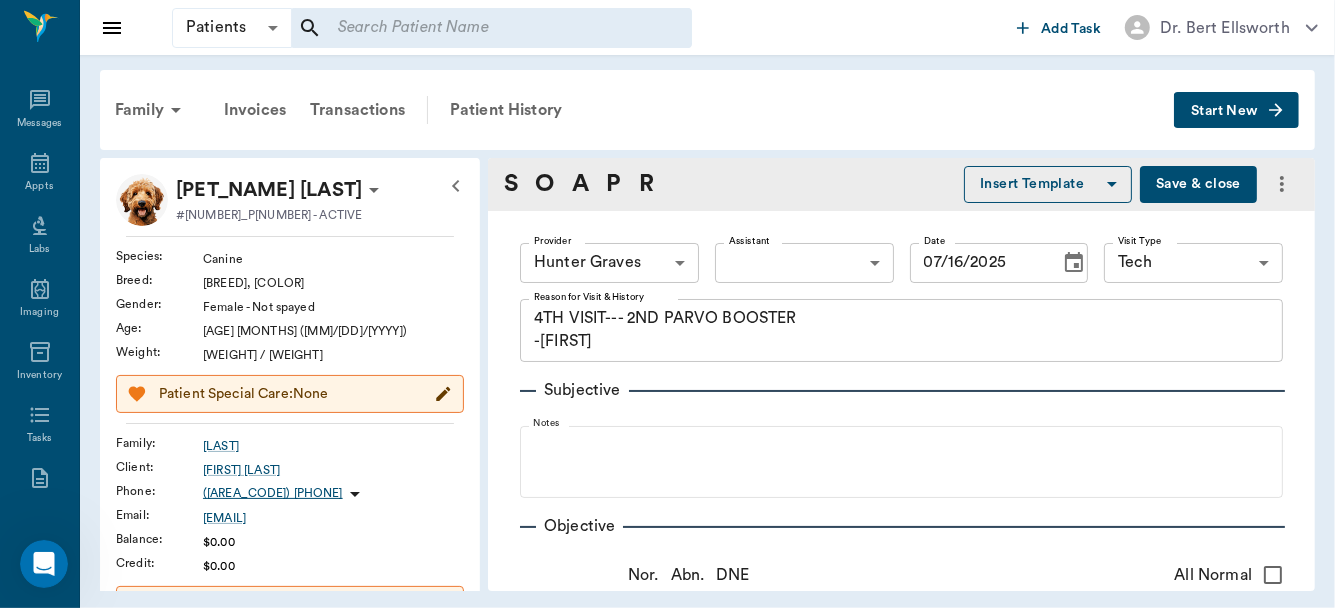 type on "07/16/2025" 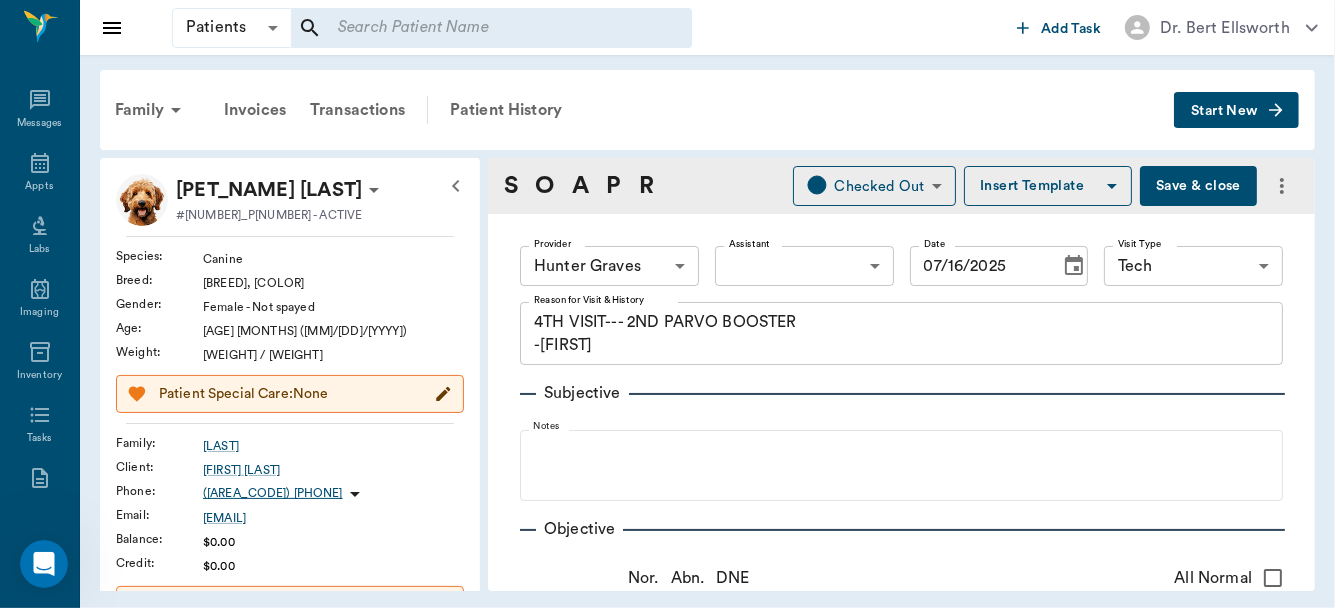 click on "Save & close" at bounding box center (1198, 186) 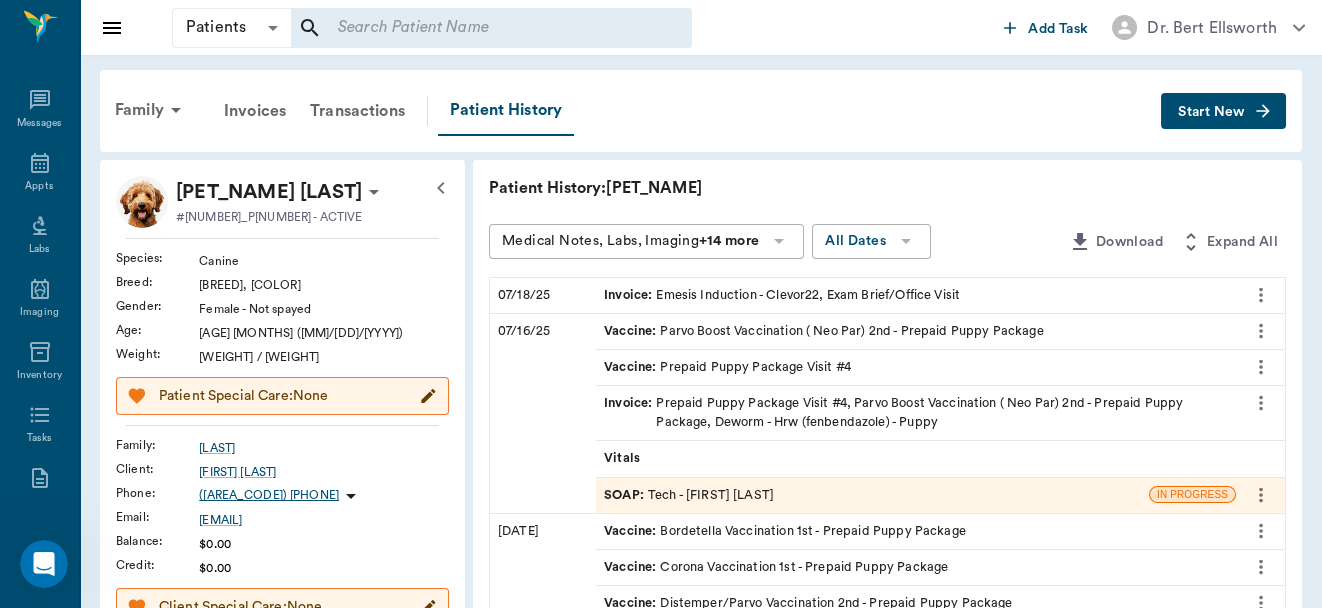 click on "Start New" at bounding box center (1211, 112) 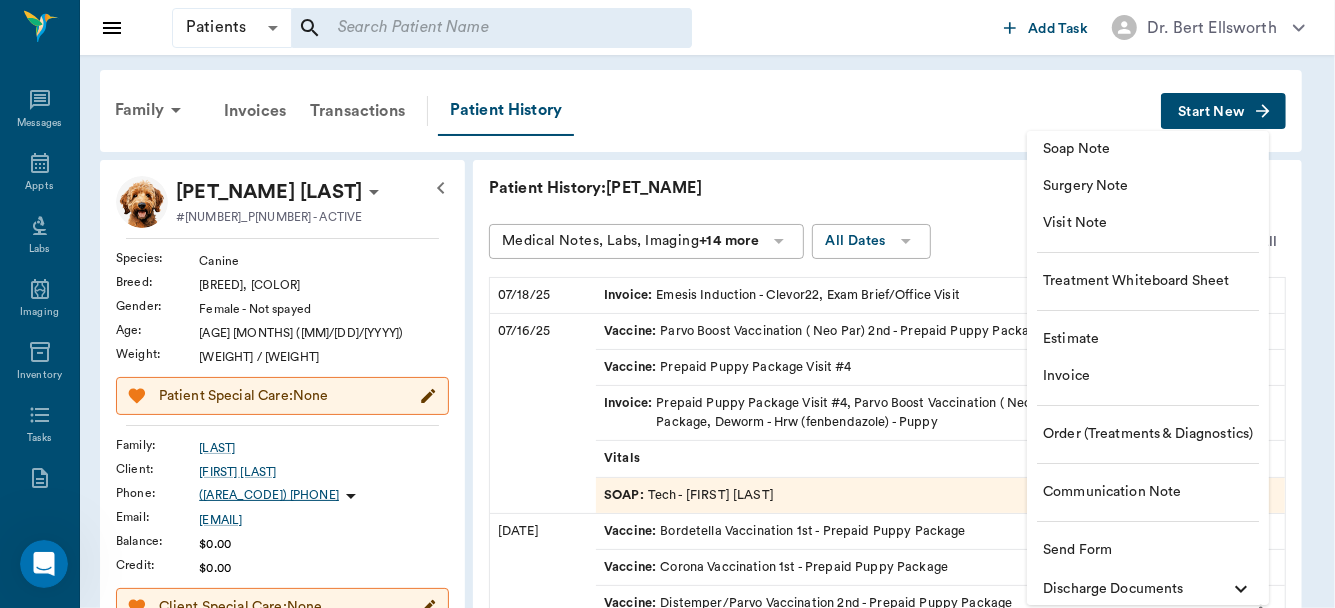 click on "Visit Note" at bounding box center (1148, 223) 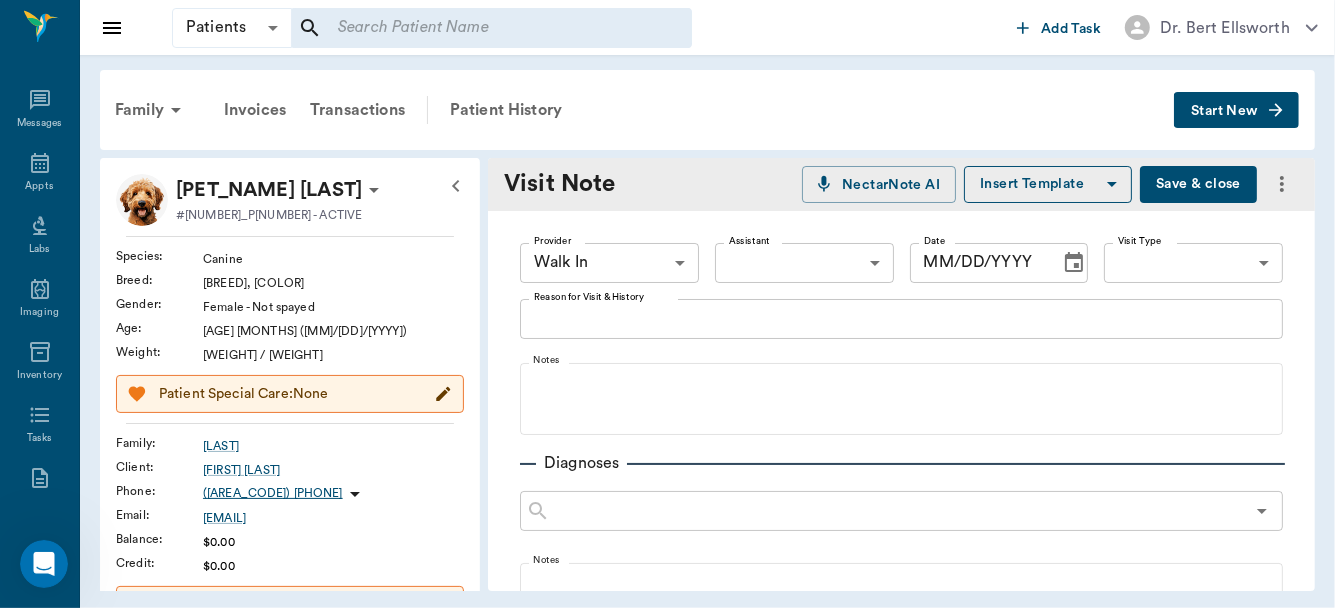 type on "63ee68728bdb516679580557" 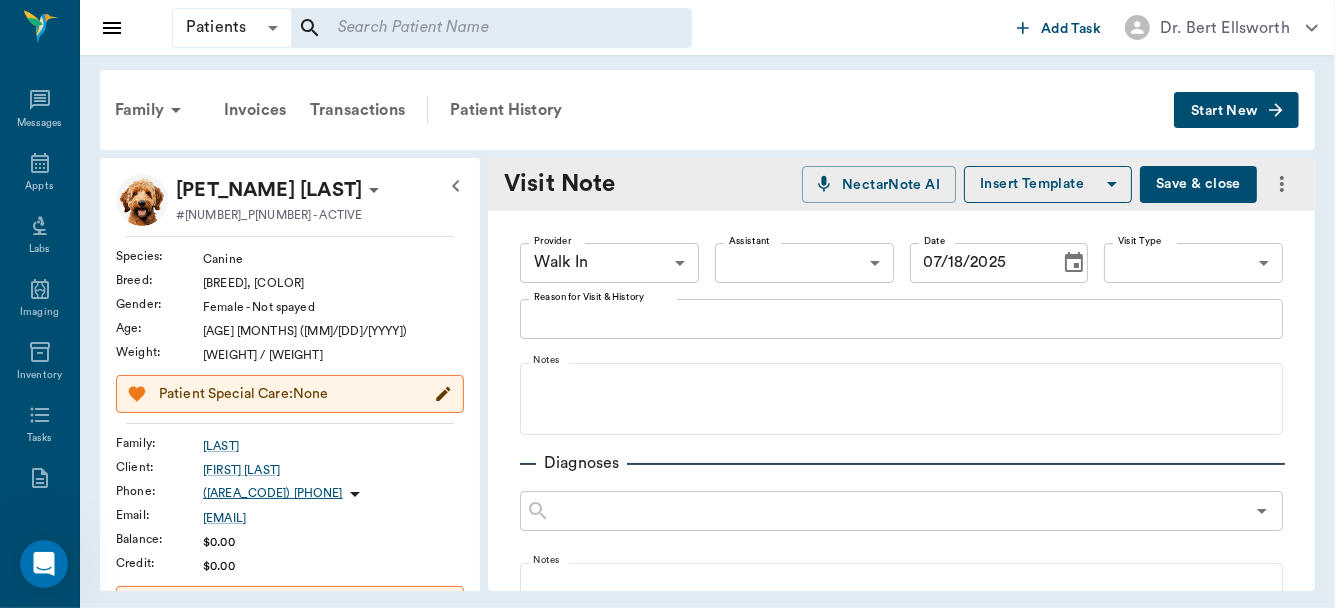 click on "Patients Patients ​ ​ Add Task Dr. Bert Ellsworth Nectar Messages Appts Labs Imaging Inventory Tasks Forms Staff Reports Lookup Settings Family Invoices Transactions Patient History Start New Hunni Washington #6489_P4    -    ACTIVE   Species : Canine Breed : Dach/bass, Brown Gender : Female - Not spayed Age : 14 wk 4 days (04/07/2025) Weight : 13.1 lbs / 5.9421 kg Patient Special Care:  None Family : Washington Client : Janet Washington Phone : (903) 799-8887 Email : sunshinetxjl@gmail.com Balance : $0.00 Credit : $0.00 Client Special Care:  None Patient Vitals Weight BCS HR Temp Resp BP Dia Pain Perio Score ( lb ) Date 06/18/25 11AM 07/16/25 8AM 0 4 8 12 16 Ongoing diagnosis Current Rx Reminders Parvo Vaccination #2 ( Neo Par) 07/16/25 Prepaid Puppy Package Visit #5 07/30/25 Distemper/Parvo Vaccination 3rd - Prepaid Puppy Package 07/30/25 Corona Vaccination 2nd - Prepaid Puppy Package 07/30/25 Upcoming appointments Tech 07/30/25 Schedule Appointment Visit Note NectarNote AI Insert Template  Provider x" at bounding box center (667, 304) 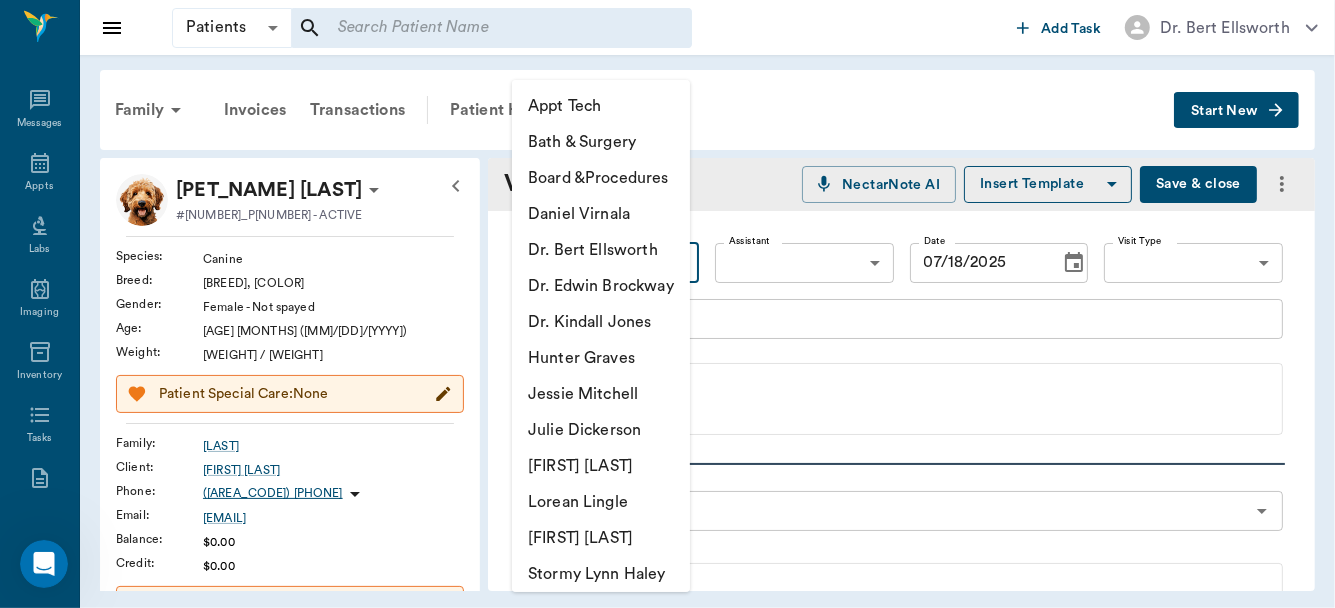 scroll, scrollTop: 35, scrollLeft: 0, axis: vertical 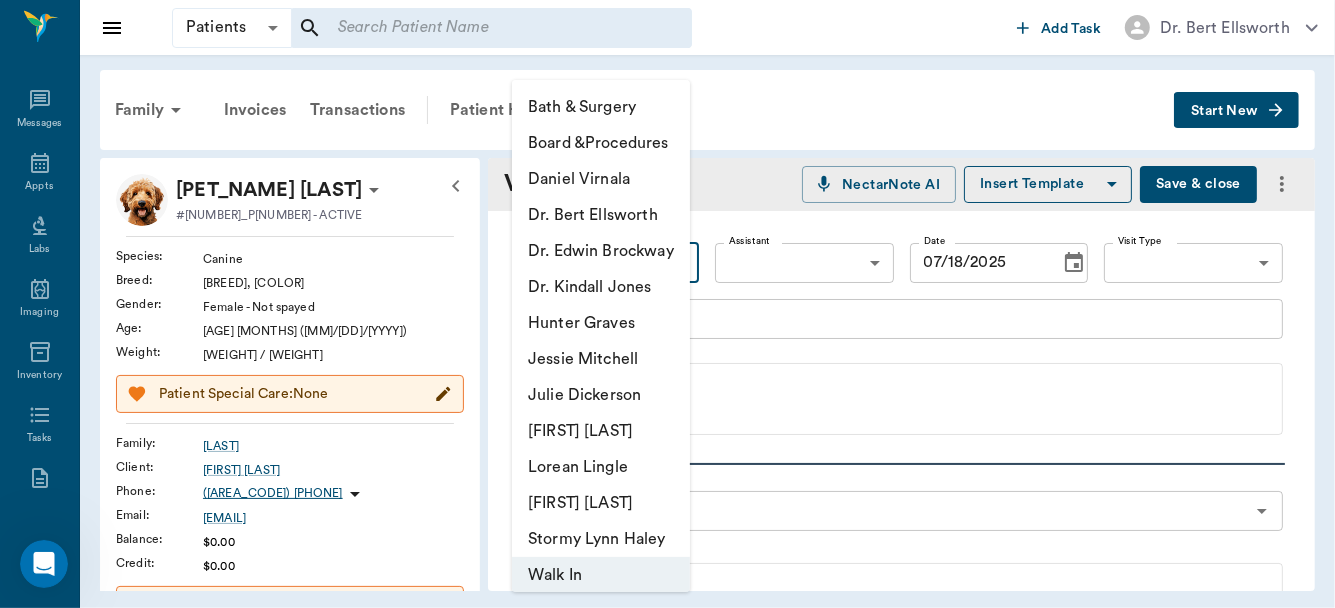 click on "Dr. Bert Ellsworth" at bounding box center (601, 215) 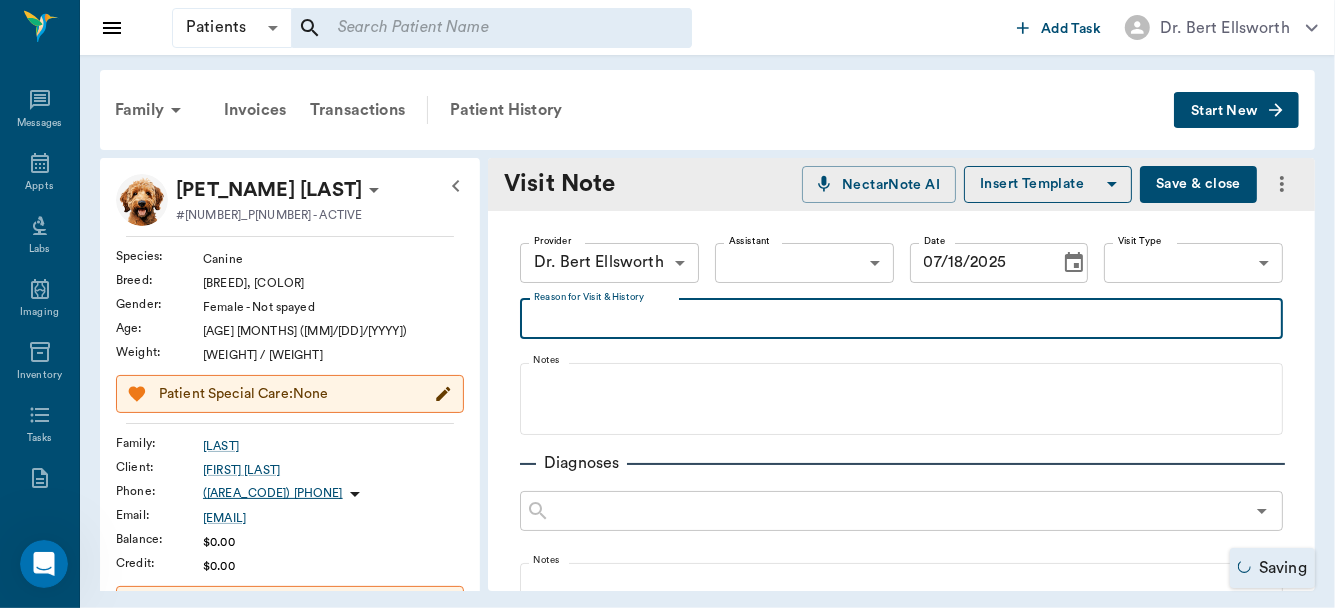 drag, startPoint x: 623, startPoint y: 307, endPoint x: 603, endPoint y: 318, distance: 22.825424 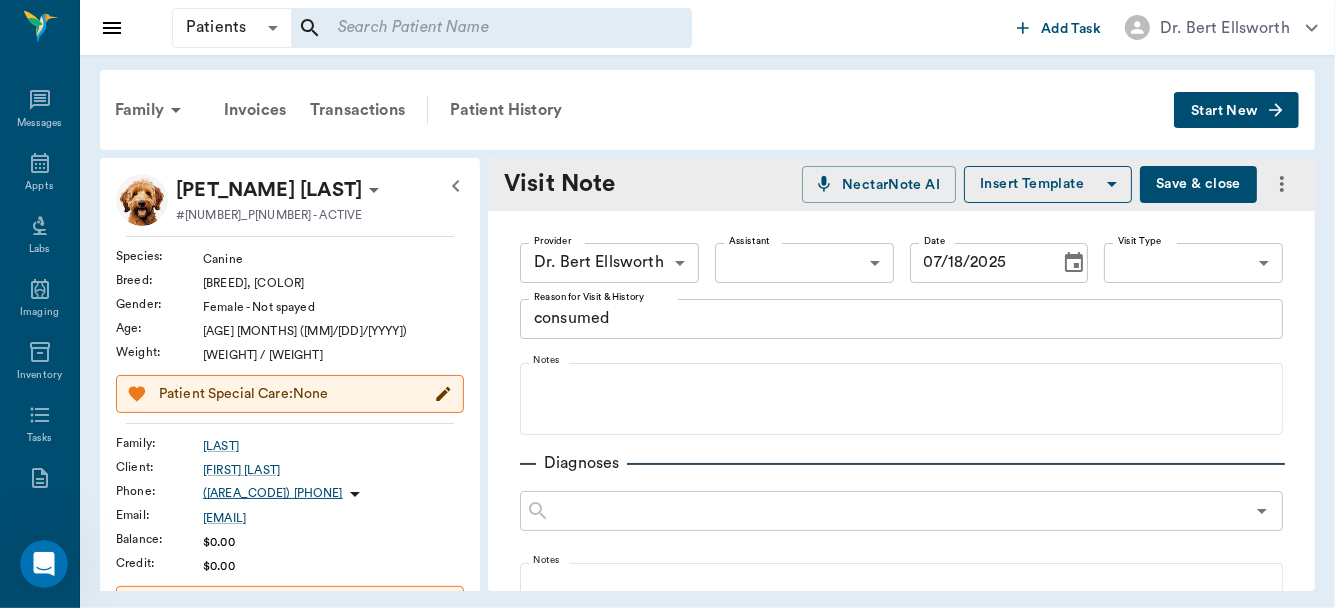 drag, startPoint x: 603, startPoint y: 318, endPoint x: 662, endPoint y: 347, distance: 65.74192 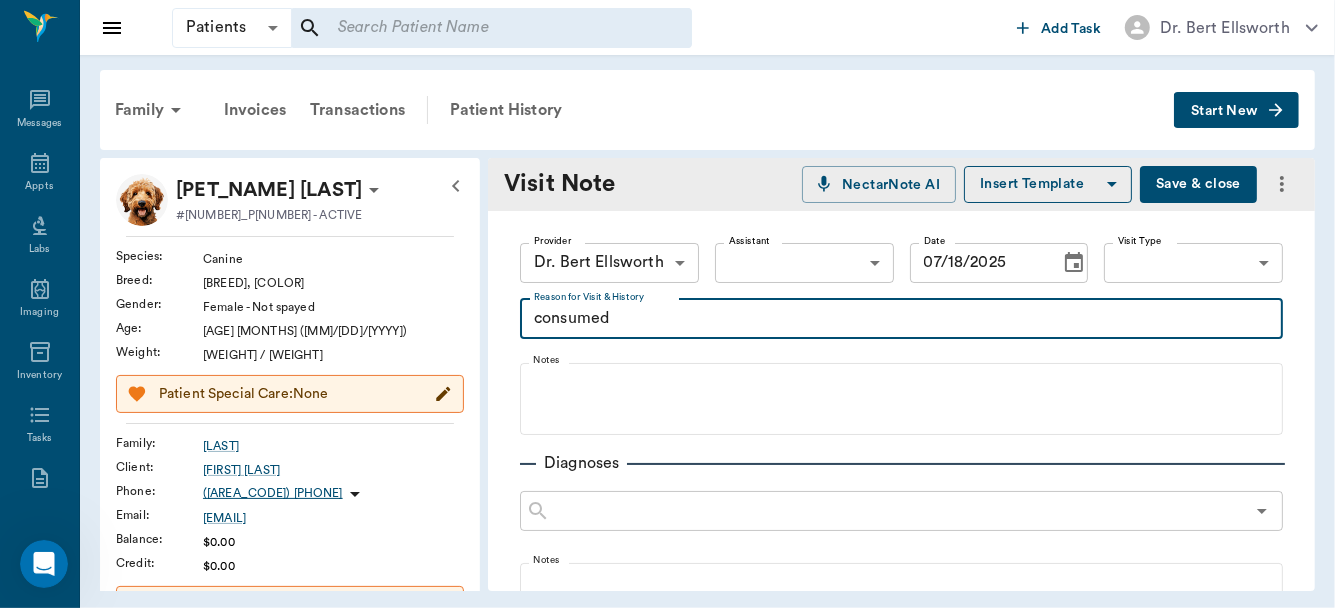 click on "consumed" at bounding box center (901, 318) 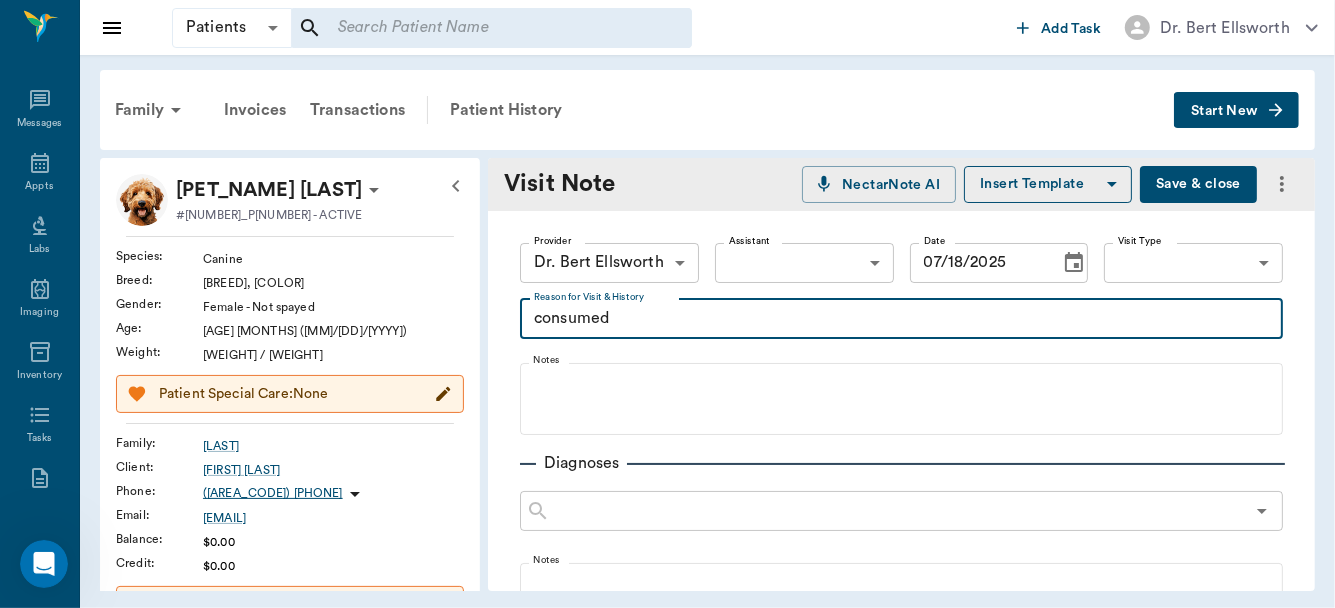 paste on "benzonatate" 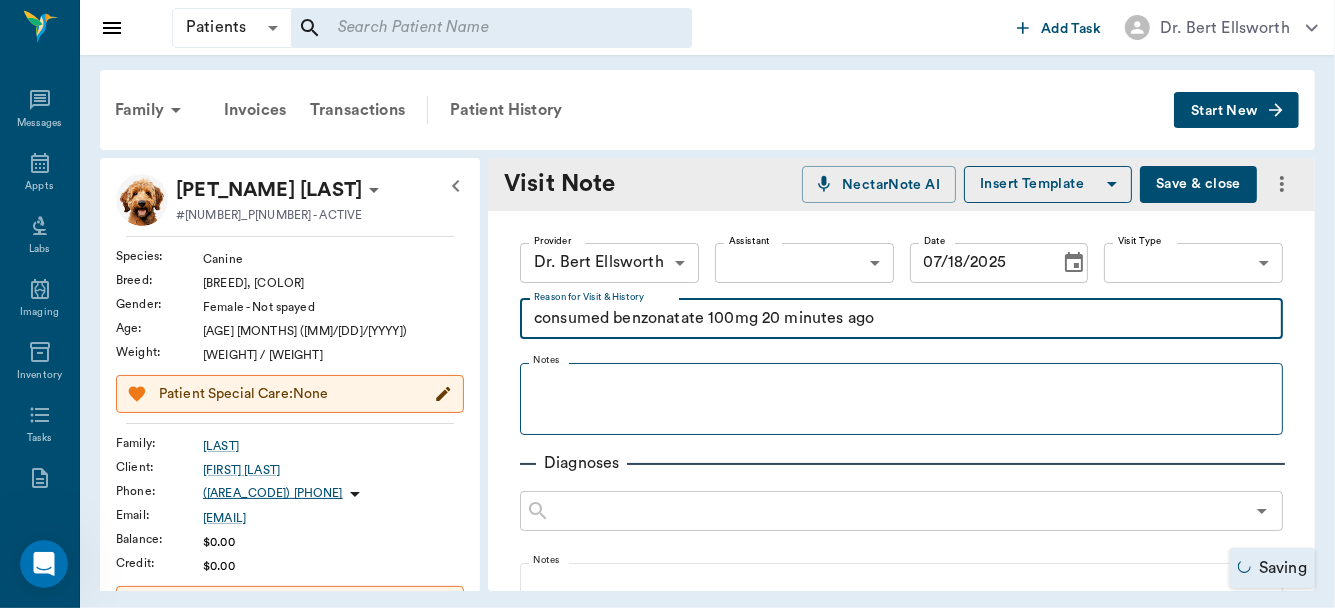type on "consumed benzonatate 100mg 20 minutes ago" 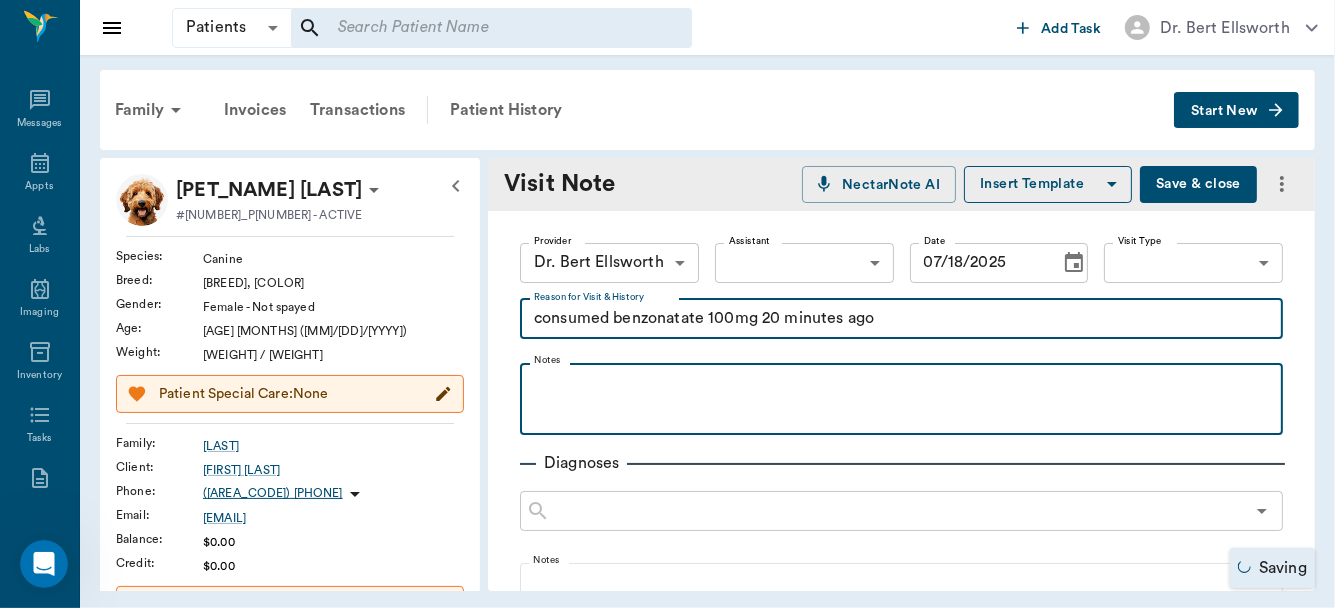 click at bounding box center [901, 398] 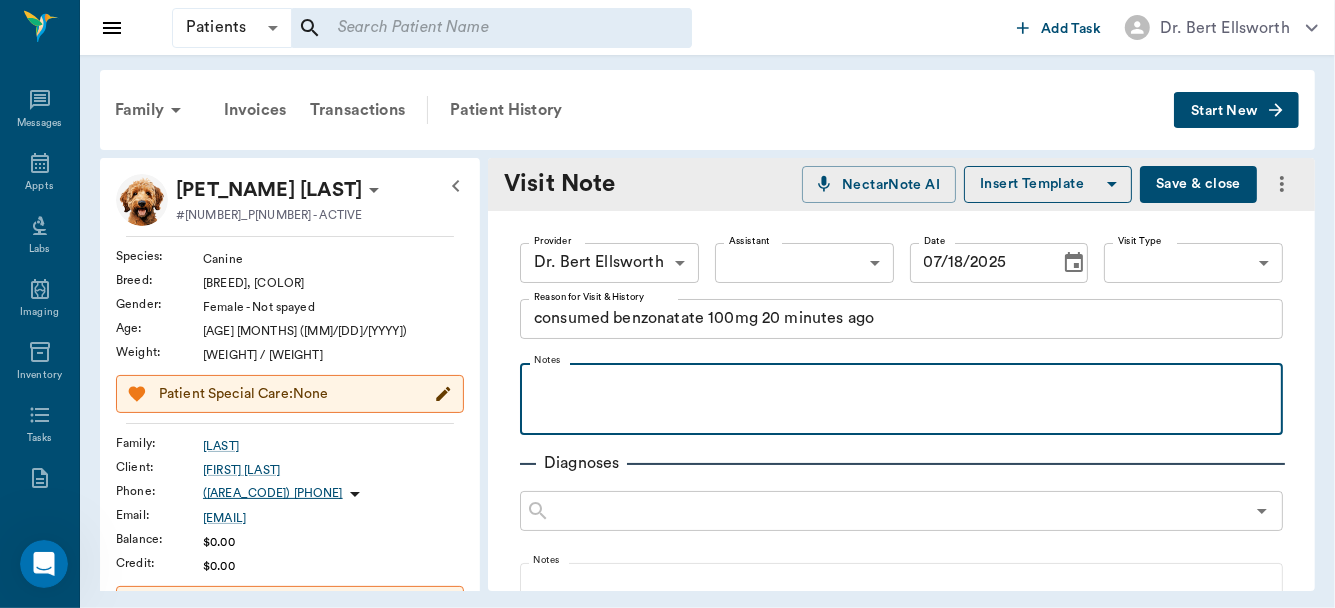 type 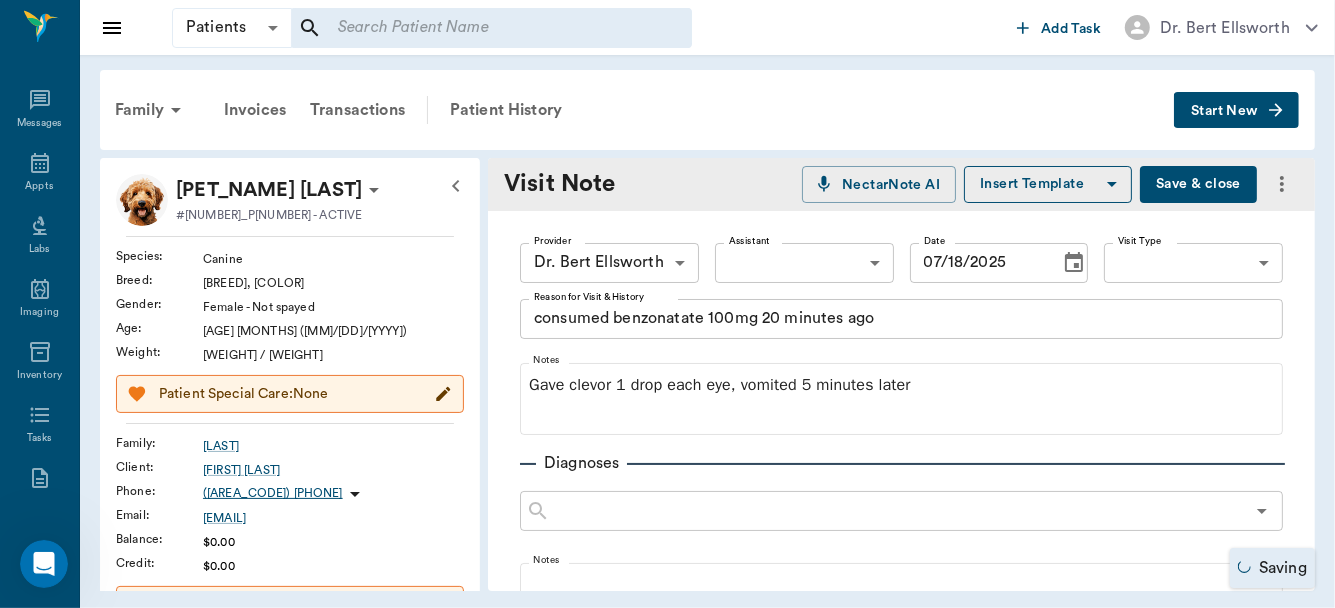 click on "Save & close" at bounding box center (1198, 184) 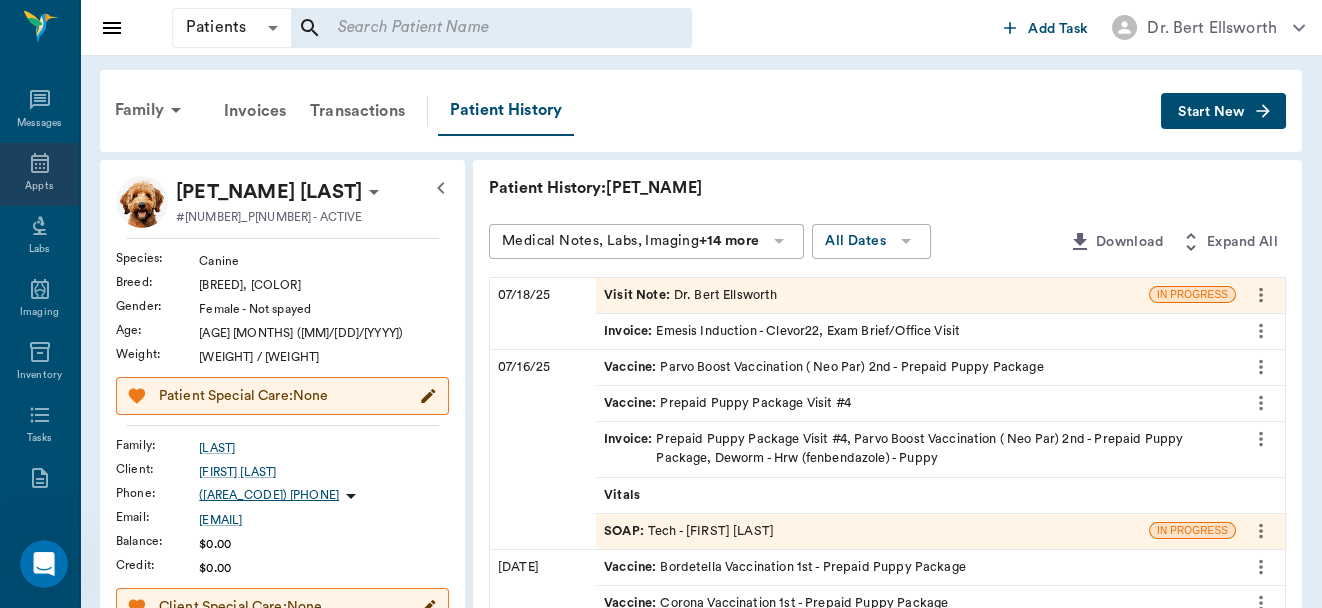 click on "Appts" at bounding box center [39, 186] 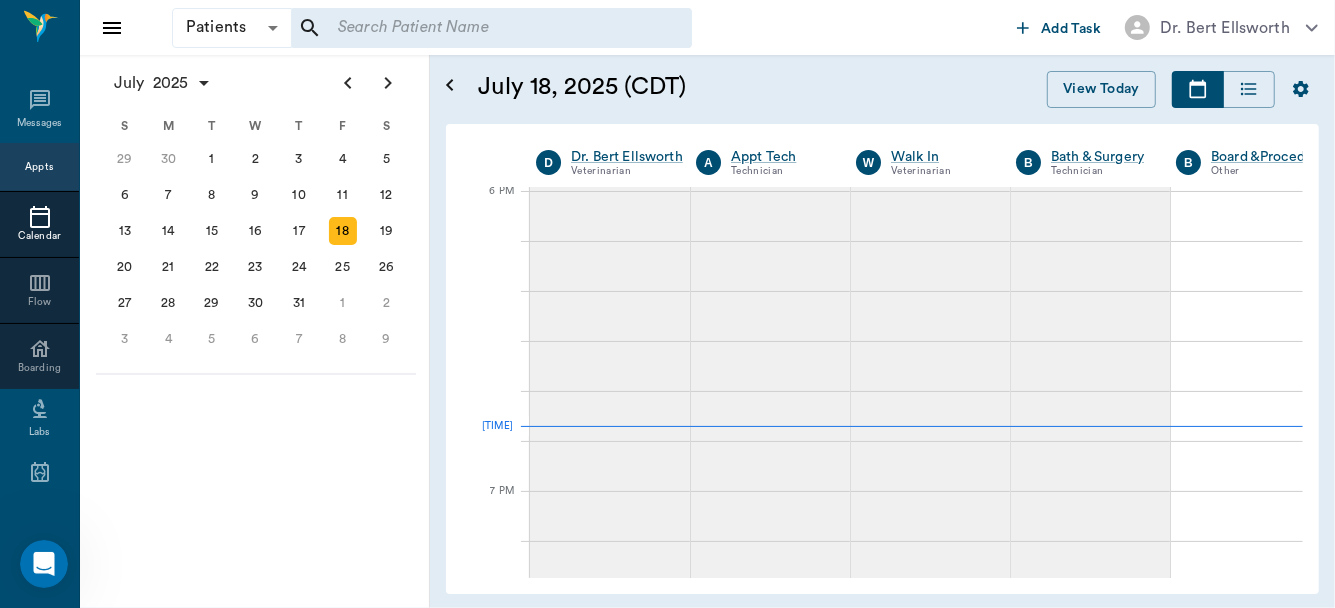 scroll, scrollTop: 3004, scrollLeft: 0, axis: vertical 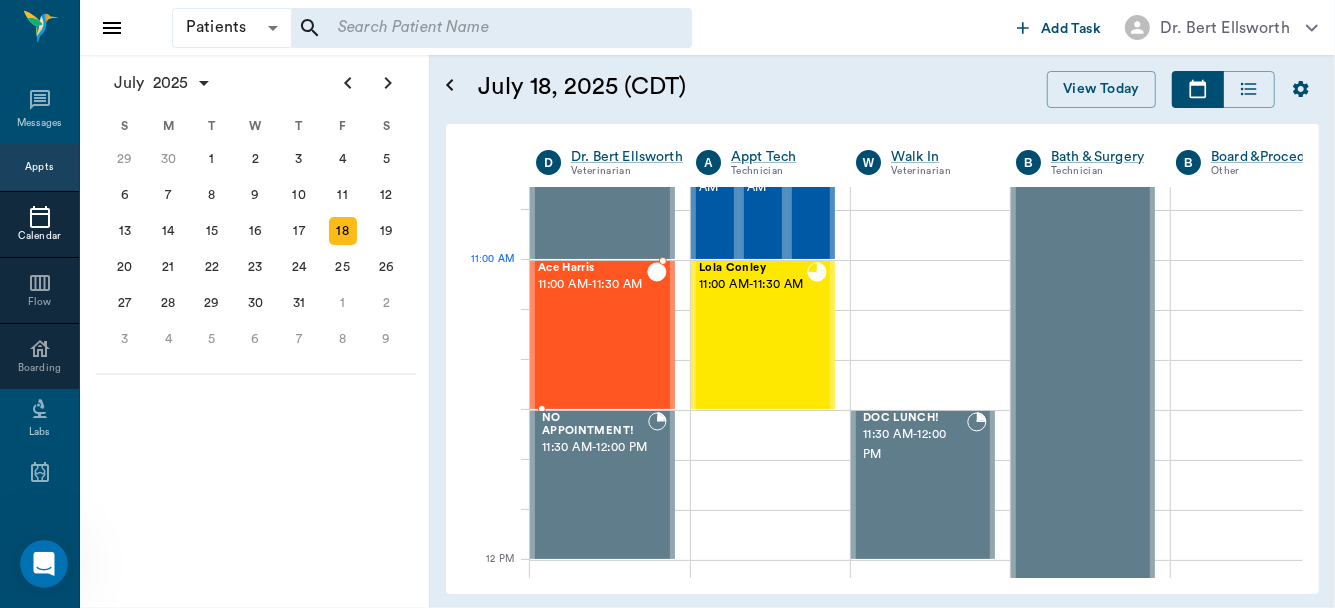 click on "11:00 AM  -  11:30 AM" at bounding box center [592, 285] 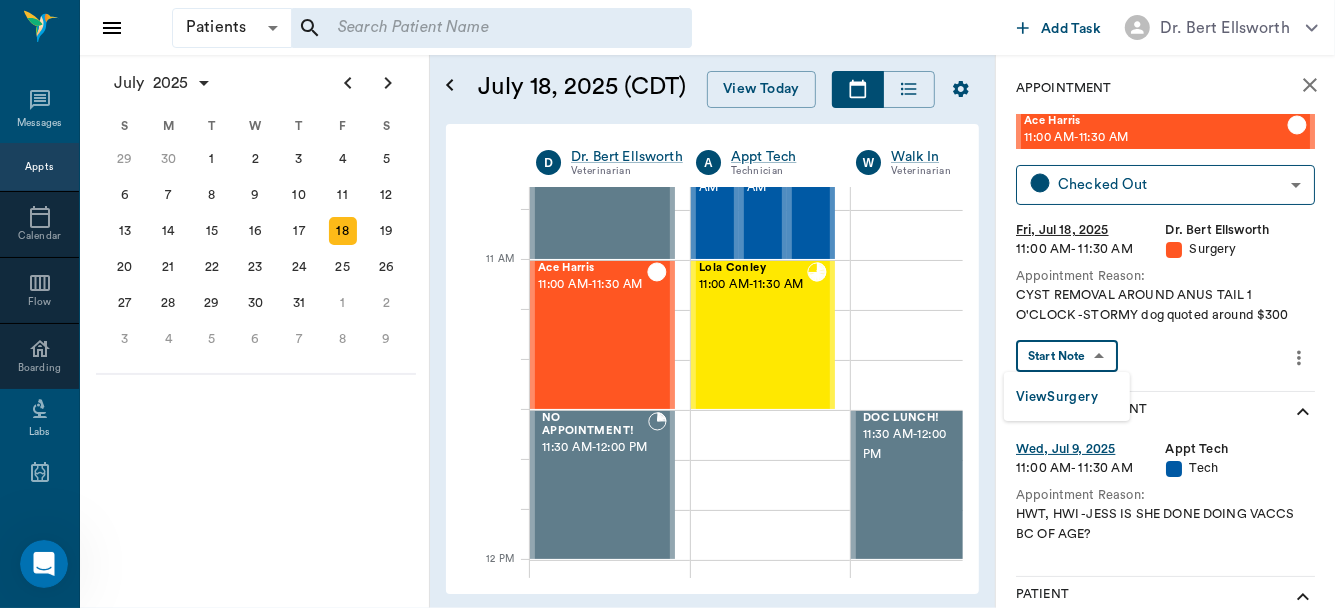 click on "Patients Patients ​ ​ Add Task Dr. Bert Ellsworth Nectar Messages Appts Calendar Flow Boarding Labs Imaging Inventory Tasks Forms Staff Reports Lookup Settings July 2025 S M T W T F S Jun 1 2 3 4 5 6 7 8 9 10 11 12 13 14 15 16 17 18 19 20 21 22 23 24 25 26 27 28 29 30 Jul 1 2 3 4 5 6 7 8 9 10 11 12 S M T W T F S 29 30 Jul 1 2 3 4 5 6 7 8 9 10 11 12 13 14 15 16 17 18 19 20 21 22 23 24 25 26 27 28 29 30 31 Aug 1 2 3 4 5 6 7 8 9 S M T W T F S 27 28 29 30 31 Aug 1 2 3 4 5 6 7 8 9 10 11 12 13 14 15 16 17 18 19 20 21 22 23 24 25 26 27 28 29 30 31 Sep 1 2 3 4 5 6 July 18, 2025 (CDT) View Today July 2025 Today 18 Fri Jul 2025 D Dr. Bert Ellsworth Veterinarian A Appt Tech Technician W Walk In Veterinarian B Bath & Surgery Technician B Board &Procedures Other D Dr. Kindall Jones Veterinarian 8 AM 9 AM 10 AM 11 AM 12 PM 1 PM 2 PM 3 PM 4 PM 5 PM 6 PM 7 PM 8 PM 6:48 PM 11:10 AM Gun Side Darlin' Nelson 8:00 AM  -  8:30 AM Fatima Nelson 8:00 AM  -  8:30 AM J Lo Nelson 8:00 AM  -  8:30 AM Candy Girl Nelson 8:30 AM  -   -" at bounding box center [667, 304] 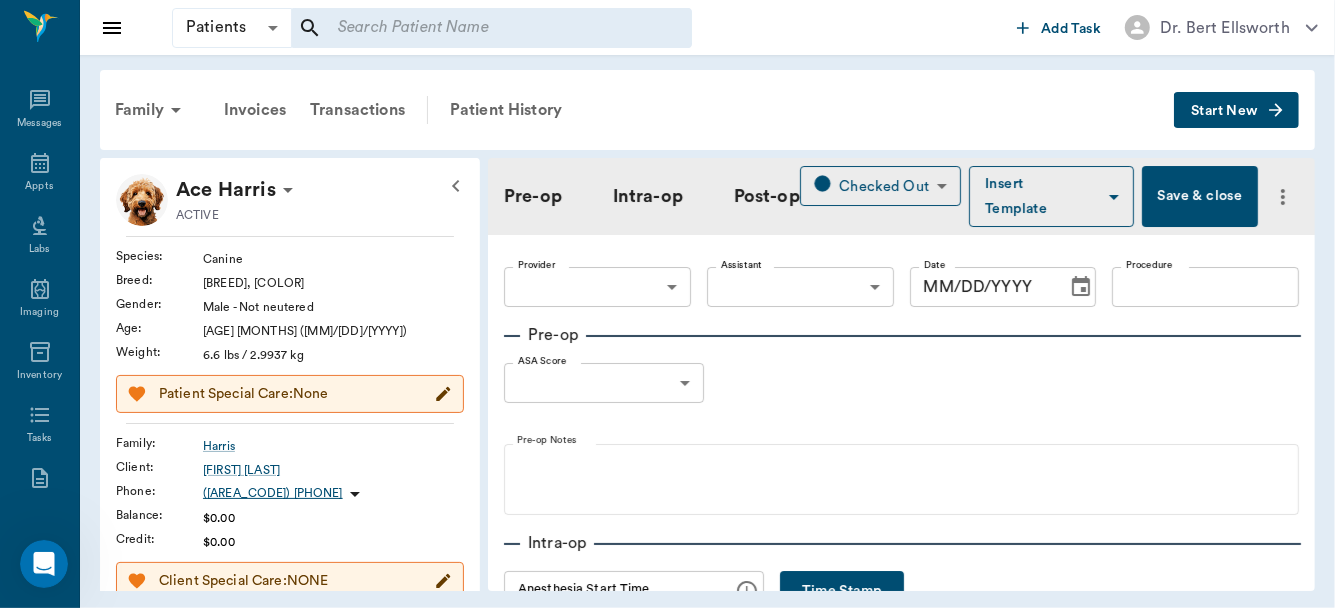 type on "63ec2f075fda476ae8351a4d" 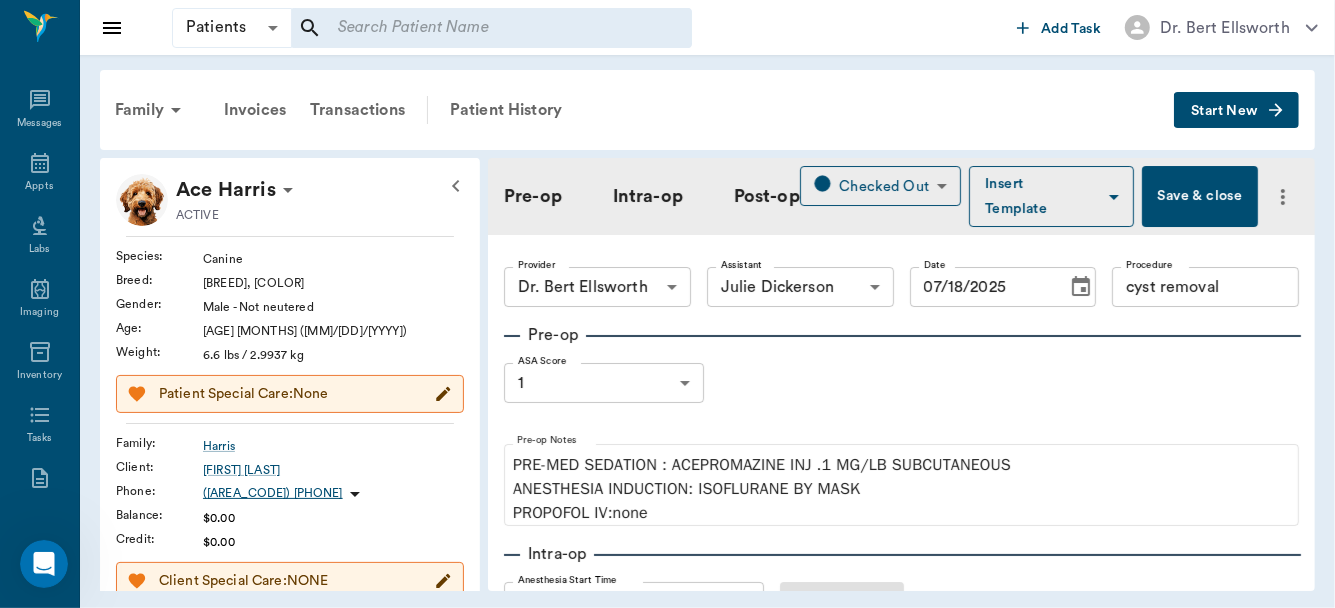 type on "07/18/2025" 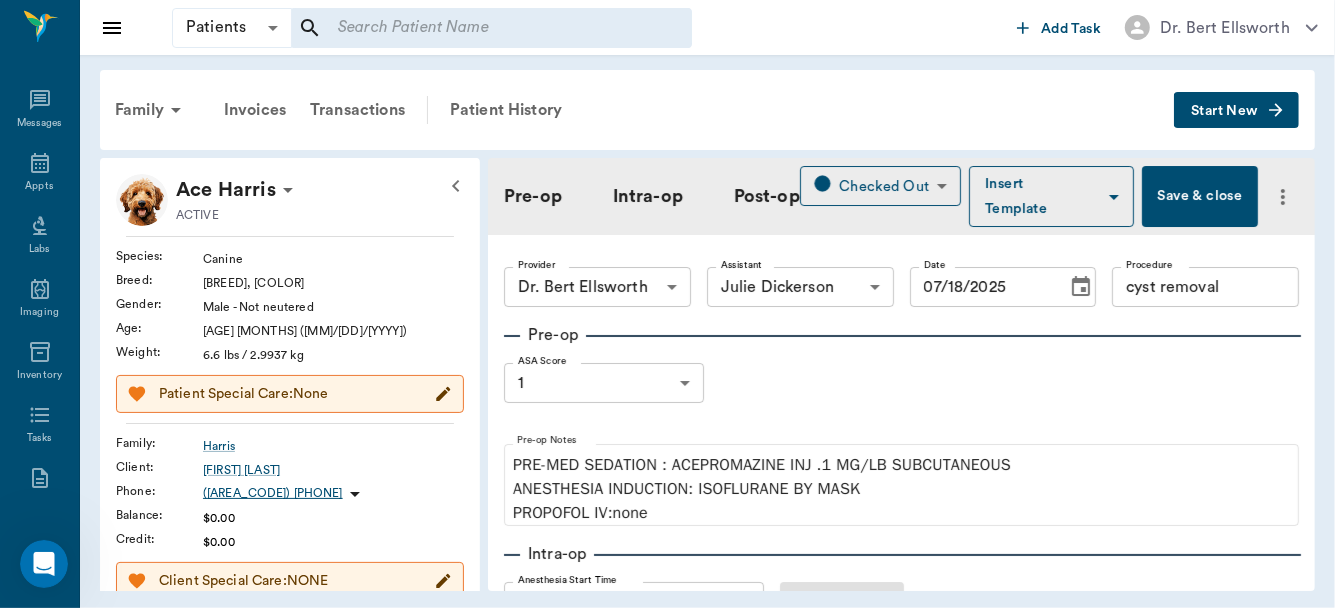type on "12:24 PM" 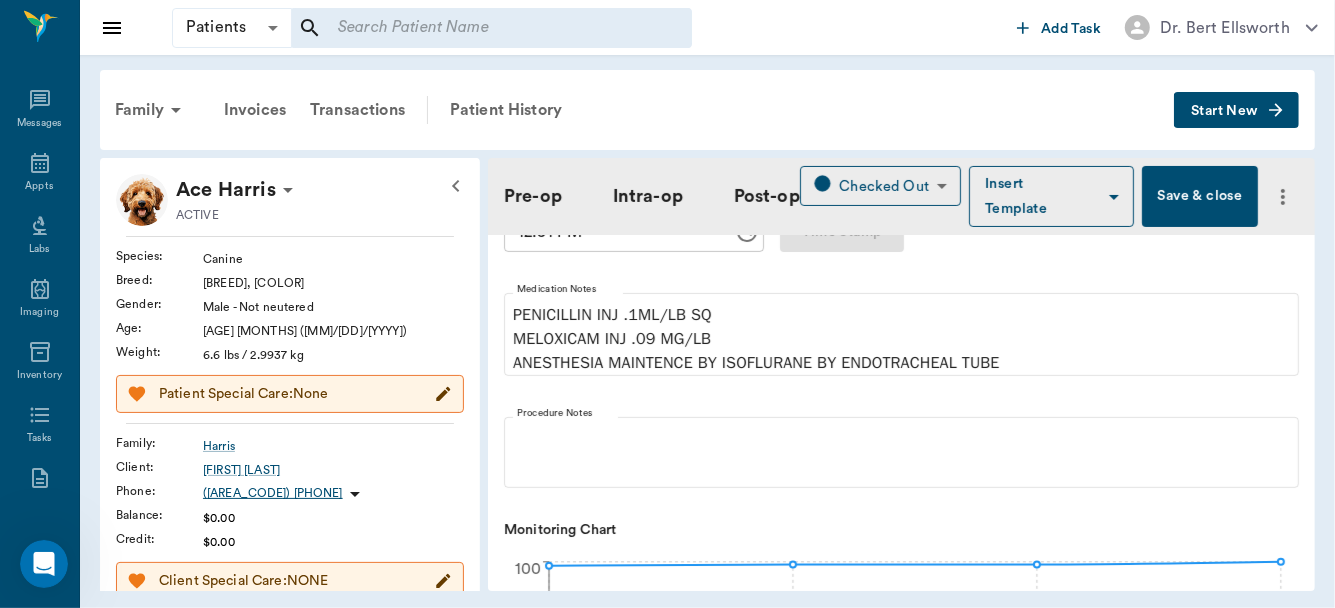 scroll, scrollTop: 462, scrollLeft: 0, axis: vertical 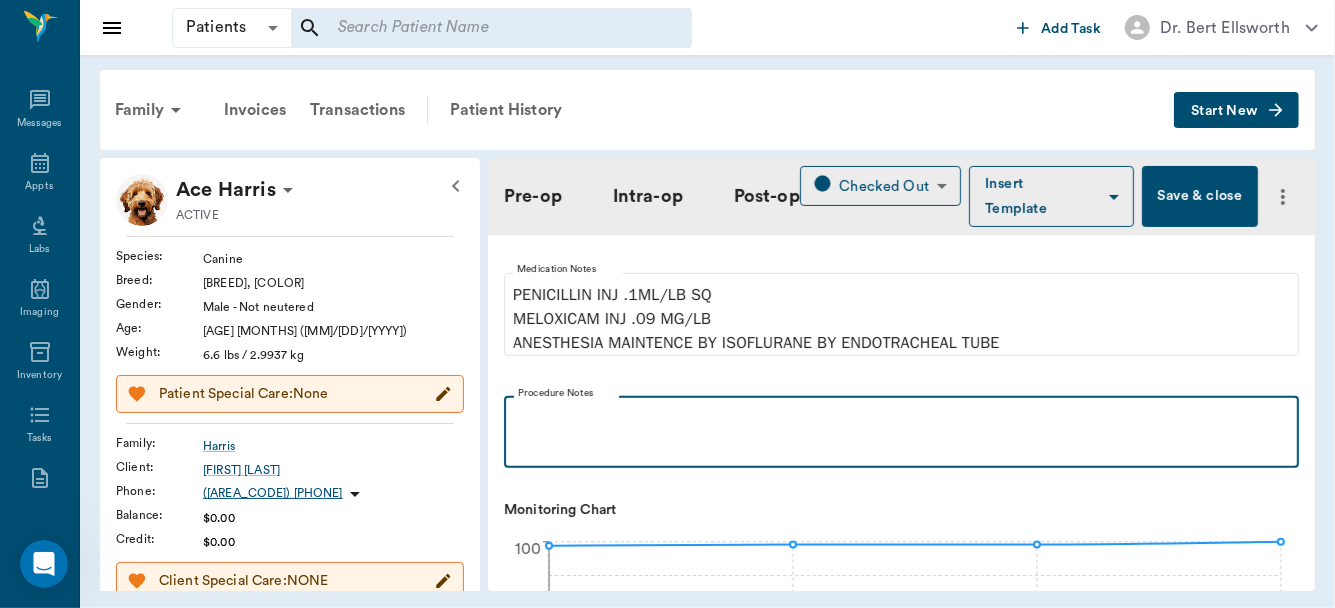 click at bounding box center (901, 418) 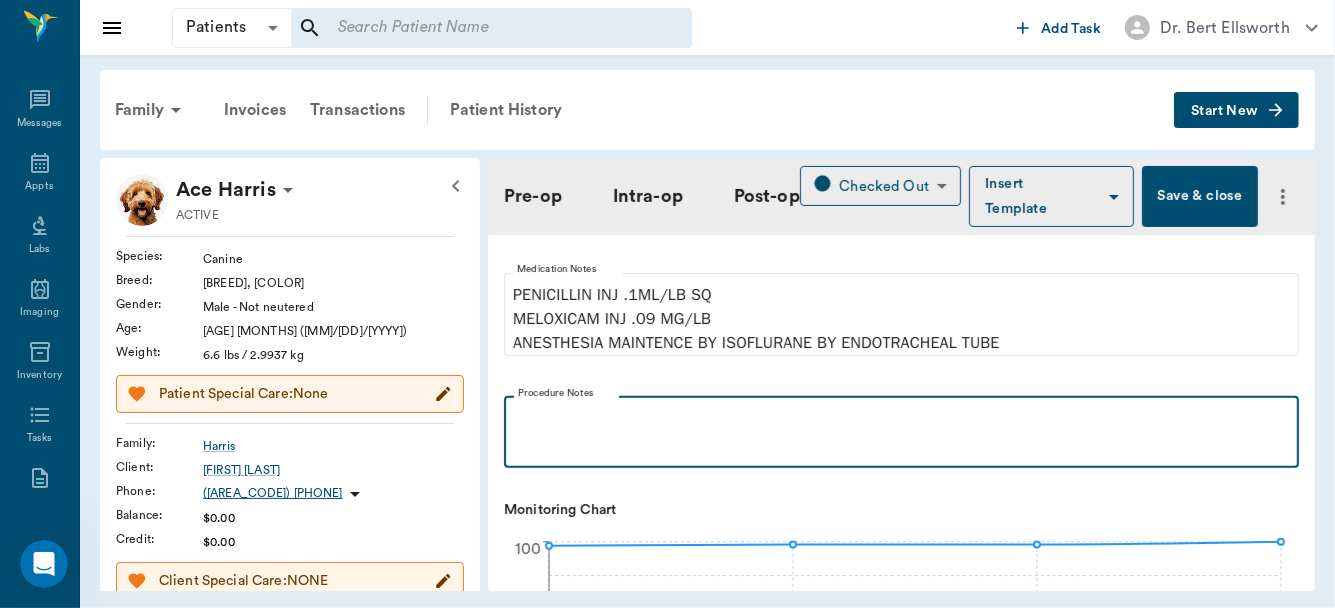 type 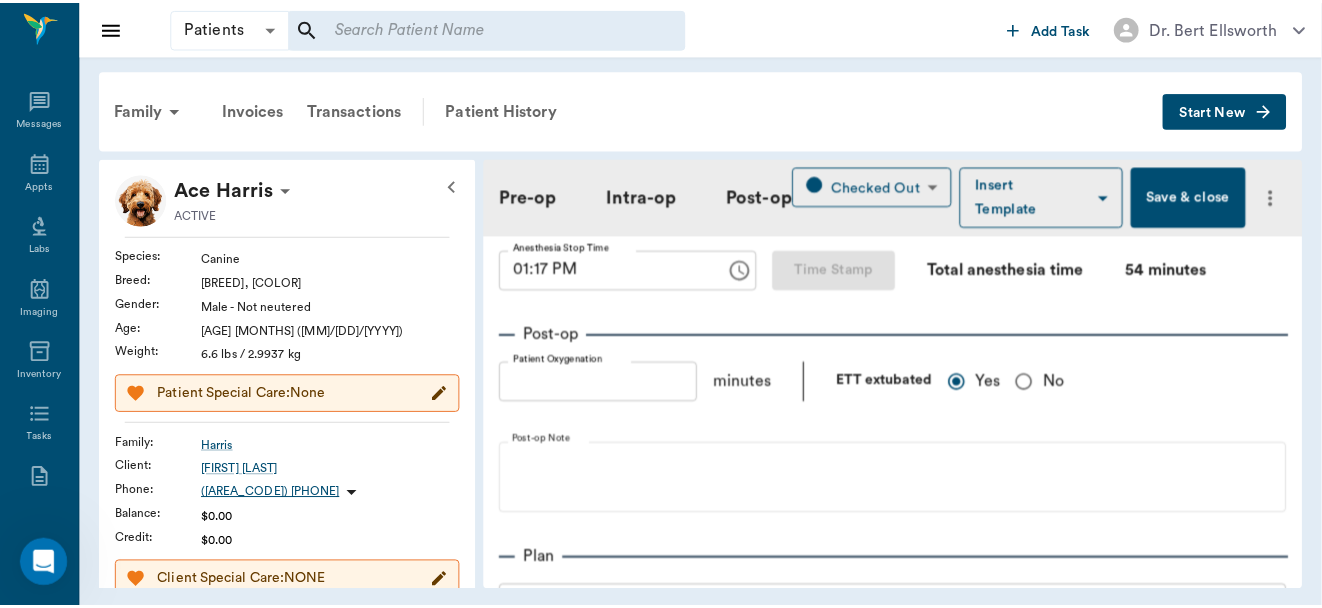 scroll, scrollTop: 1451, scrollLeft: 0, axis: vertical 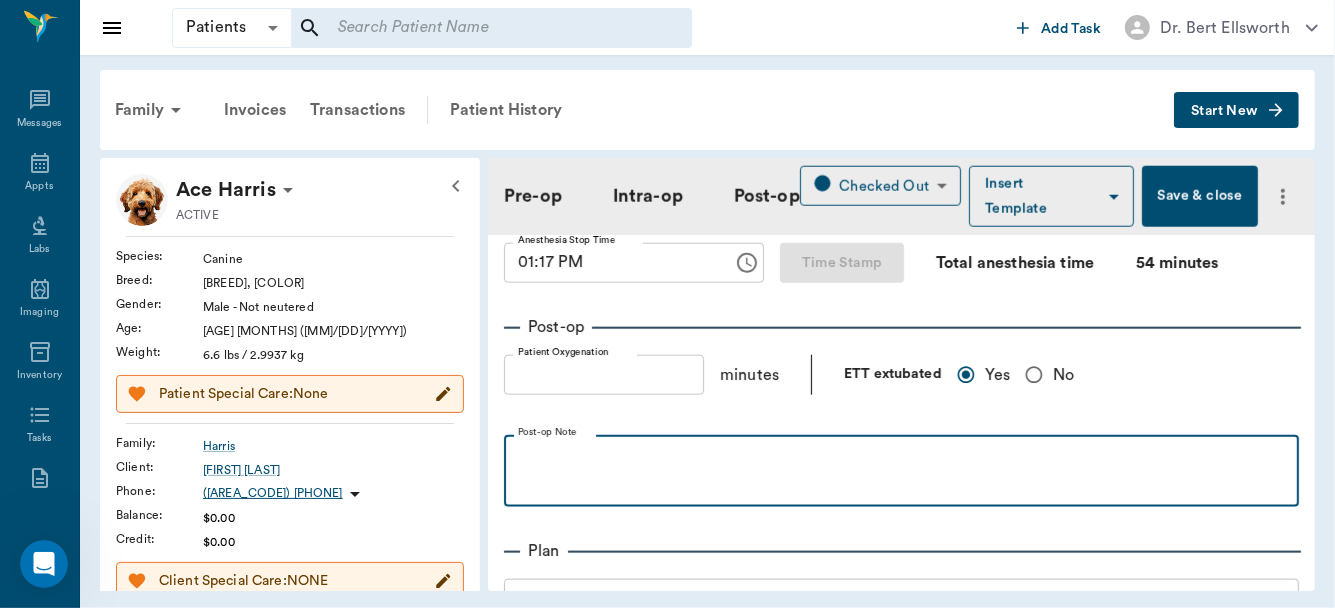 click at bounding box center (901, 457) 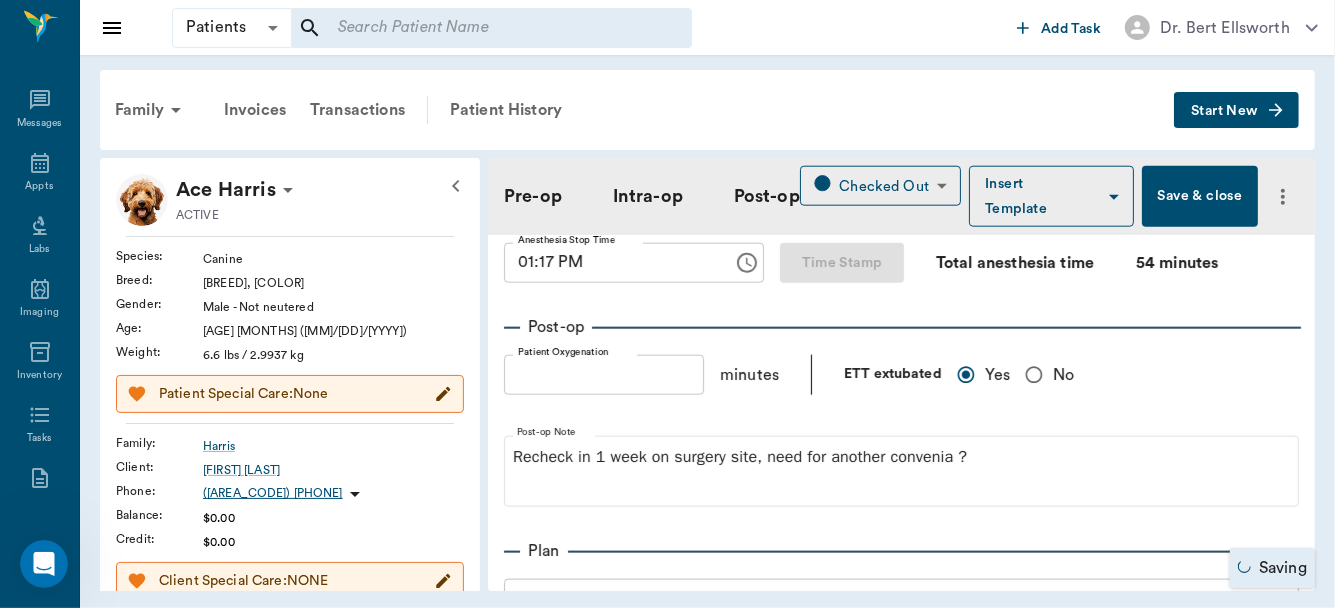 click on "Save & close" at bounding box center (1199, 196) 